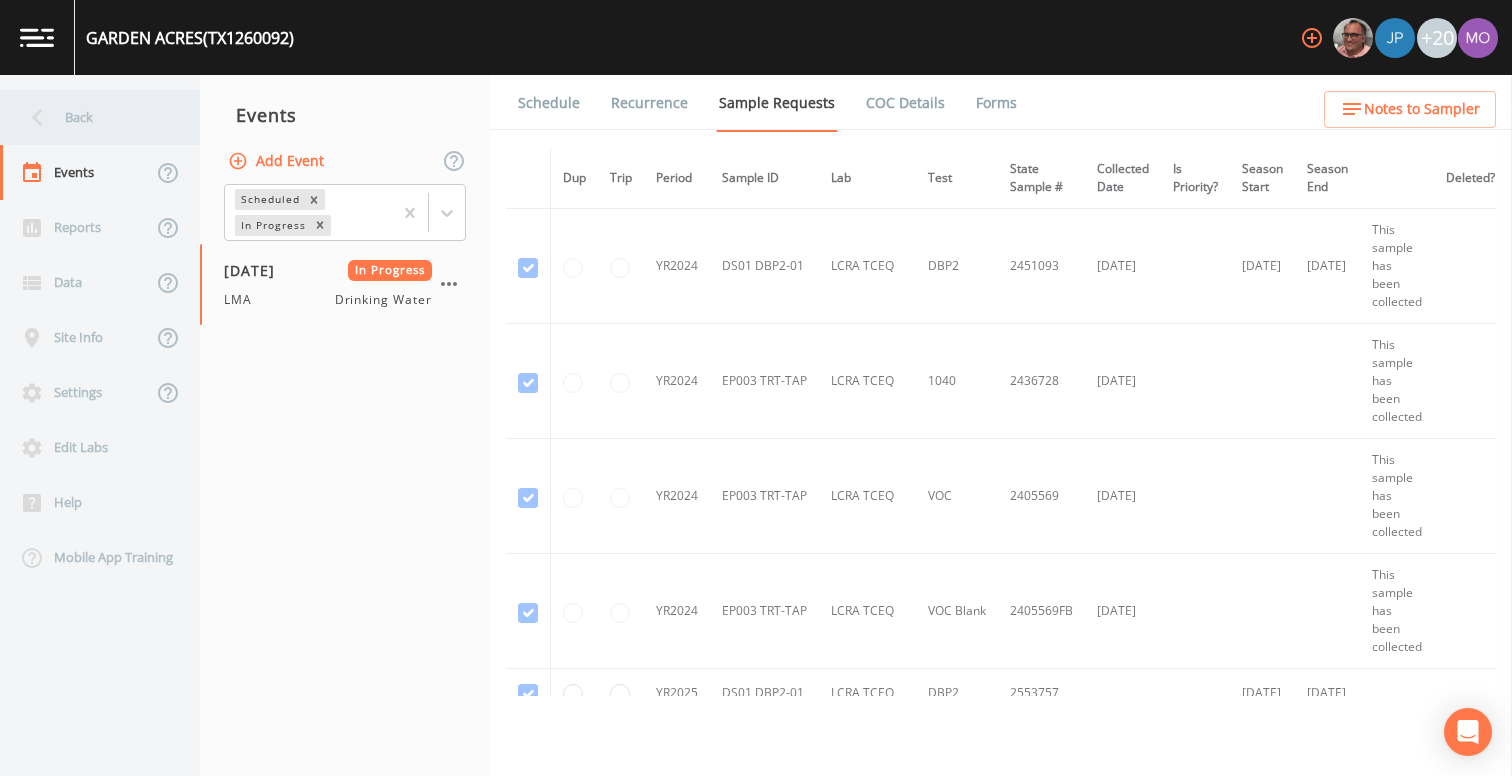 scroll, scrollTop: 0, scrollLeft: 0, axis: both 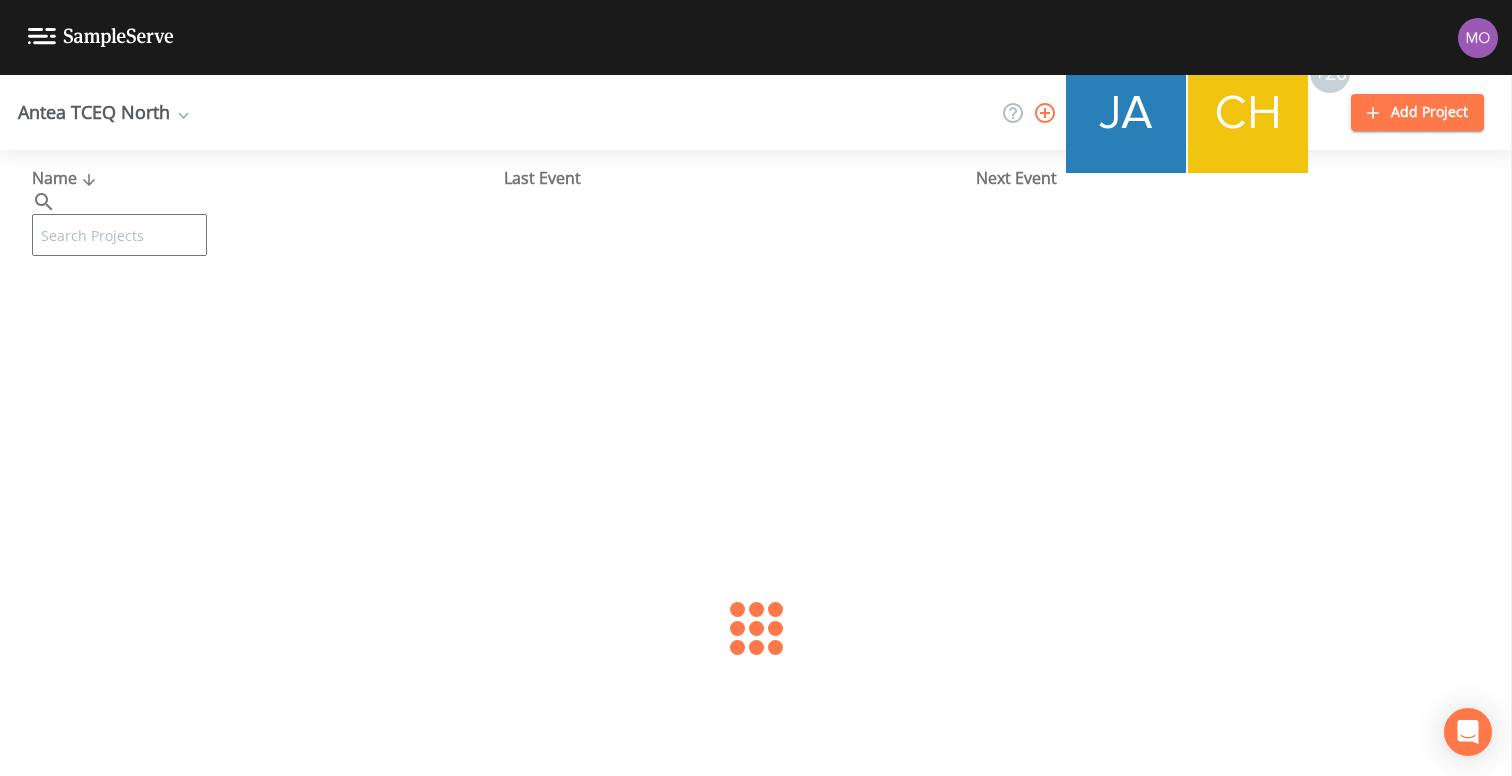 click at bounding box center [119, 235] 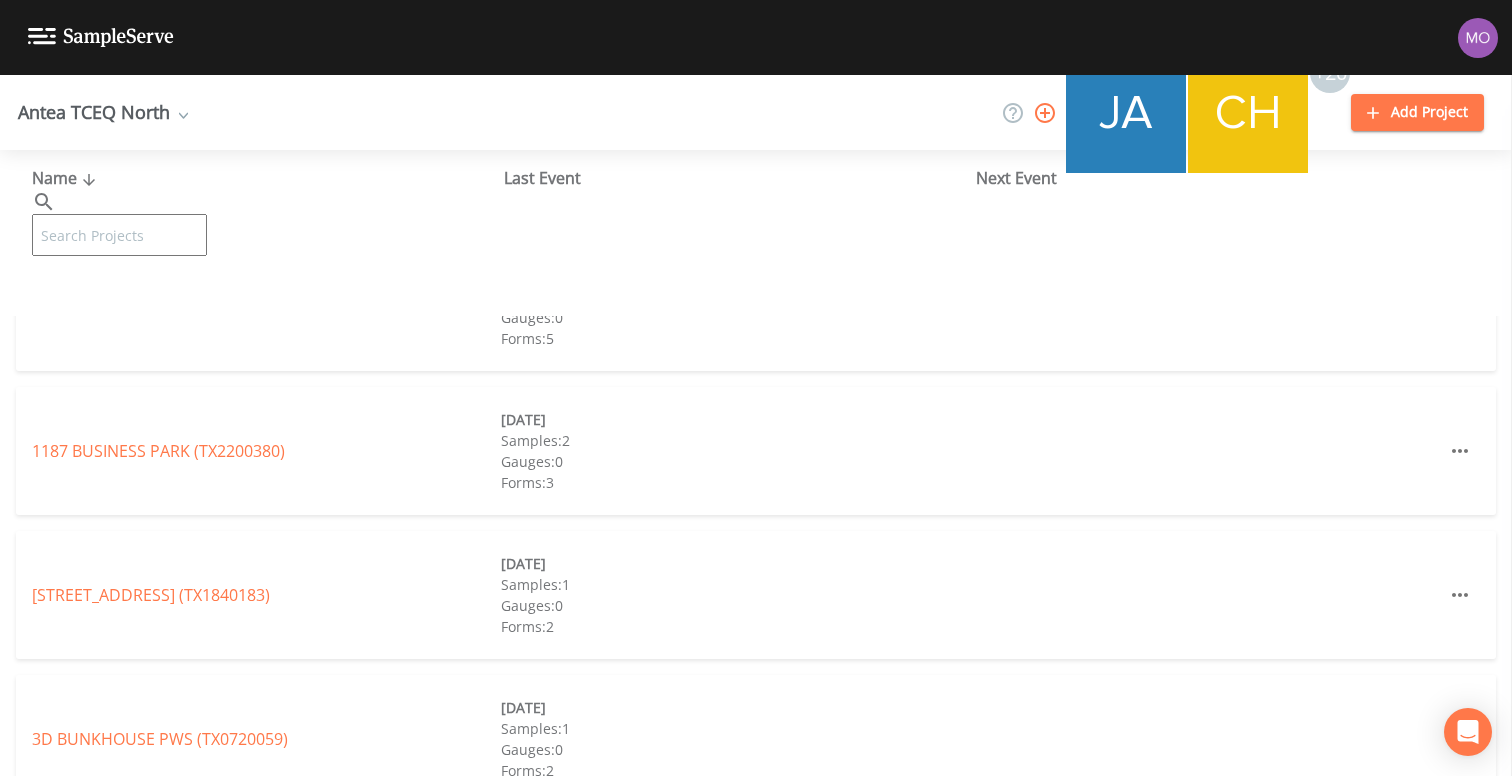 paste on "TX2200048" 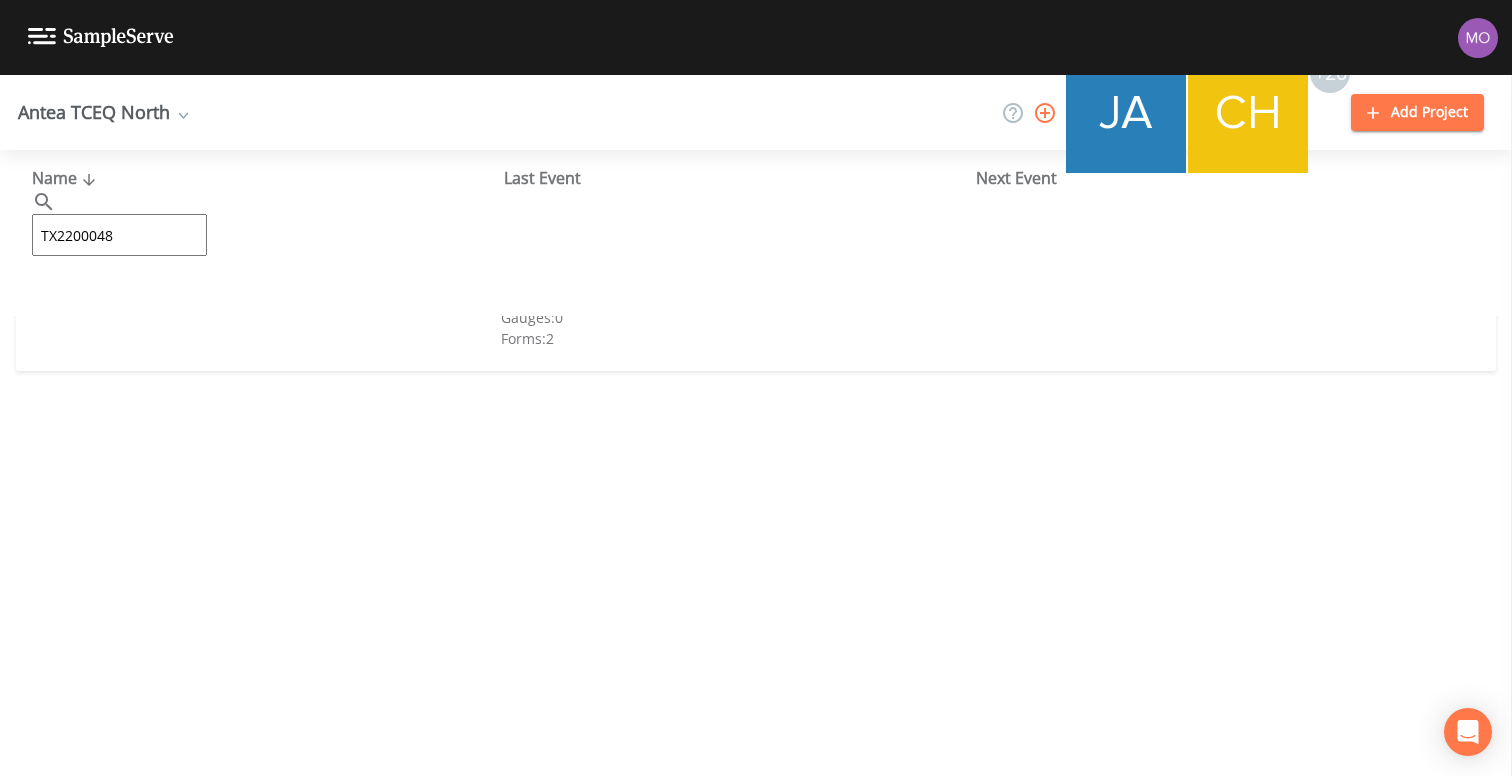 type on "TX2200048" 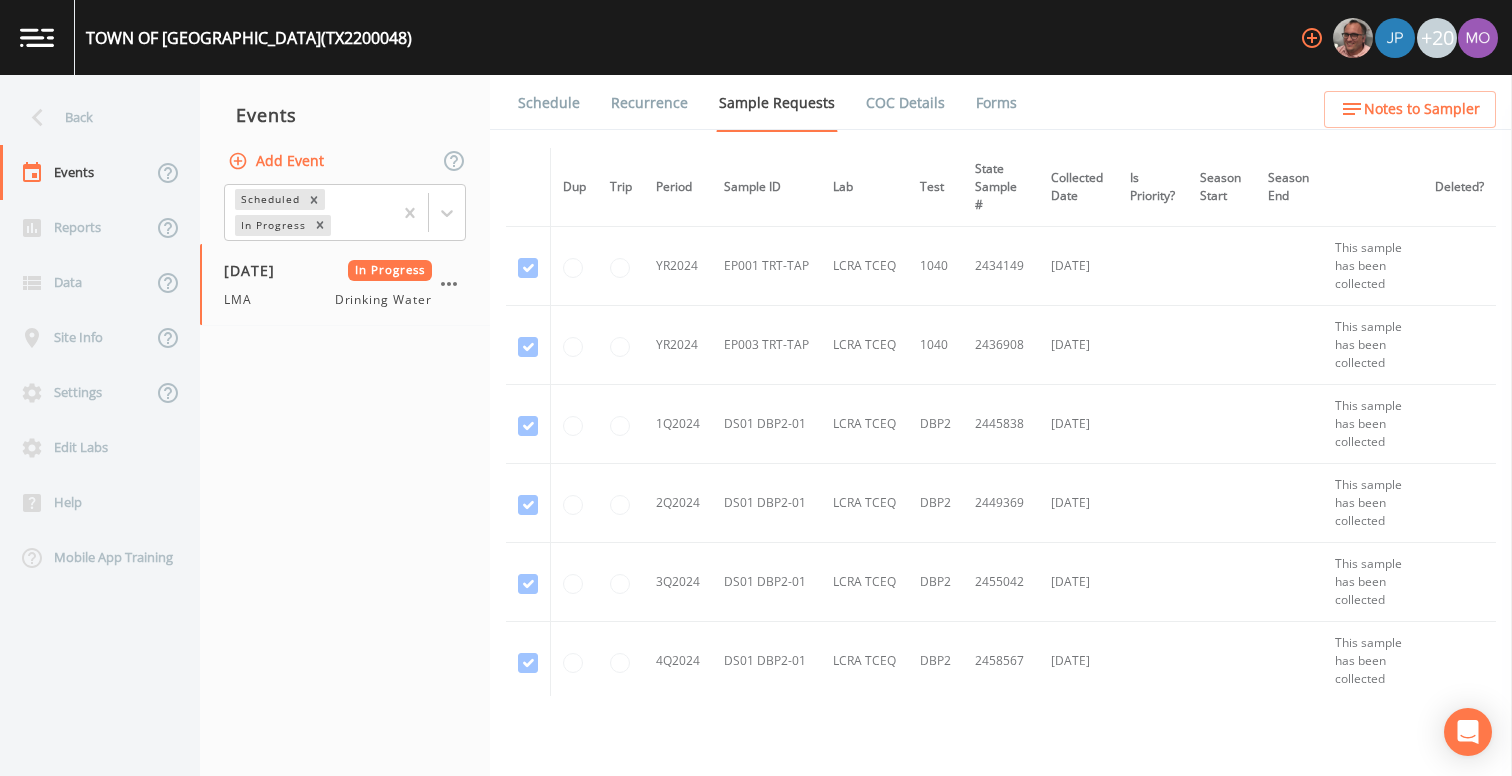 click on "Add Event" at bounding box center [278, 161] 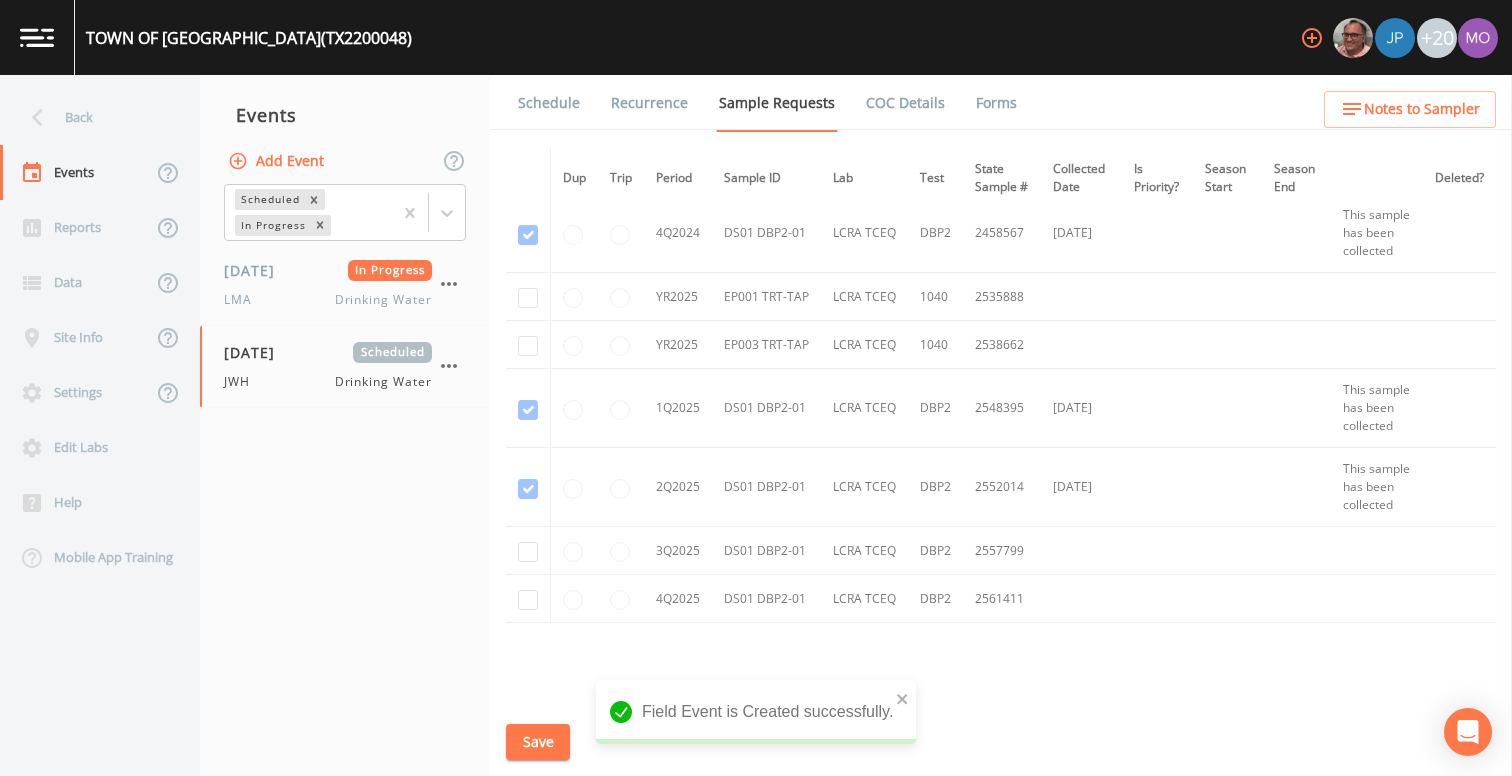 scroll, scrollTop: 659, scrollLeft: 0, axis: vertical 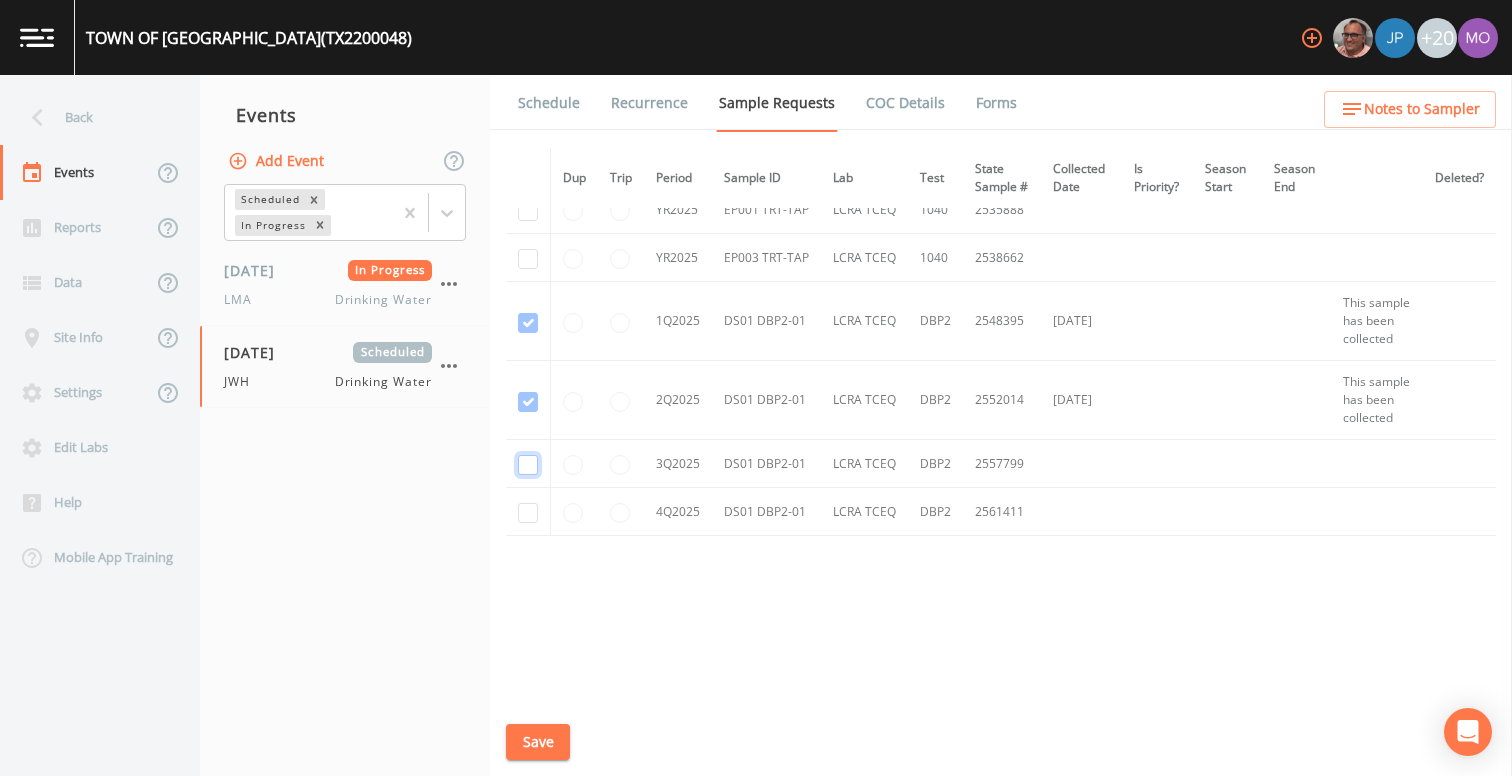 click at bounding box center (528, -89) 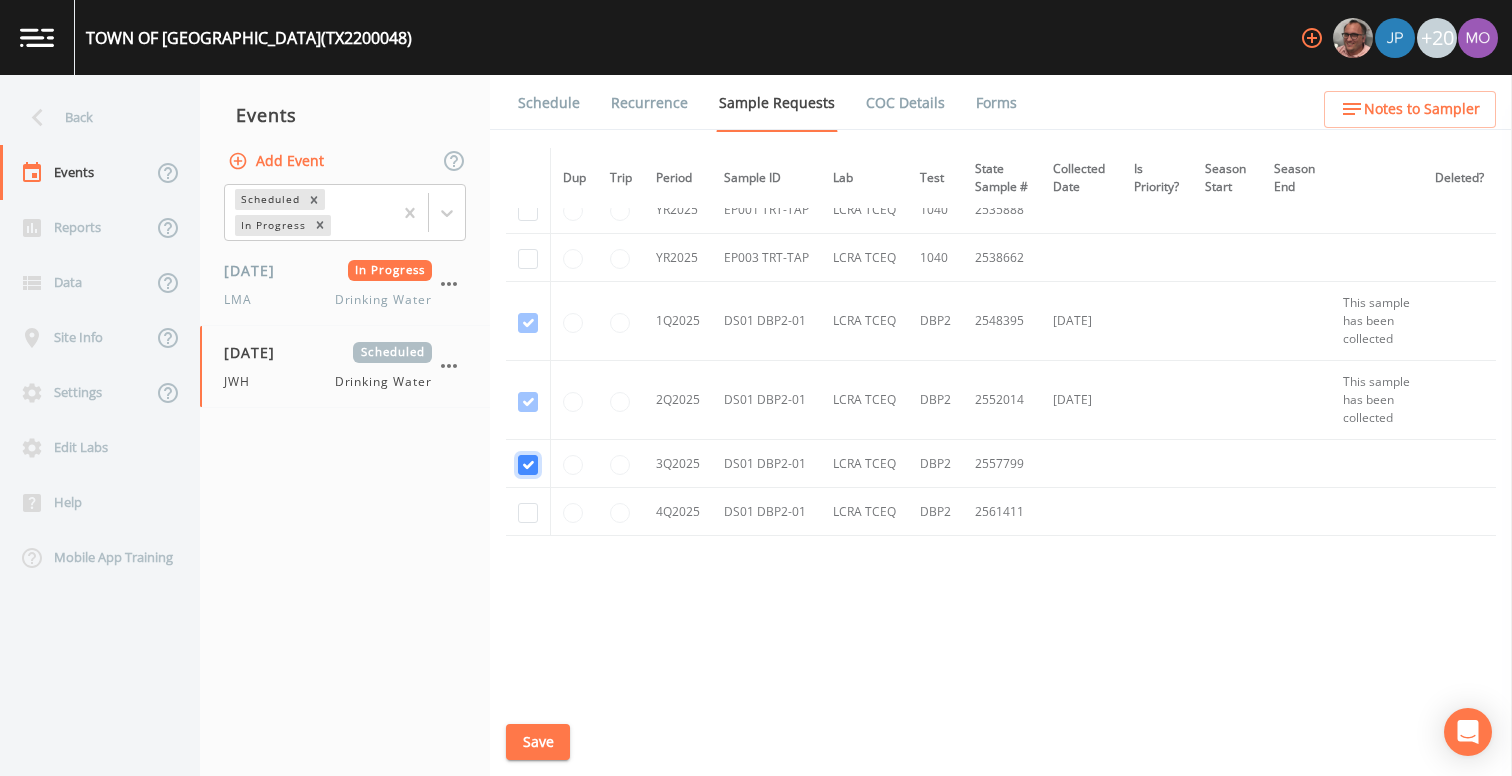 checkbox on "true" 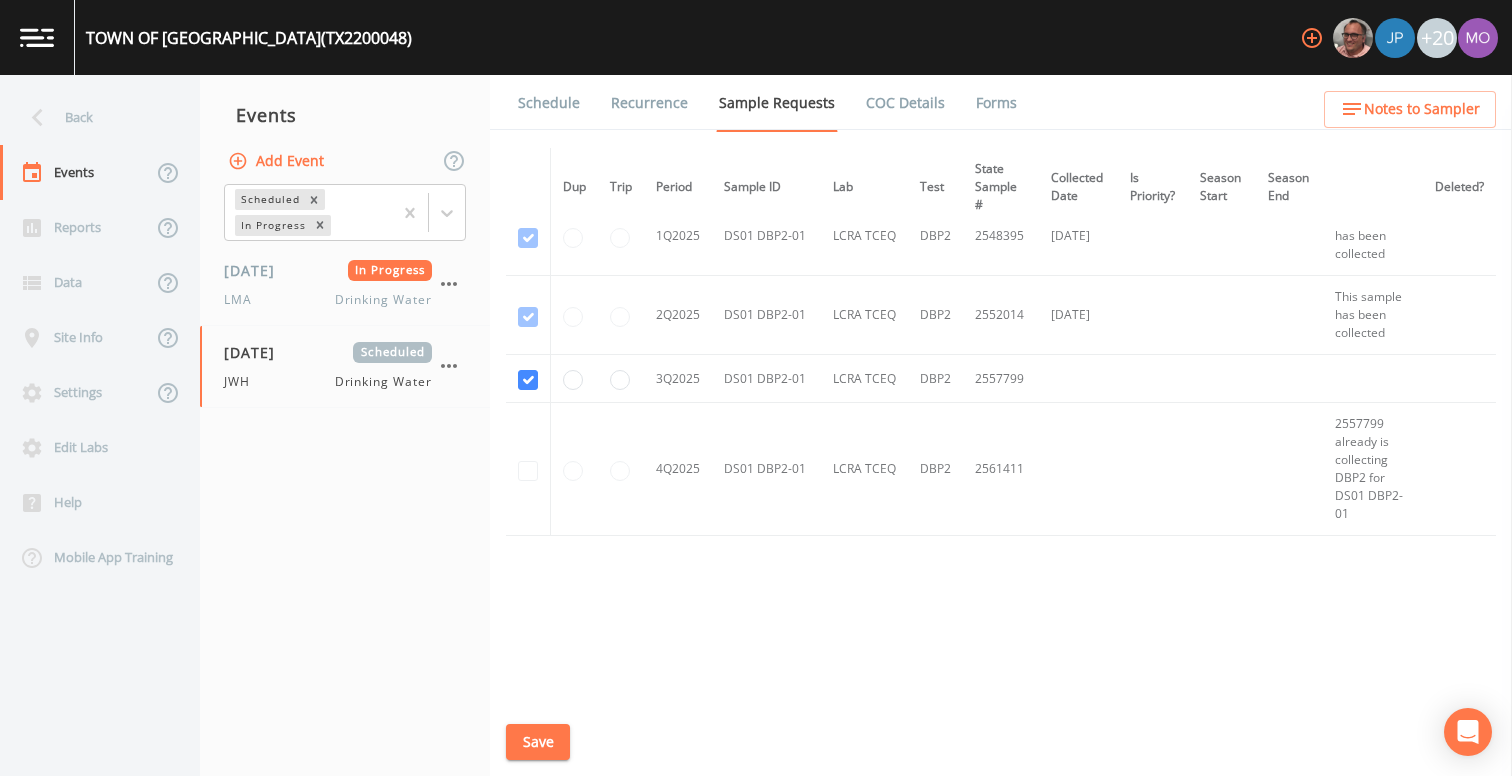click on "Save" at bounding box center (538, 742) 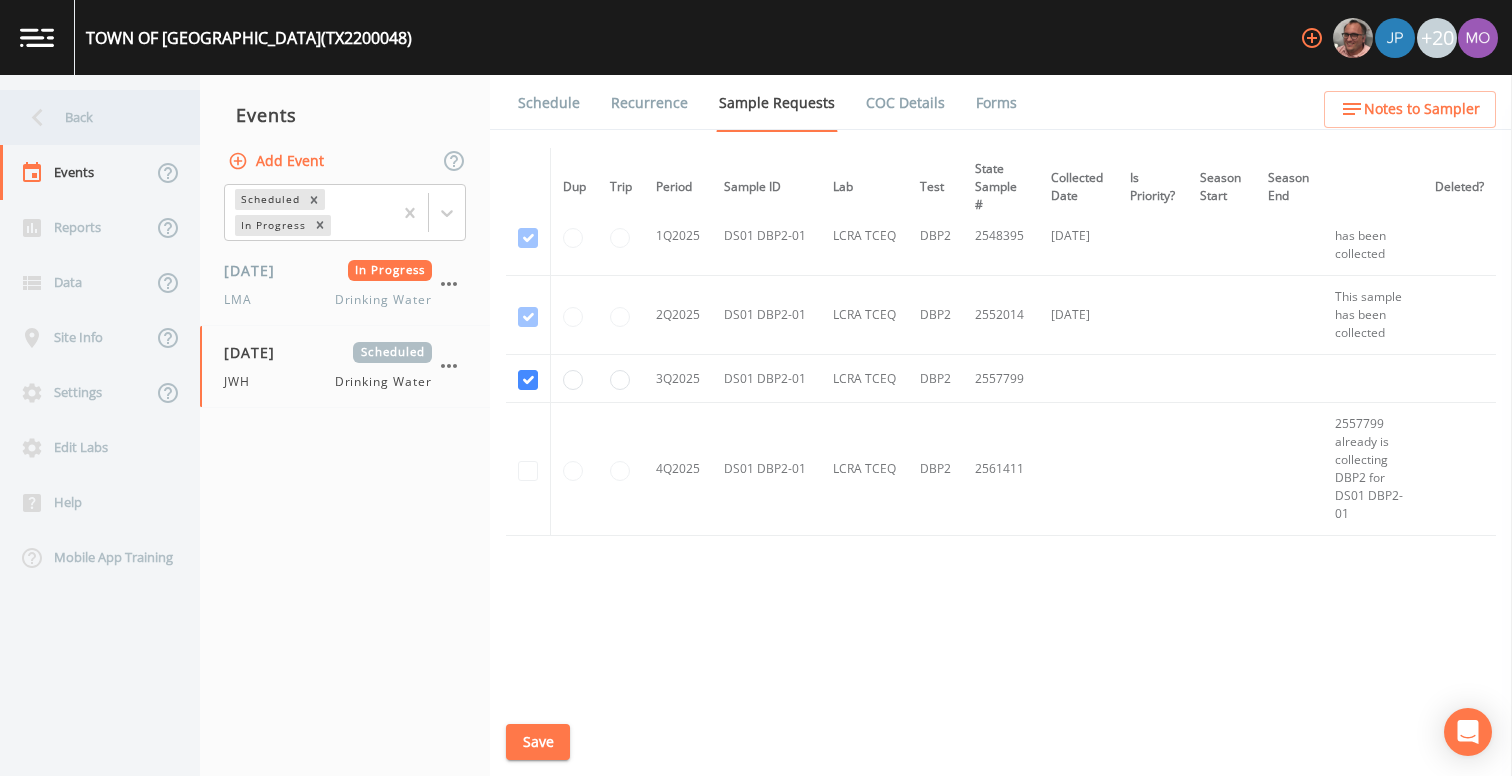 click on "Back" at bounding box center (90, 117) 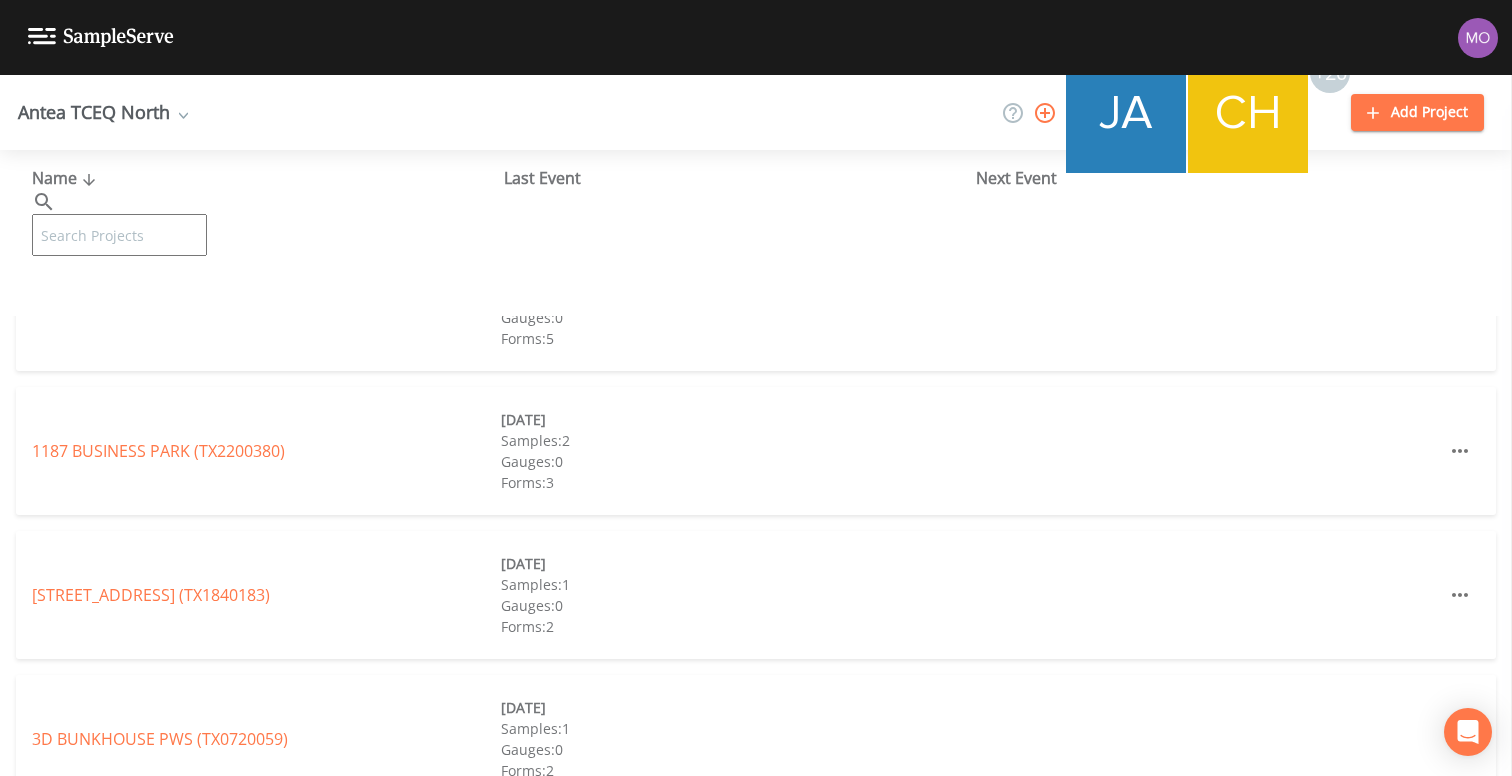 click at bounding box center (119, 235) 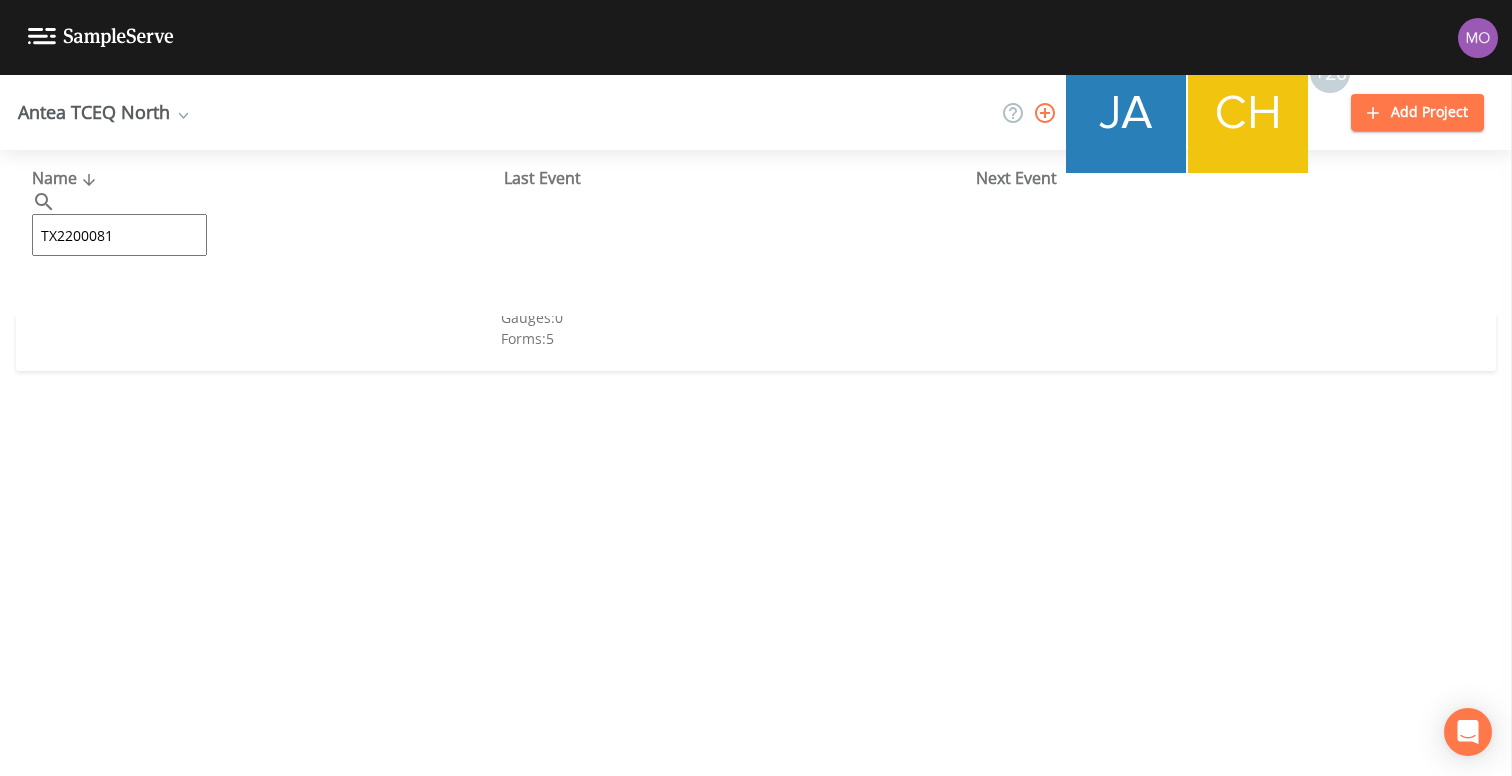 type on "TX2200081" 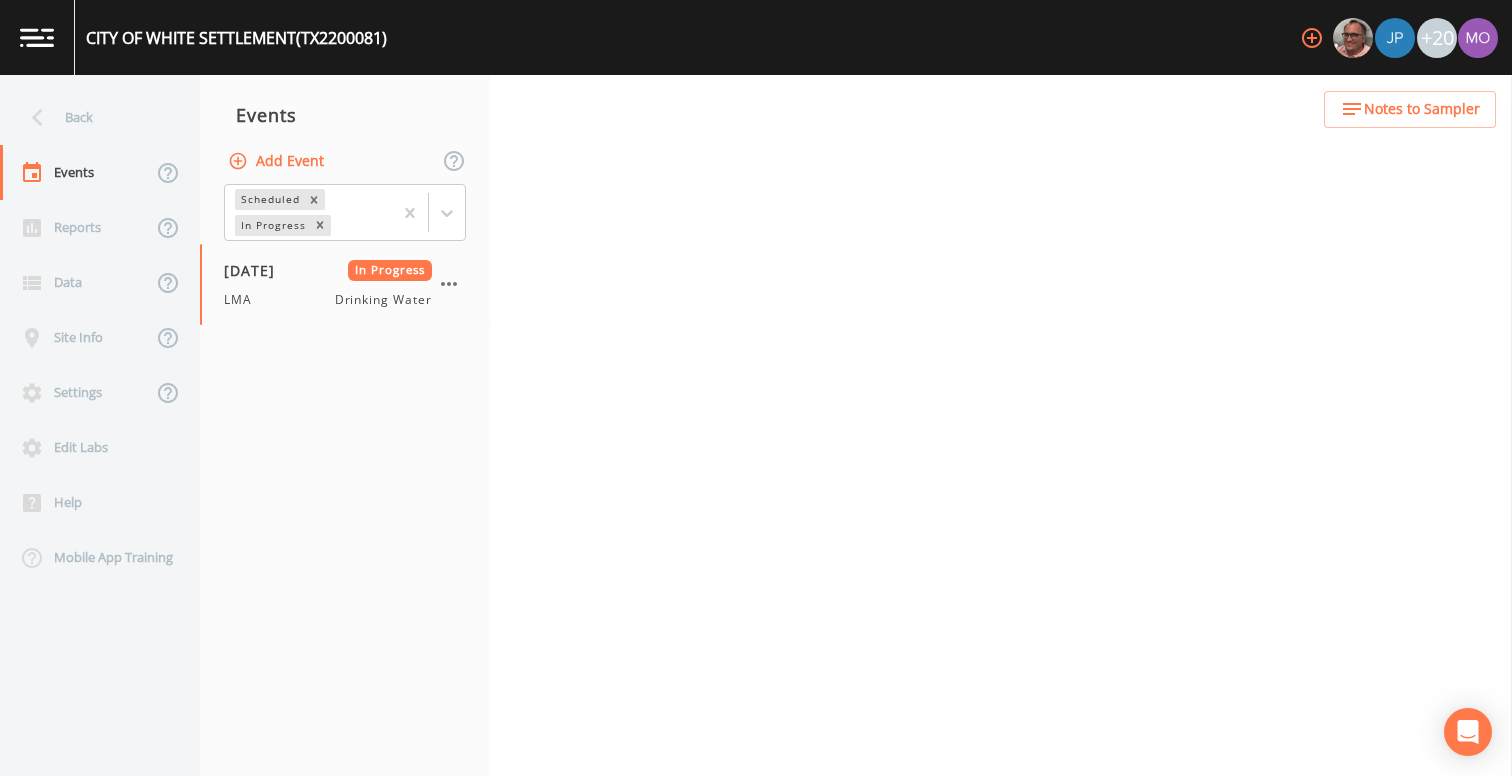 click on "Add Event" at bounding box center (278, 161) 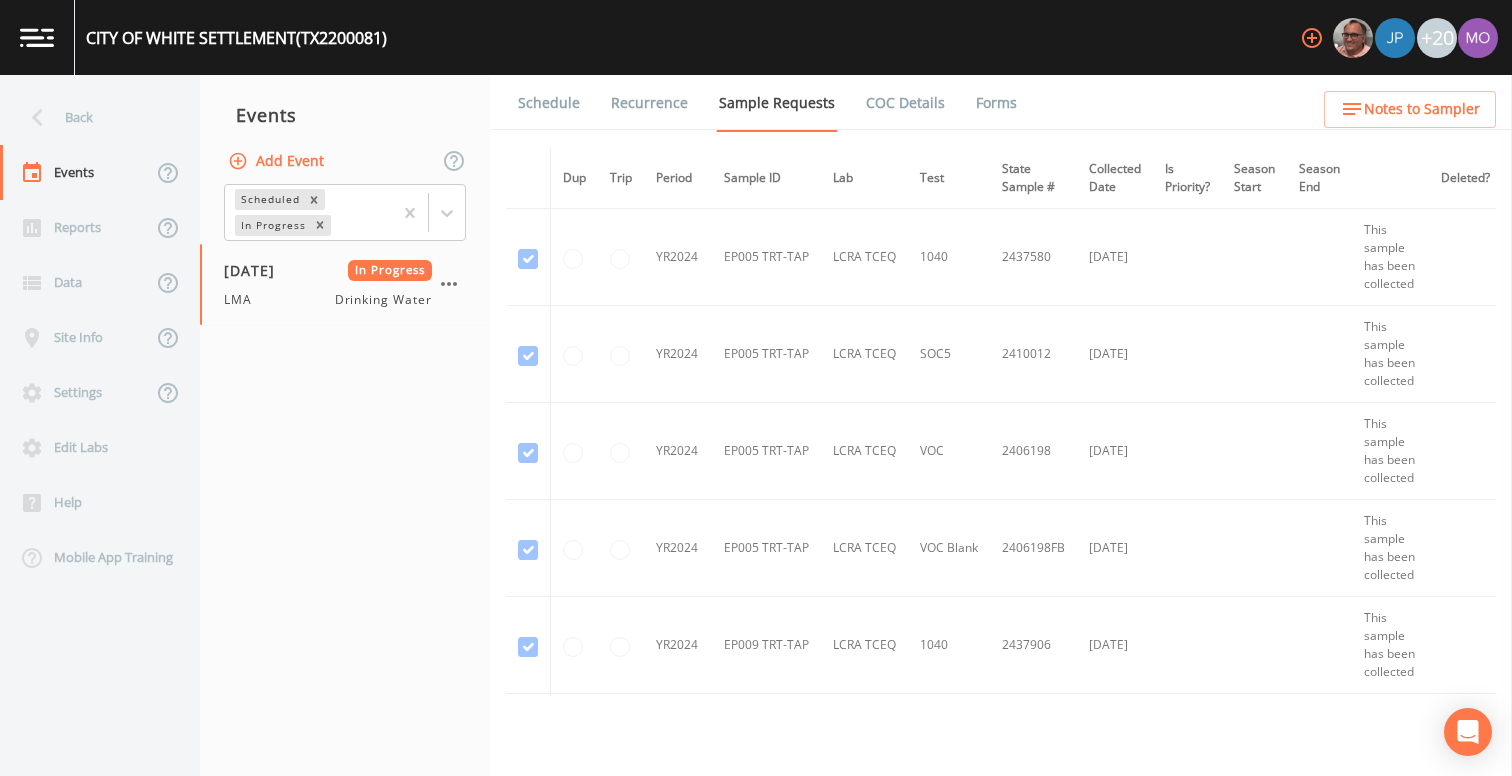 click on "Event Name" at bounding box center [756, 959] 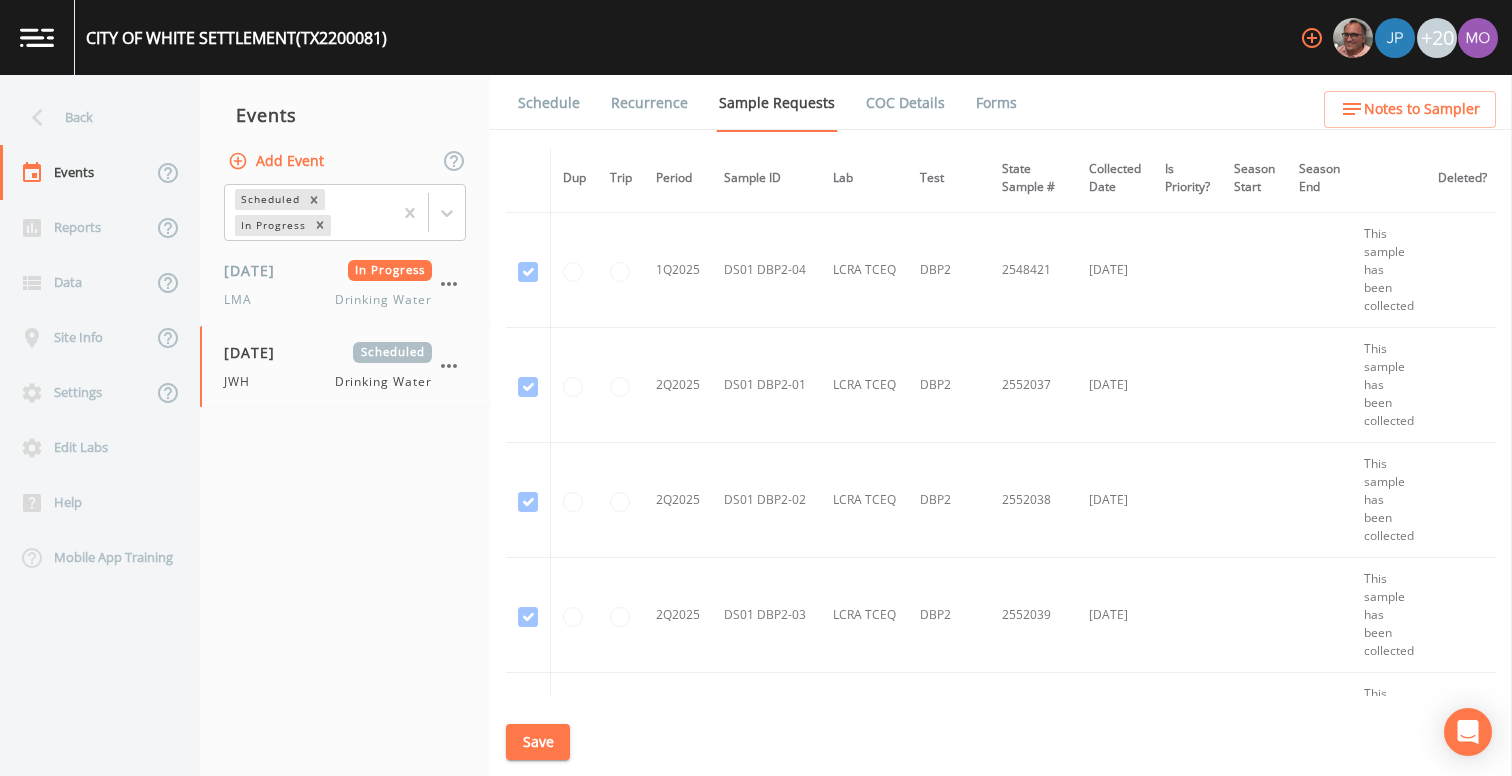 scroll, scrollTop: 5369, scrollLeft: 0, axis: vertical 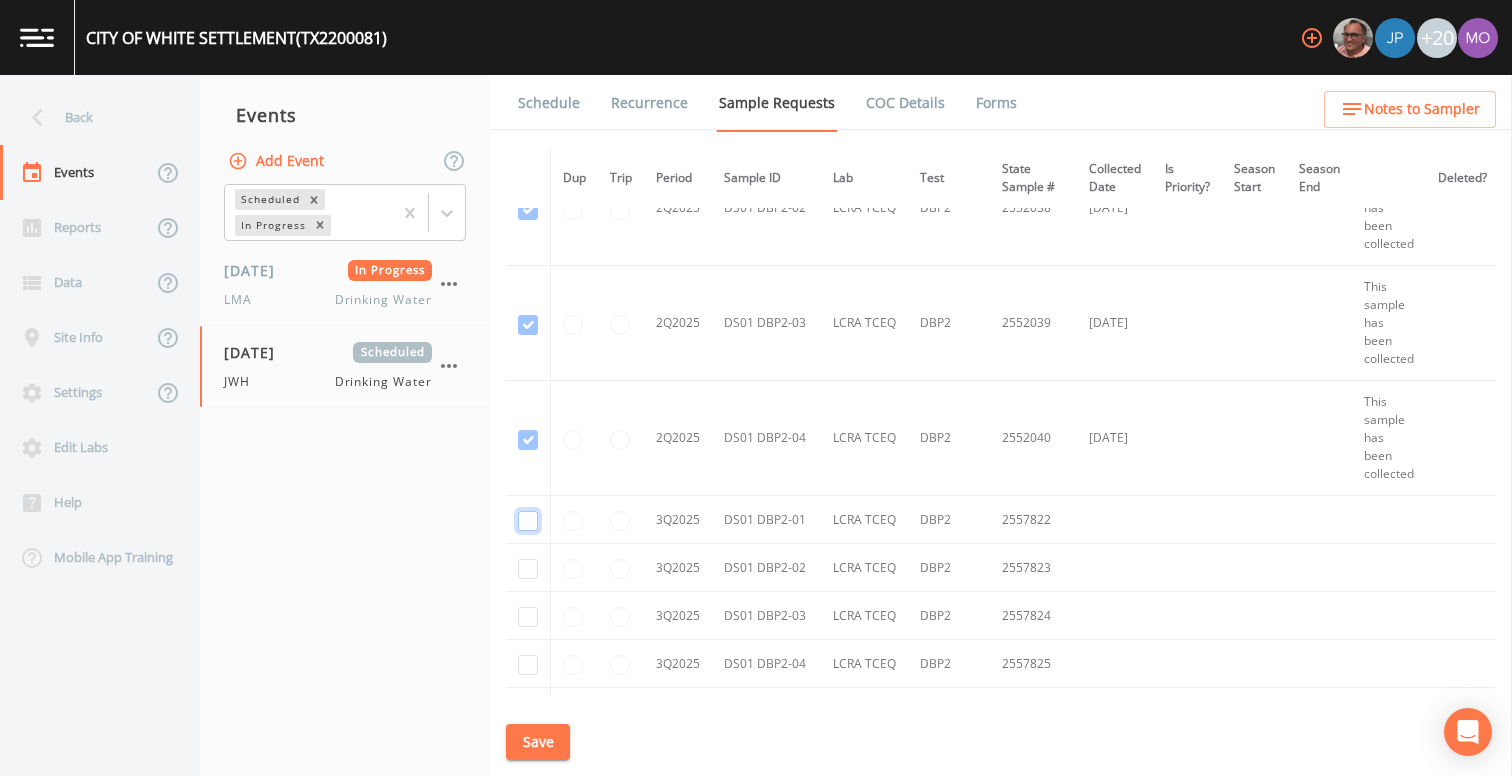 click at bounding box center (528, -3606) 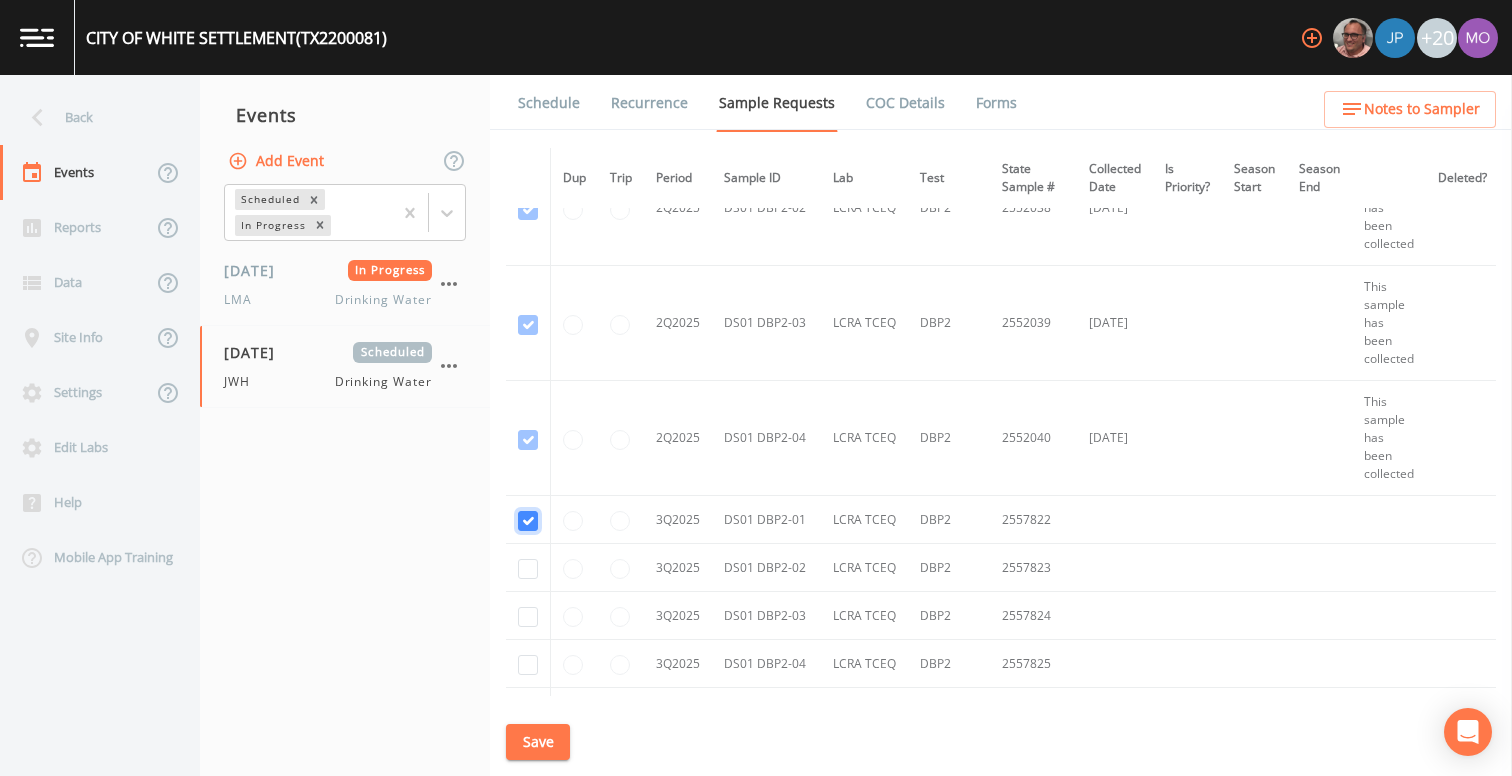 checkbox on "true" 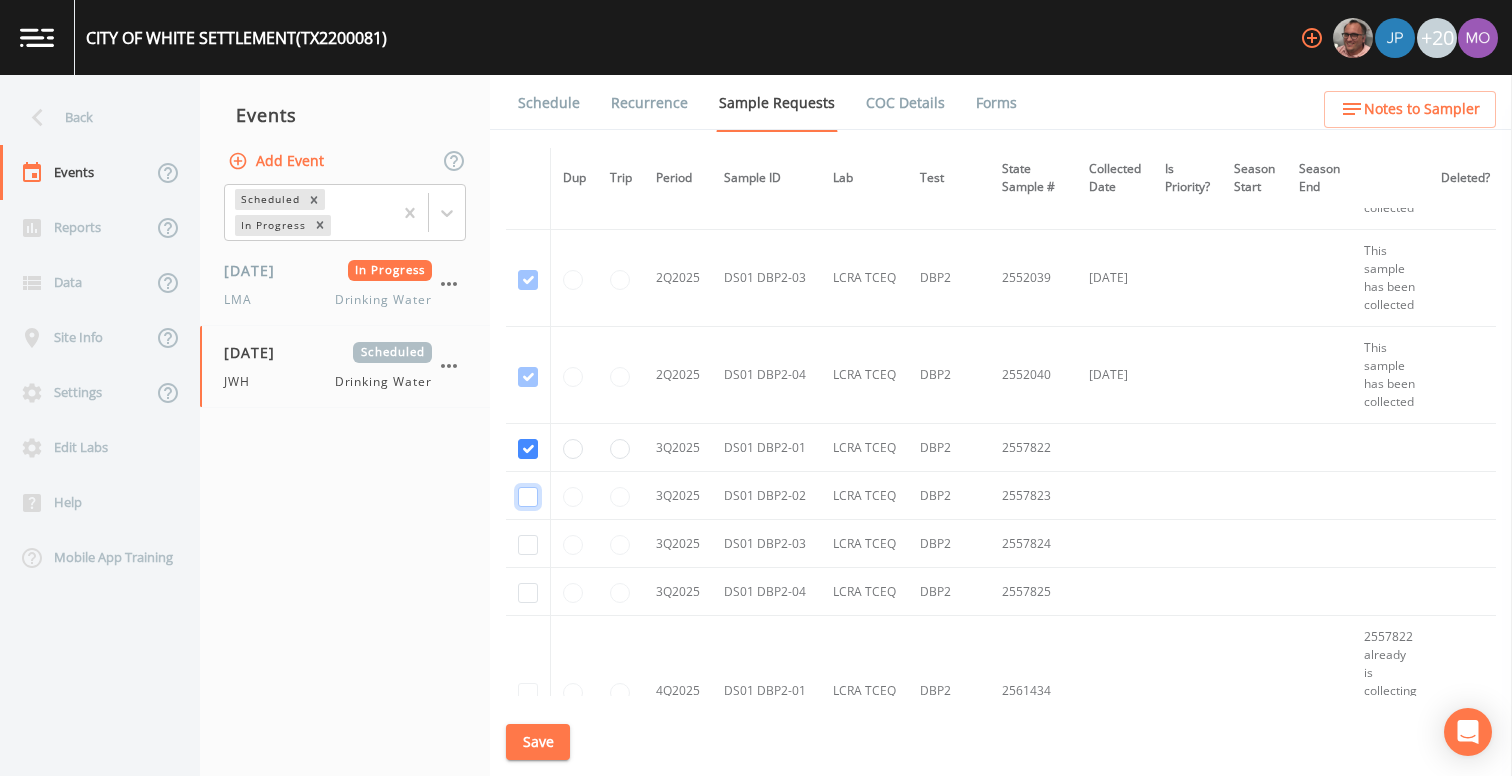click at bounding box center (528, -3104) 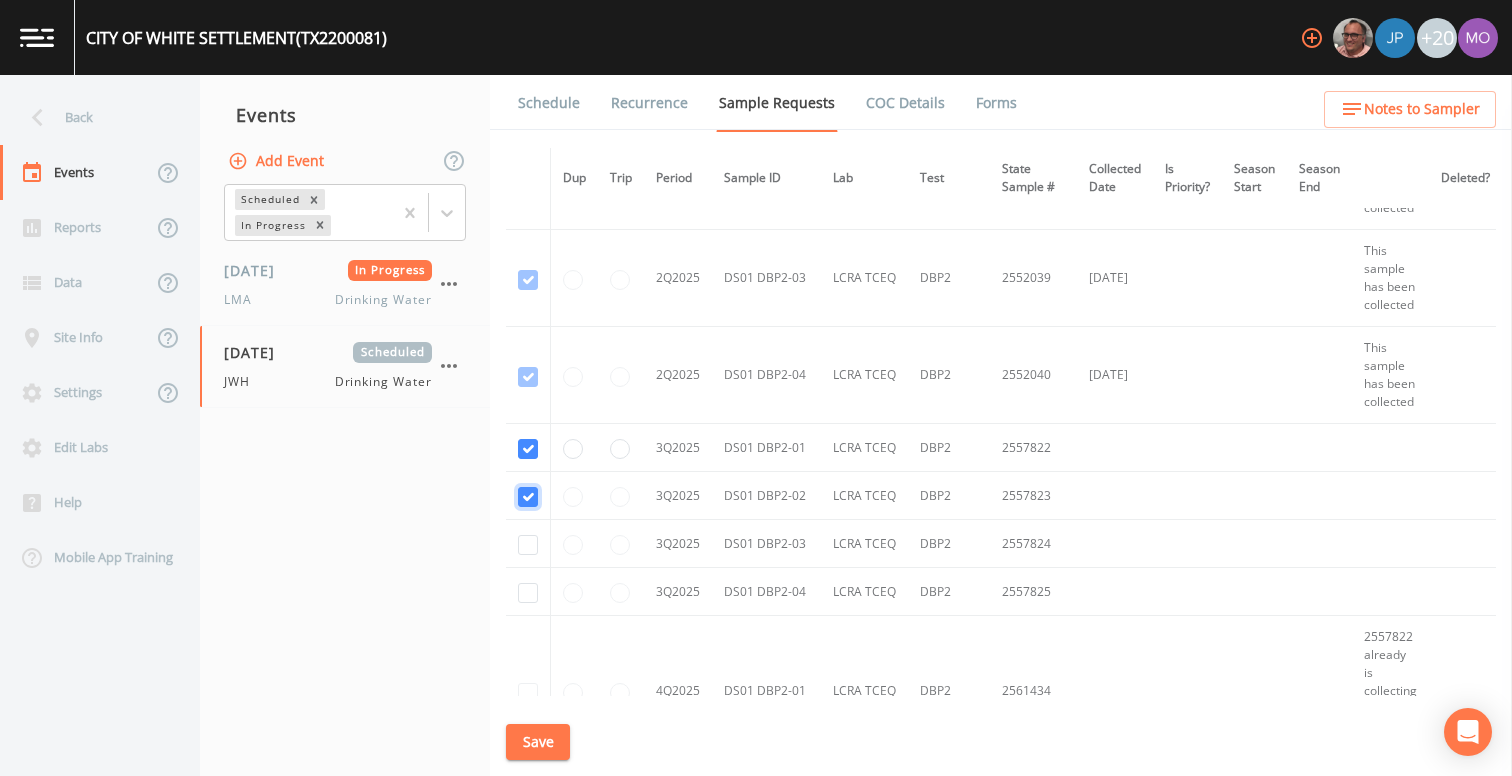 checkbox on "true" 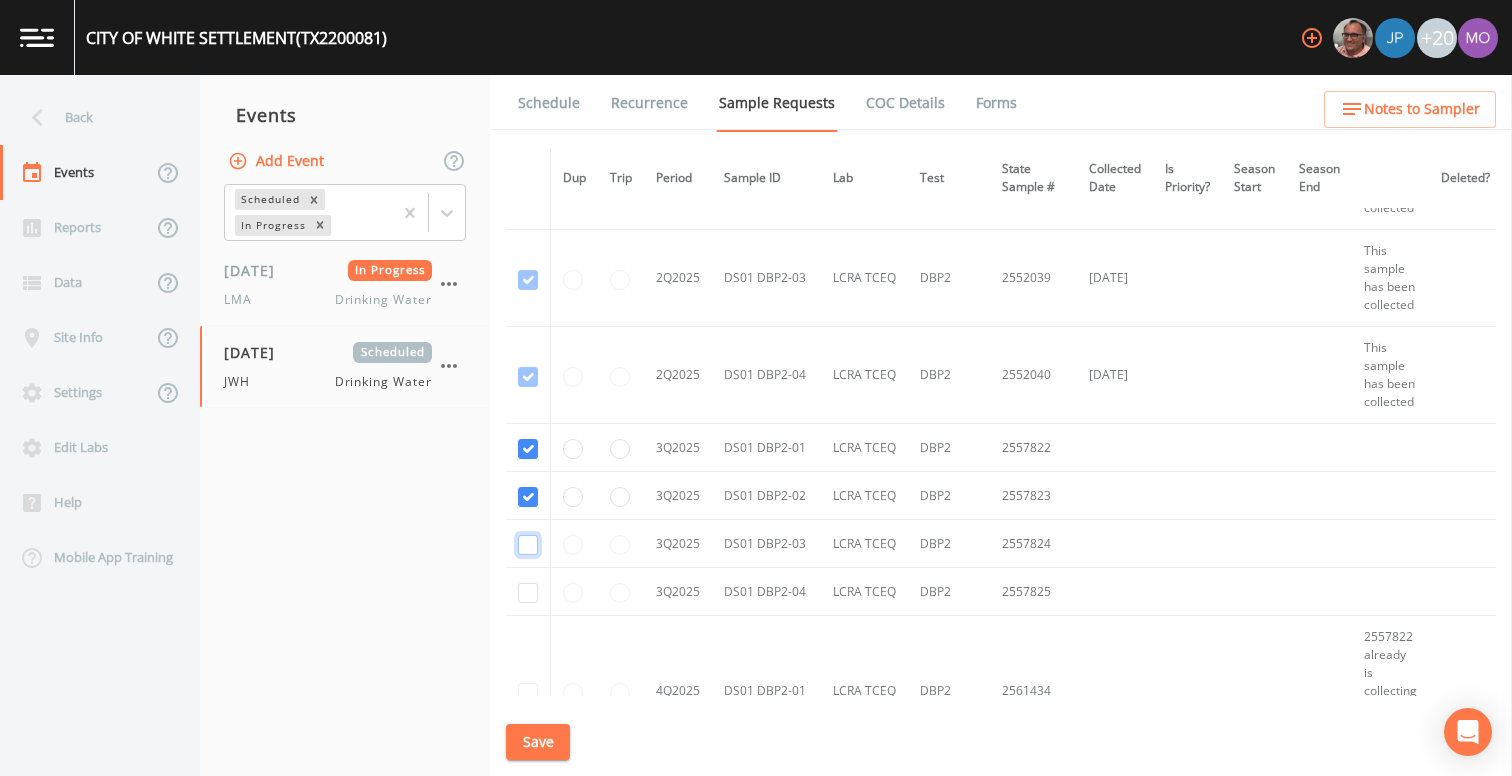 click at bounding box center [528, -3007] 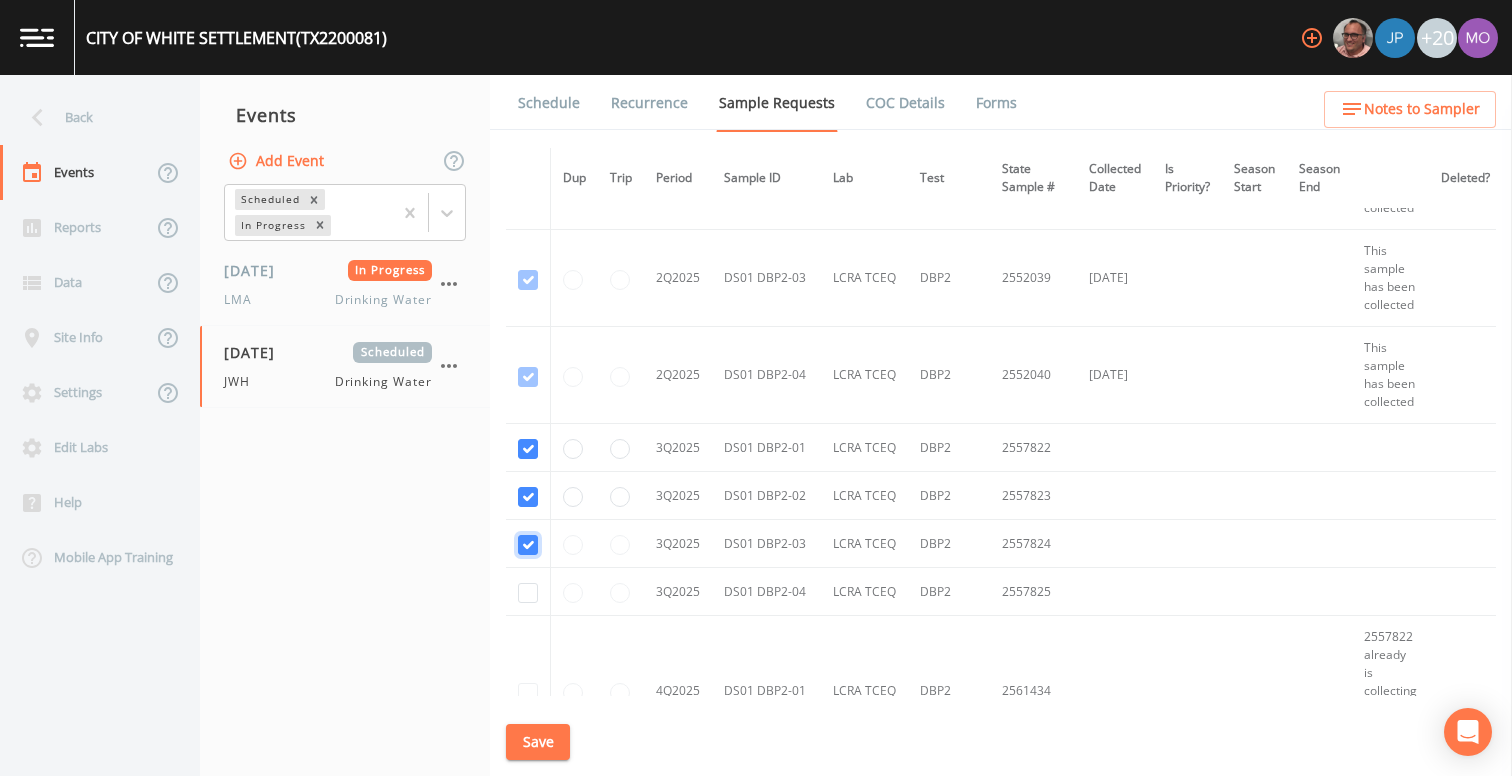 checkbox on "true" 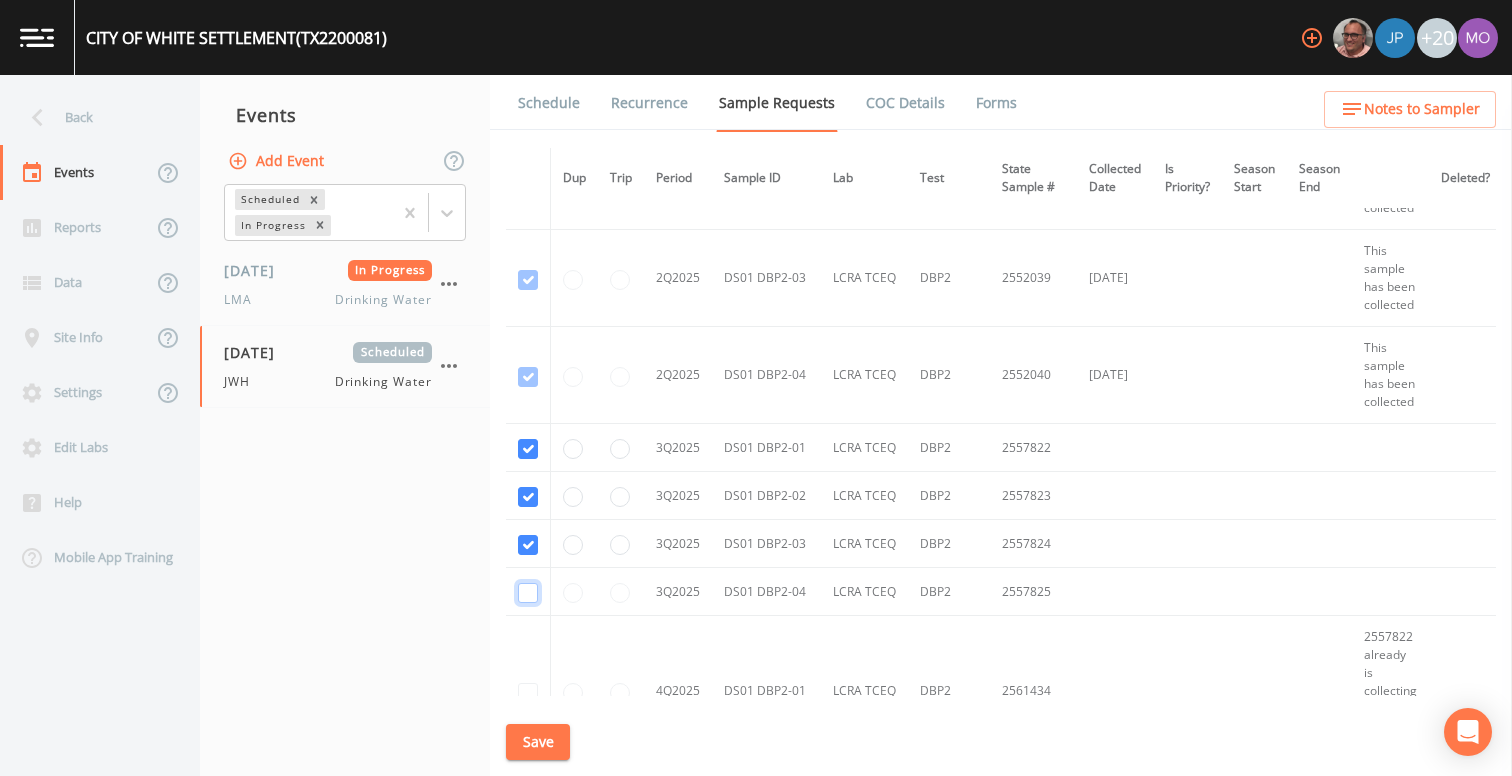 click at bounding box center (528, -2910) 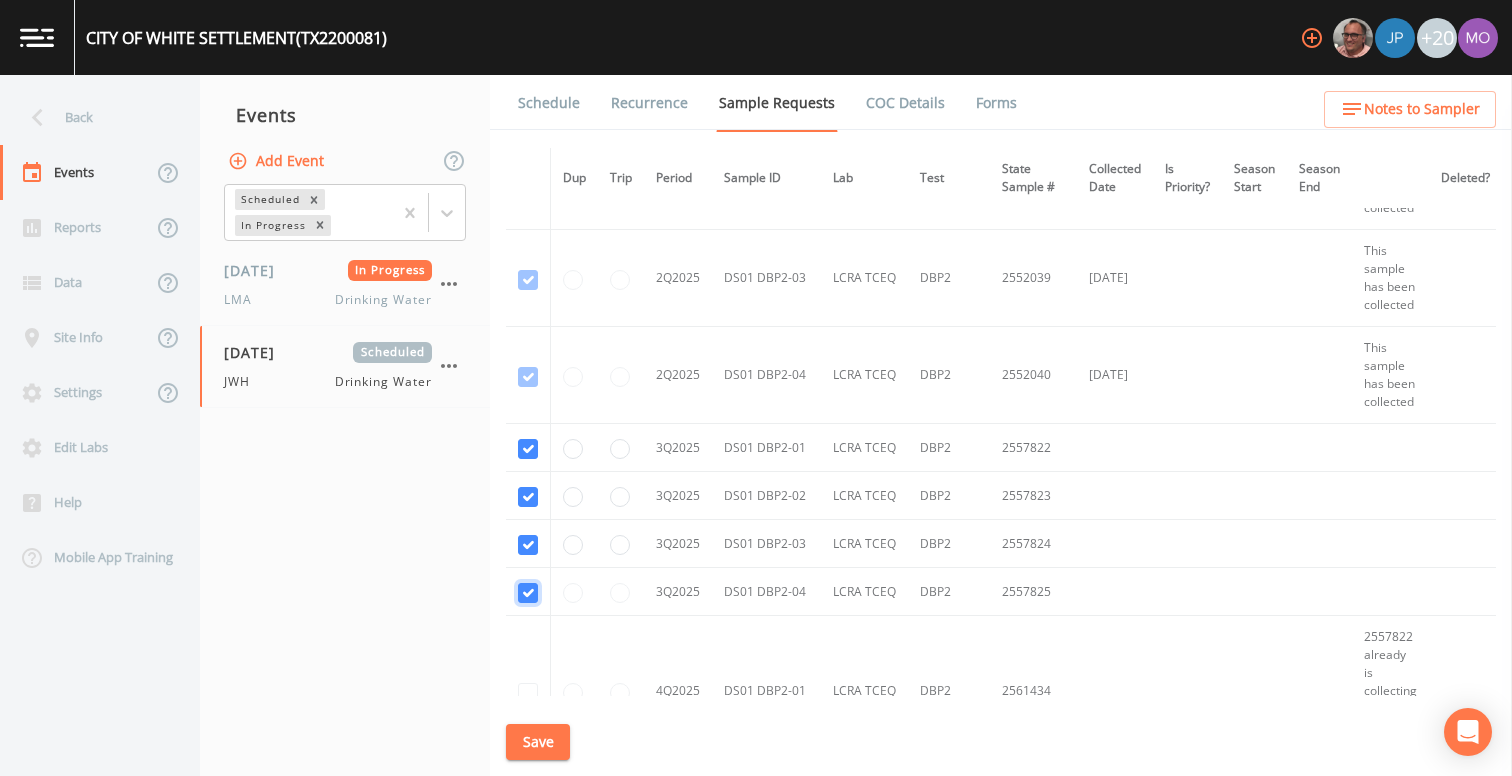 checkbox on "true" 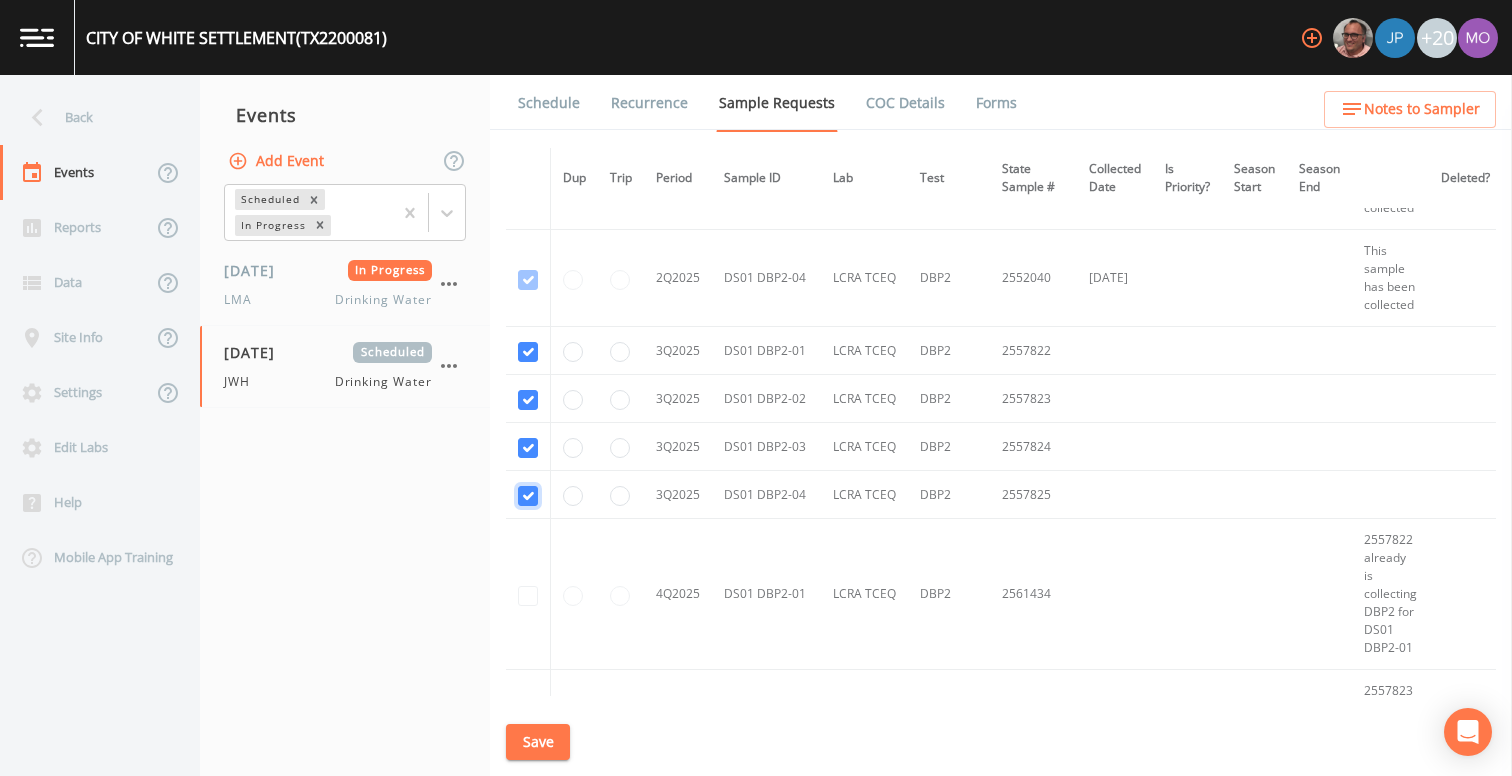 scroll, scrollTop: 4824, scrollLeft: 0, axis: vertical 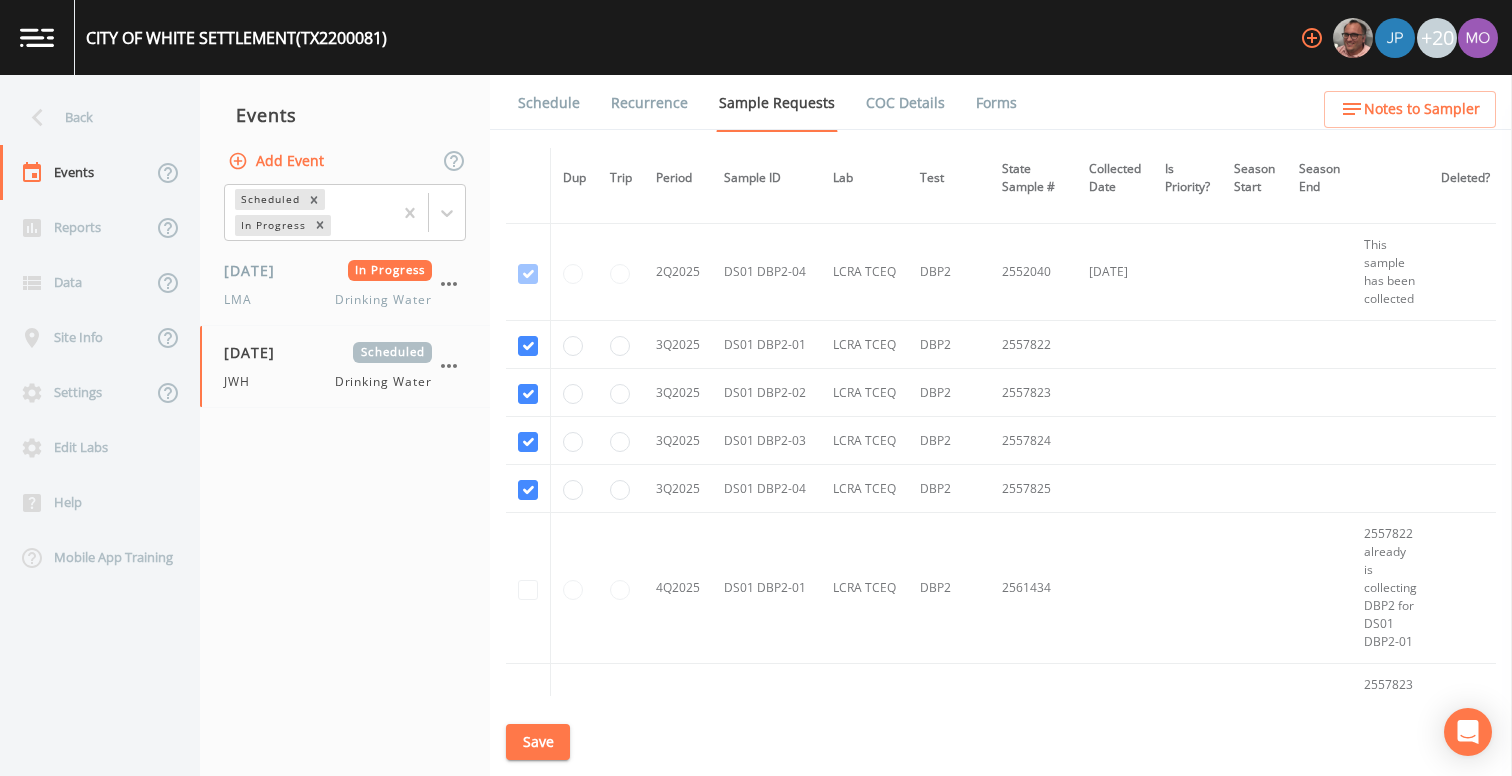 click on "Save" at bounding box center [538, 742] 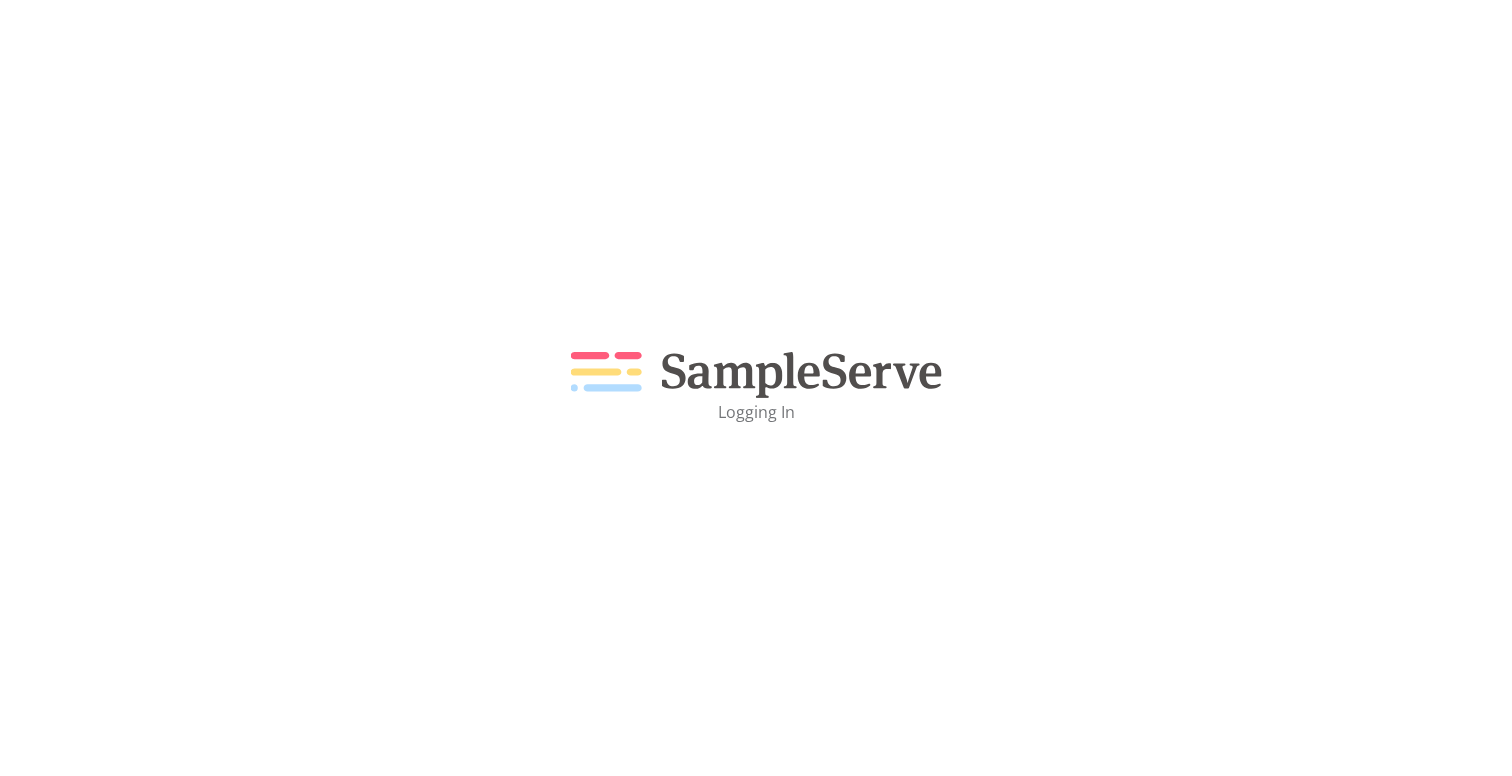 scroll, scrollTop: 0, scrollLeft: 0, axis: both 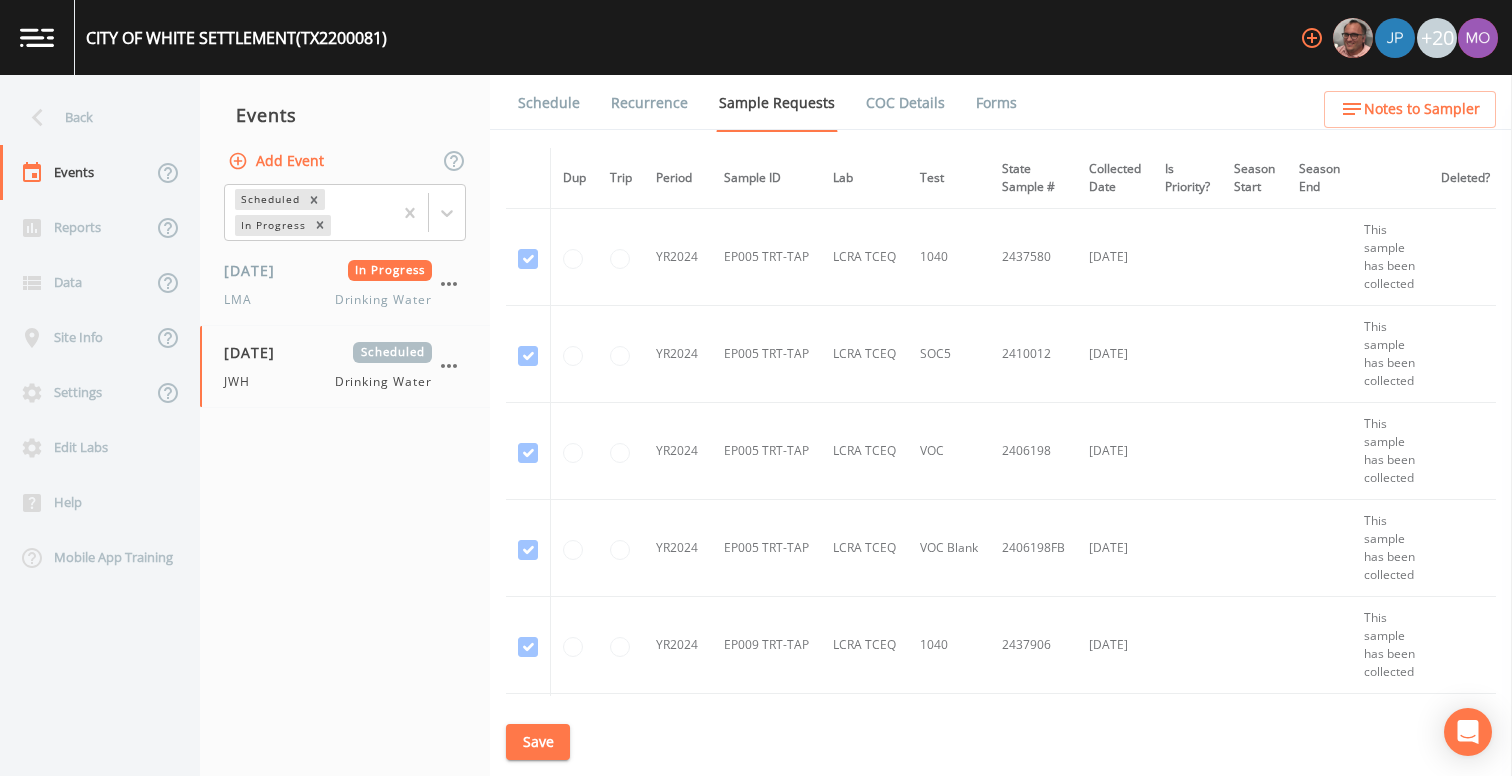 click on "Schedule" at bounding box center [549, 103] 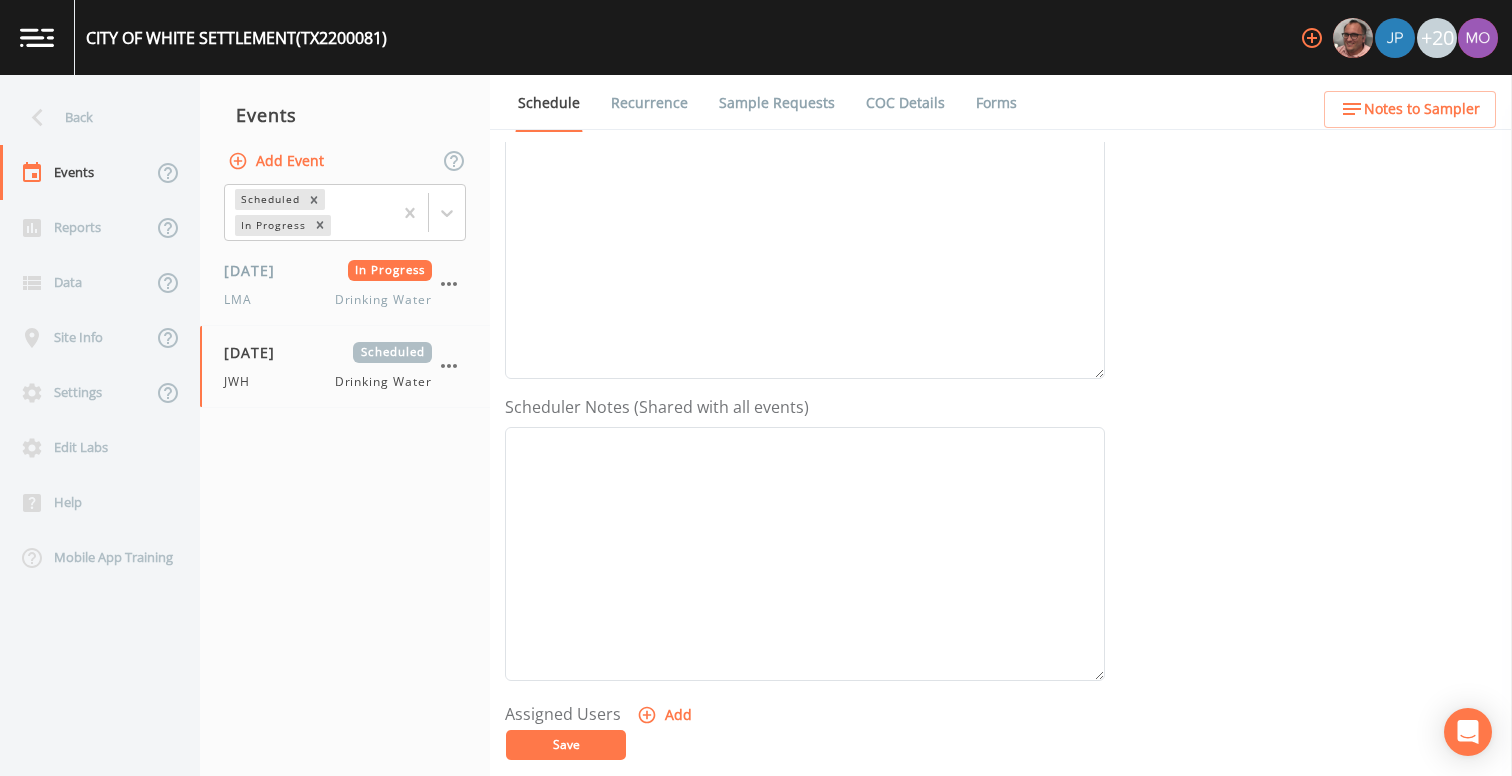 scroll, scrollTop: 431, scrollLeft: 0, axis: vertical 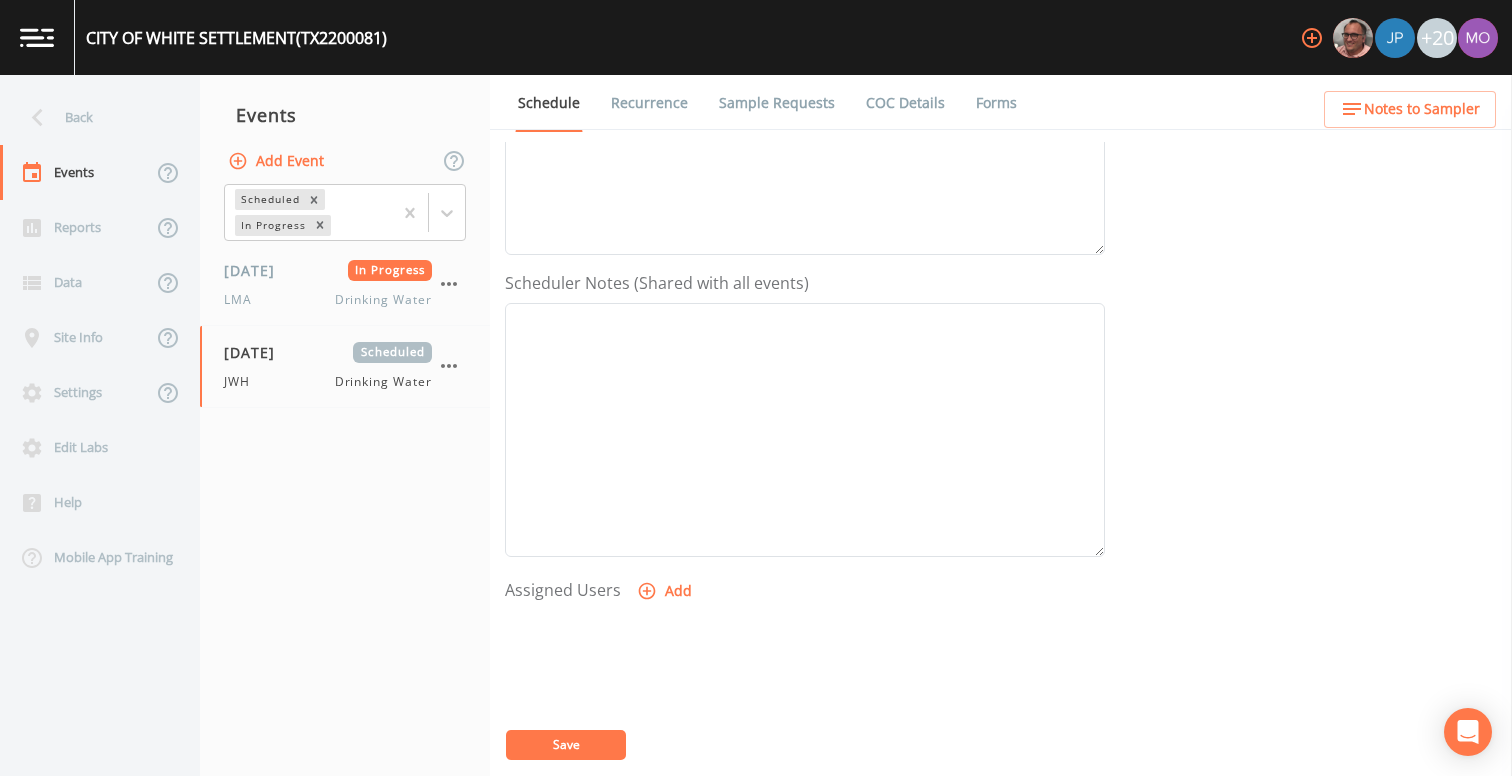 click on "Add" at bounding box center [666, 591] 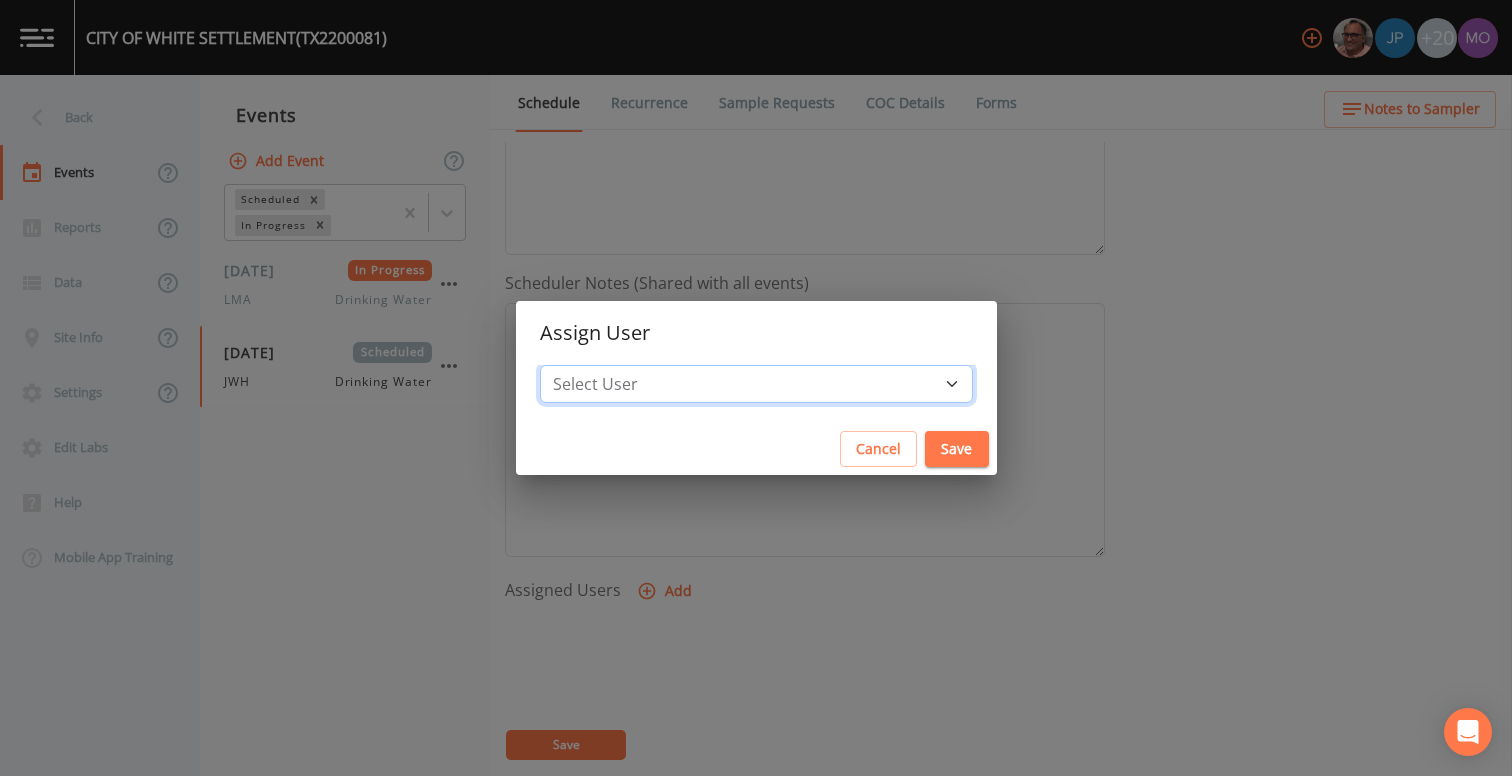 click on "Select User [PERSON_NAME] [PERSON_NAME]  [PERSON_NAME] [PERSON_NAME] [PERSON_NAME] [PERSON_NAME]  Rigamonti [EMAIL_ADDRESS][DOMAIN_NAME] [PERSON_NAME] [PERSON_NAME] [PERSON_NAME] [PERSON_NAME] [PERSON_NAME] [PERSON_NAME] [PERSON_NAME] [PERSON_NAME] [PERSON_NAME] [PERSON_NAME] [PERSON_NAME] [PERSON_NAME] [PERSON_NAME] [PERSON_NAME] [PERSON_NAME]" at bounding box center (756, 384) 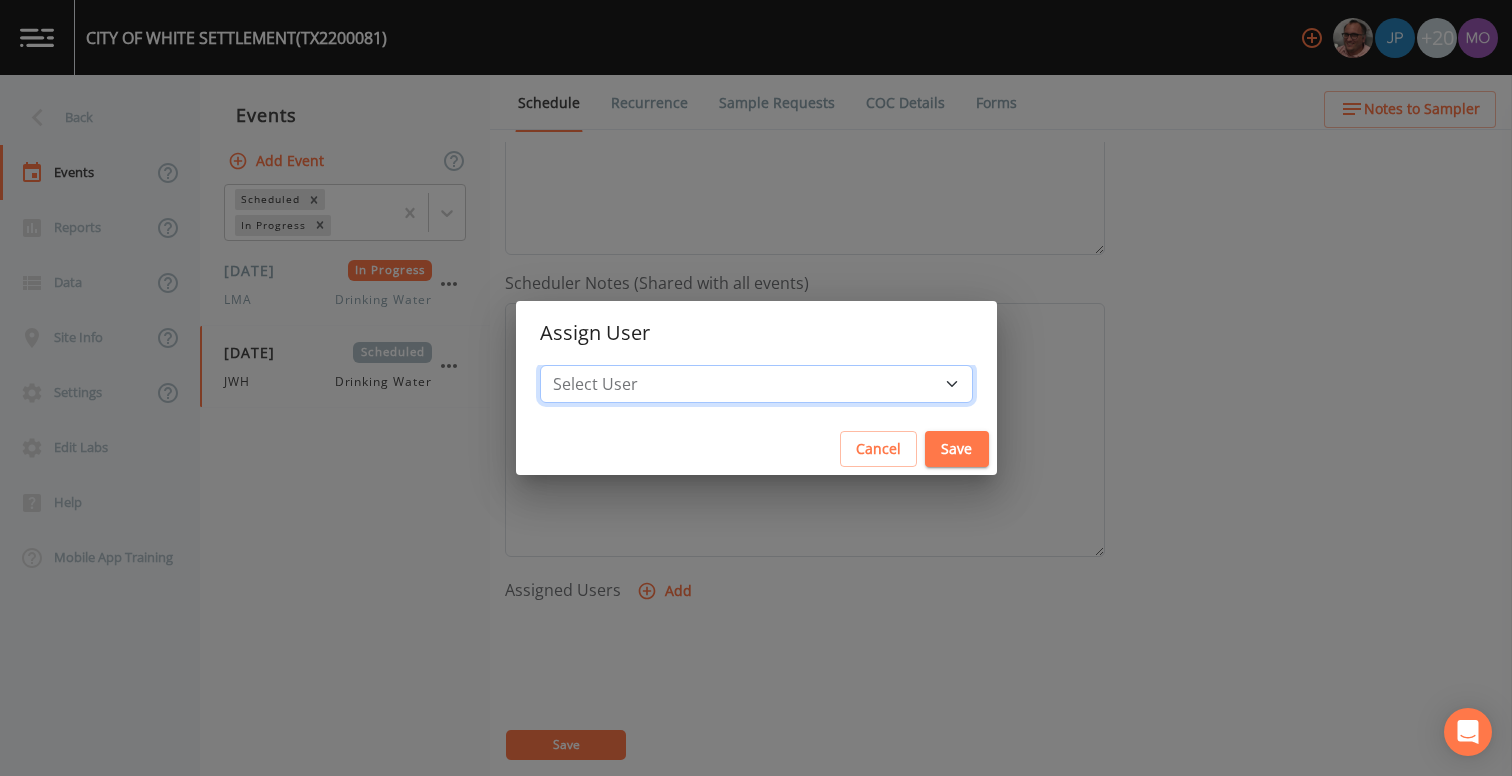 select on "60ca5e11-c17d-4da4-b2ca-4f4a8fa49b96" 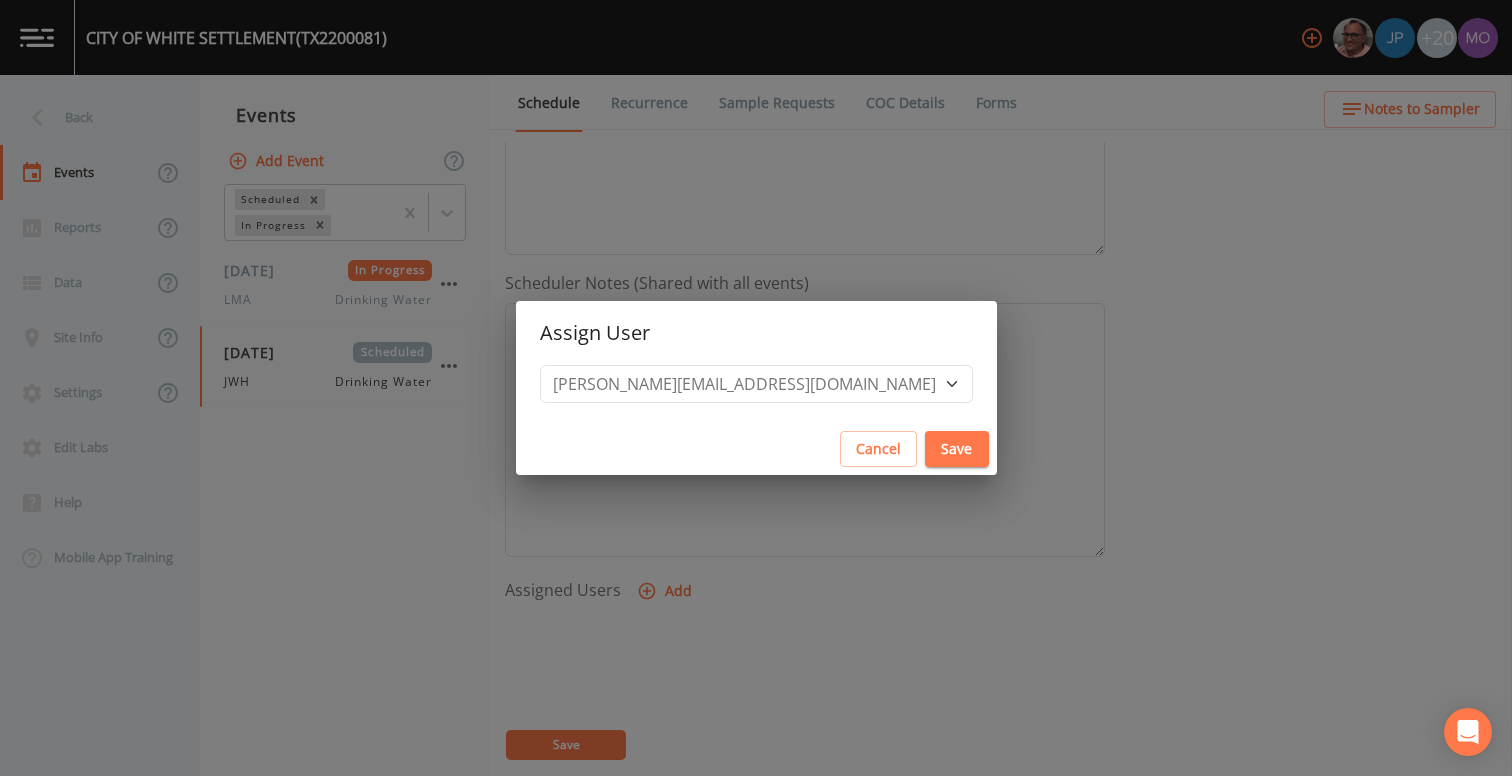click on "Save" at bounding box center [957, 449] 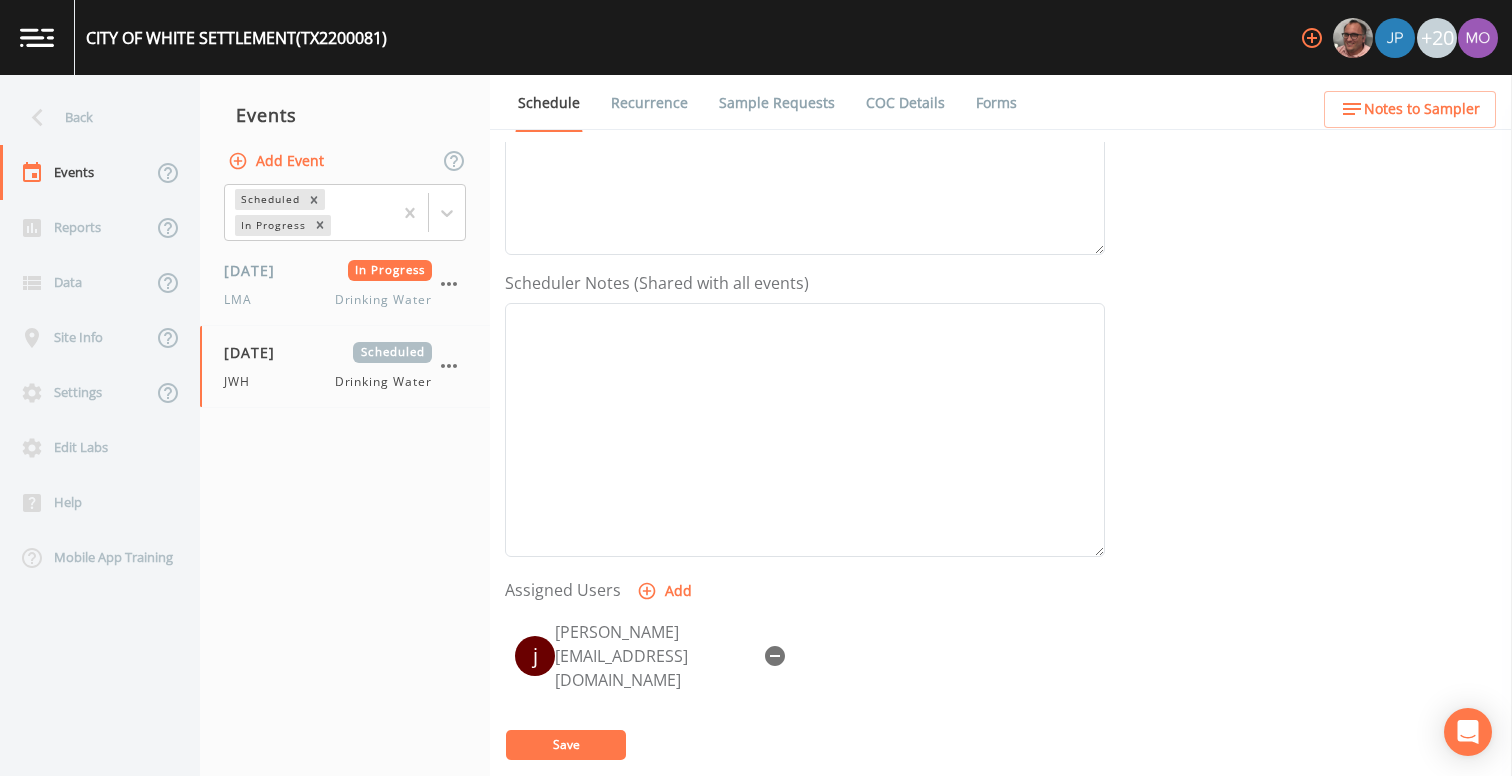 click on "Save" at bounding box center (566, 745) 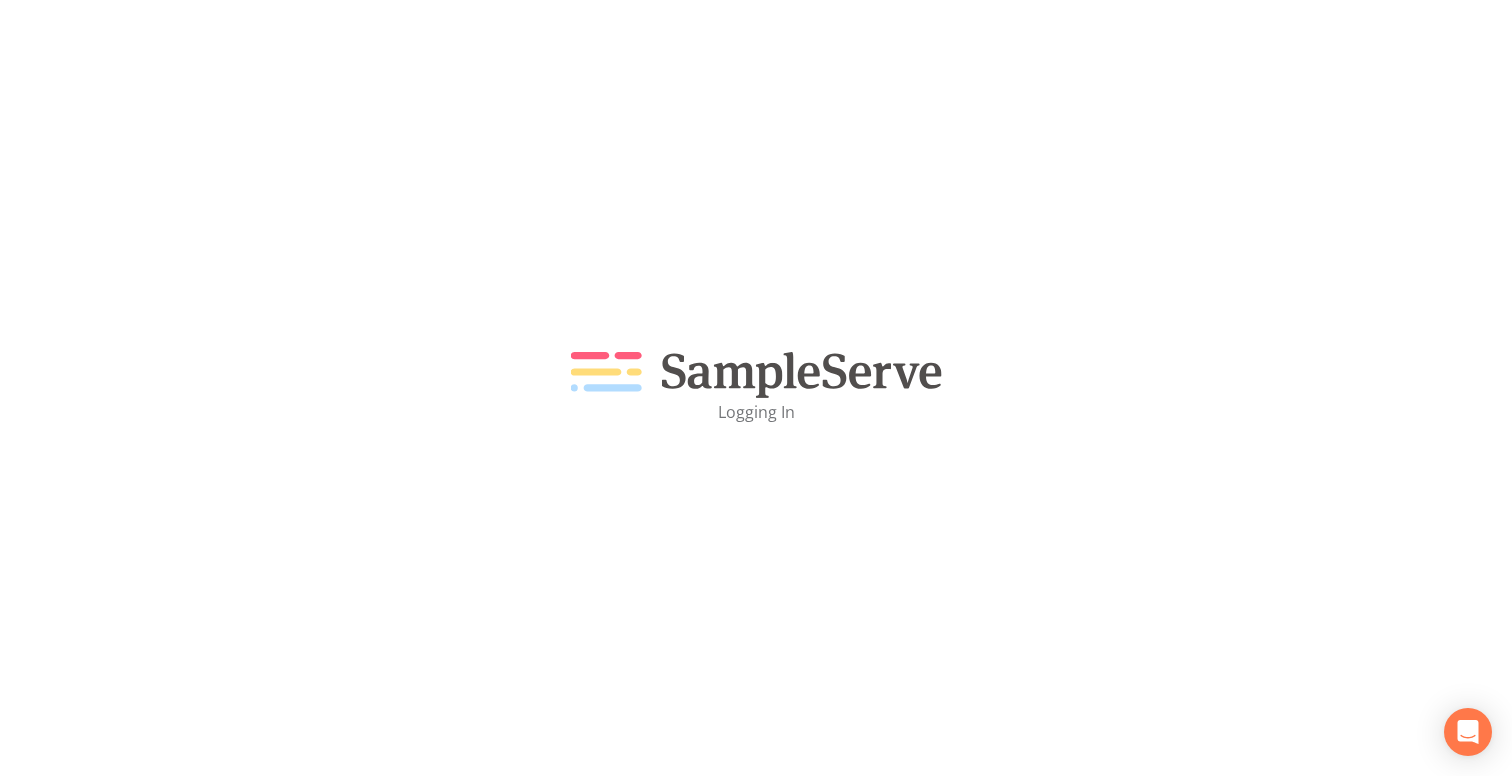 scroll, scrollTop: 0, scrollLeft: 0, axis: both 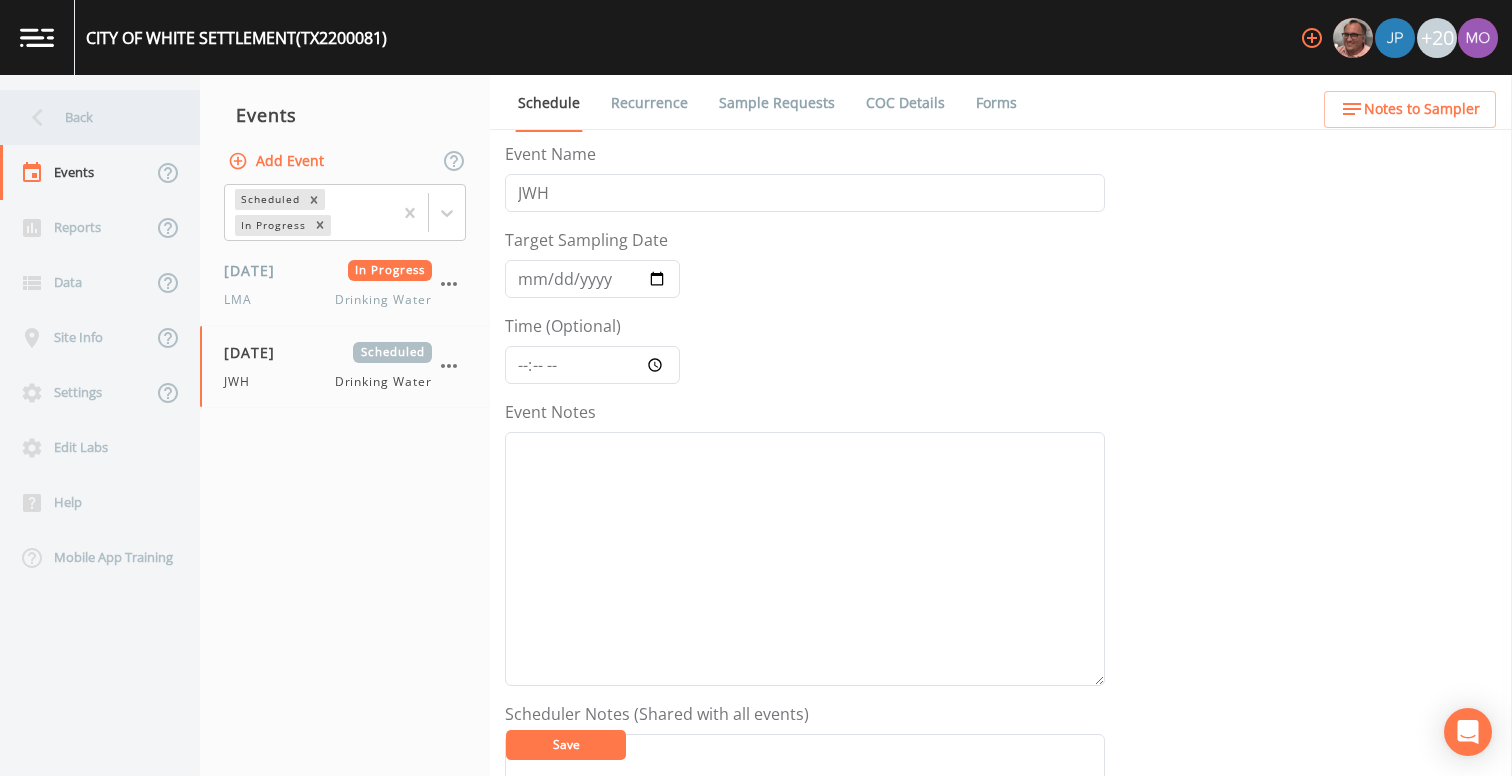 click on "Back" at bounding box center (90, 117) 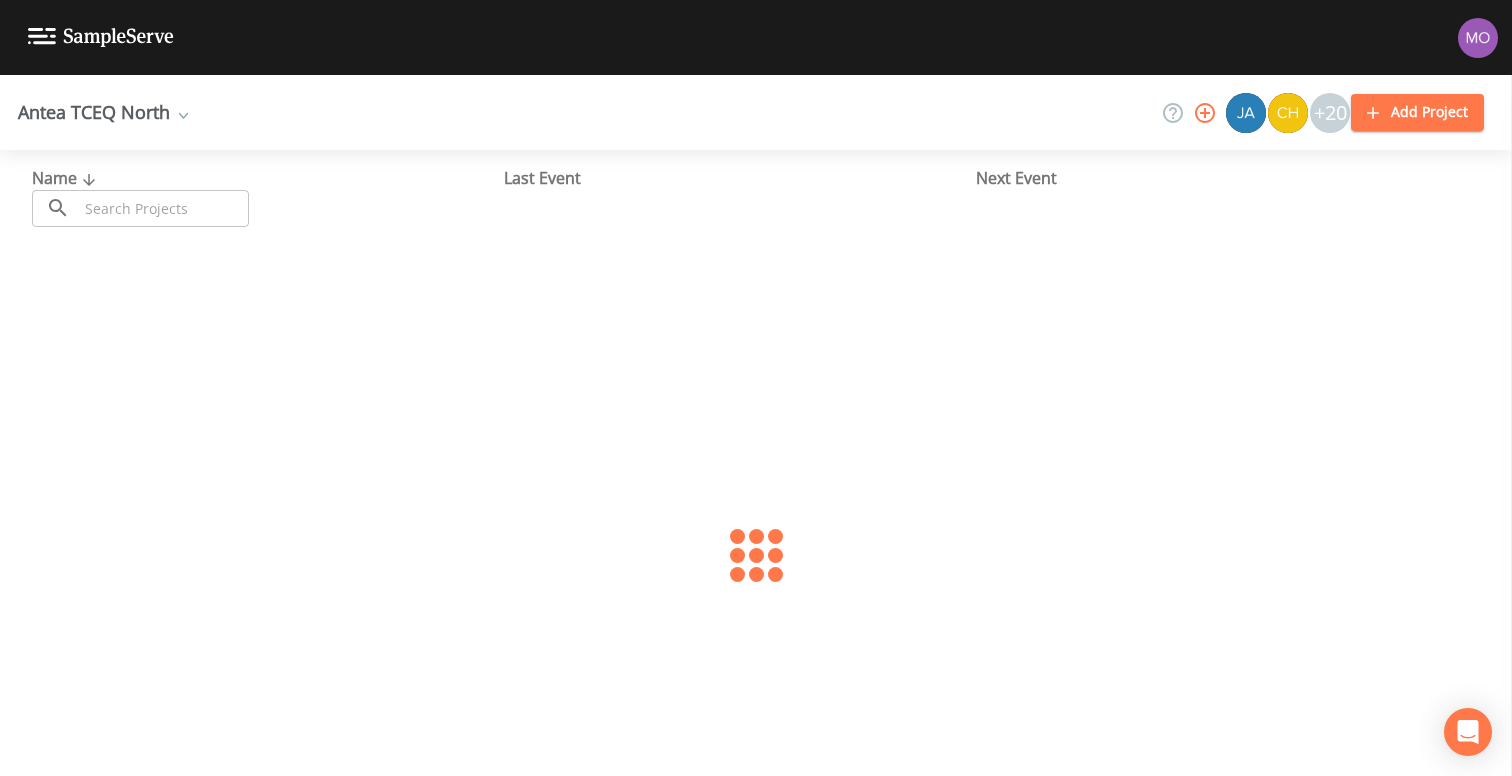 click at bounding box center (163, 208) 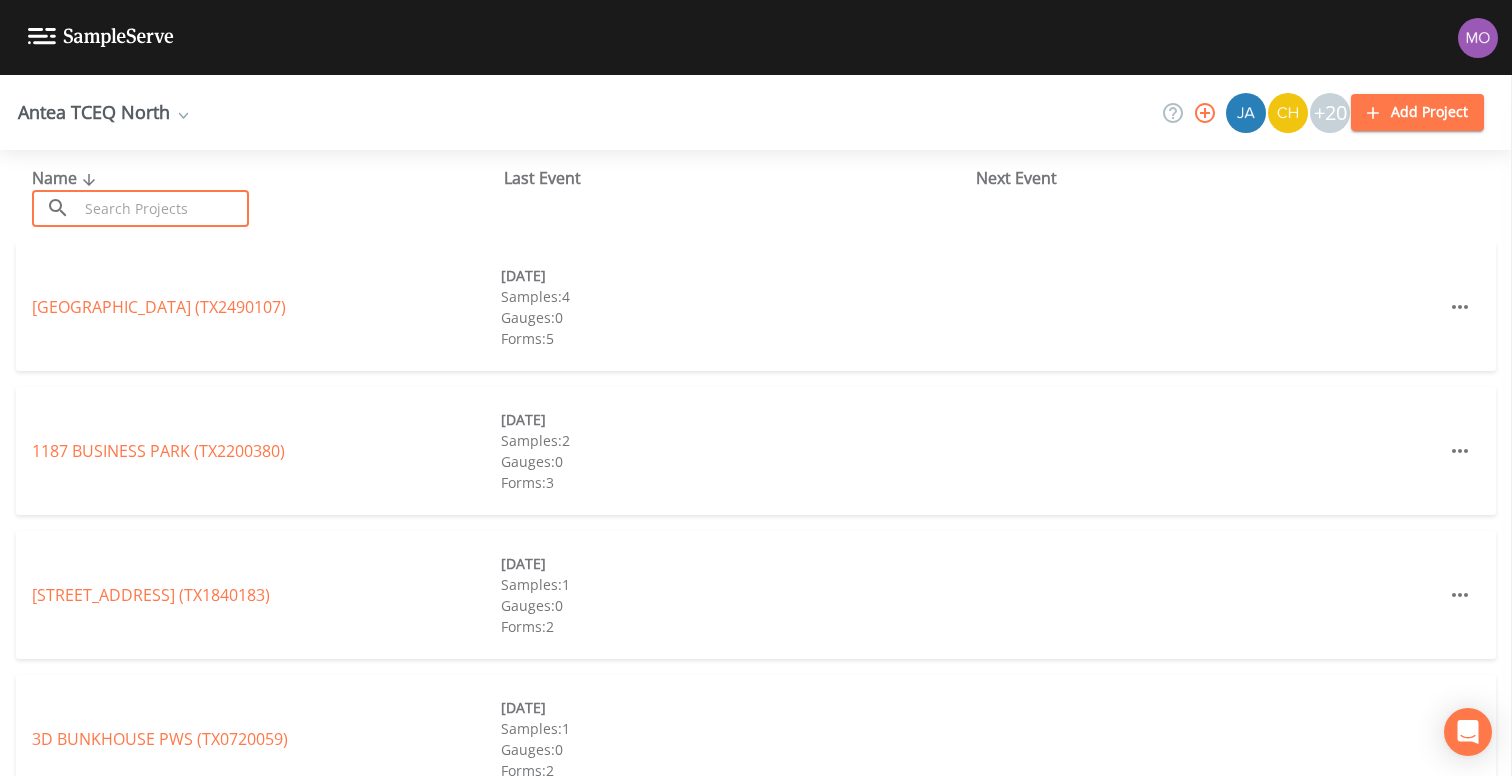 paste on "TX2200048" 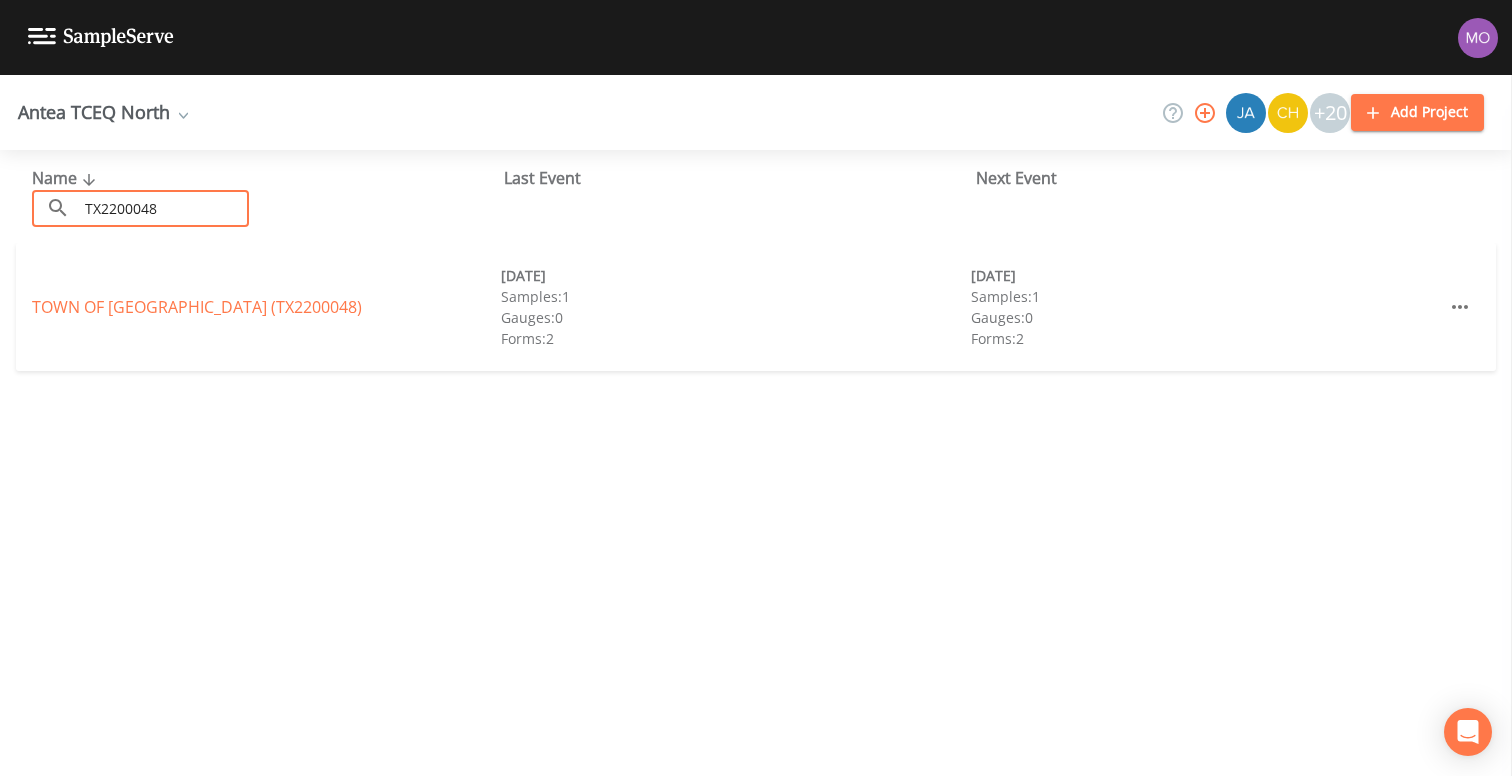 click on "TOWN OF EDGECLIFF VILLAGE   (TX2200048)" at bounding box center [197, 307] 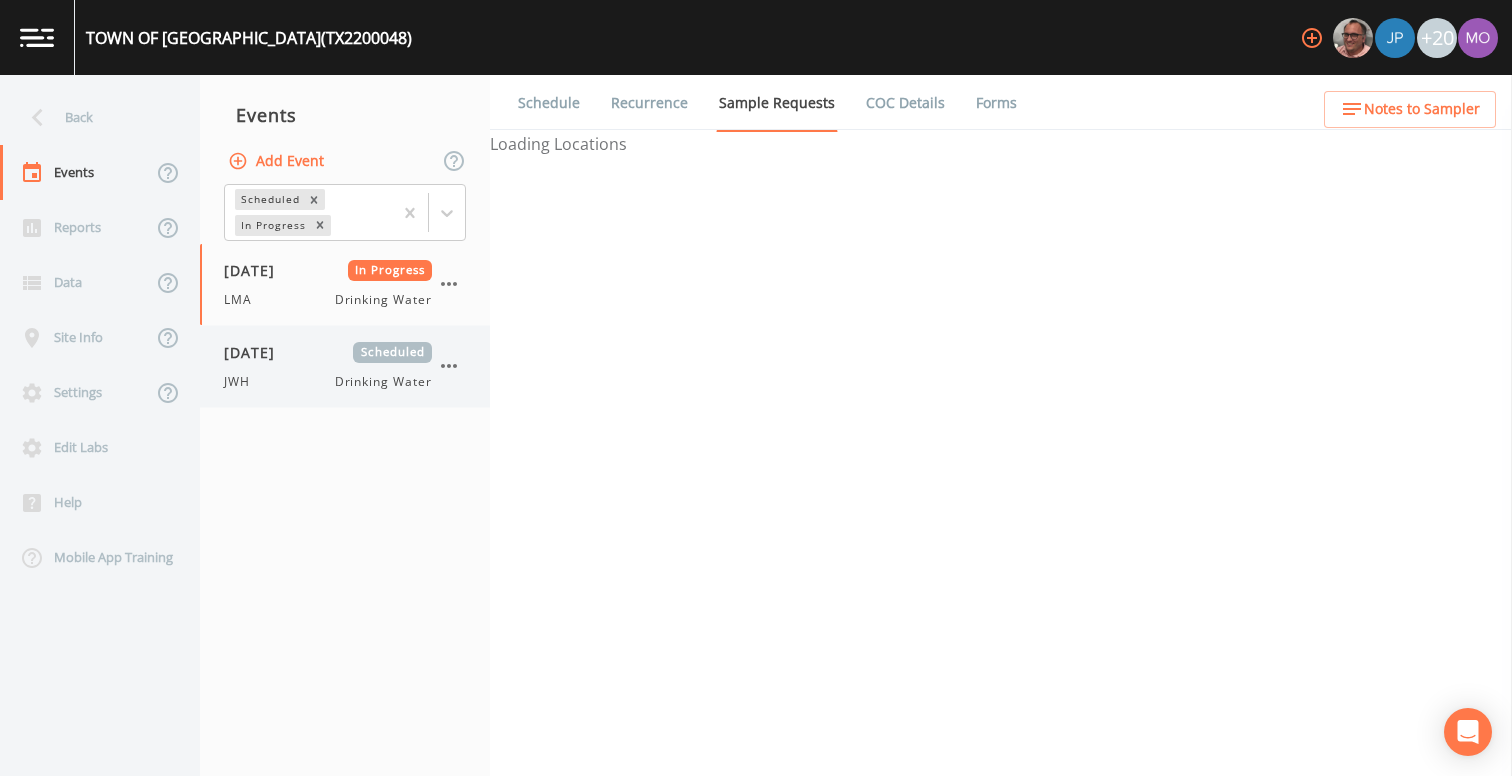 click on "07/11/2025 Scheduled JWH Drinking Water" at bounding box center (328, 366) 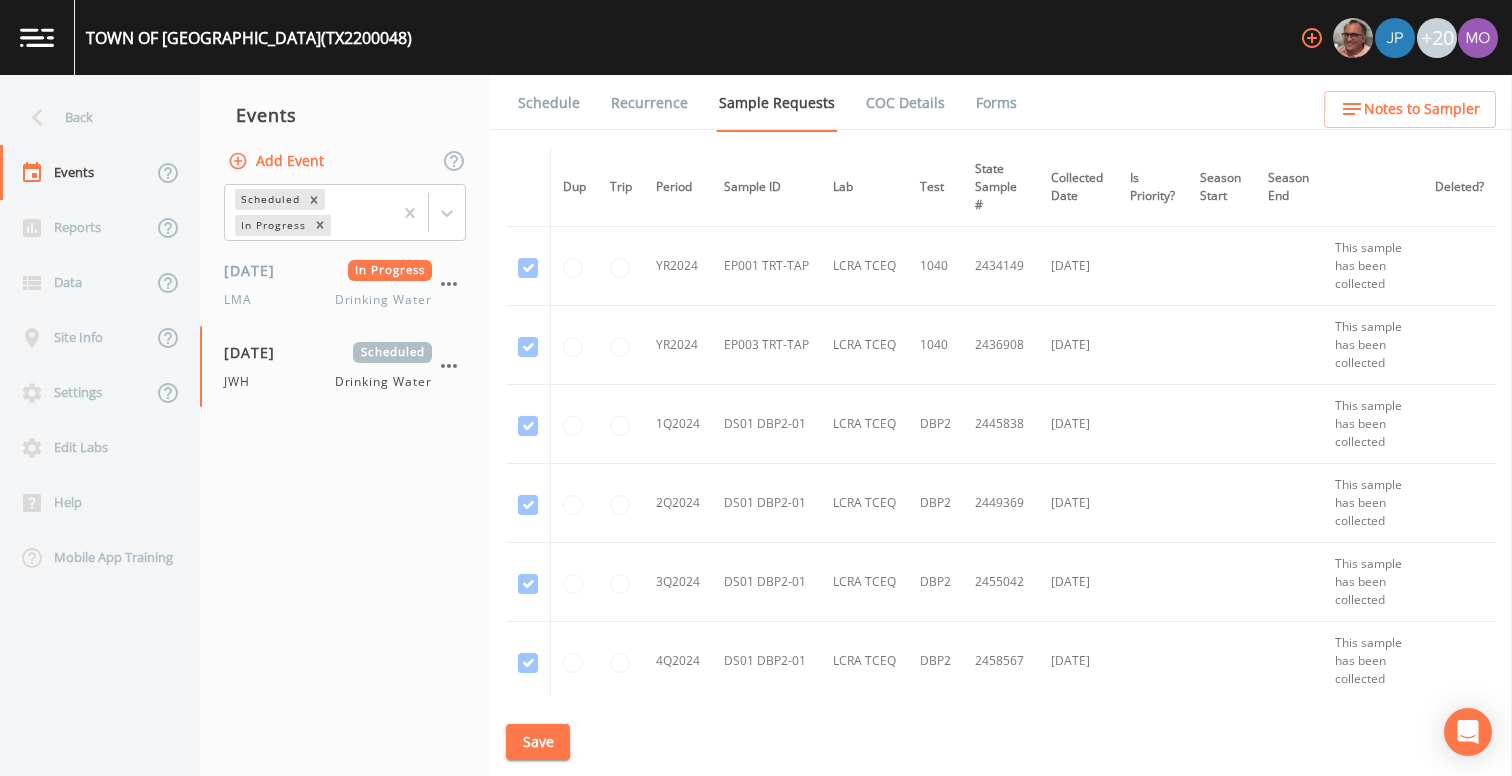 click on "Schedule" at bounding box center [549, 103] 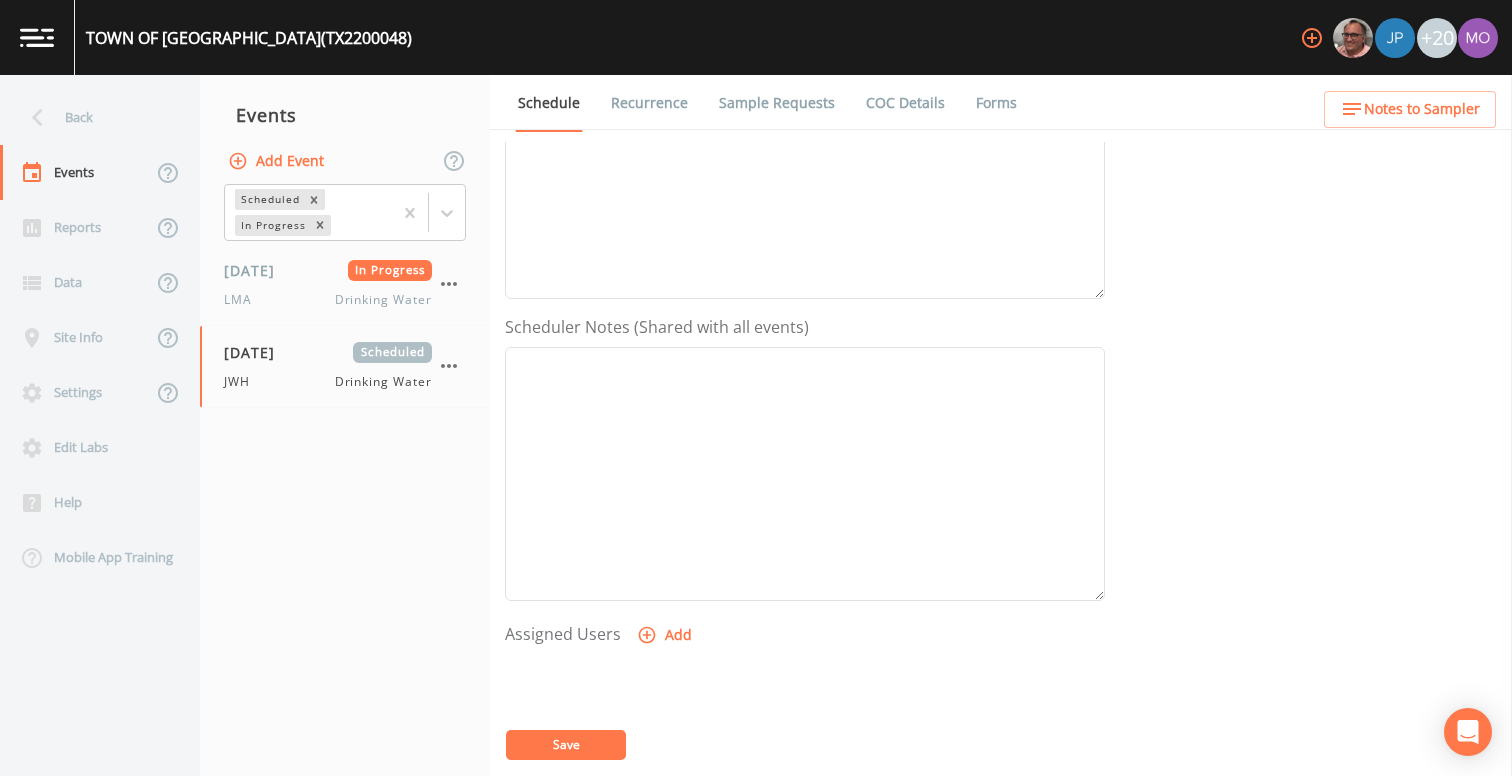 scroll, scrollTop: 614, scrollLeft: 0, axis: vertical 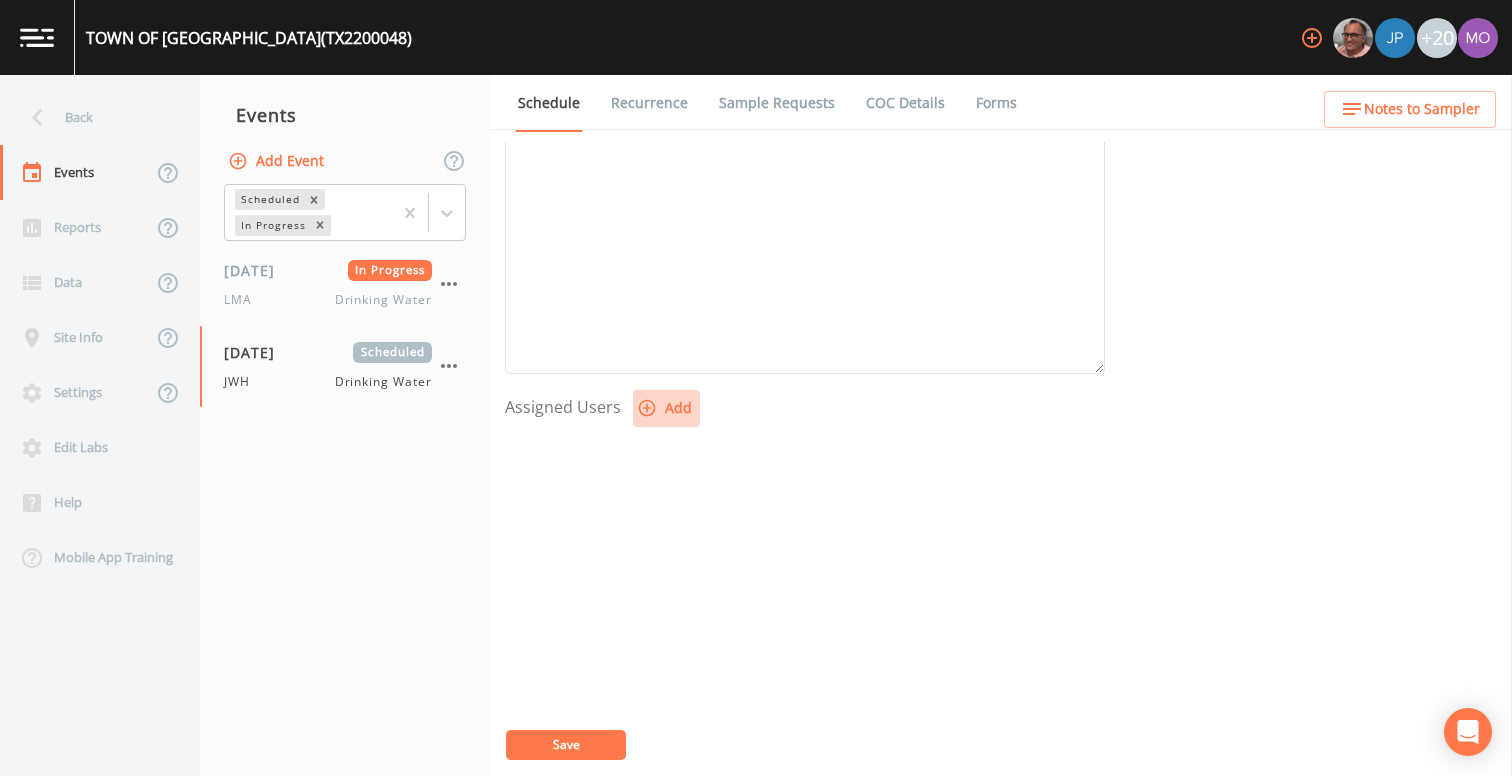 click on "Add" at bounding box center (666, 408) 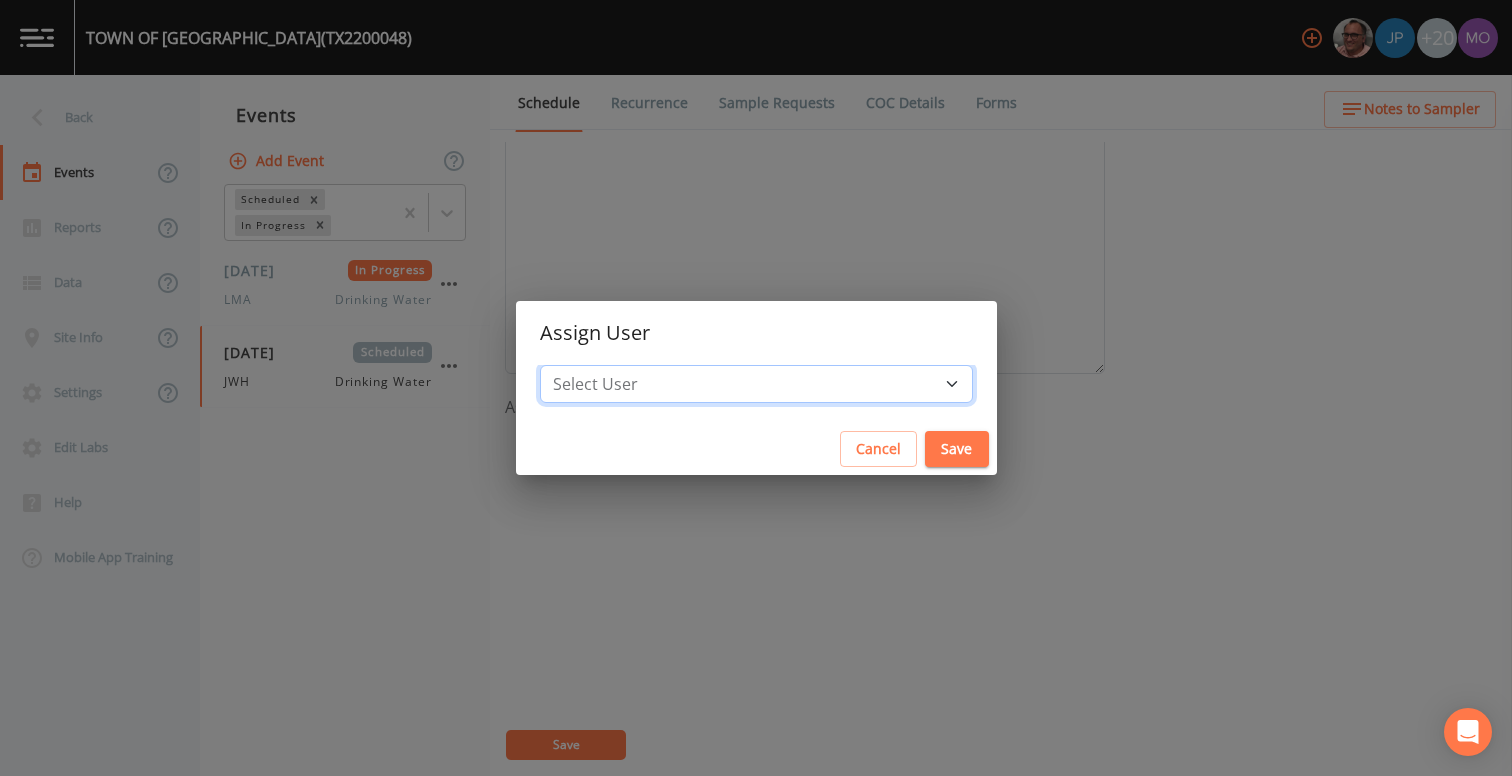 click on "Select User [PERSON_NAME] [PERSON_NAME]  [PERSON_NAME] [PERSON_NAME] [PERSON_NAME] [PERSON_NAME]  Rigamonti [EMAIL_ADDRESS][DOMAIN_NAME] [PERSON_NAME] [PERSON_NAME] [PERSON_NAME] [PERSON_NAME] [PERSON_NAME] [PERSON_NAME] [PERSON_NAME] [PERSON_NAME] [PERSON_NAME] [PERSON_NAME] [PERSON_NAME] [PERSON_NAME] [PERSON_NAME] [PERSON_NAME] [PERSON_NAME]" at bounding box center (756, 384) 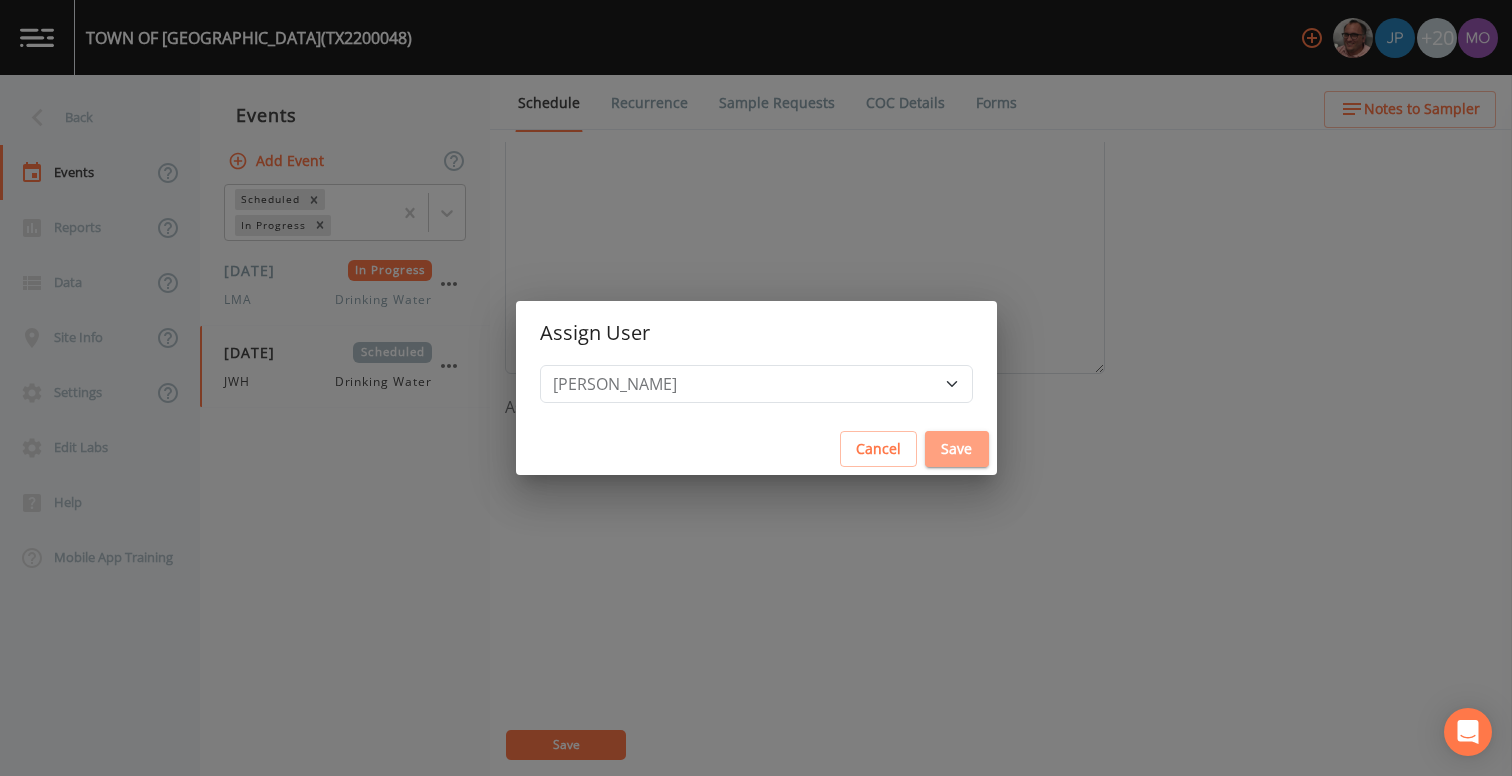 click on "Save" at bounding box center (957, 449) 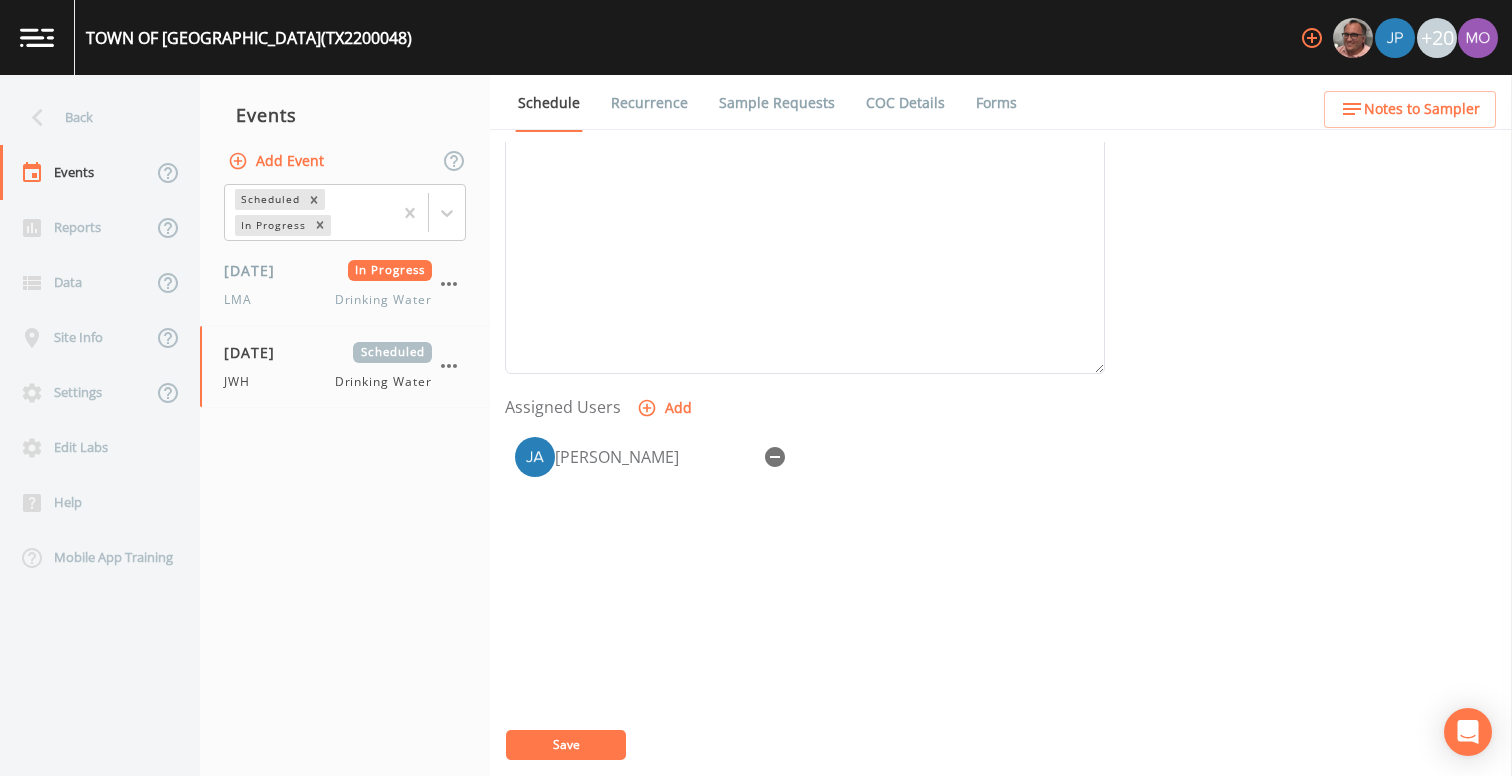click on "Save" at bounding box center [566, 744] 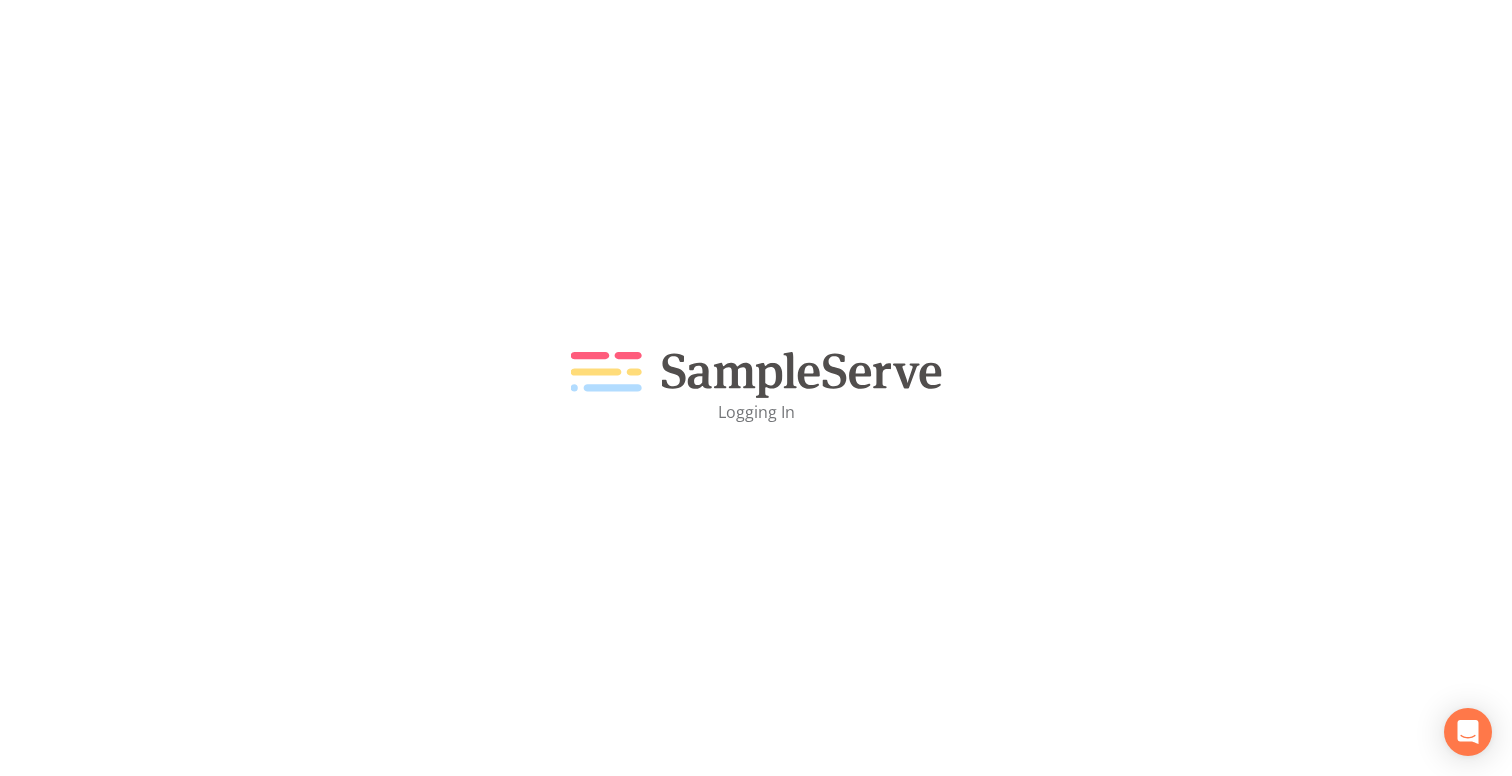 scroll, scrollTop: 0, scrollLeft: 0, axis: both 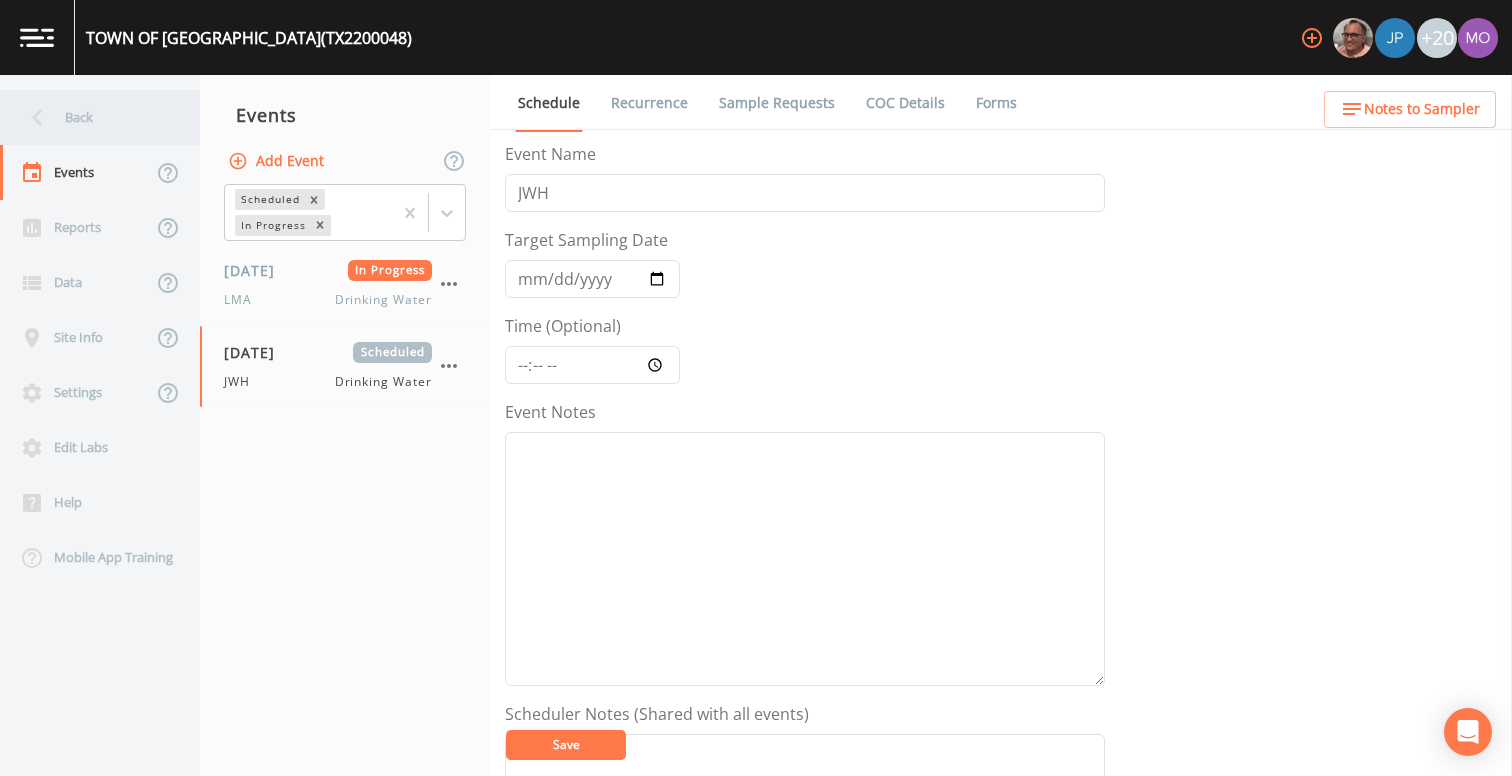 click on "Back" at bounding box center (90, 117) 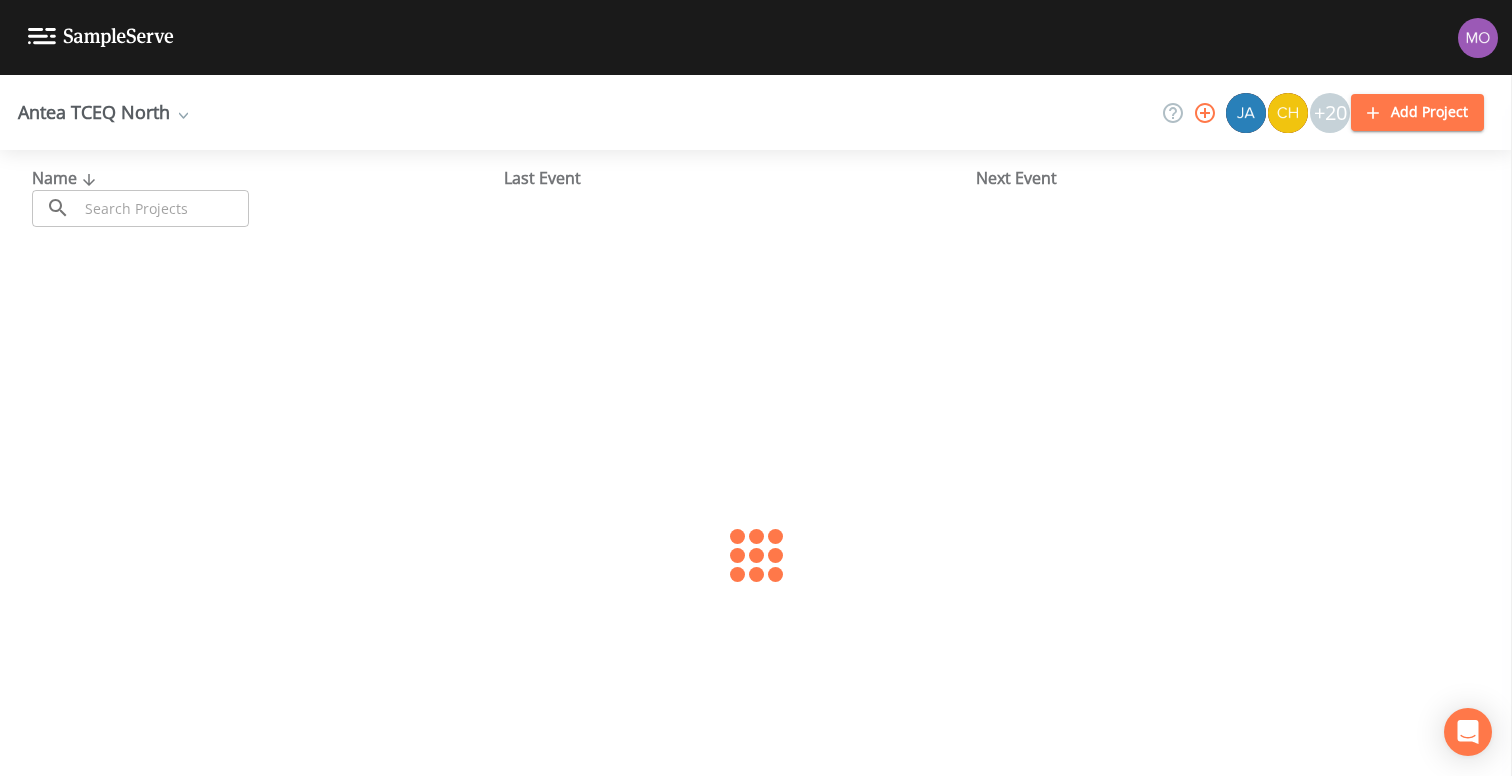 click at bounding box center (163, 208) 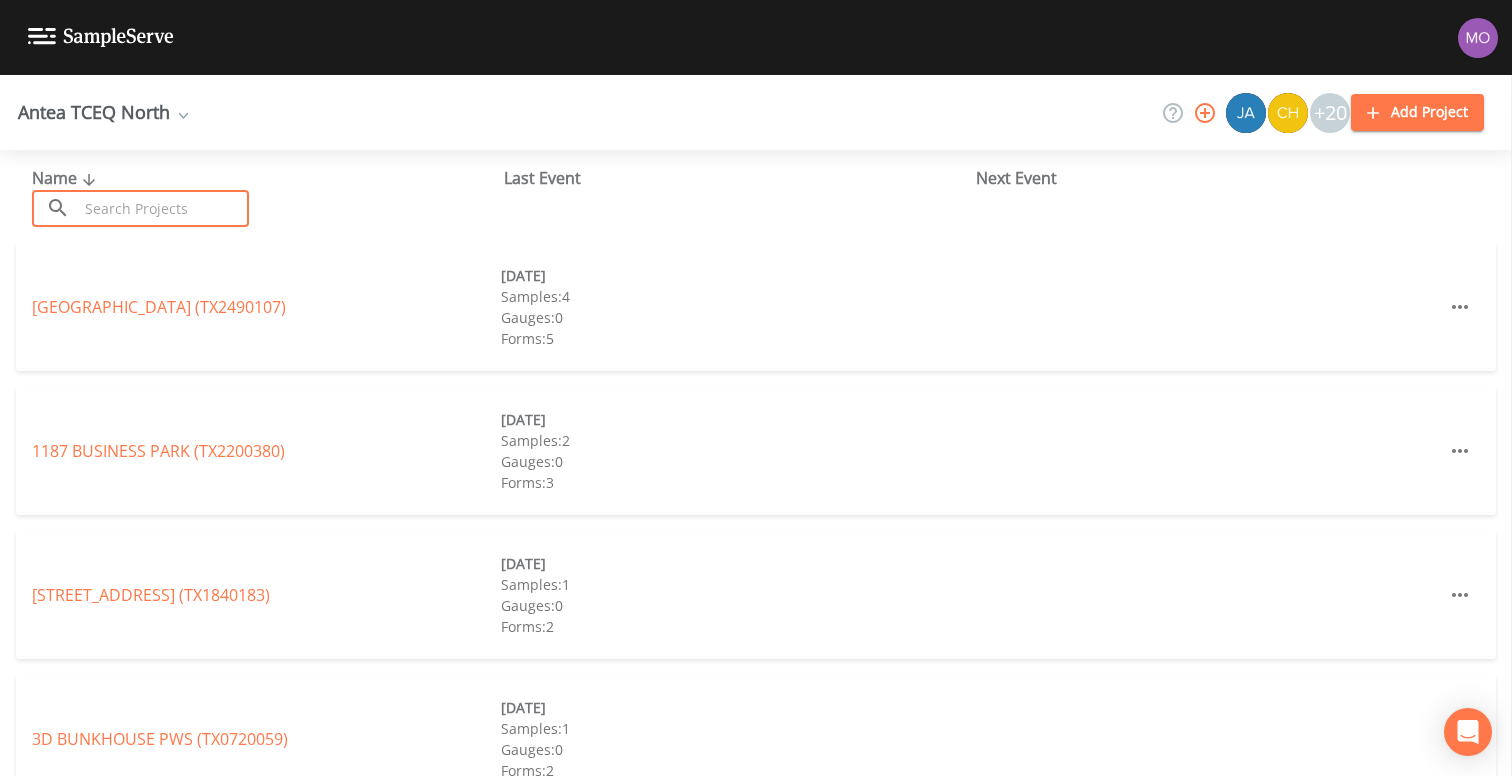 paste on "TX2200081" 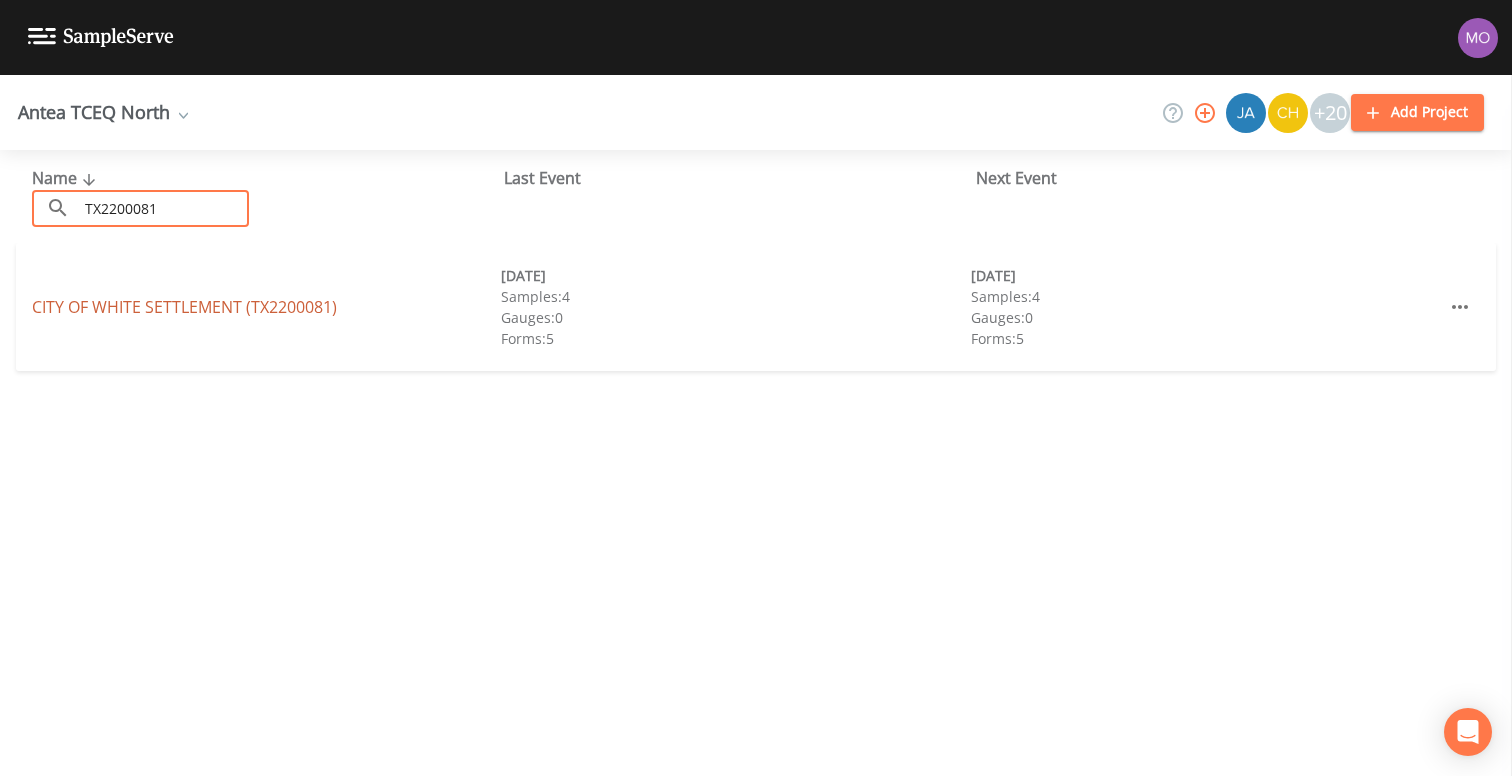 click on "CITY OF [GEOGRAPHIC_DATA]   (TX2200081)" at bounding box center [184, 307] 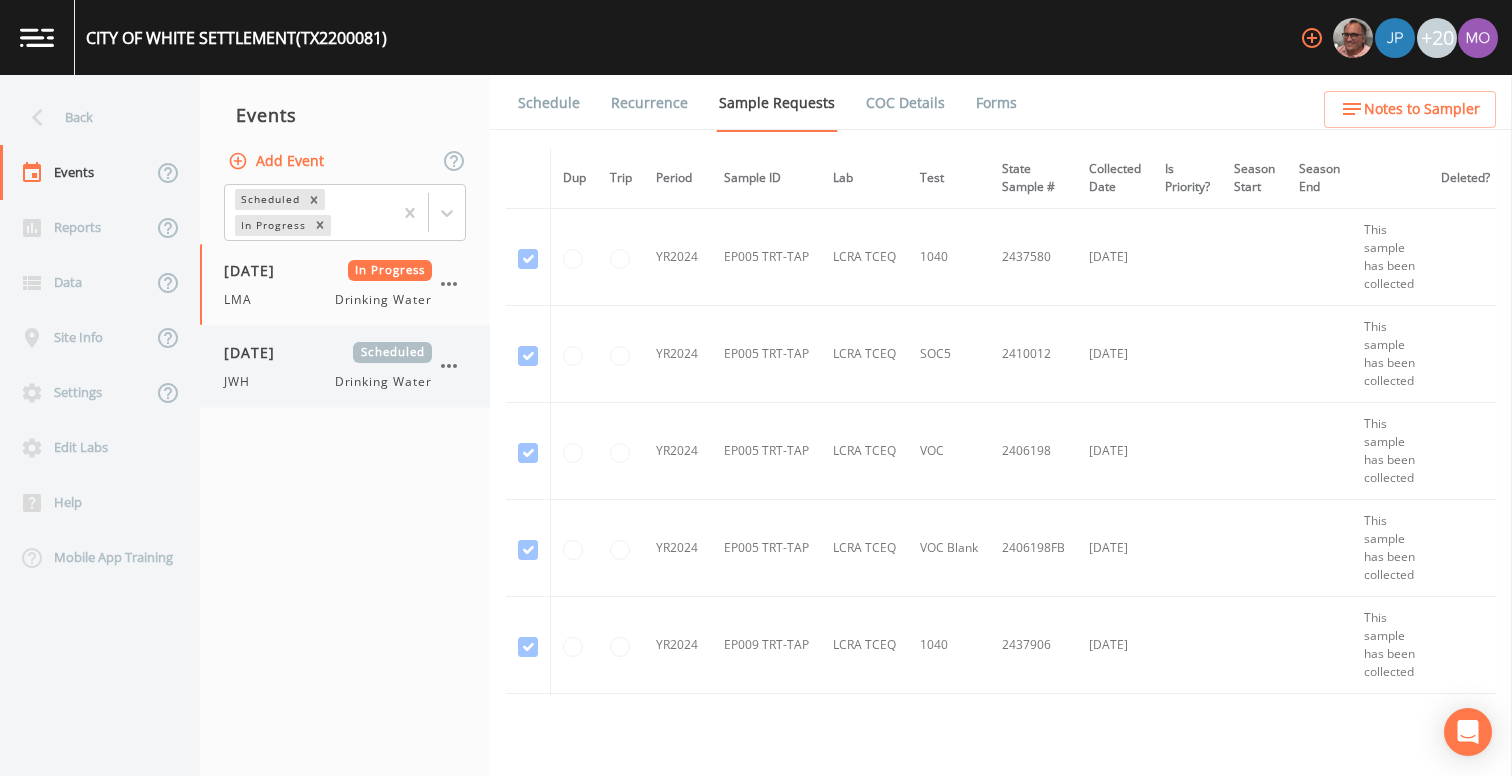 click on "[DATE]" at bounding box center (256, 352) 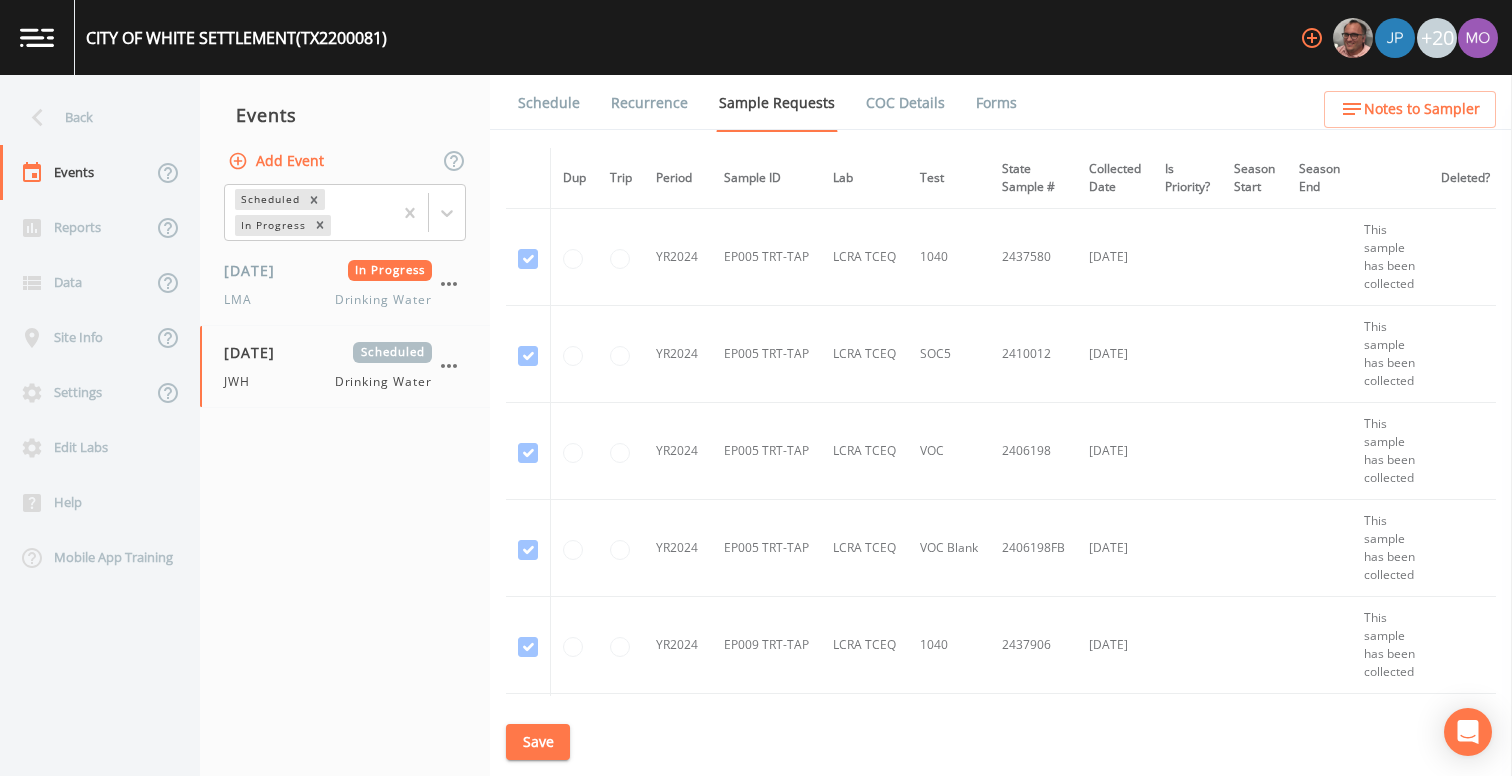 click on "Schedule" at bounding box center [549, 103] 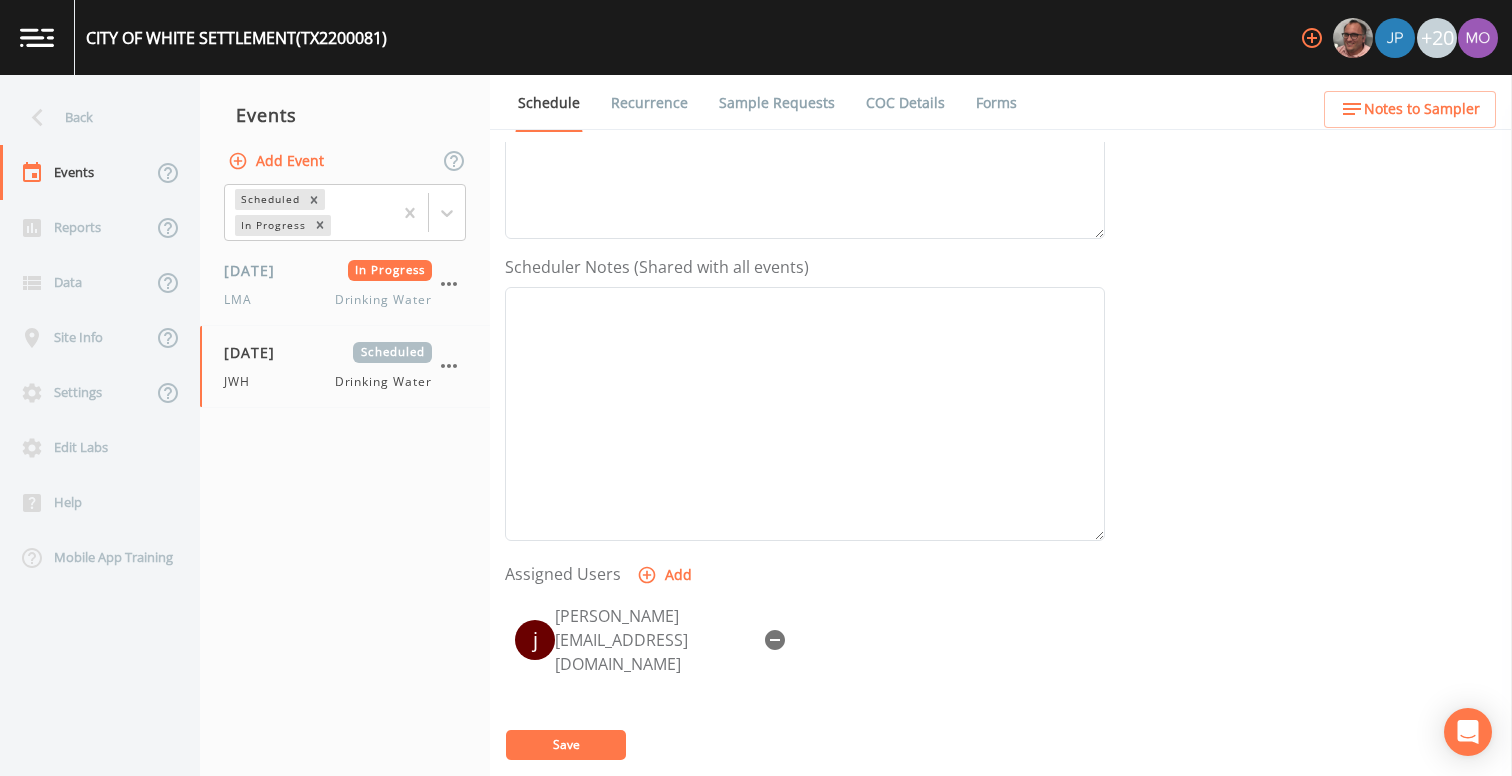 scroll, scrollTop: 474, scrollLeft: 0, axis: vertical 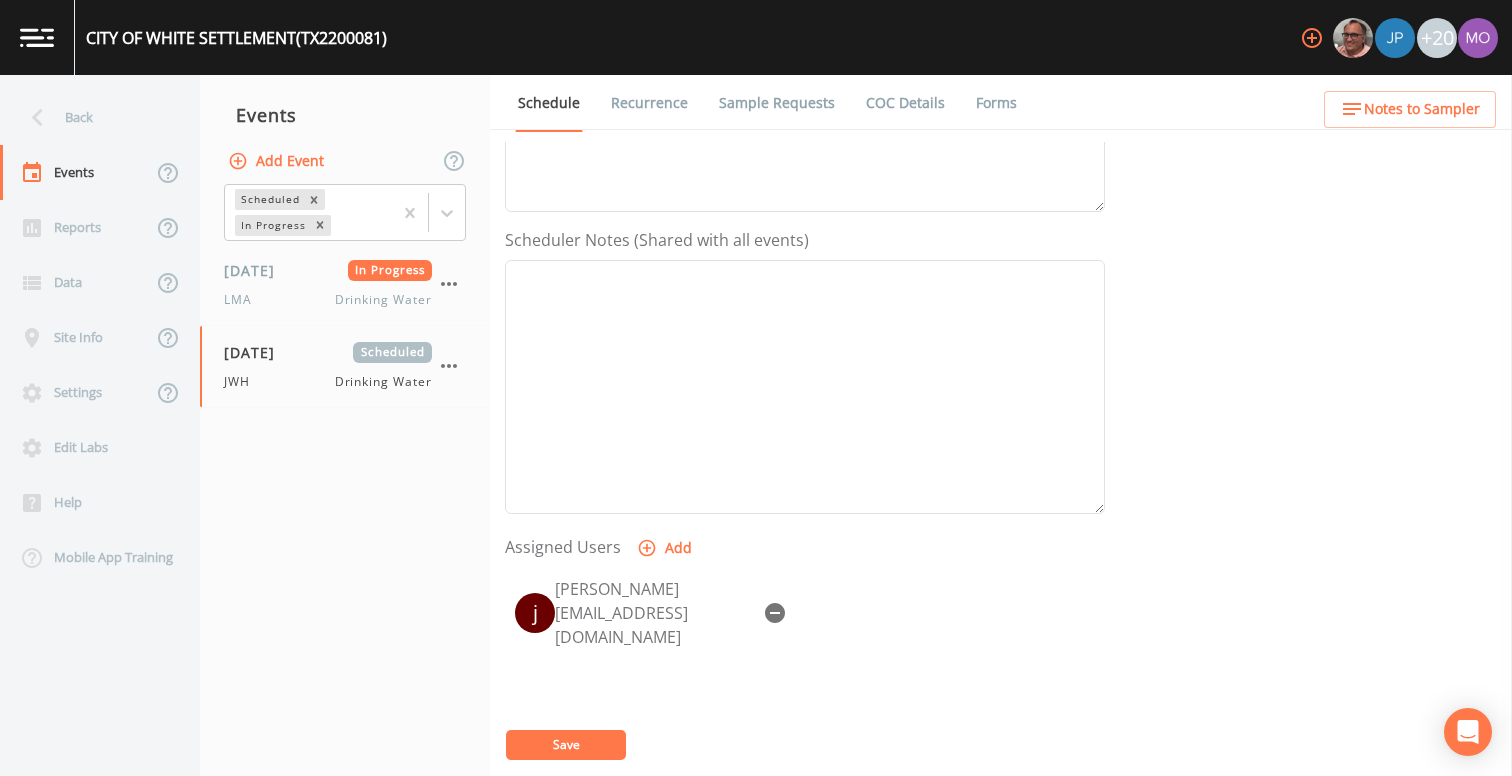 click 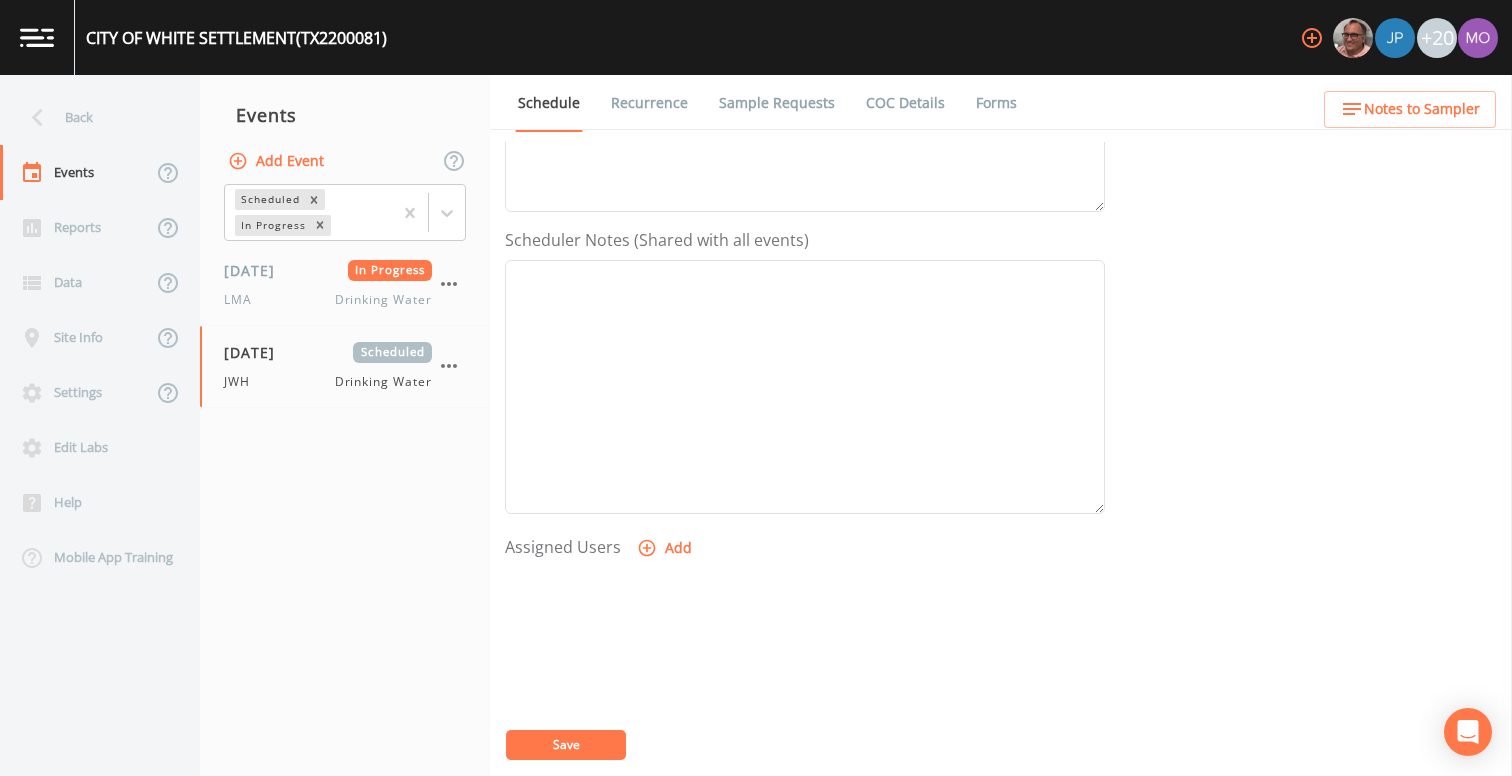 click on "Add" at bounding box center (666, 548) 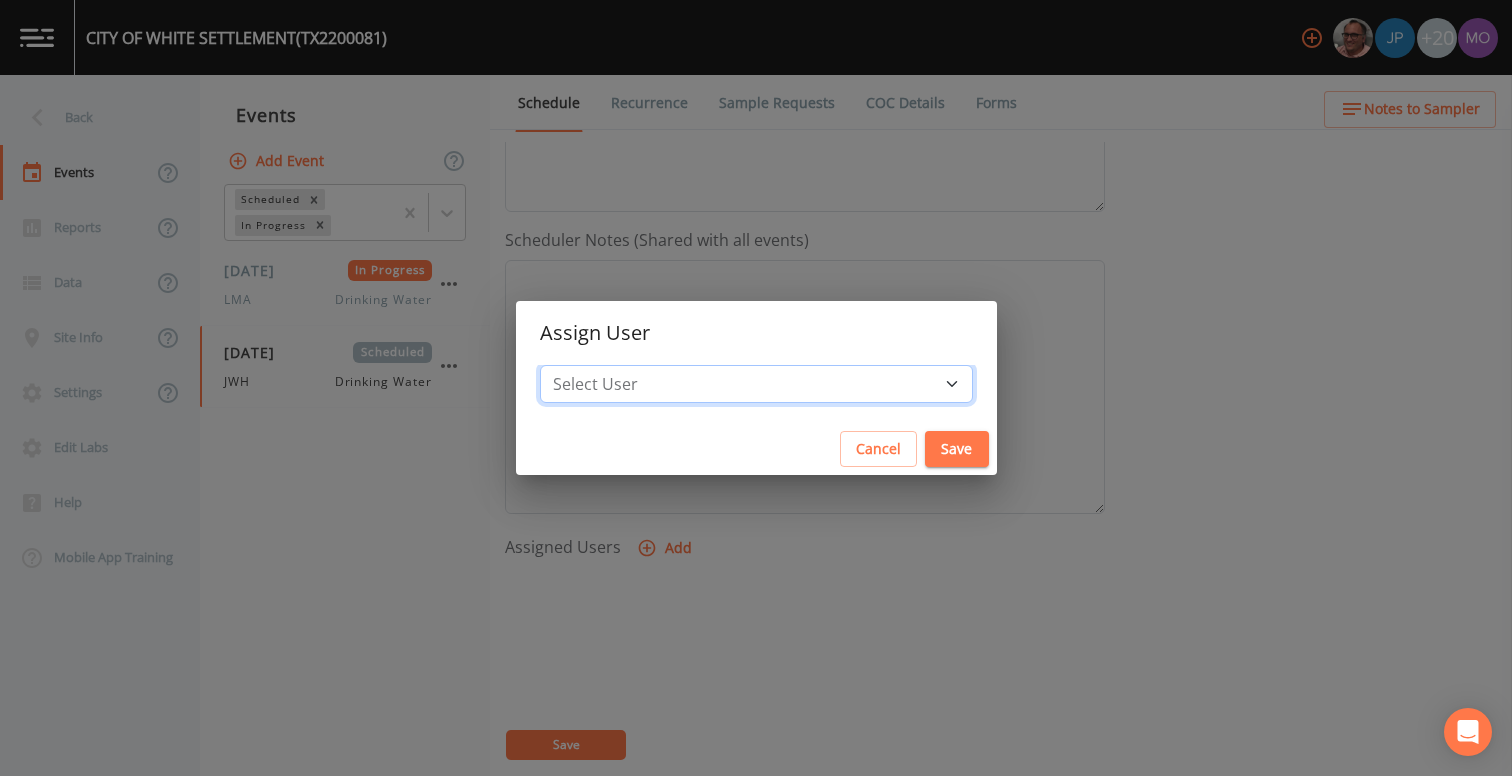 click on "Select User [PERSON_NAME] [PERSON_NAME]  [PERSON_NAME] [PERSON_NAME] [PERSON_NAME] [PERSON_NAME]  Rigamonti [EMAIL_ADDRESS][DOMAIN_NAME] [PERSON_NAME] [PERSON_NAME] [PERSON_NAME] [PERSON_NAME] [PERSON_NAME] [PERSON_NAME] [PERSON_NAME] [PERSON_NAME] [PERSON_NAME] [PERSON_NAME] [PERSON_NAME] [PERSON_NAME] [PERSON_NAME] [PERSON_NAME] [PERSON_NAME]" at bounding box center [756, 384] 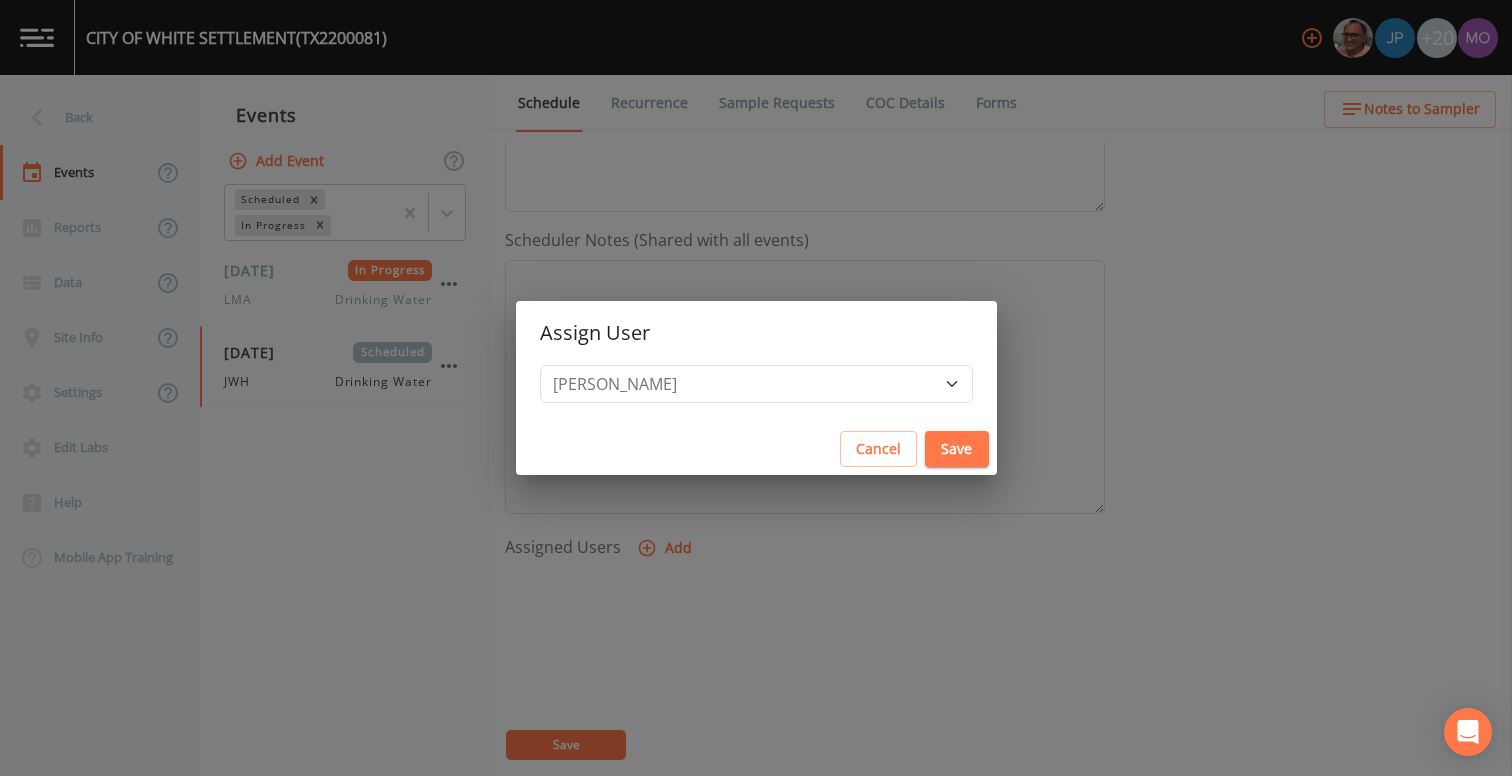 click on "Save" at bounding box center (957, 449) 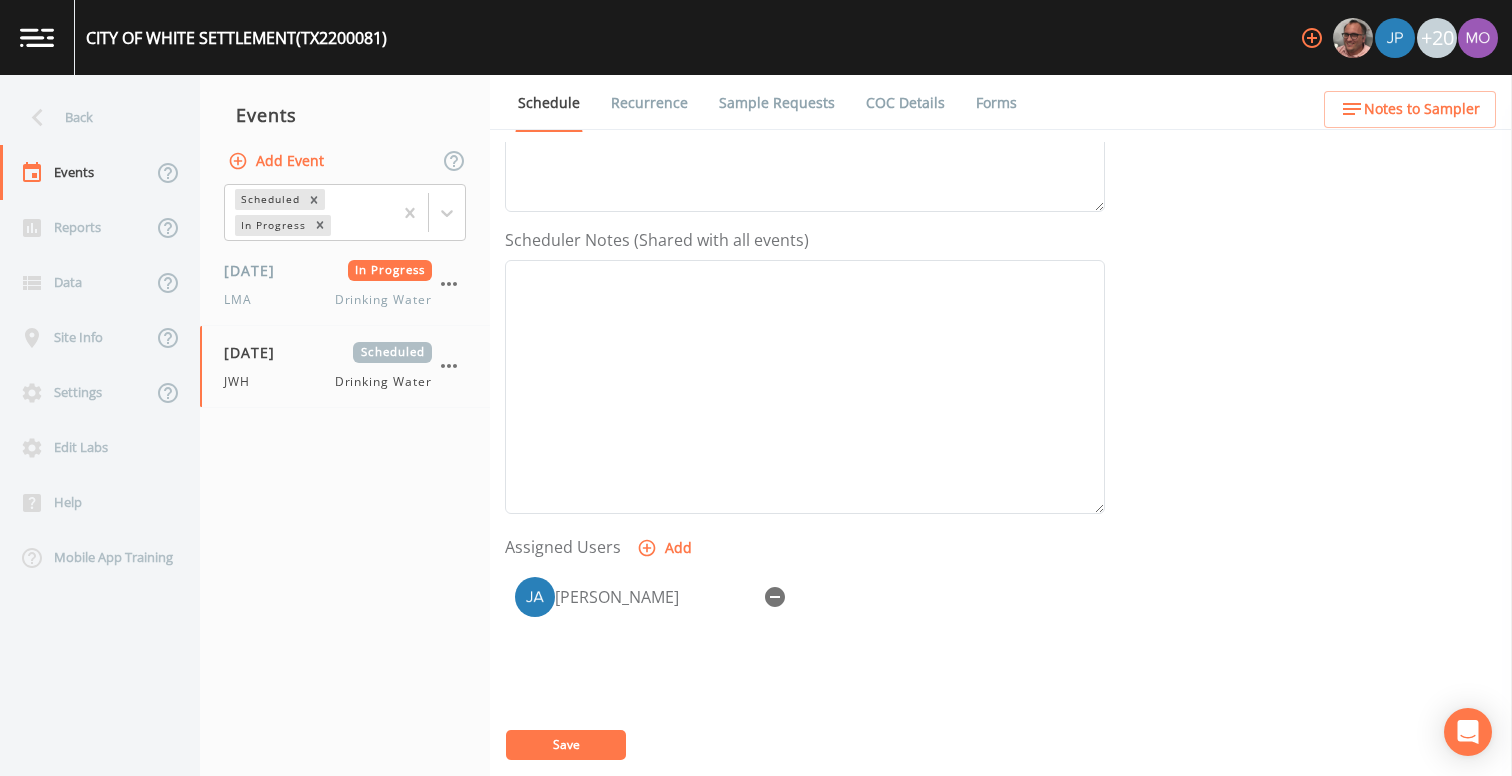 click on "Save" at bounding box center (566, 745) 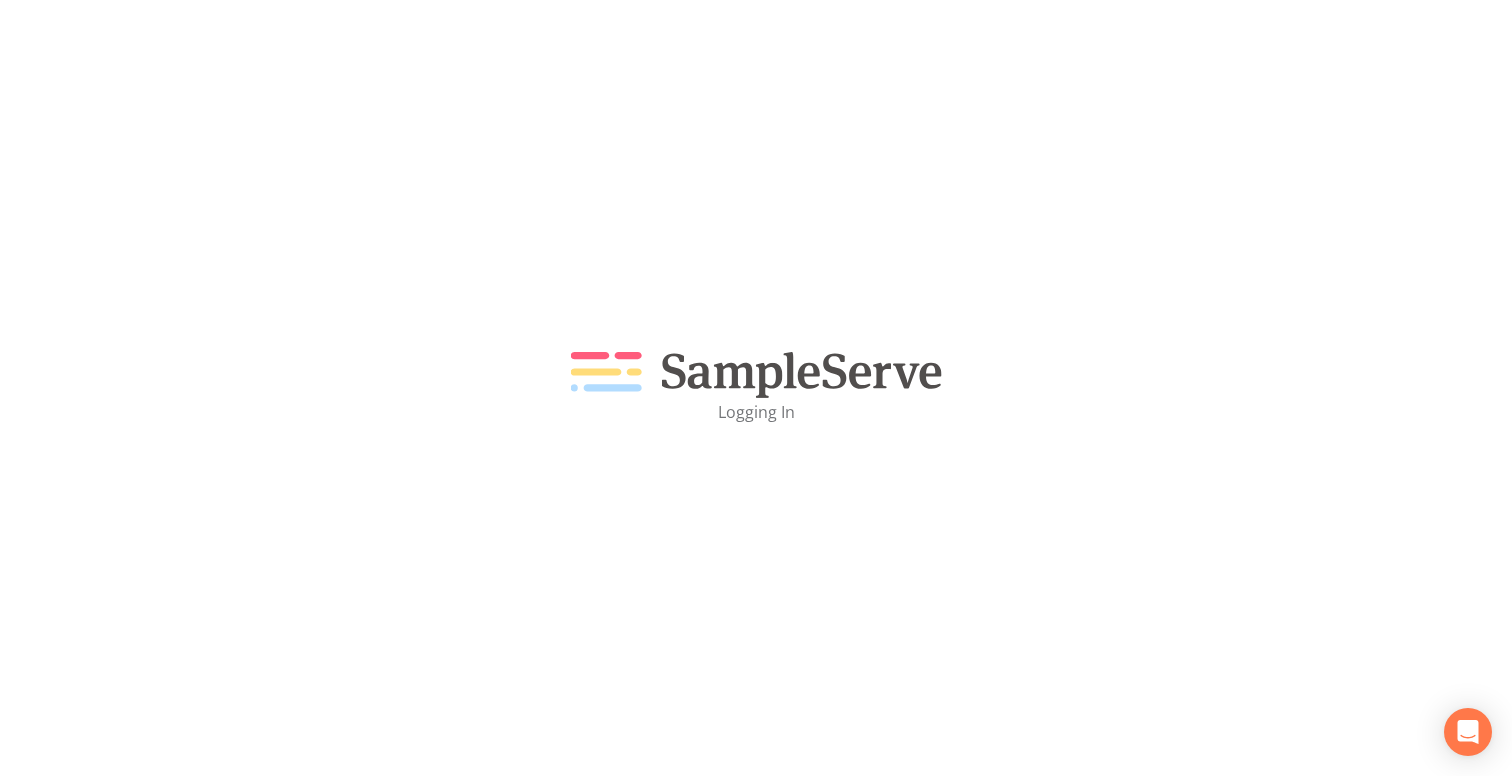 scroll, scrollTop: 0, scrollLeft: 0, axis: both 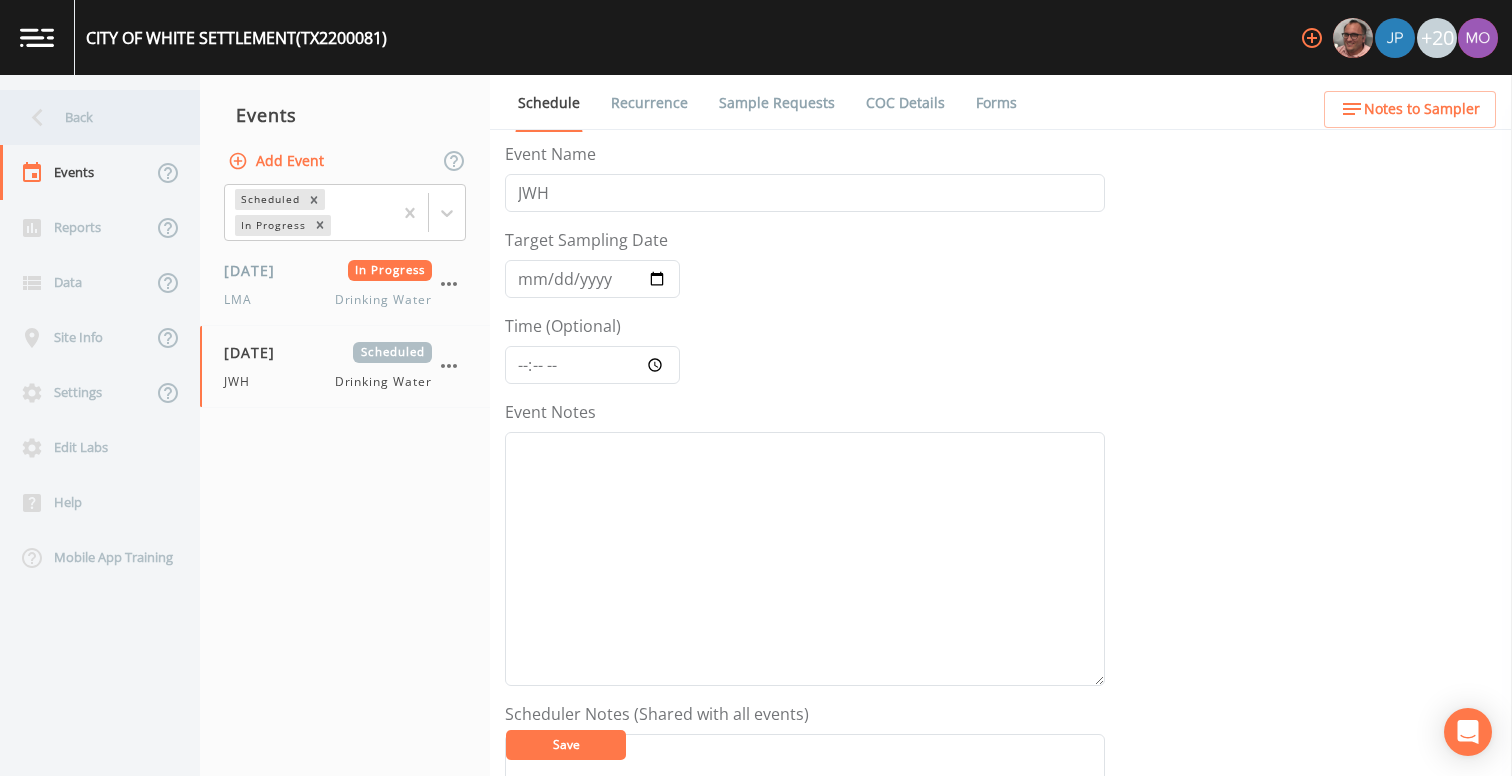 click on "Back" at bounding box center [90, 117] 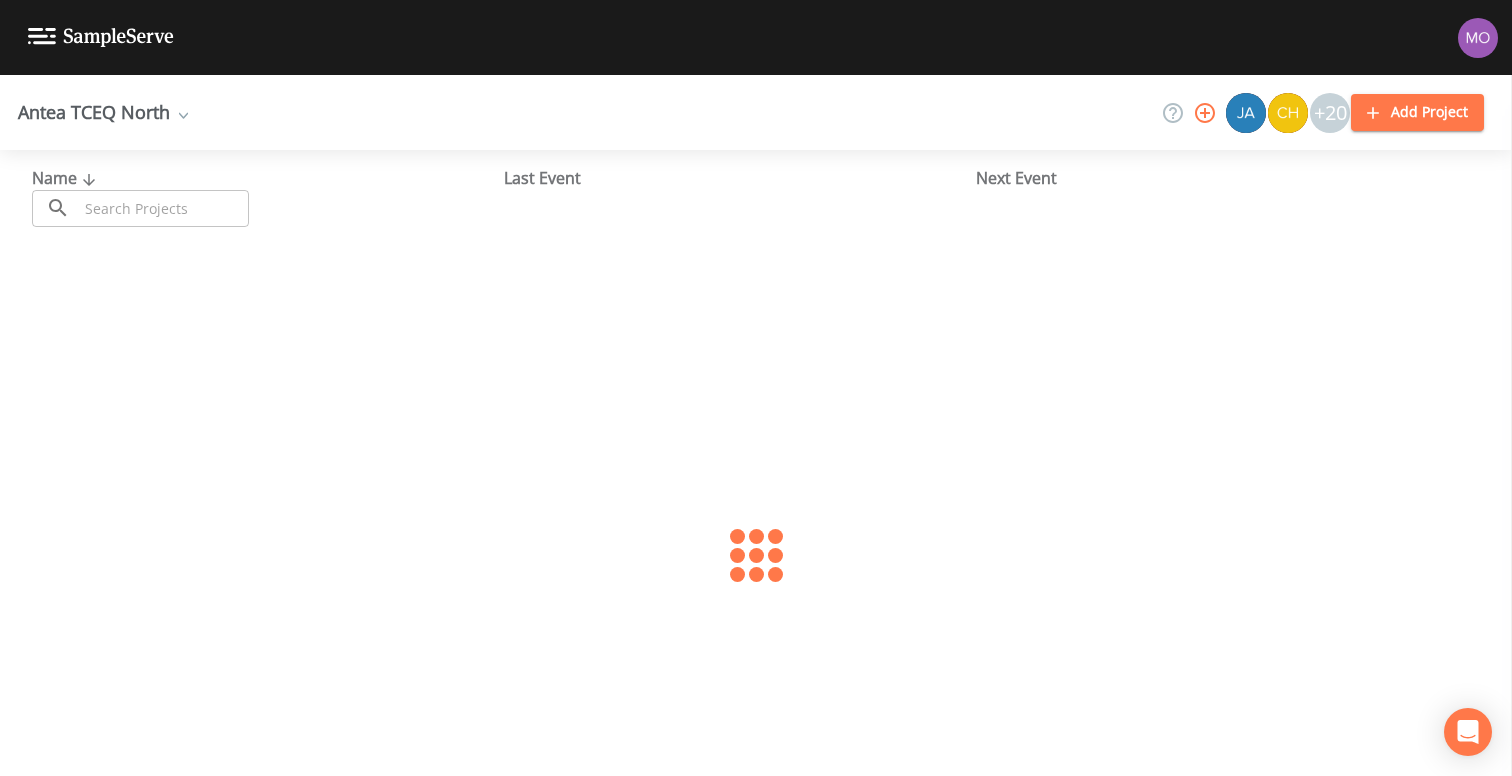 click at bounding box center [163, 208] 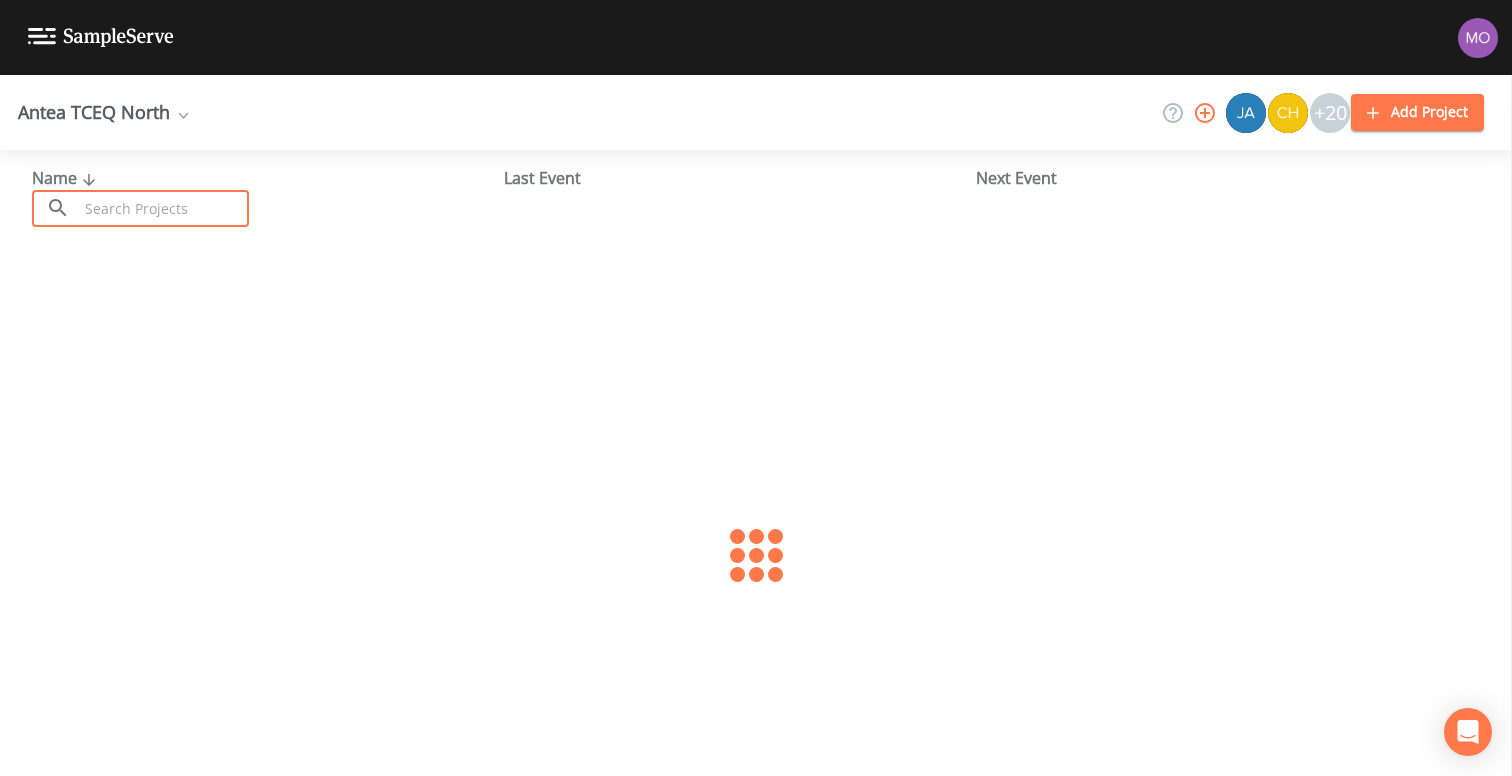 paste on "TX1260080" 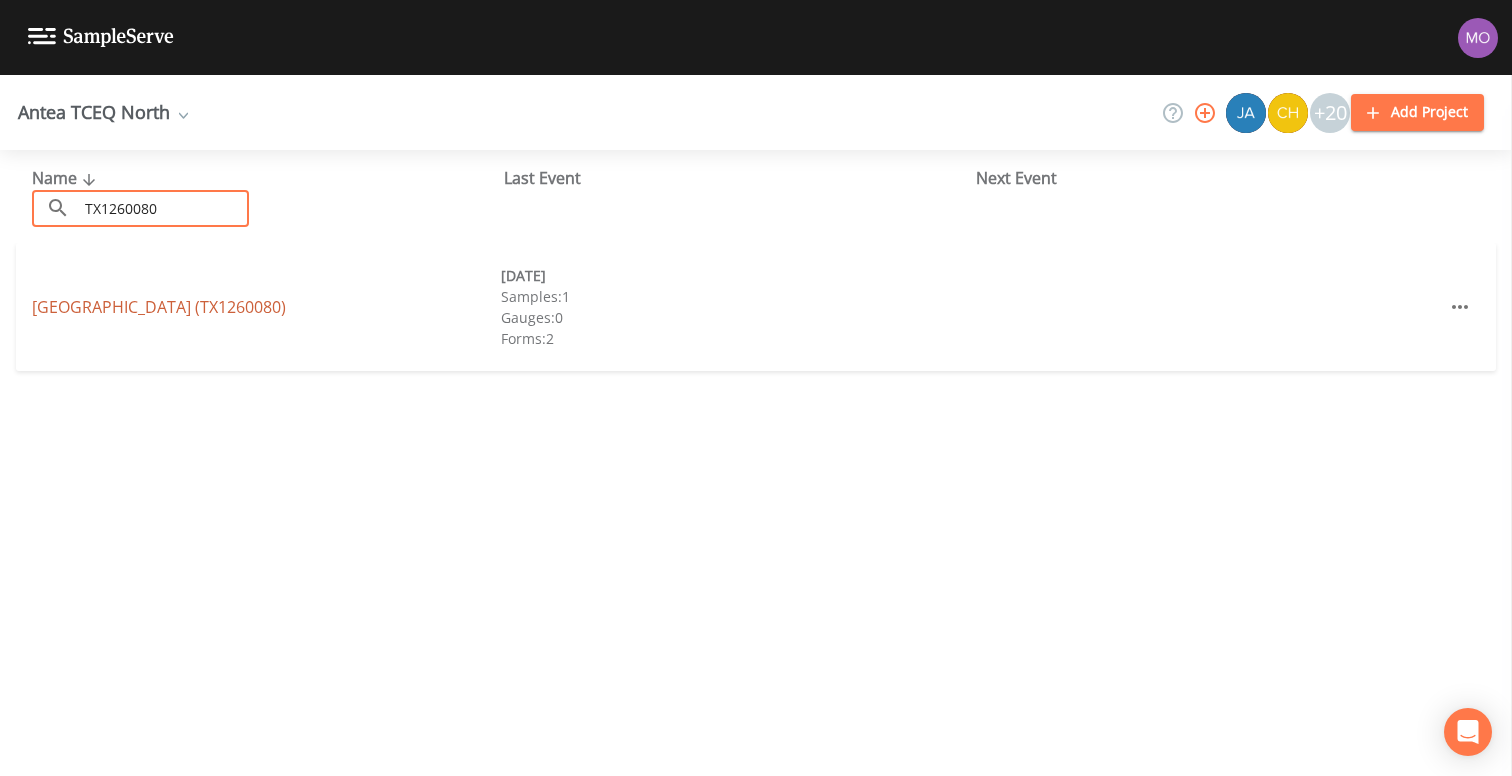 type on "TX1260080" 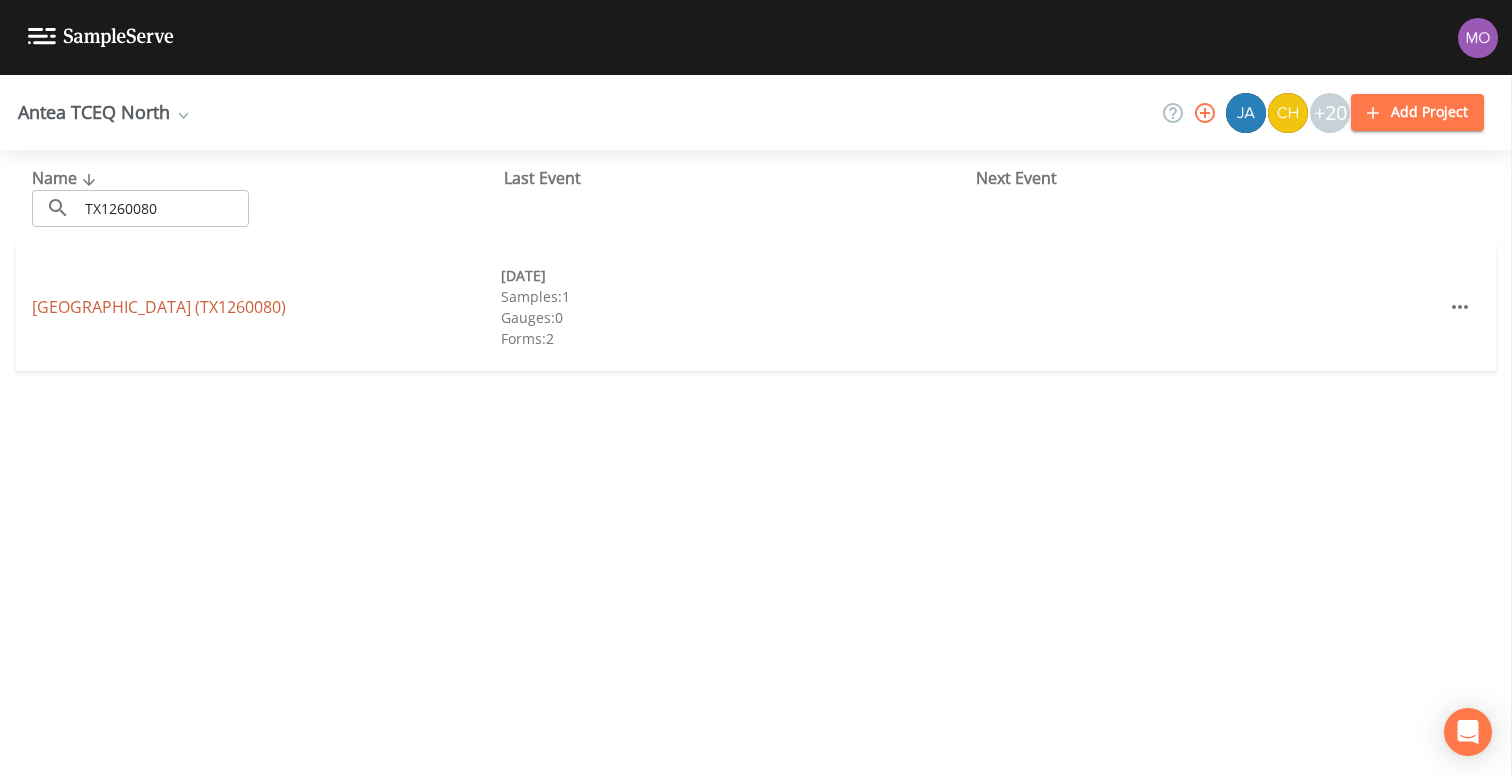 click on "BELL MANOR SUBDIVISION   (TX1260080)" at bounding box center [159, 307] 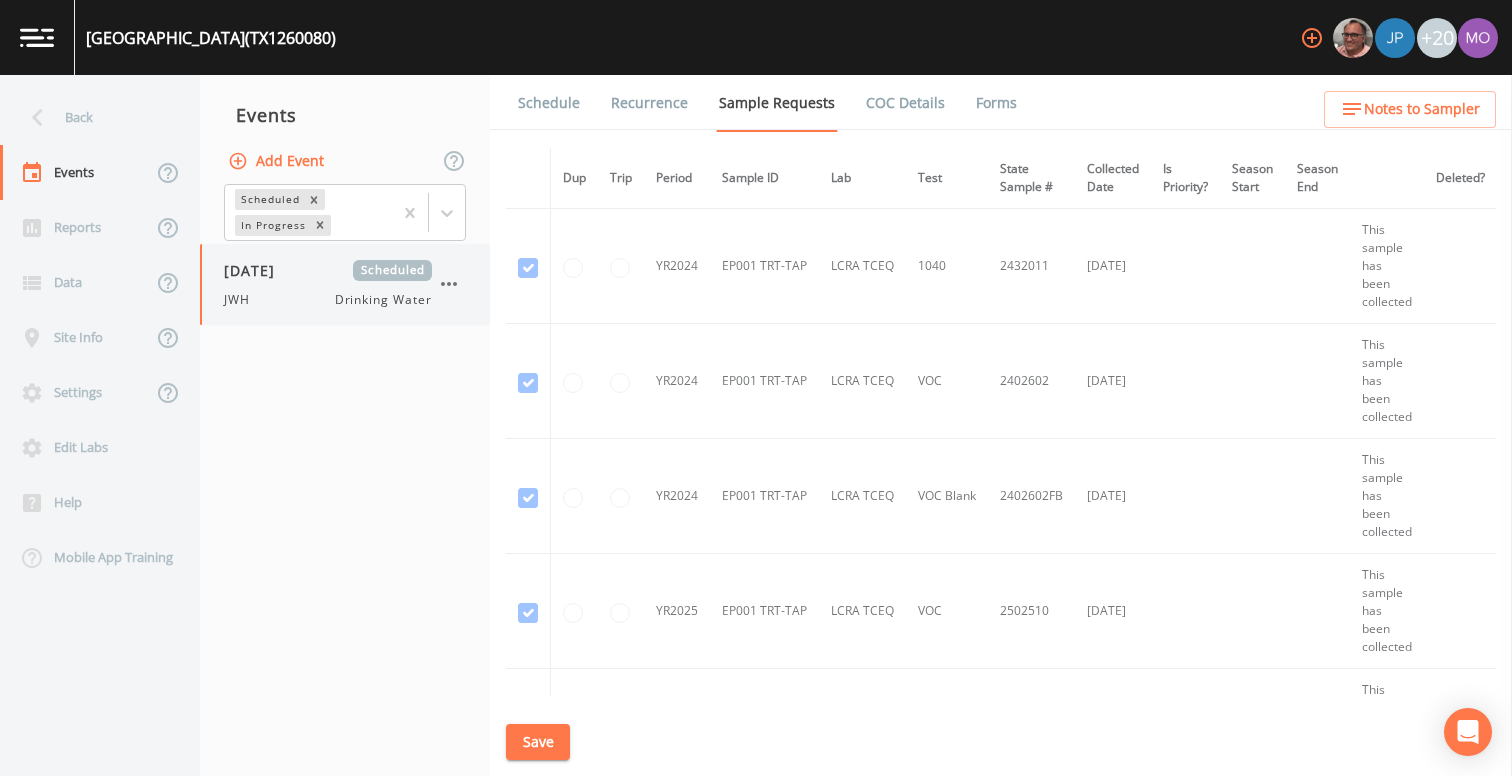 click on "JWH Drinking Water" at bounding box center (328, 300) 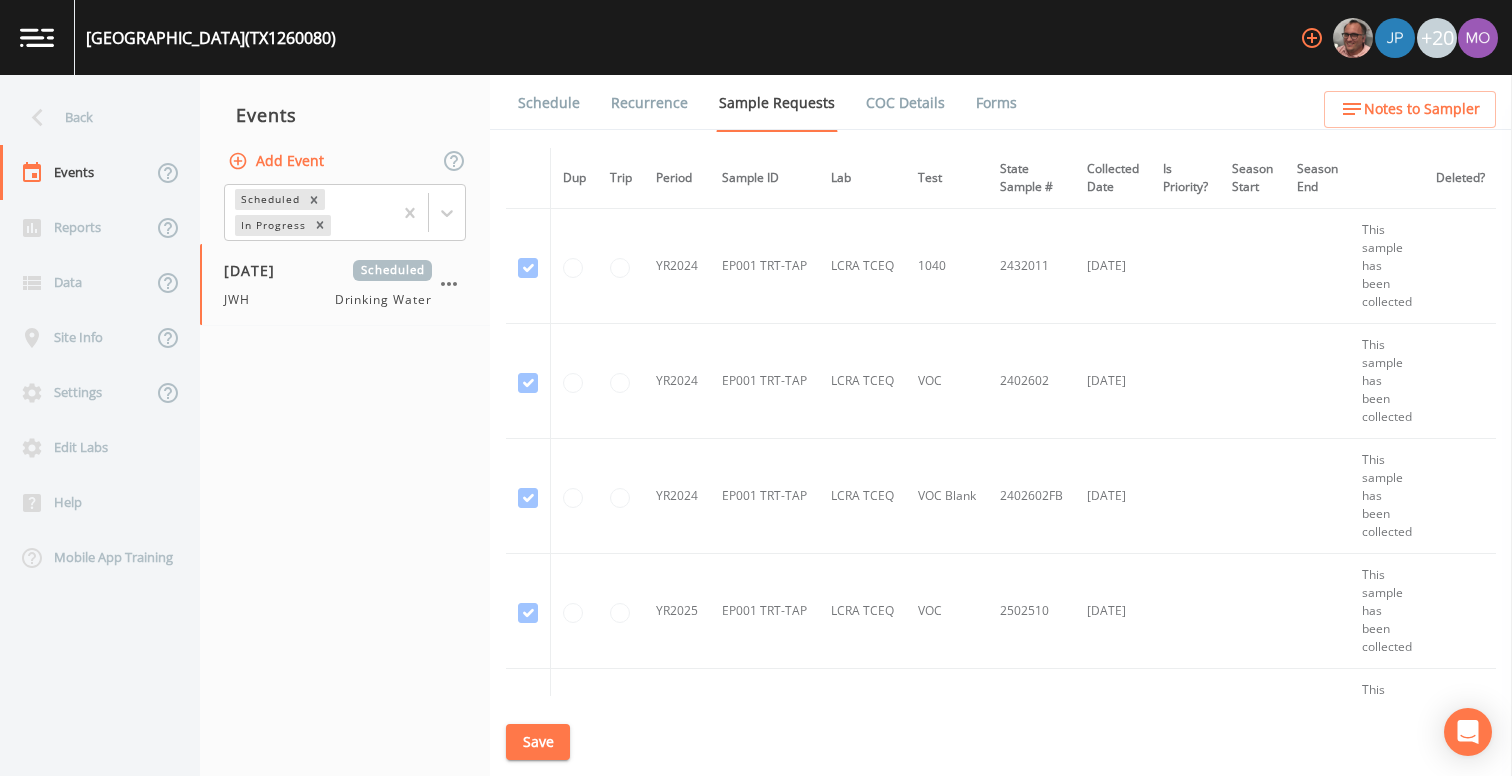 click on "Forms" at bounding box center [996, 103] 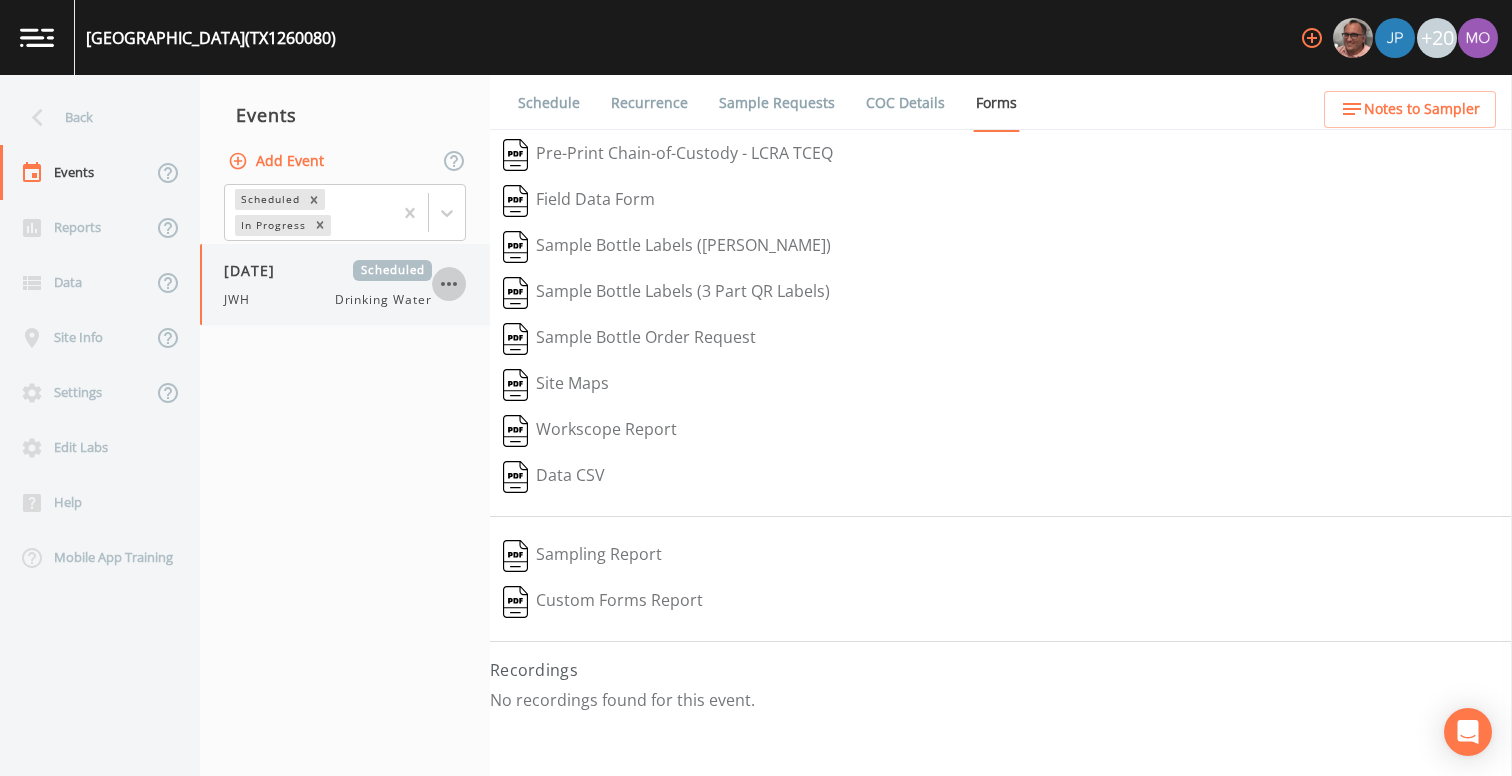 click 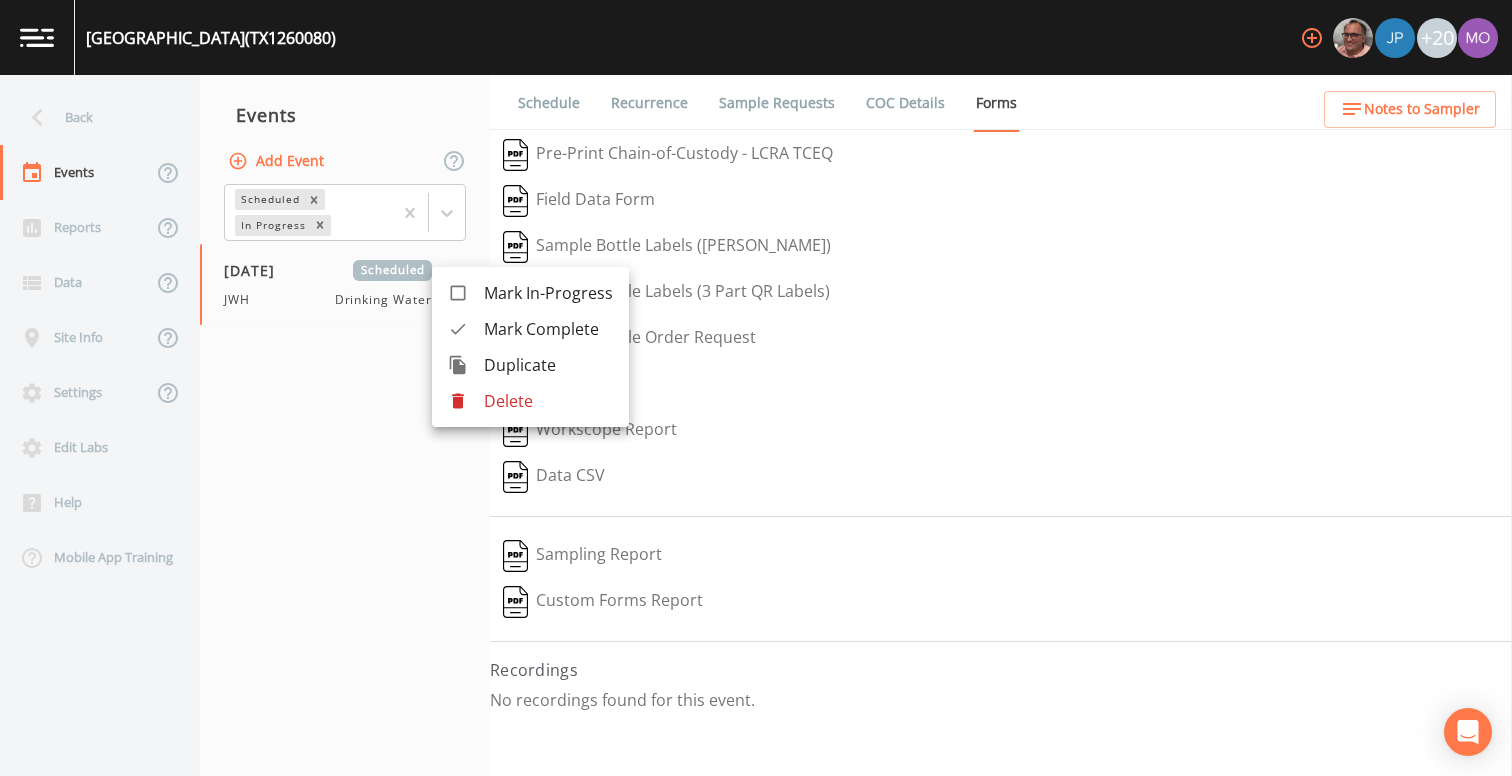 click on "Delete" at bounding box center (548, 401) 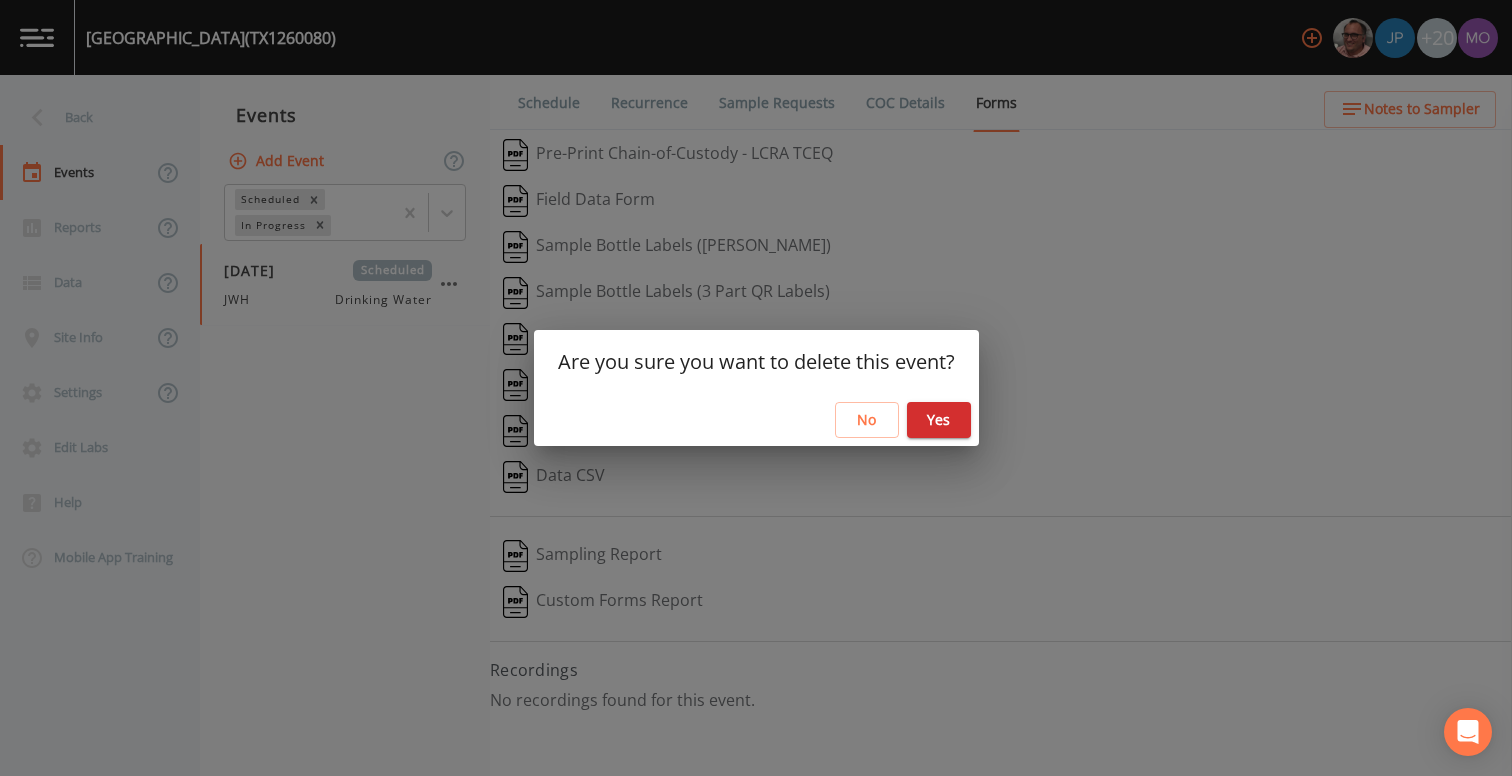 click on "Yes" at bounding box center [939, 420] 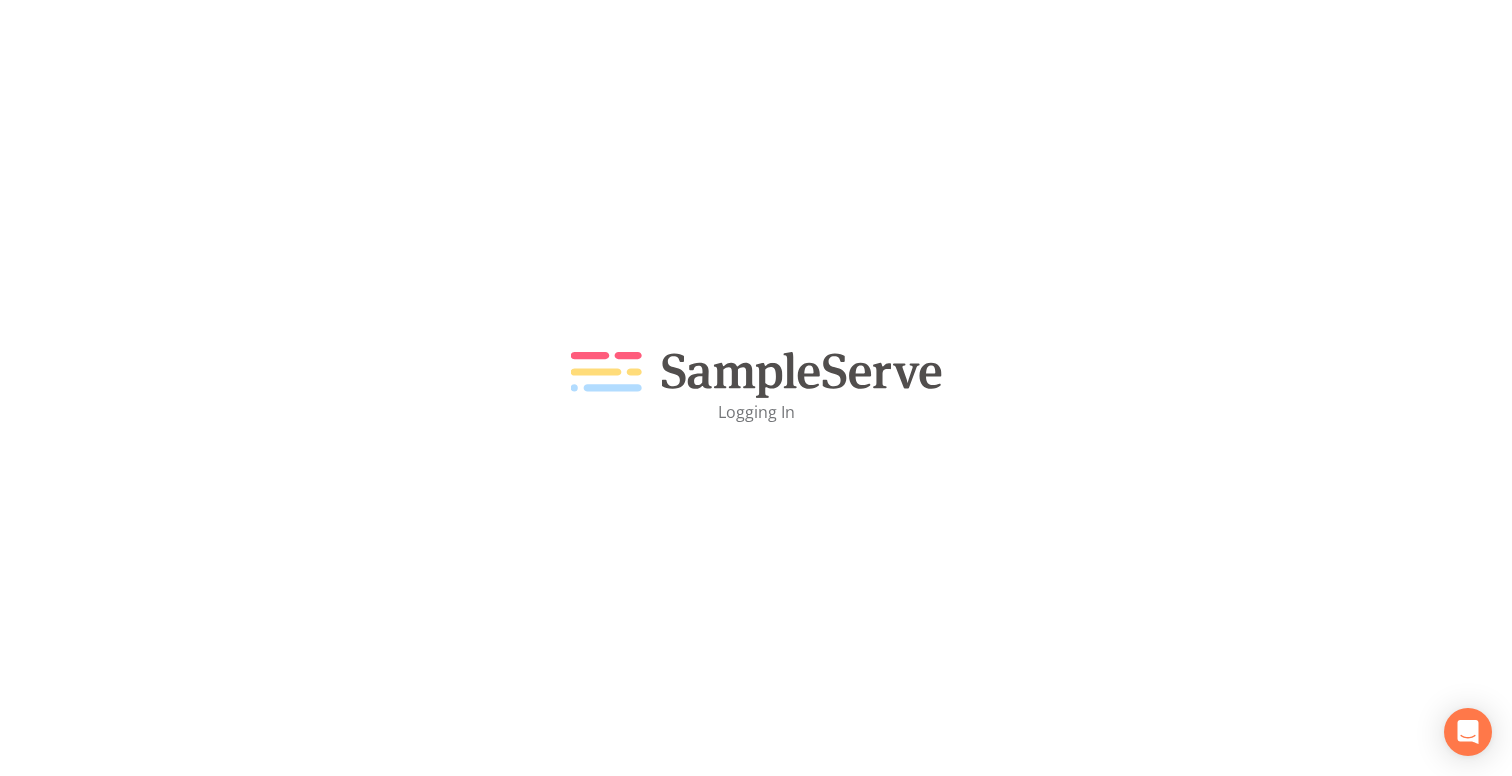 scroll, scrollTop: 0, scrollLeft: 0, axis: both 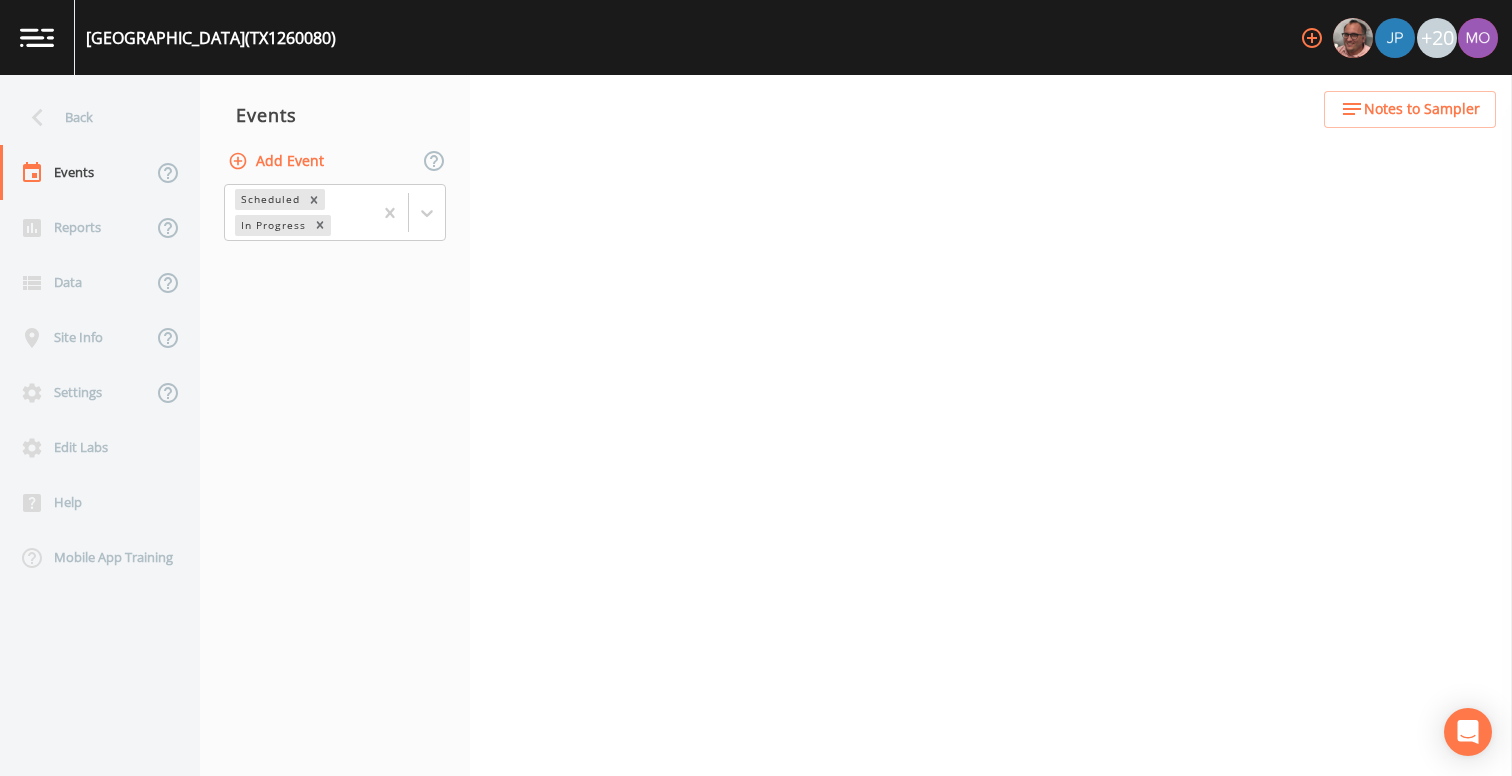 click on "Add Event" at bounding box center [278, 161] 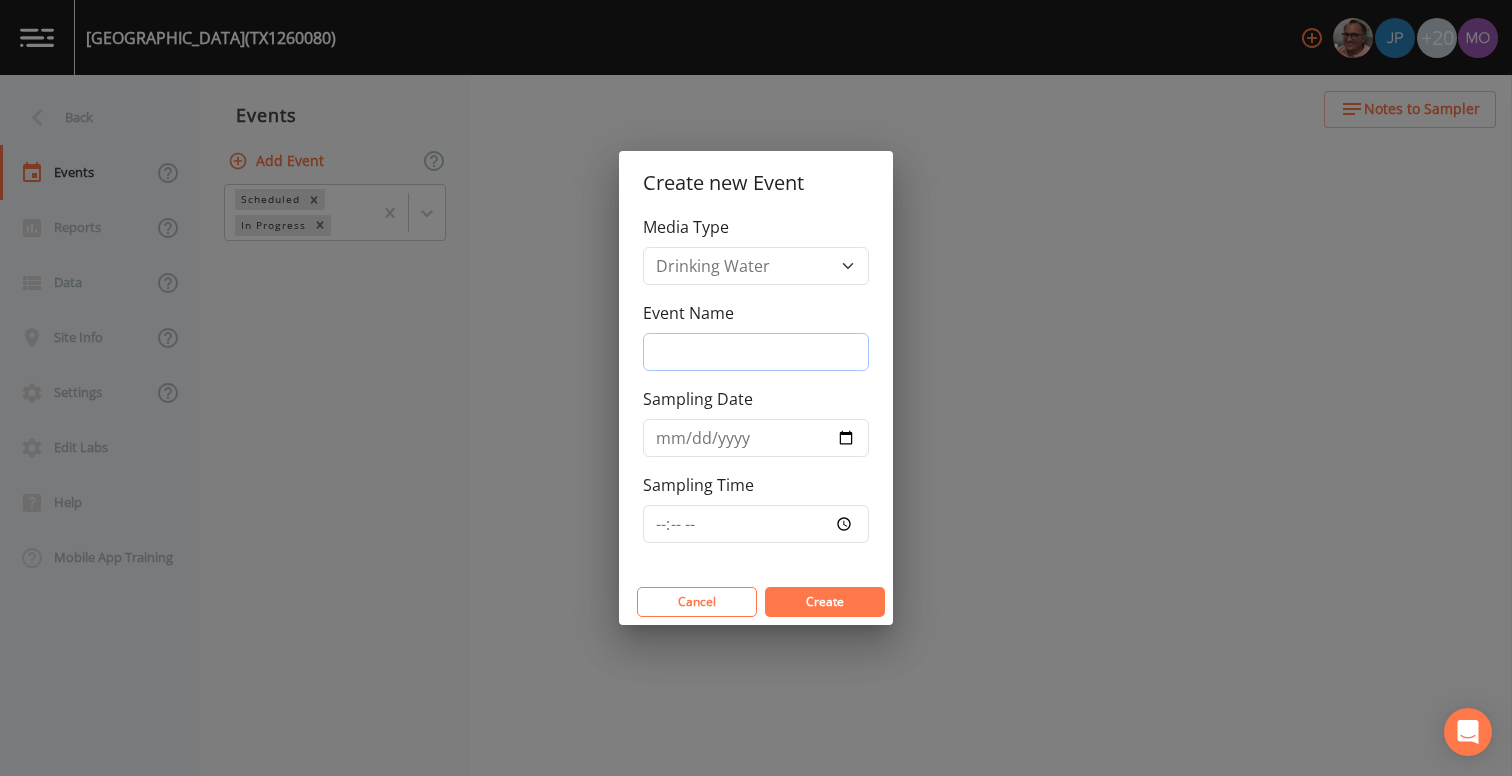 click on "Event Name" at bounding box center (756, 352) 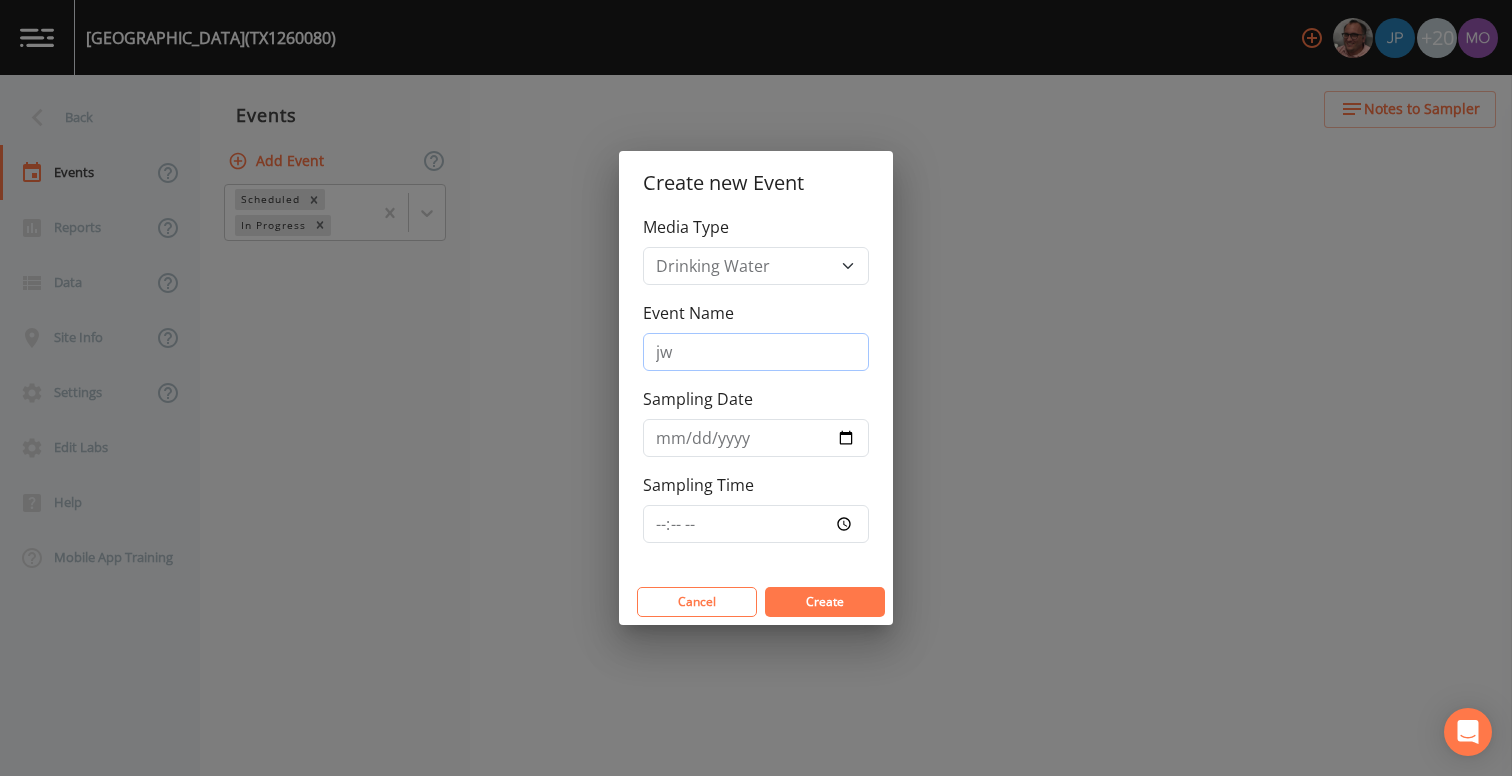 type on "j" 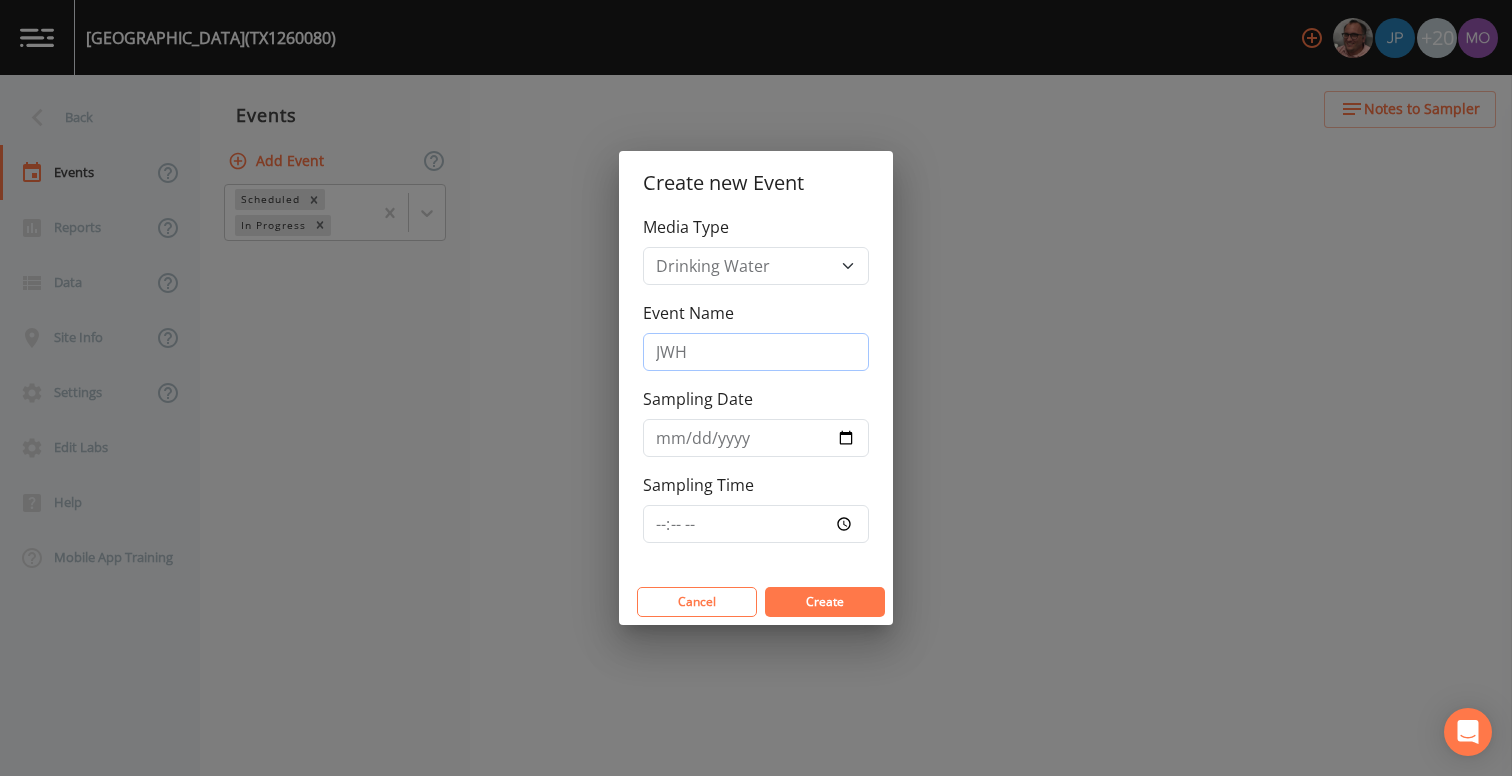 type on "JWH" 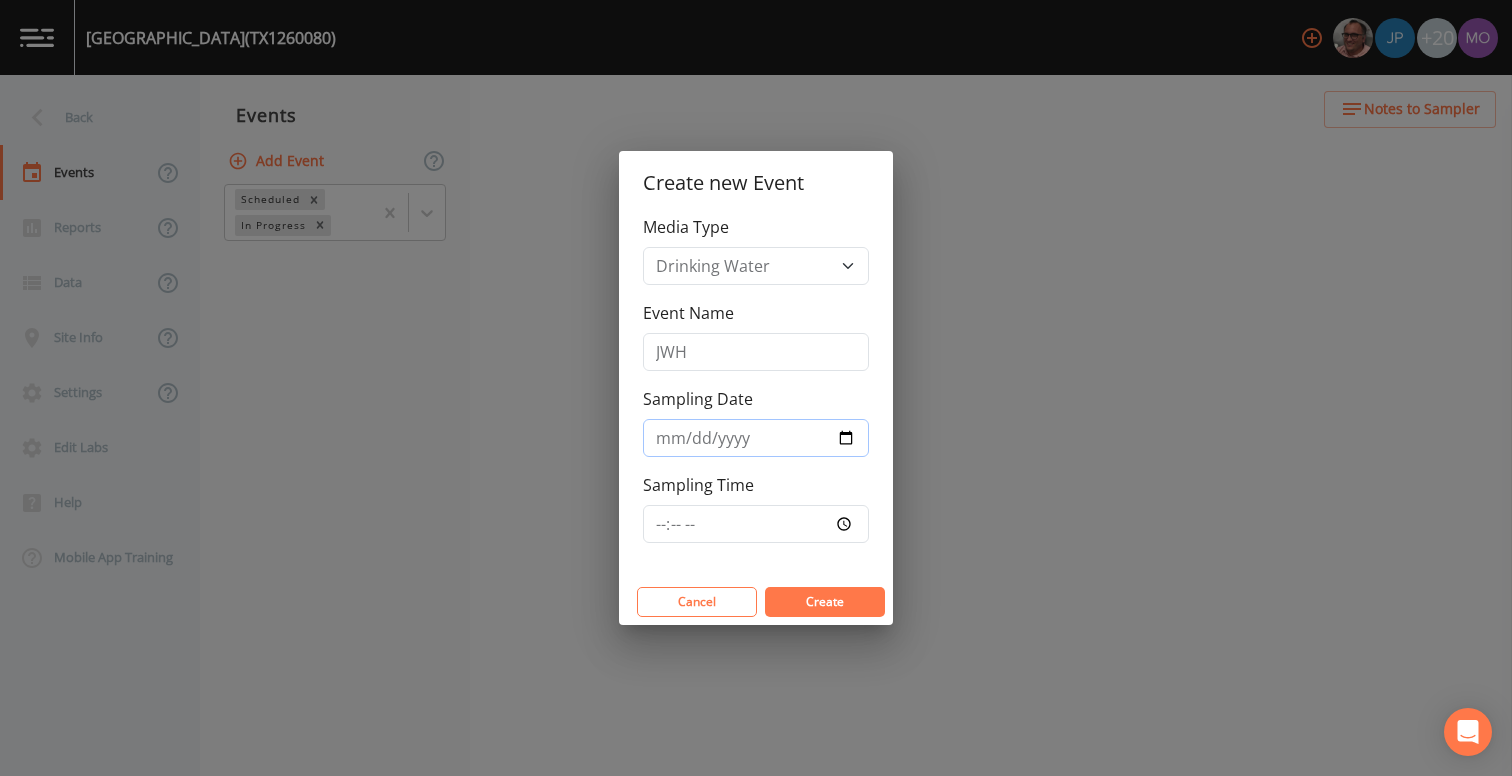 click on "Sampling Date" at bounding box center [756, 438] 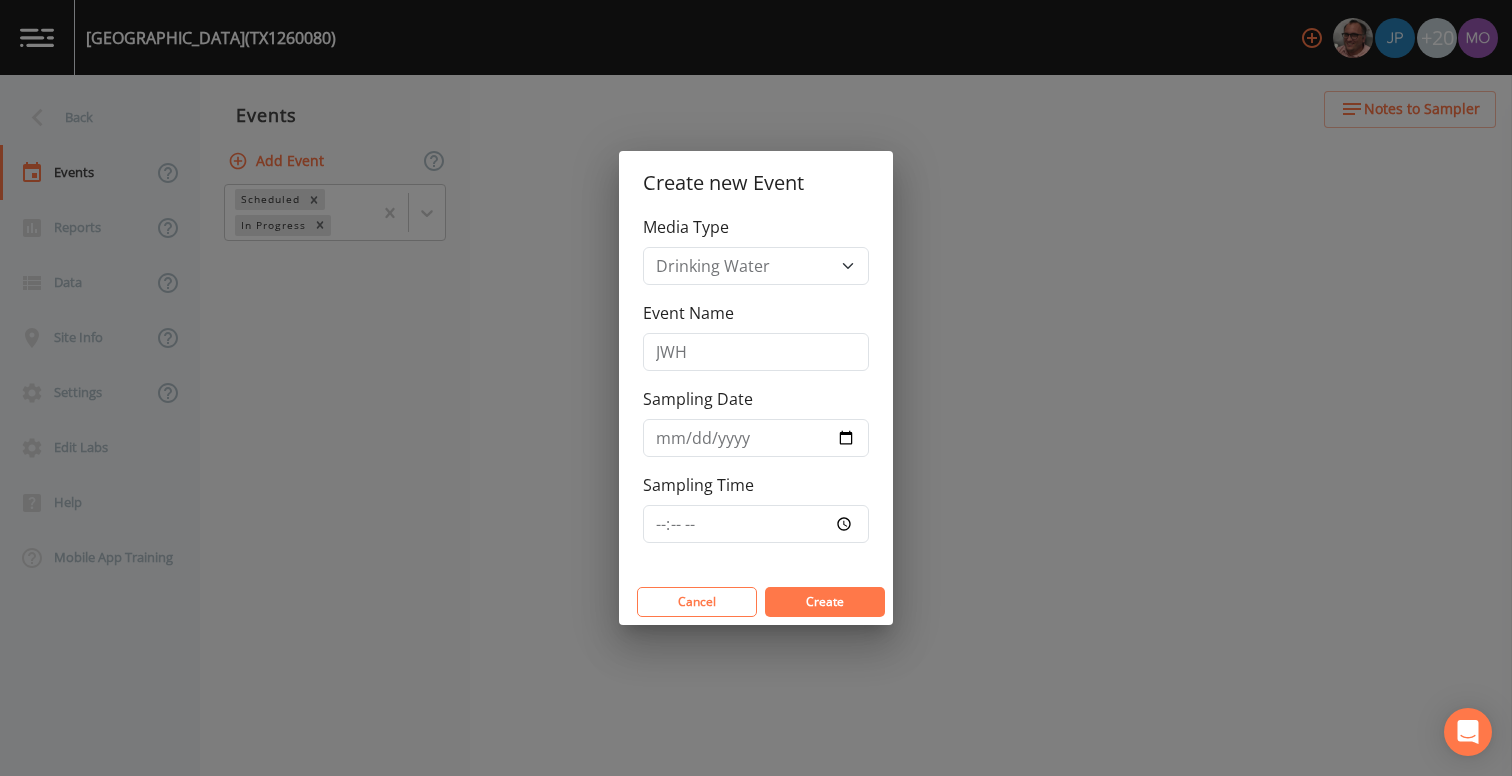 click on "Create" at bounding box center [825, 601] 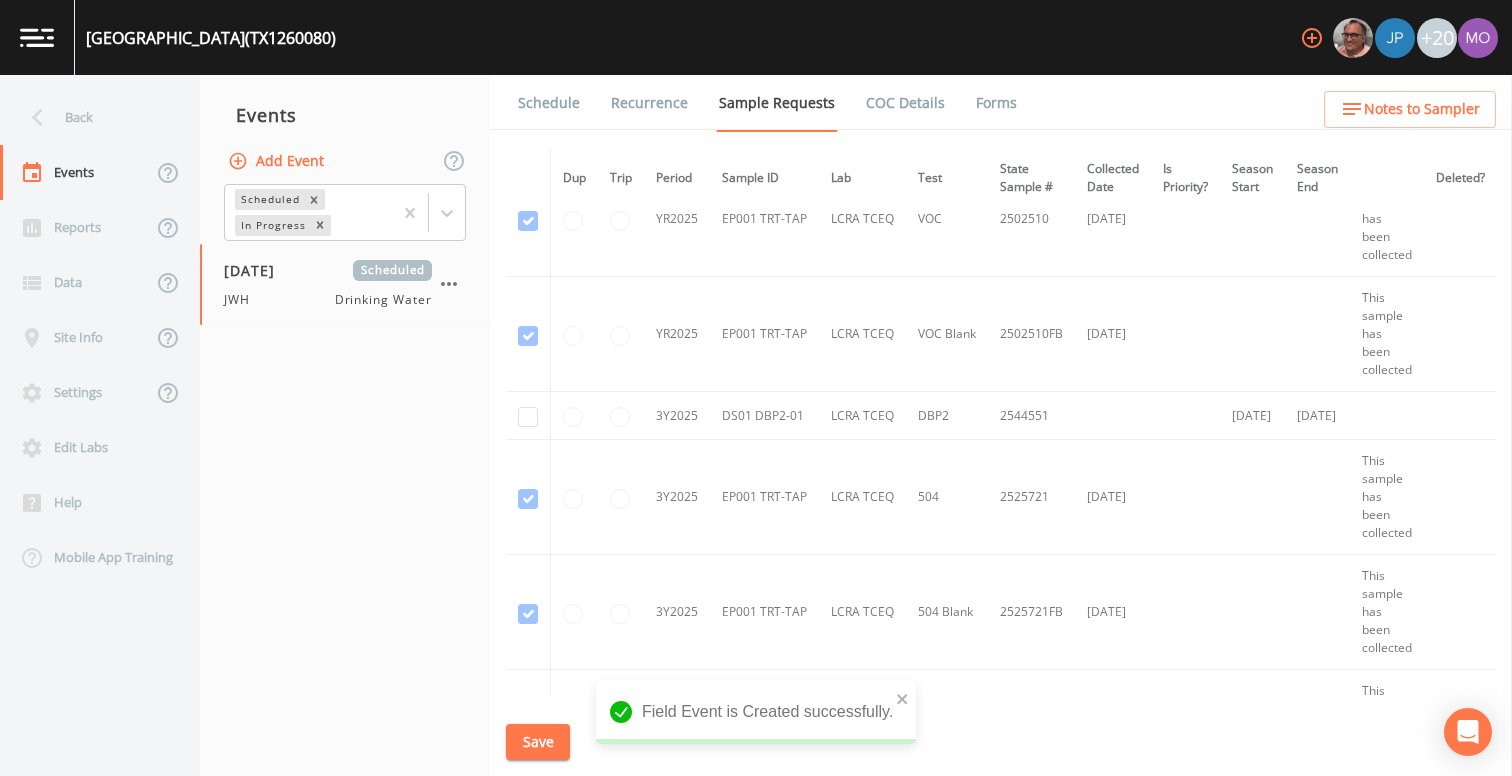 scroll, scrollTop: 0, scrollLeft: 0, axis: both 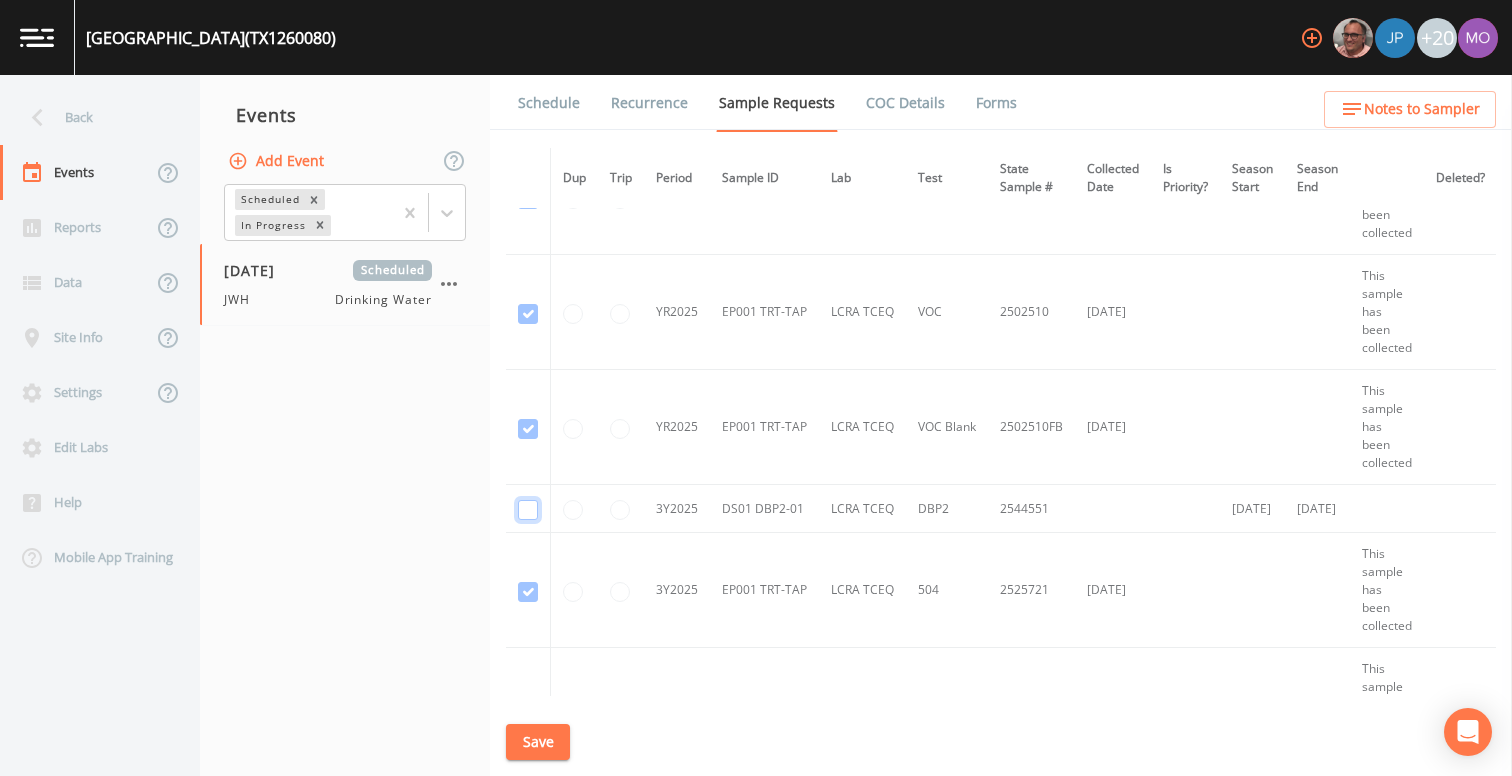 click at bounding box center (528, 510) 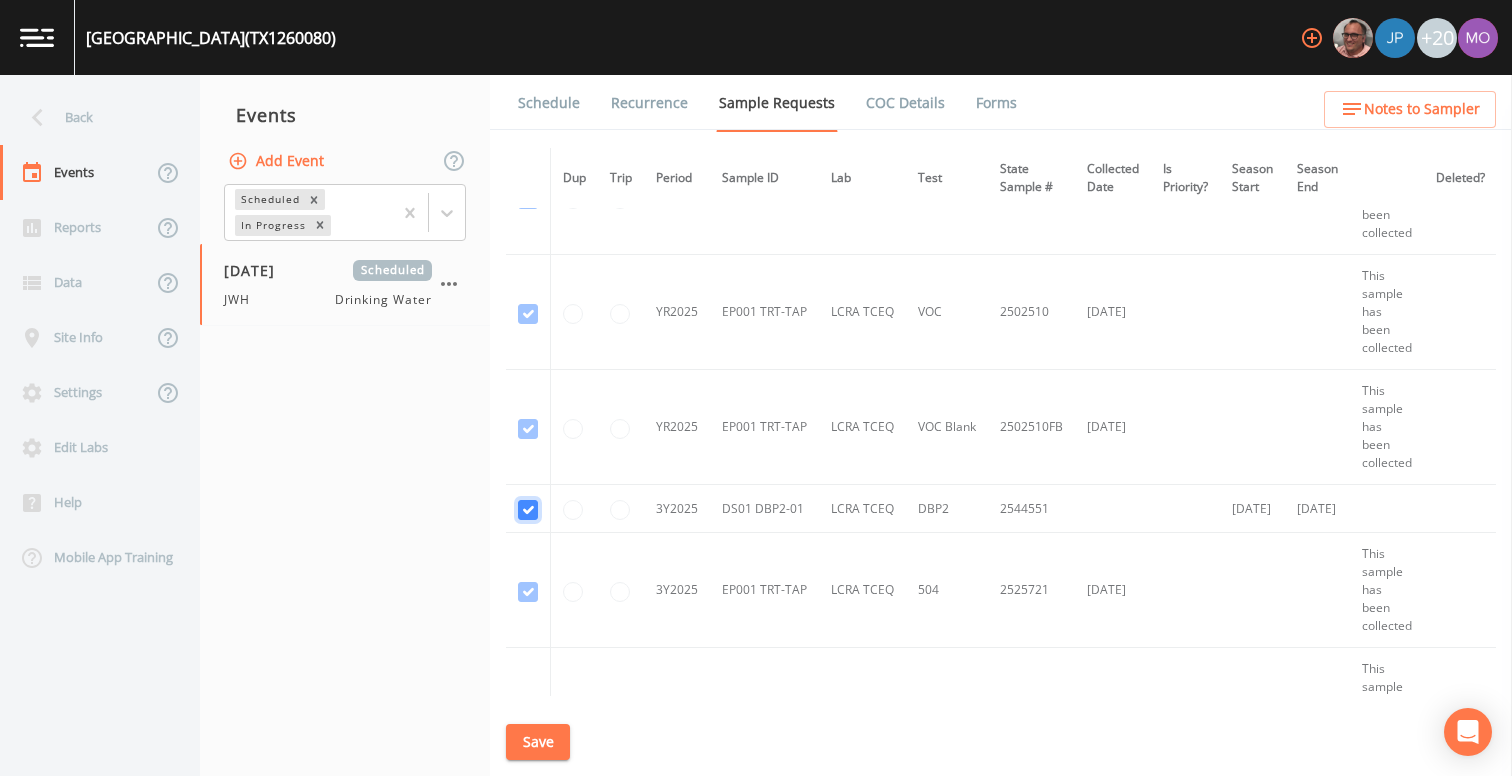 checkbox on "true" 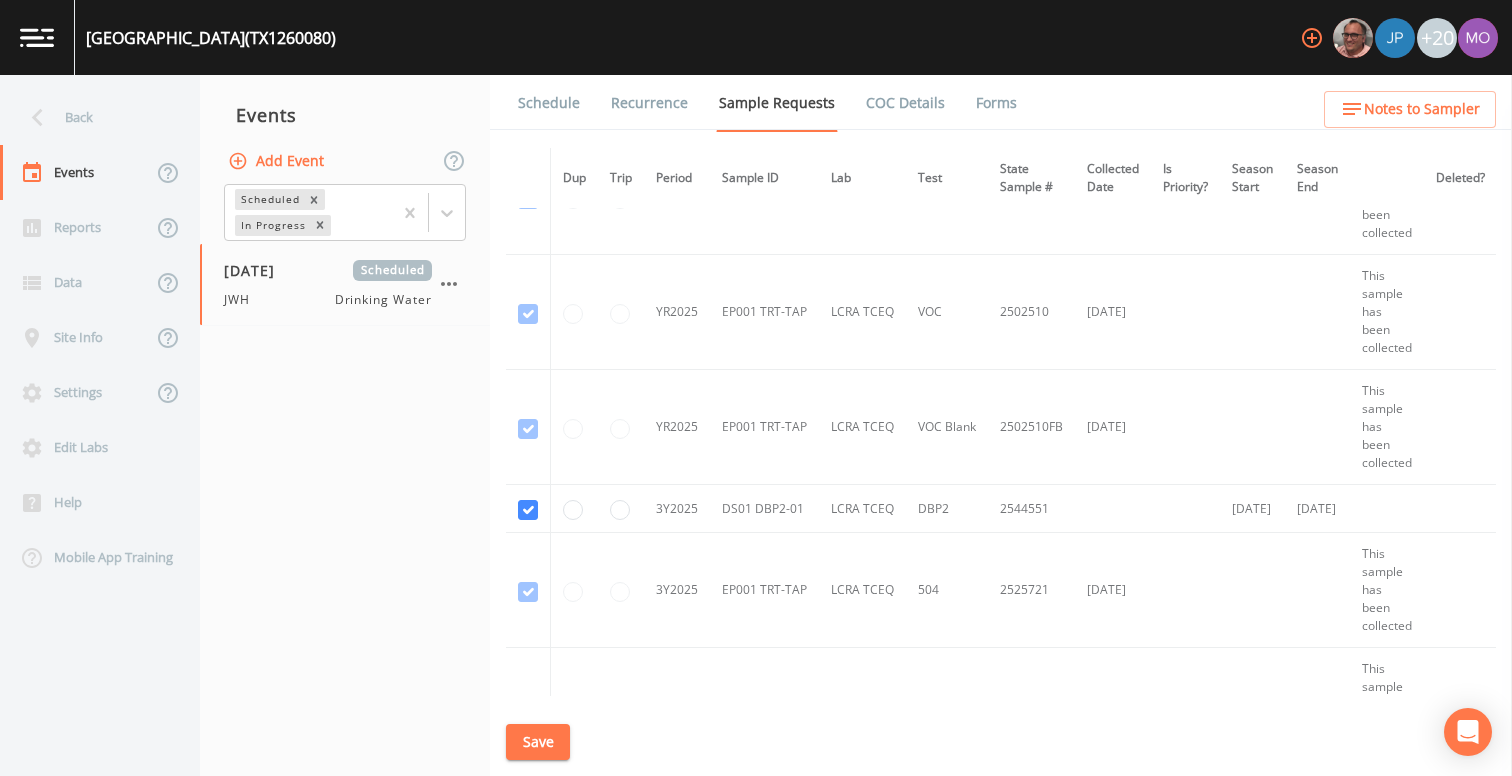 click on "Save" at bounding box center (538, 742) 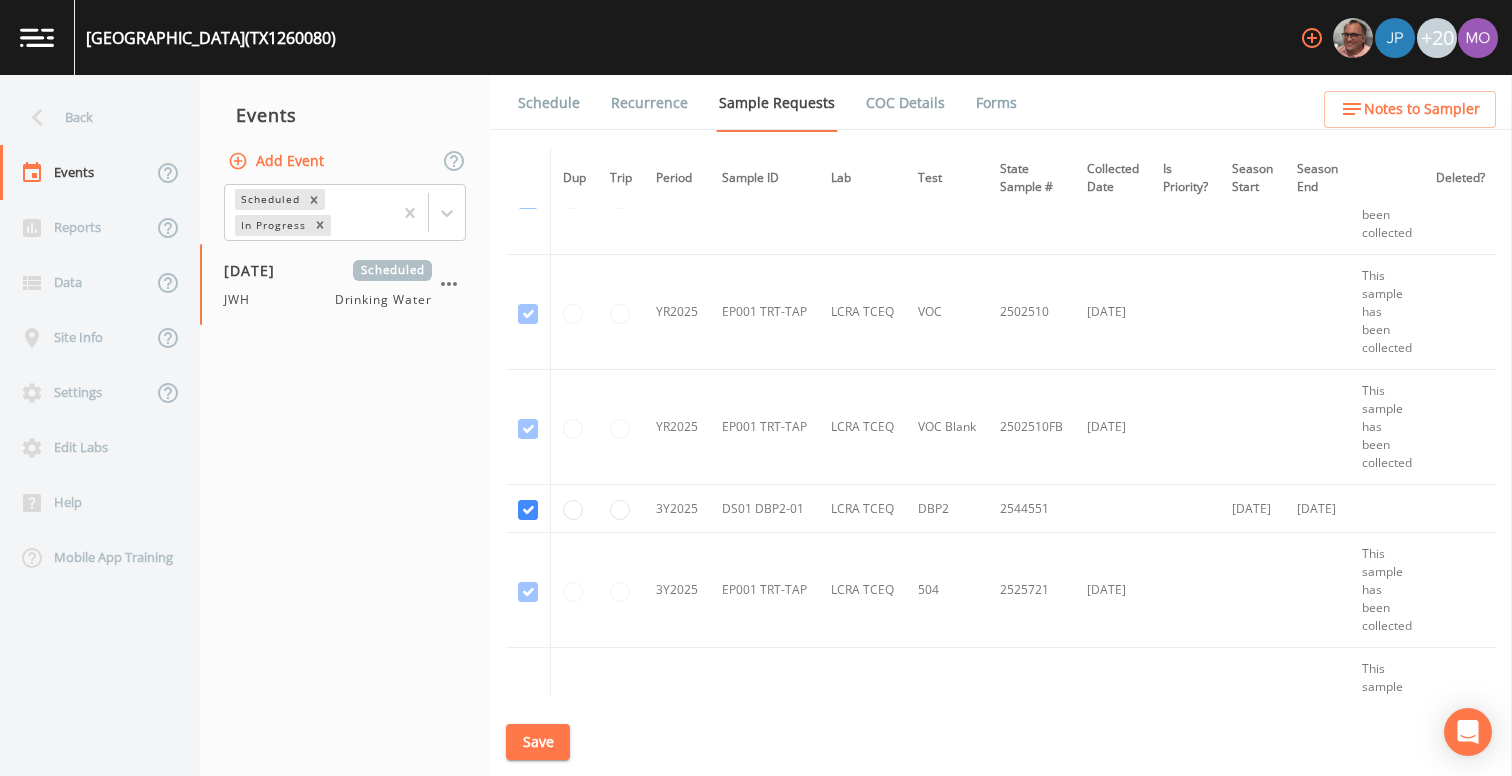 click on "Schedule" at bounding box center [549, 103] 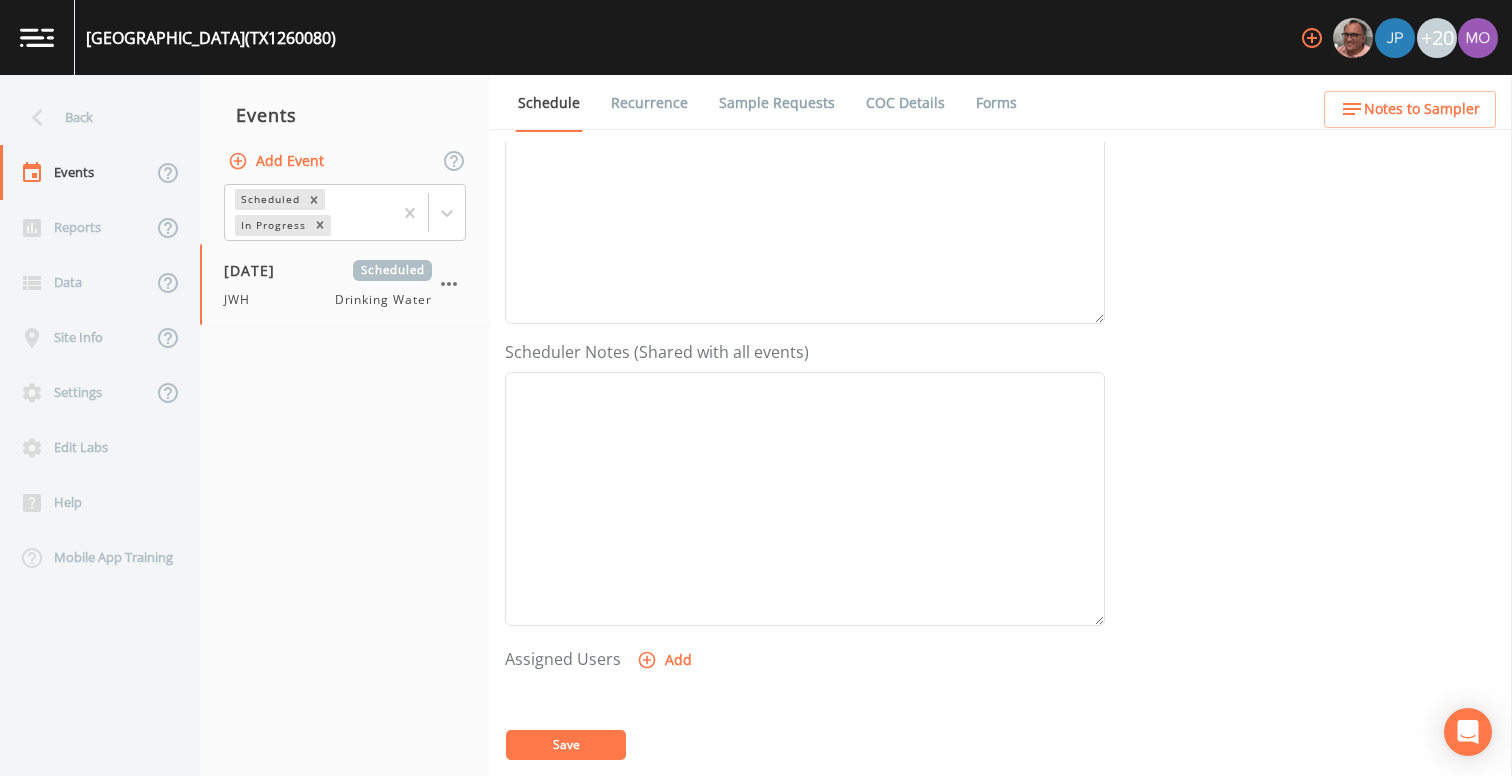 scroll, scrollTop: 372, scrollLeft: 0, axis: vertical 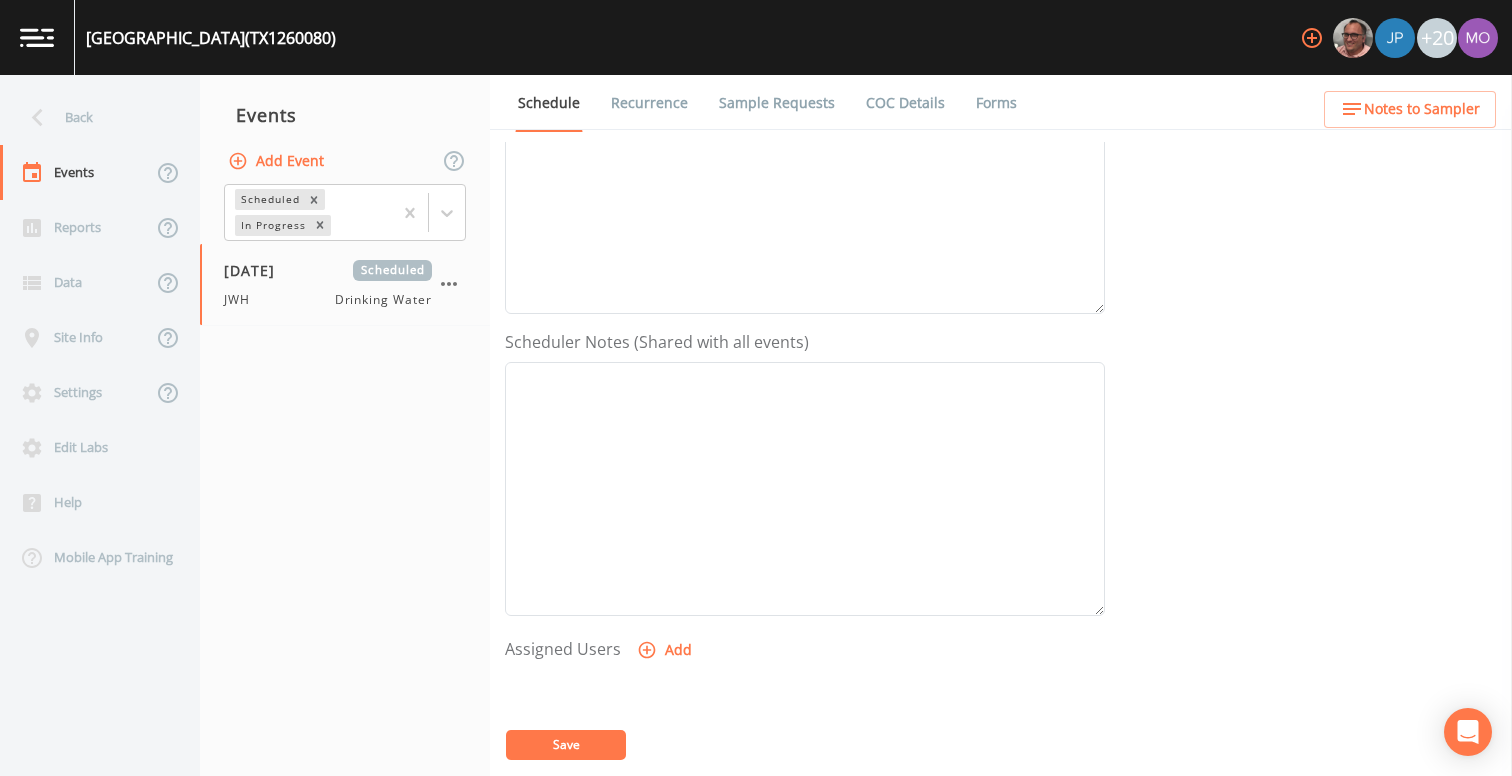 click 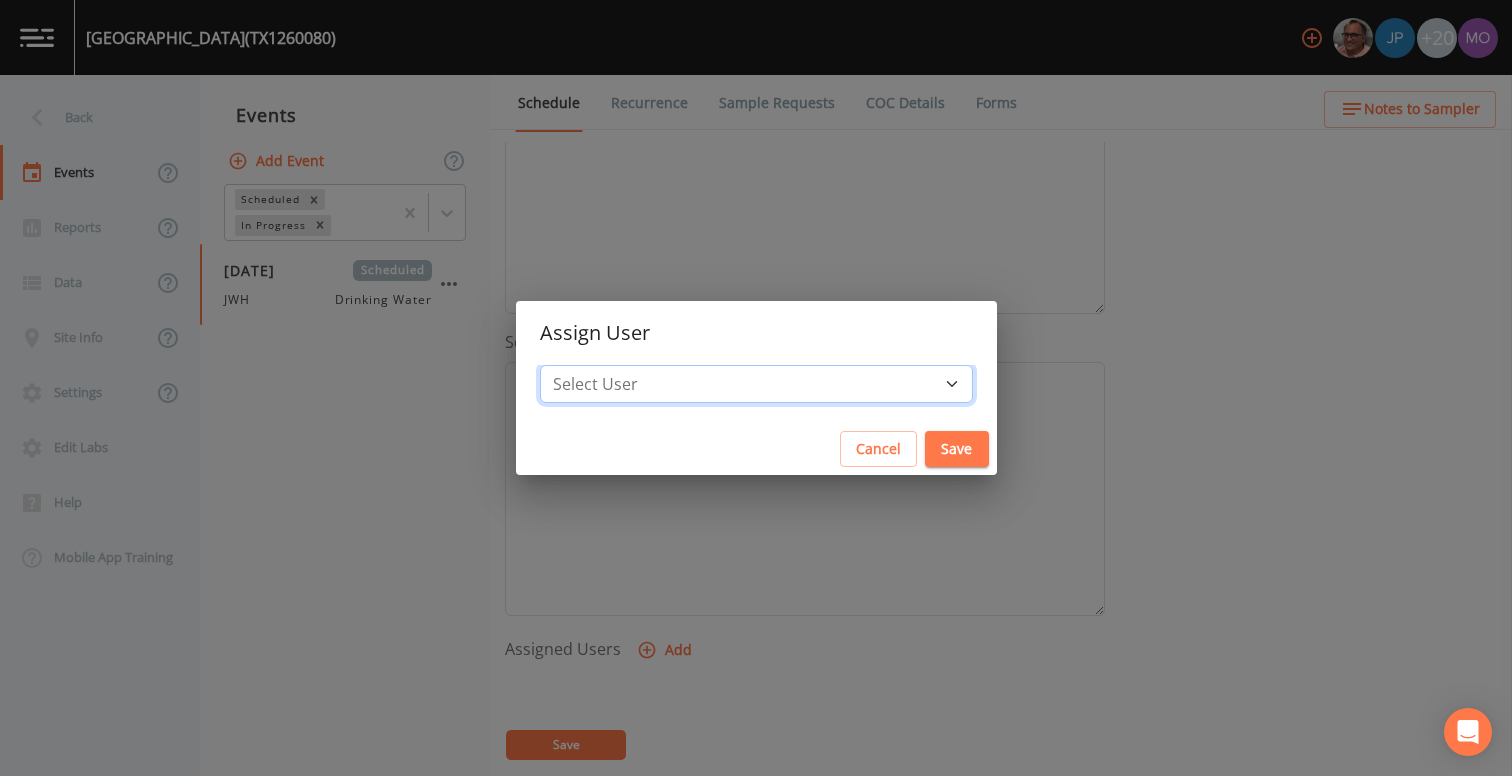 click on "Select User Mike  Franklin Joshua gere  Paul David  Weber Zachary  Evans Stafford  Johnson Sloan  Rigamonti james.witmire@currooffice.com James  Whitmire Angel  Medrano Andi  Medrano Monica  Lewis Johathan Clayton  Hickey Christina  Nixon Ben  Hunt Eduardo  Flores Lisa  Manly Lauren  Saenz Miriaha  Caddie Rodolfo  Ramirez Cesar Valencia  Rodriguez Annie  Huebner Charles  Medina" at bounding box center (756, 384) 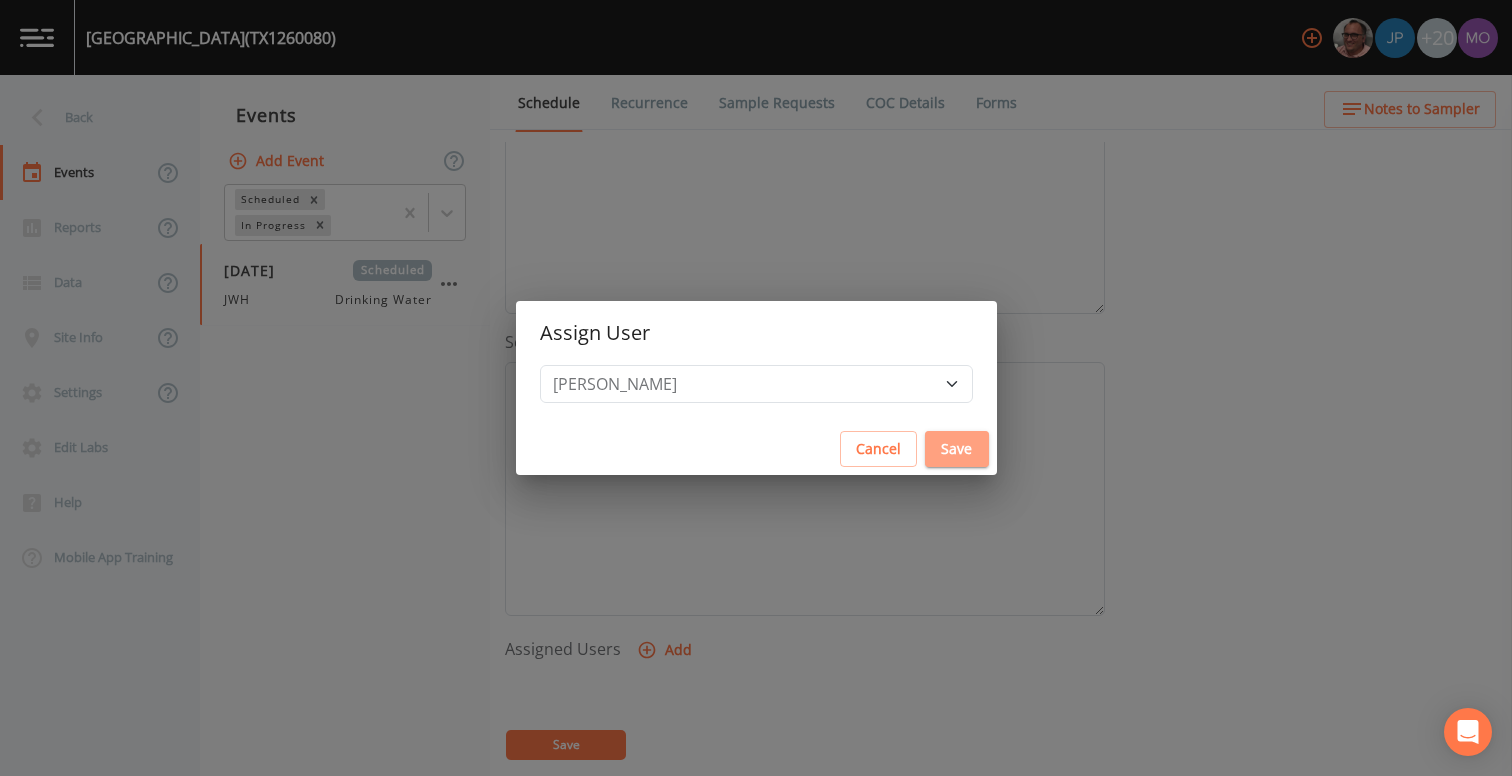 click on "Save" at bounding box center (957, 449) 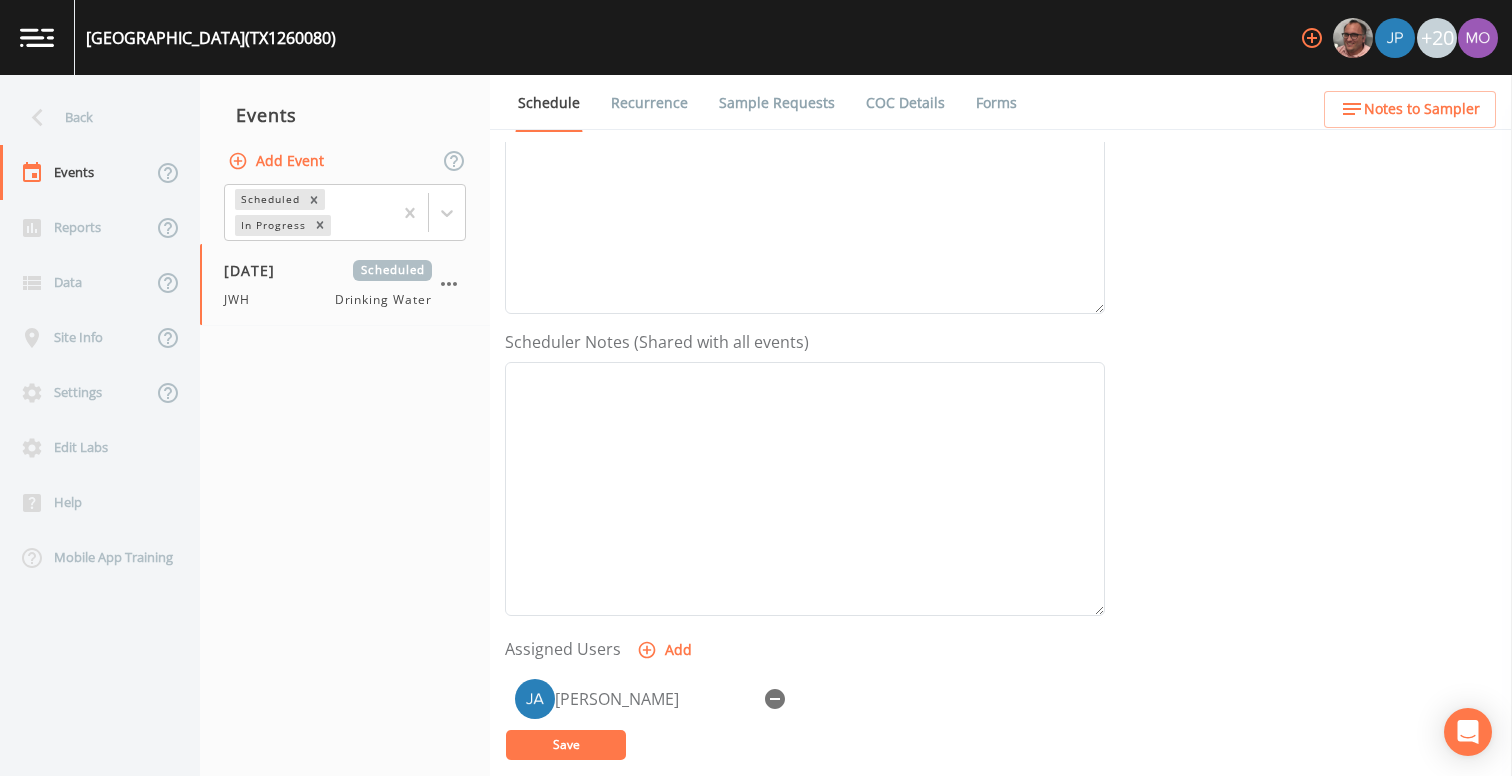 click on "Save" at bounding box center (566, 745) 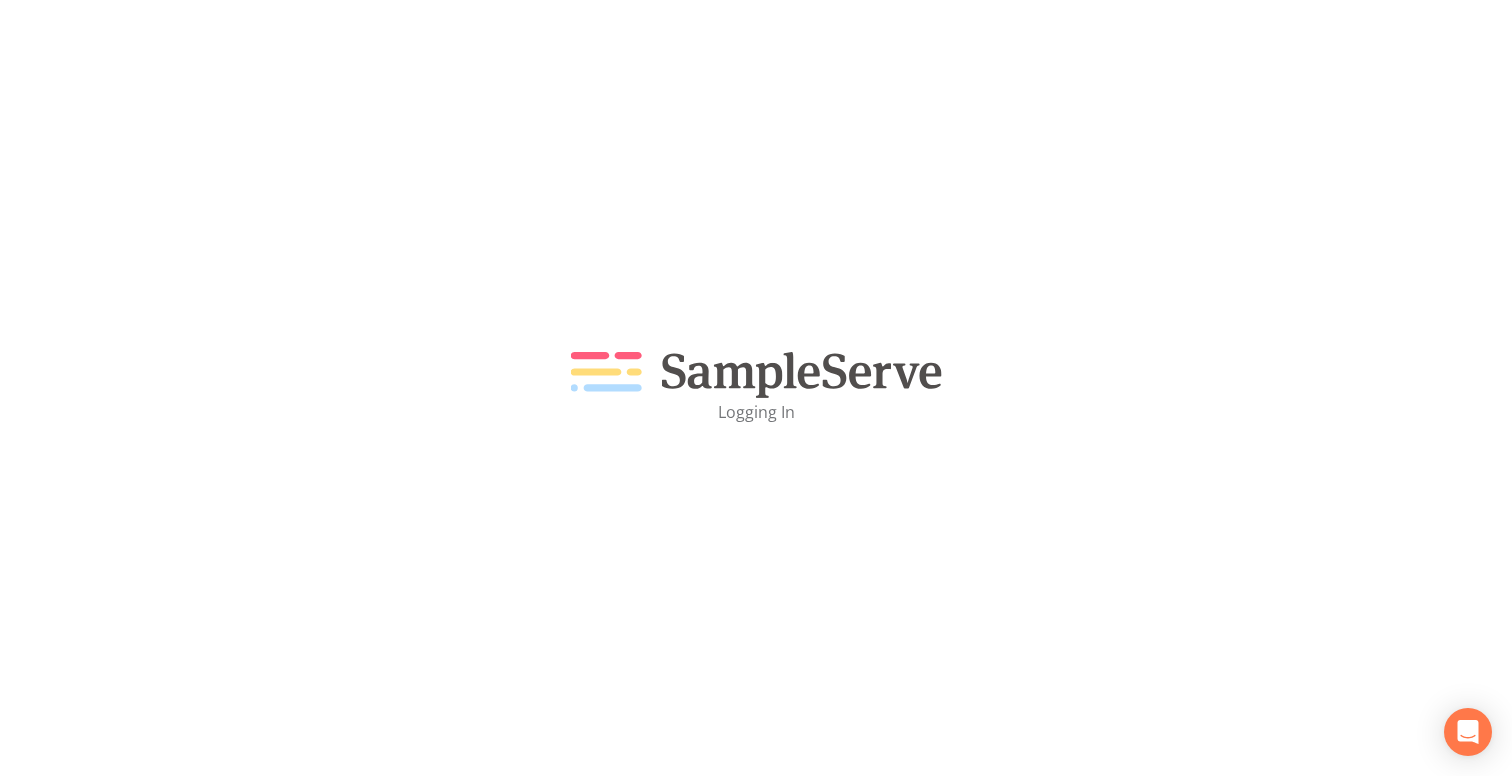 scroll, scrollTop: 0, scrollLeft: 0, axis: both 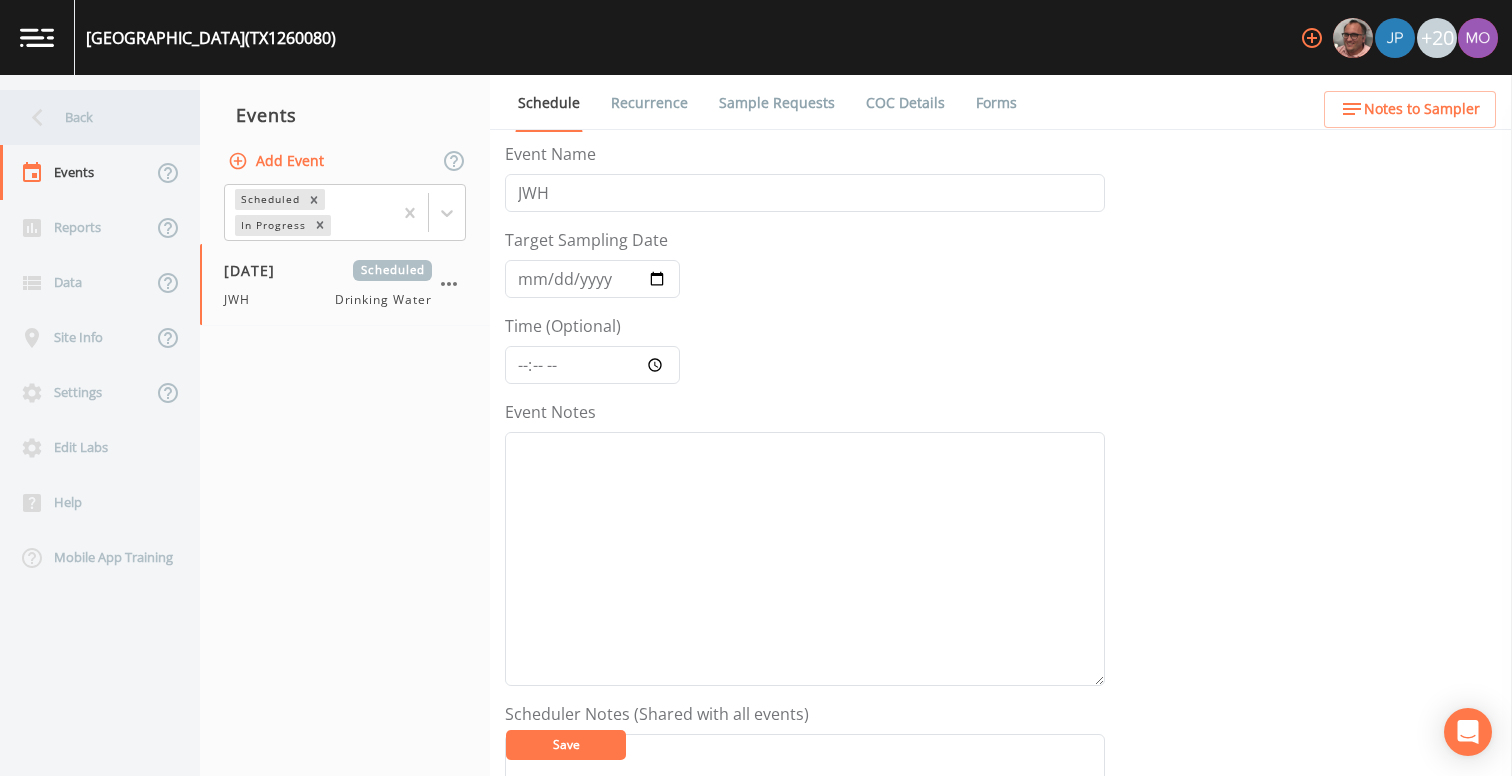 click on "Back" at bounding box center (90, 117) 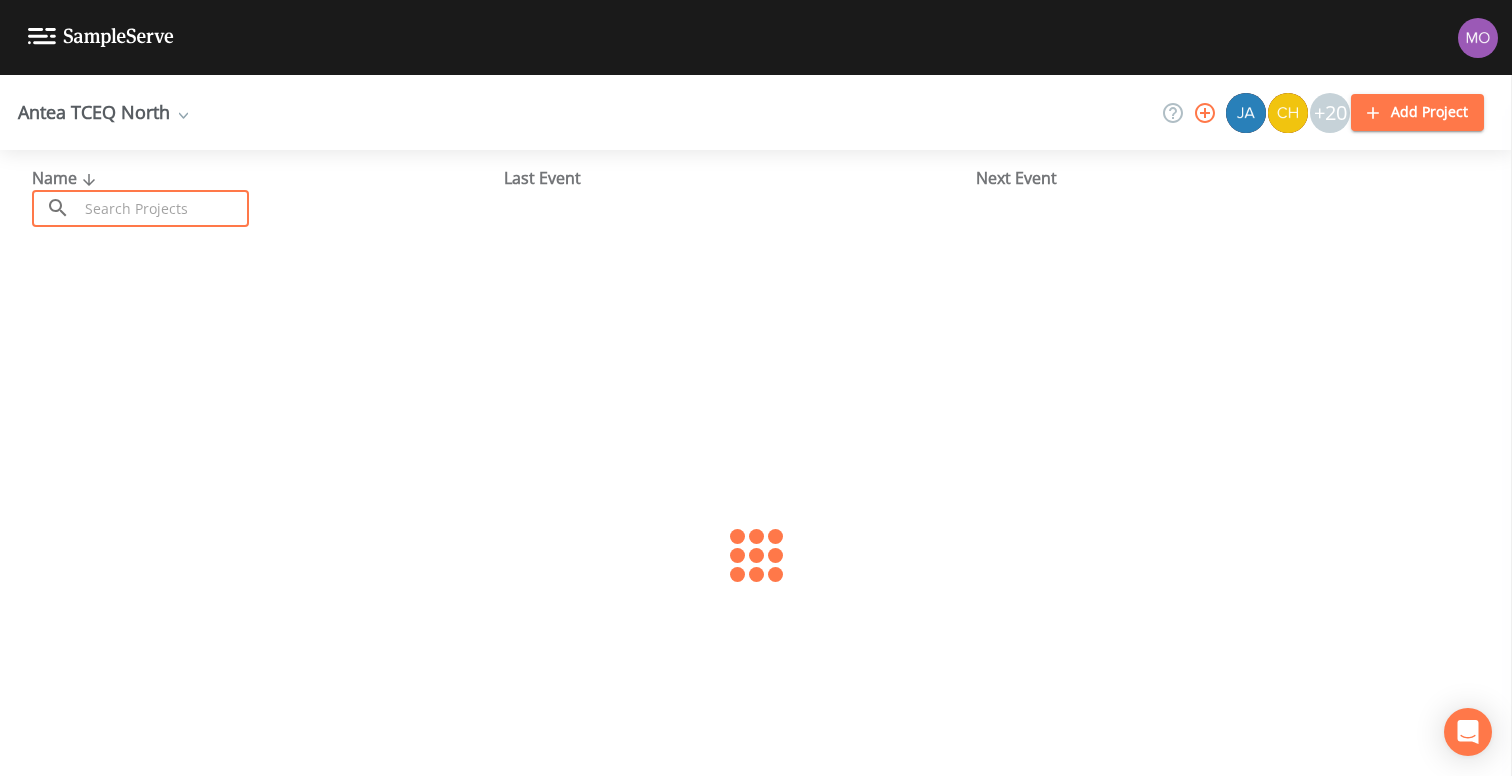 click at bounding box center (163, 208) 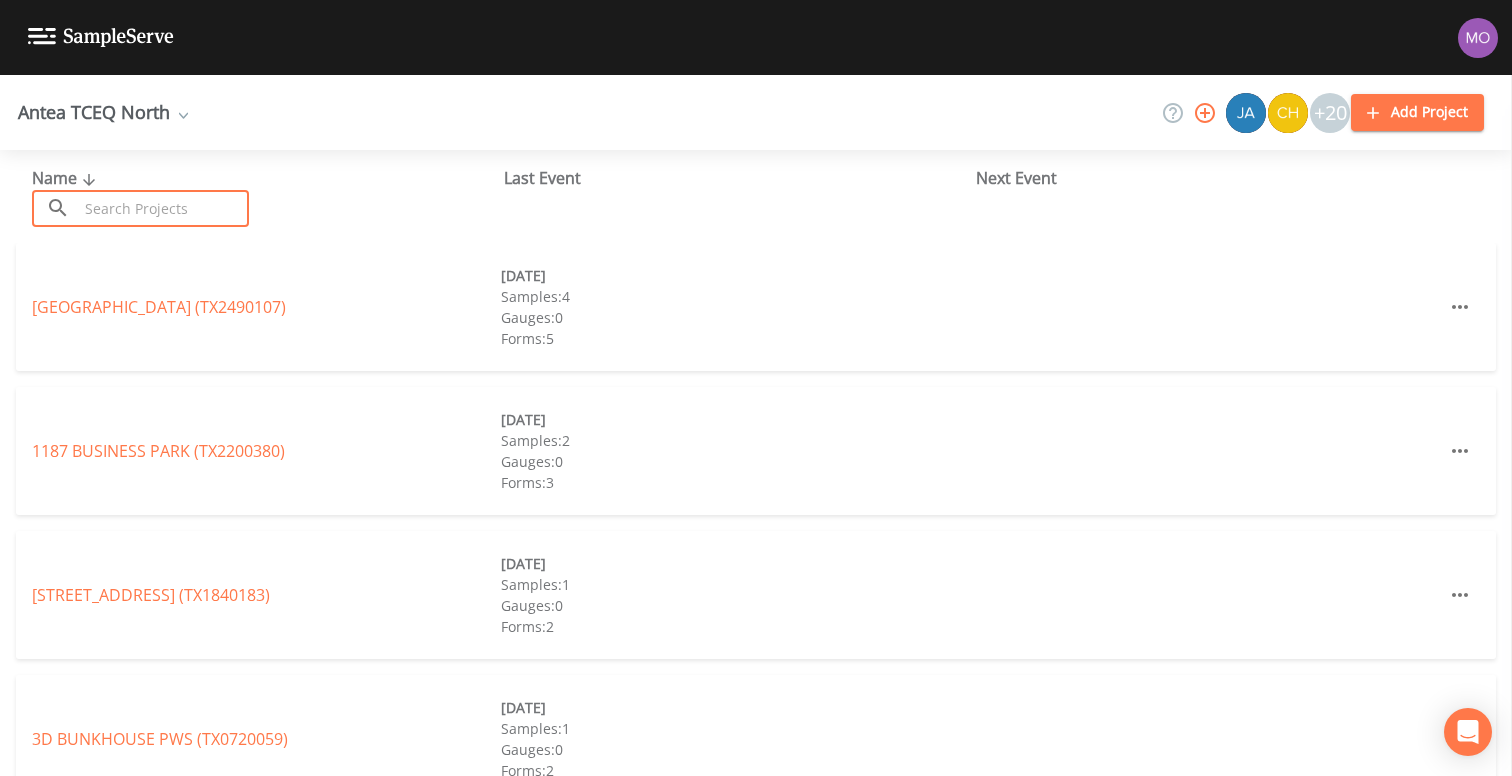 paste on "TX1260090" 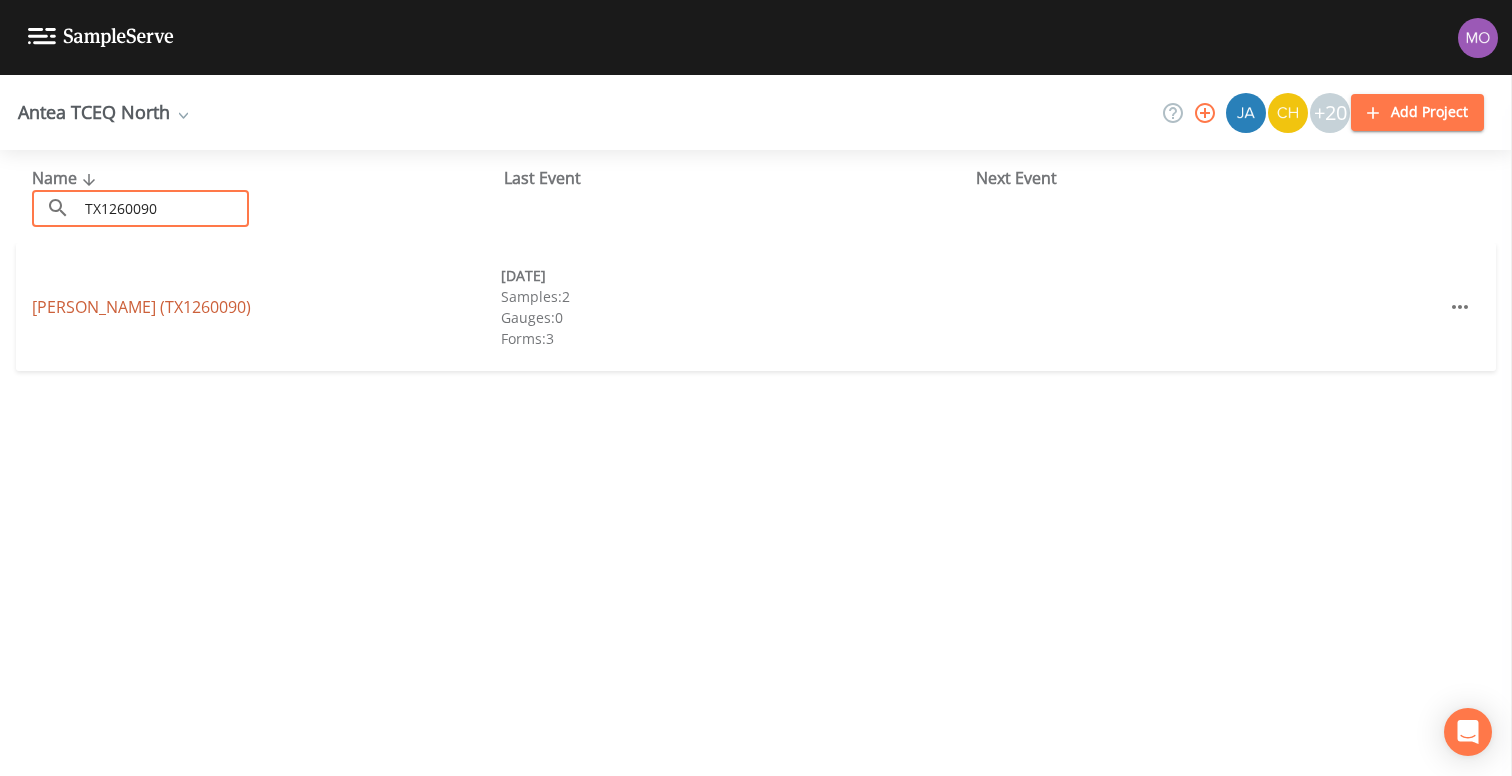 click on "[PERSON_NAME]   (TX1260090)" at bounding box center (141, 307) 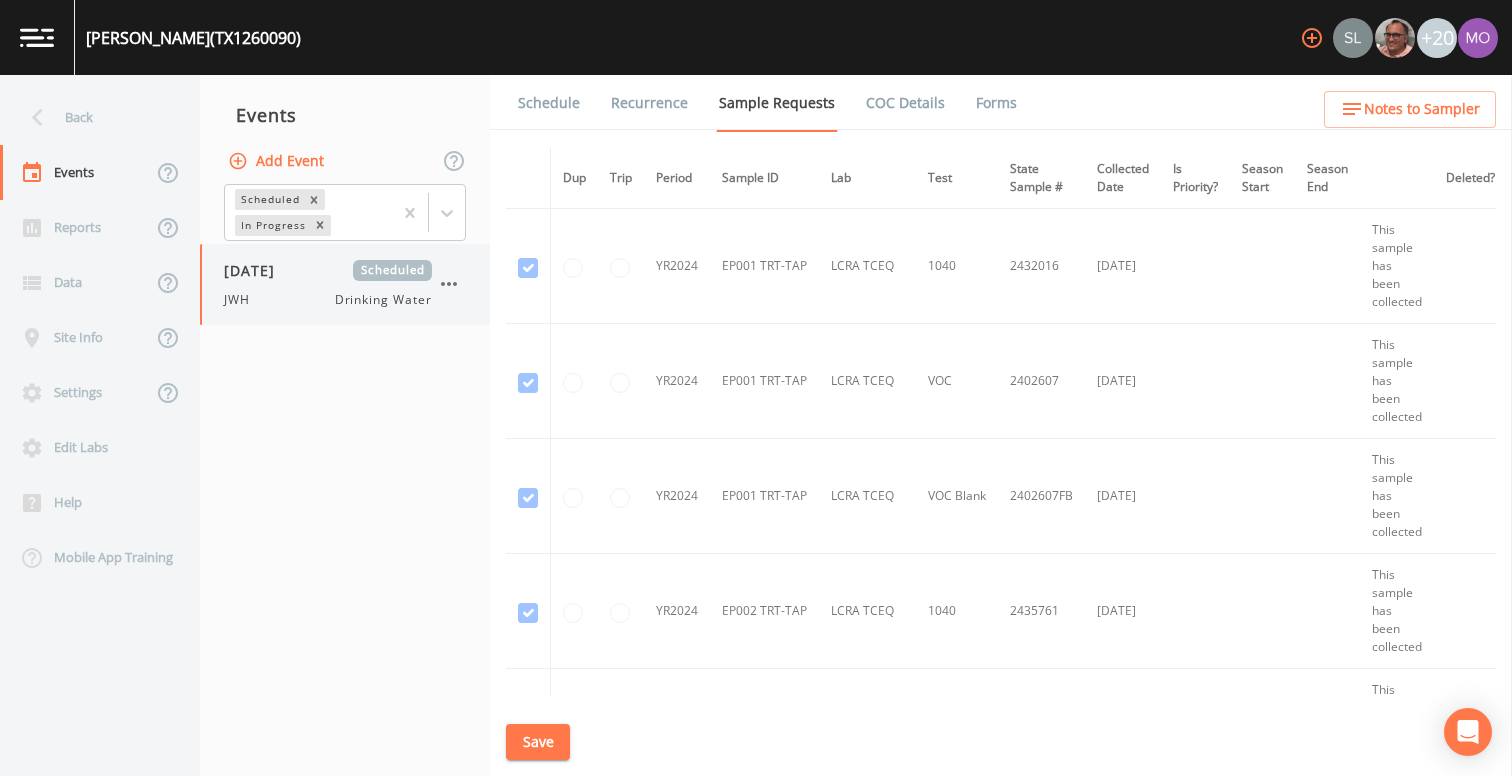 click on "JWH Drinking Water" at bounding box center (328, 300) 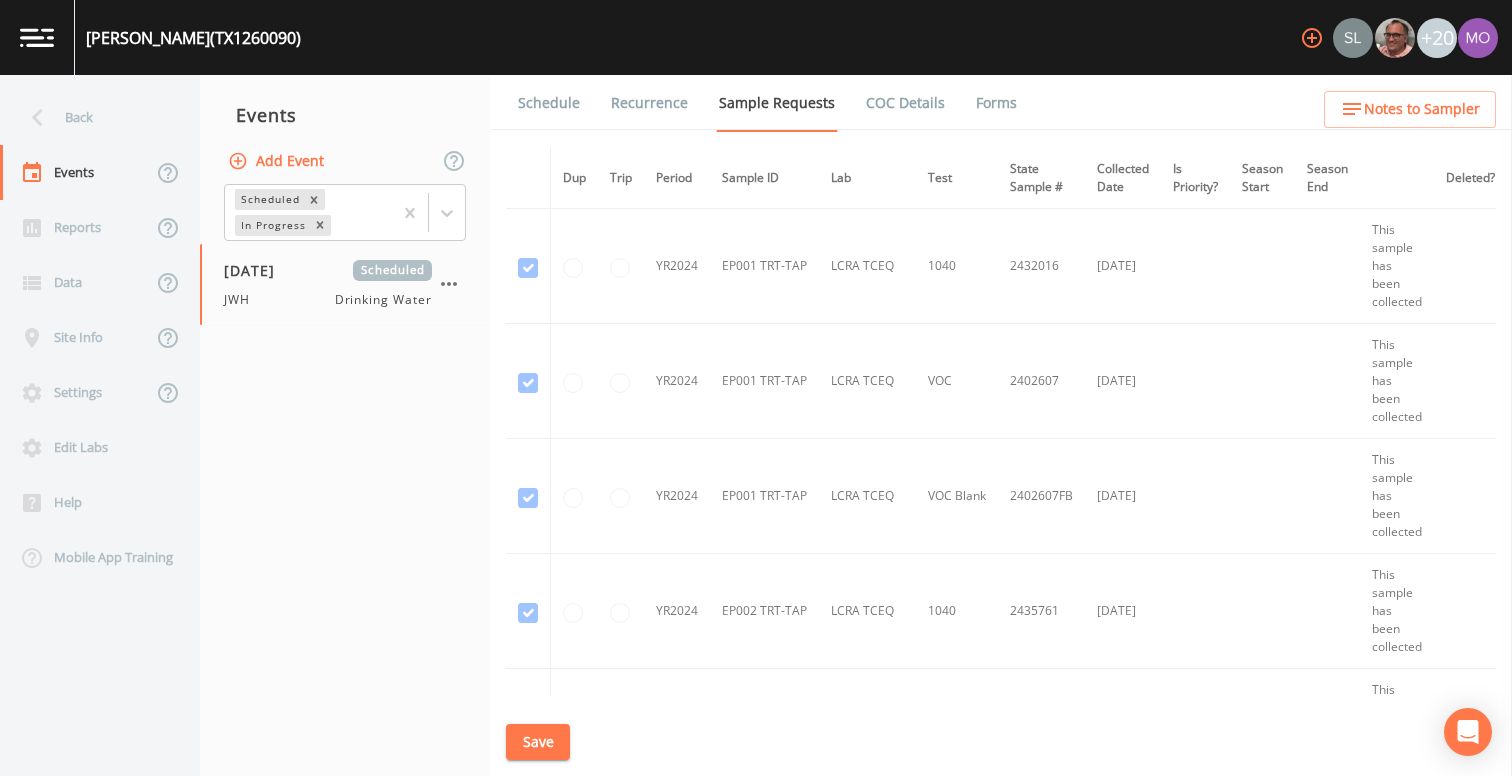 click on "Forms" at bounding box center (996, 103) 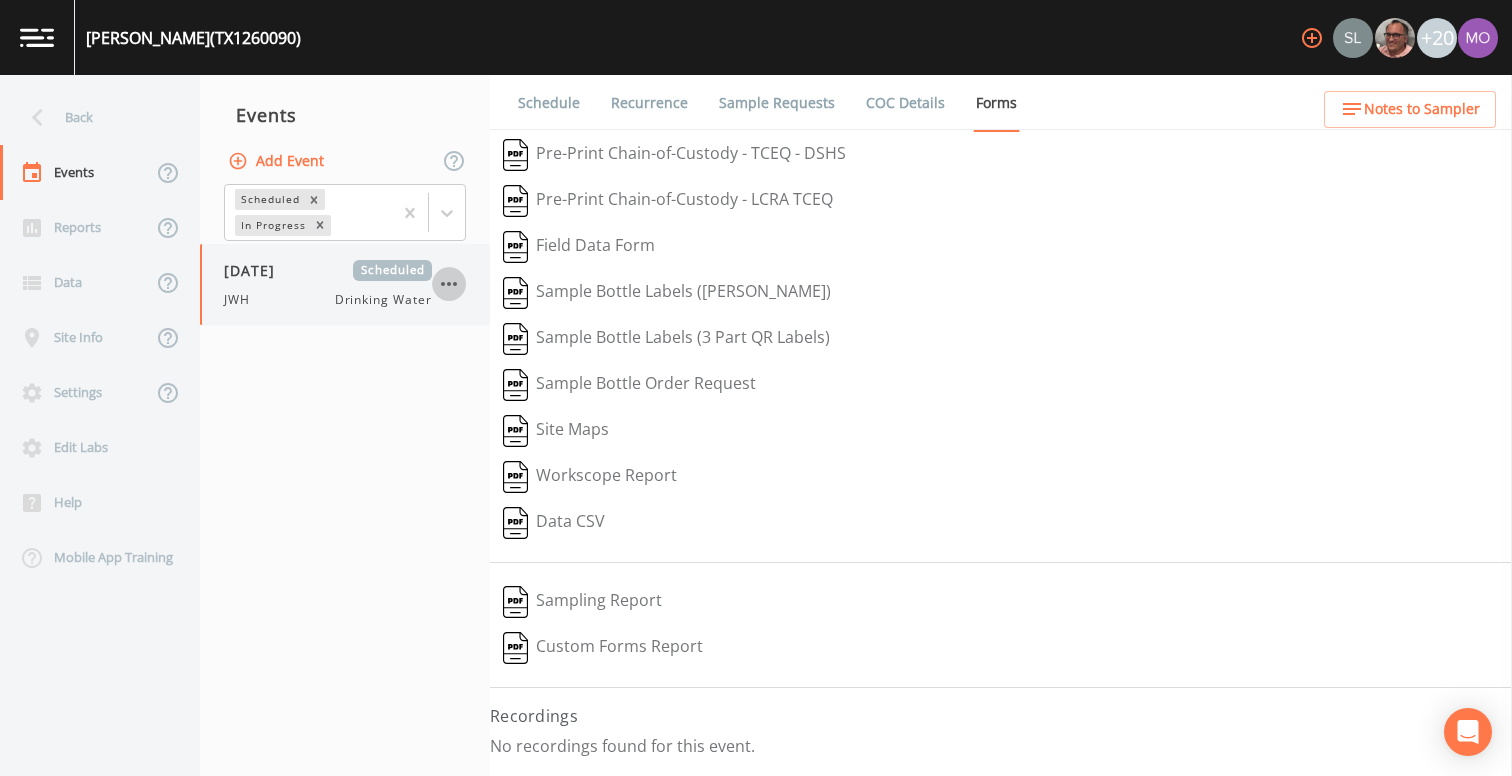 click 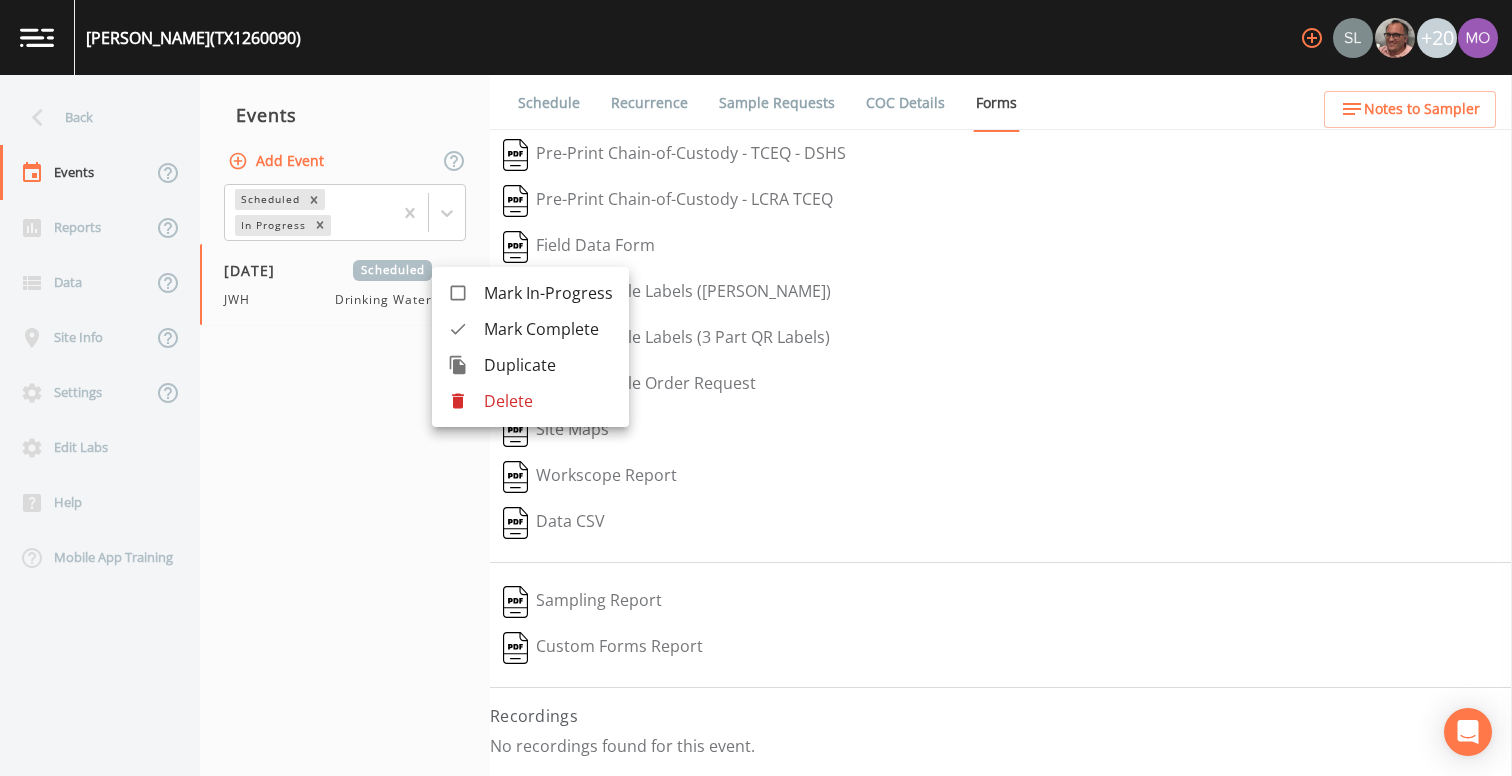 click at bounding box center (466, 401) 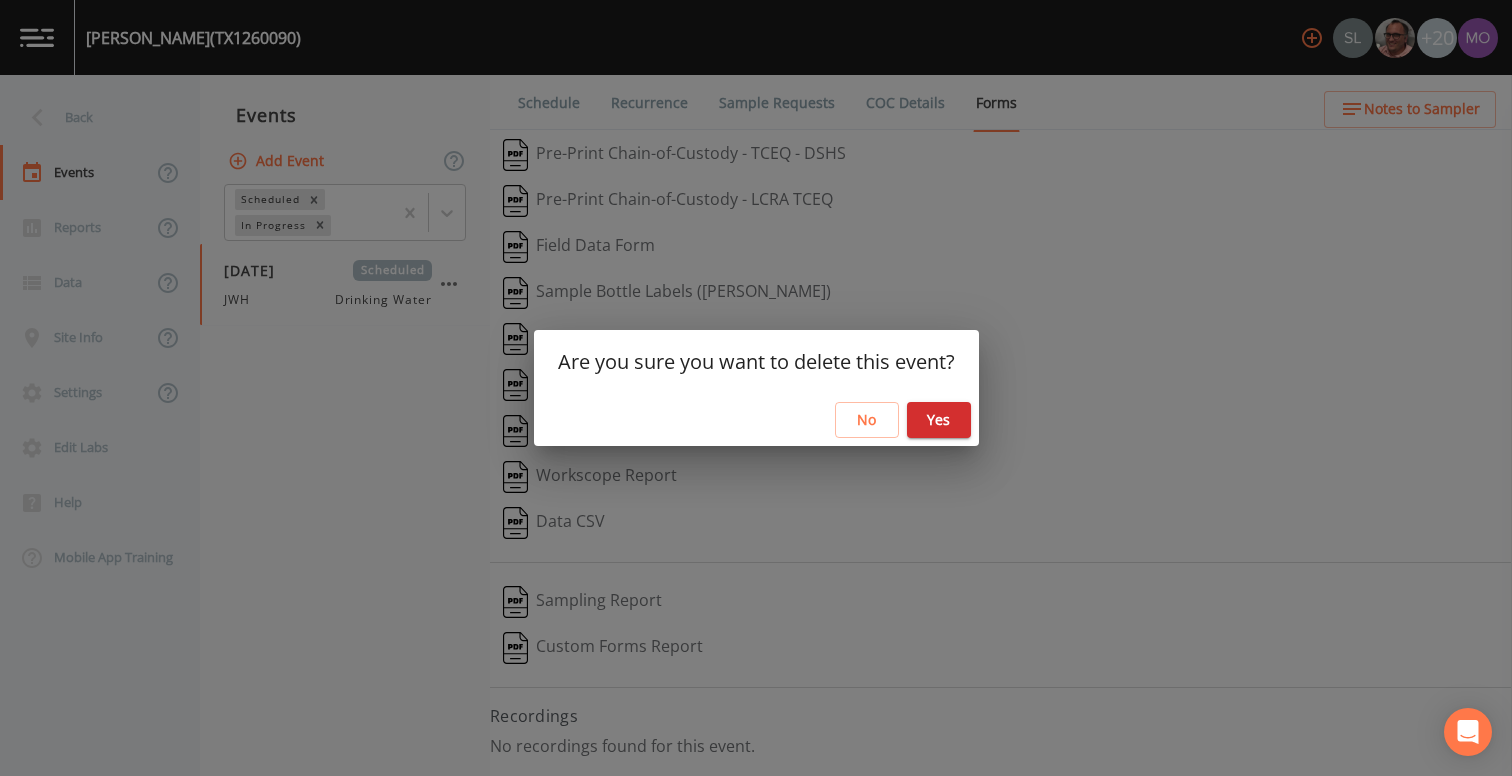 click on "Yes" at bounding box center [939, 420] 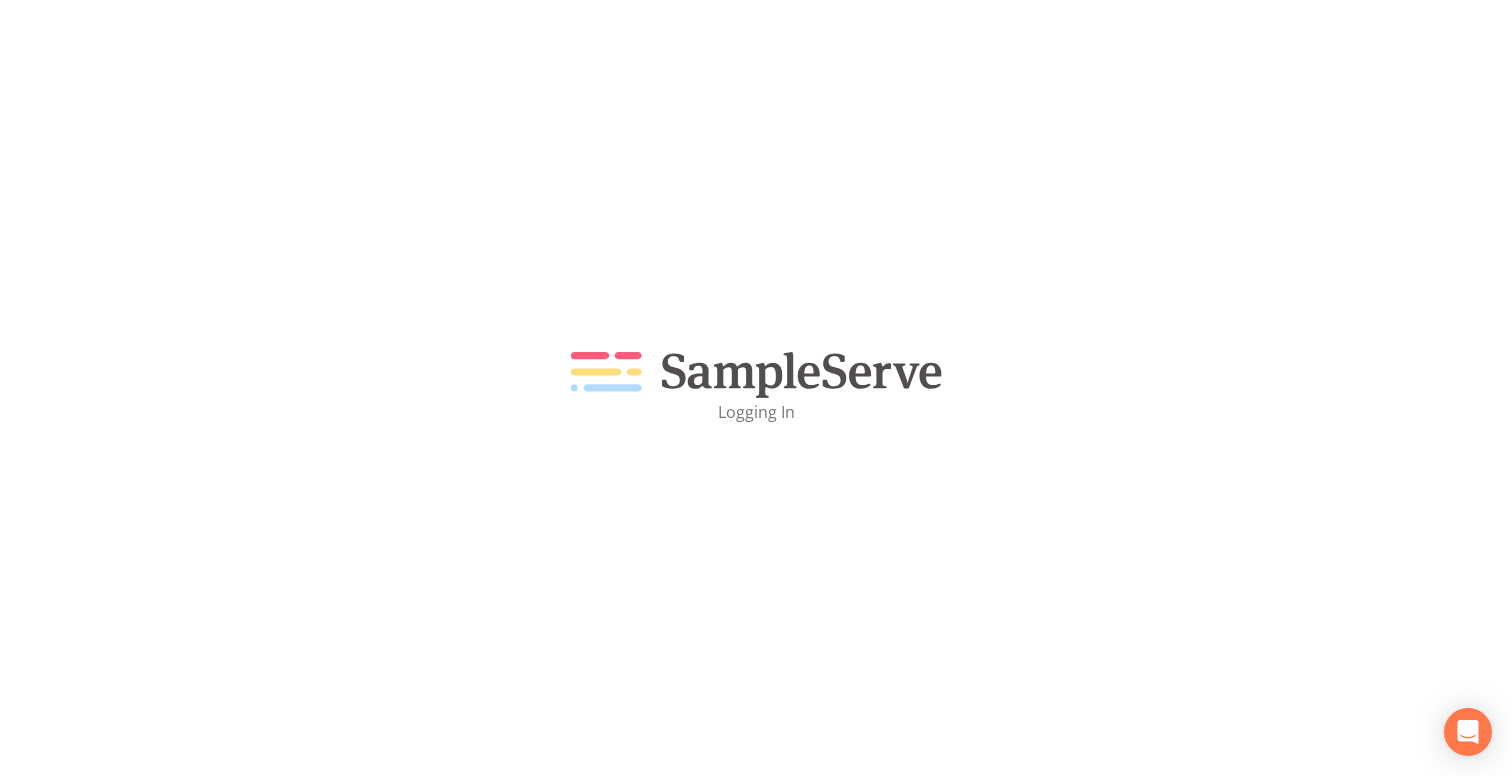 scroll, scrollTop: 0, scrollLeft: 0, axis: both 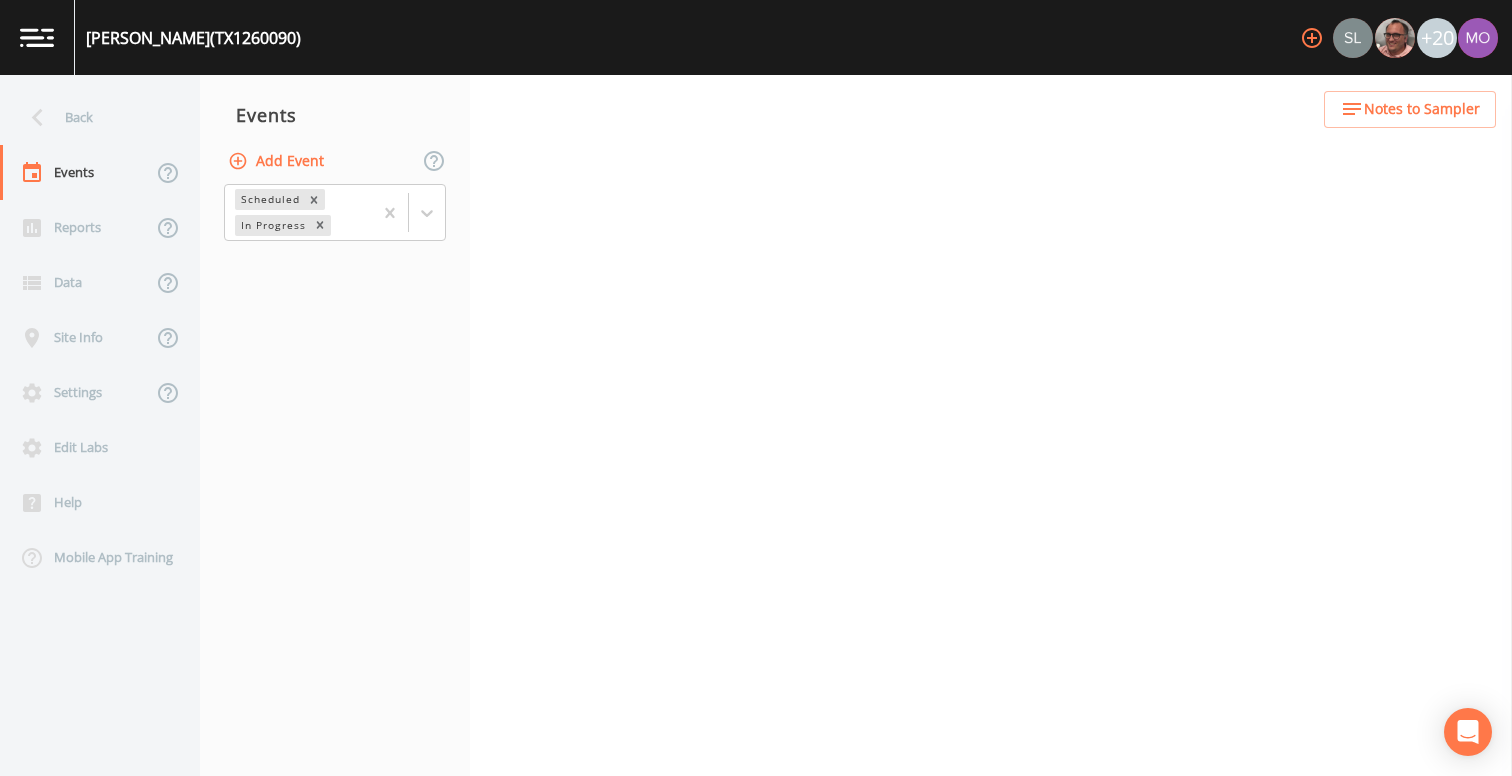 click on "Add Event" at bounding box center (278, 161) 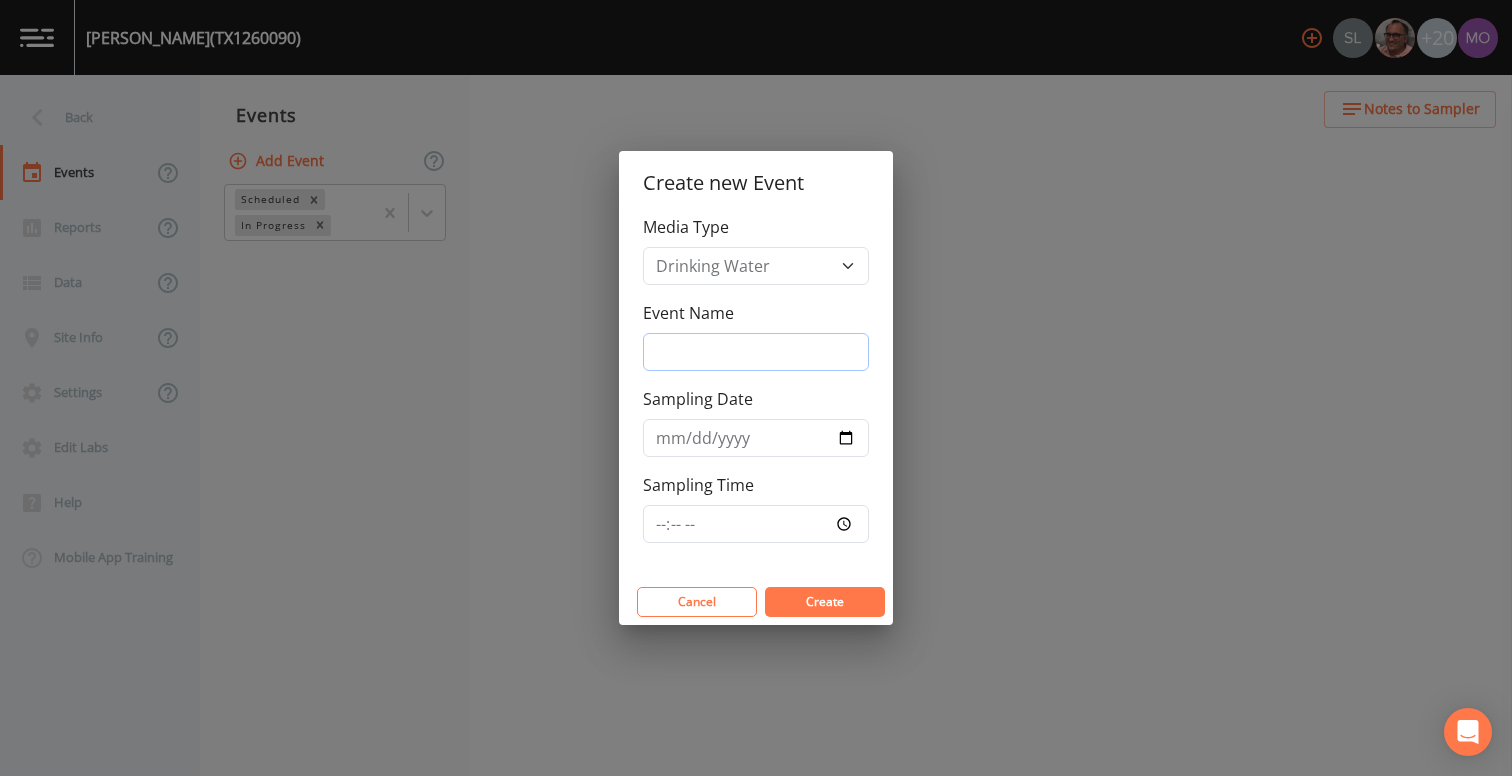 click on "Event Name" at bounding box center (756, 352) 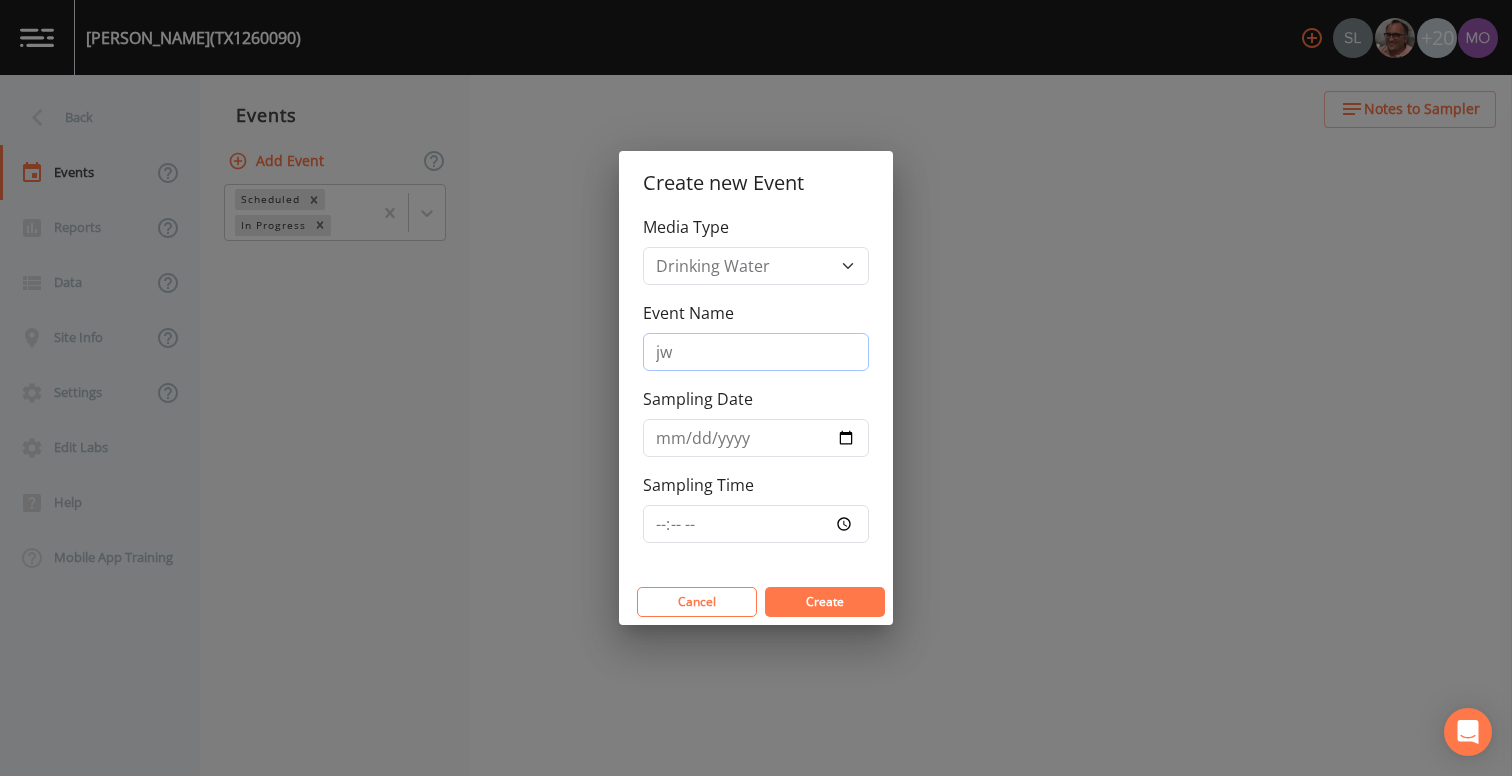 type on "j" 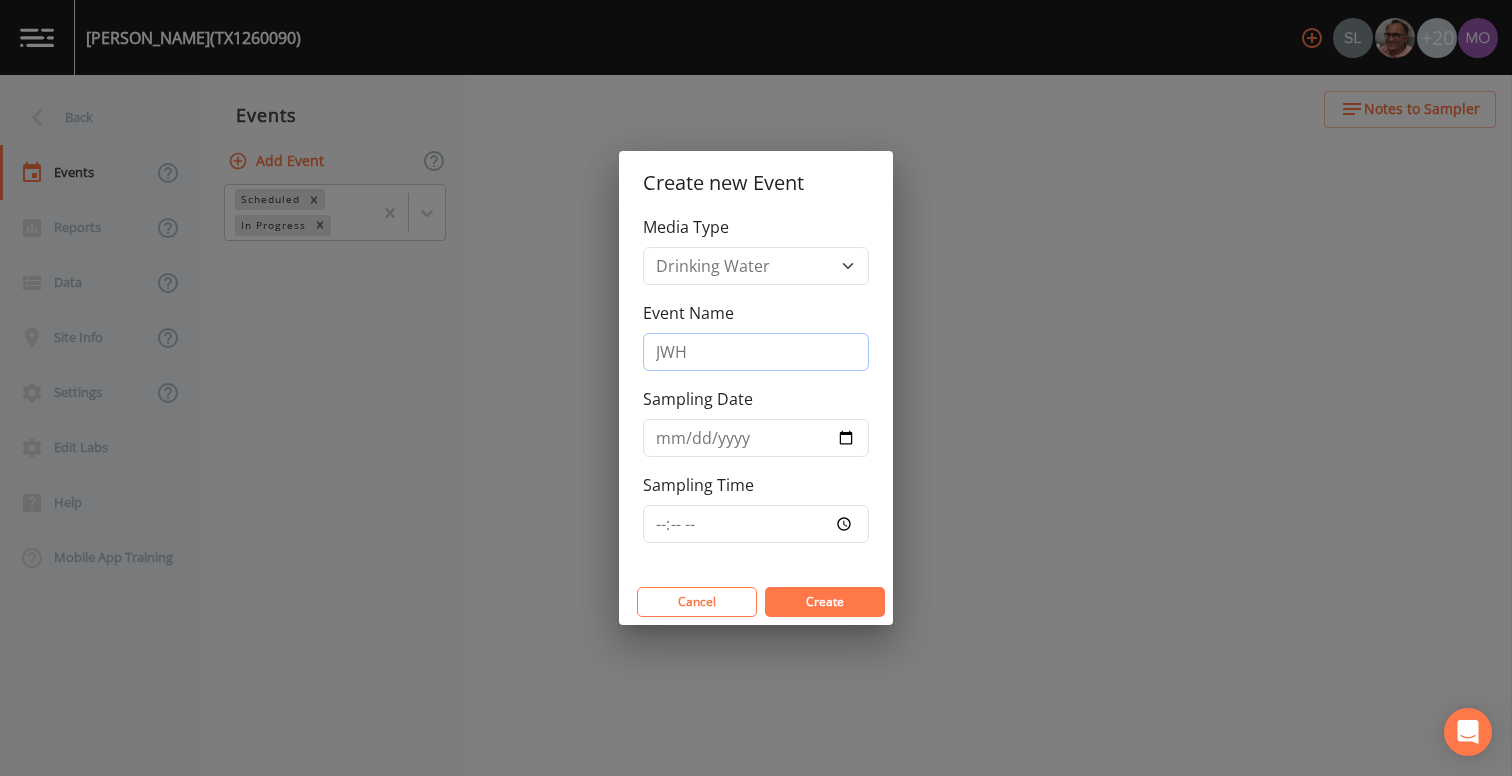 type on "JWH" 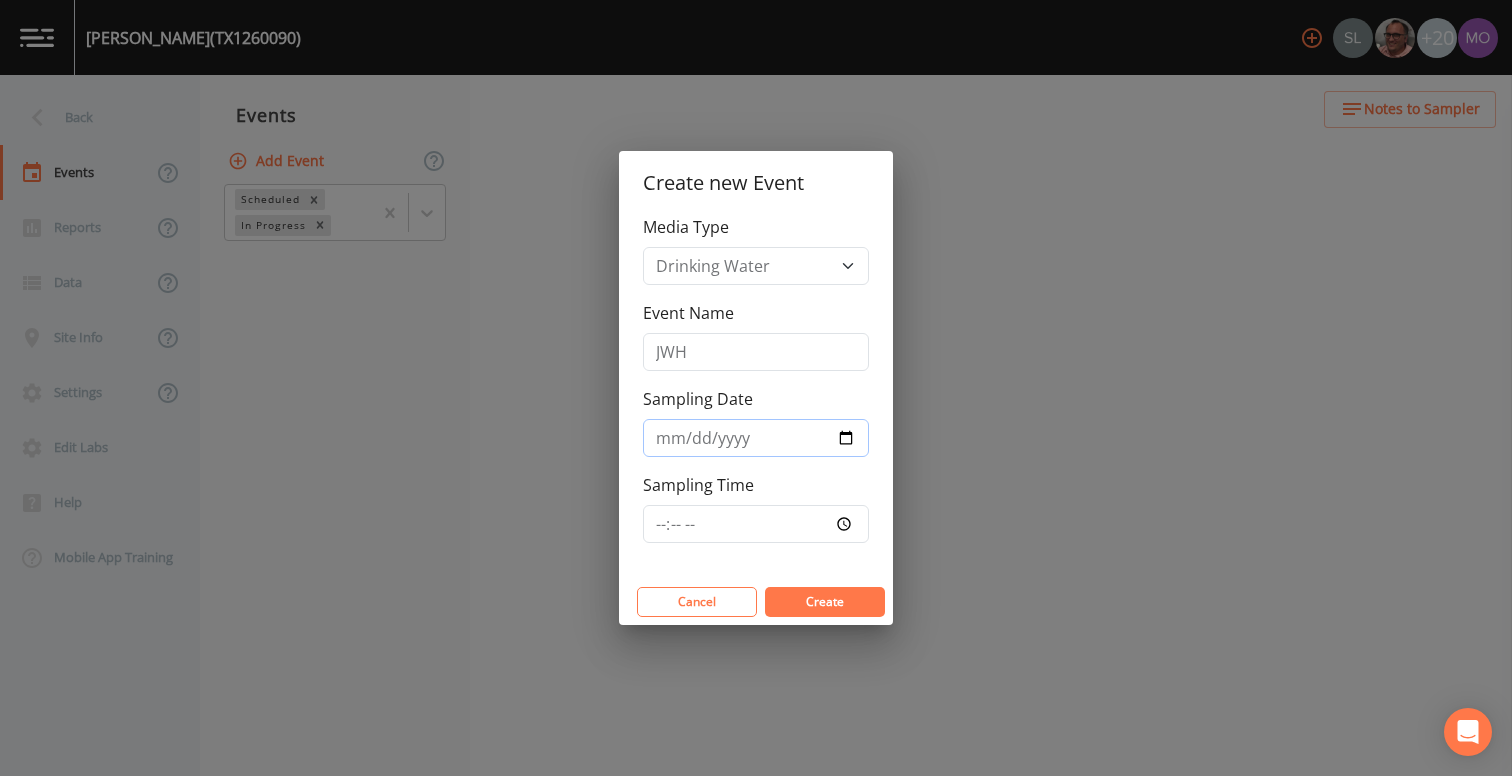 click on "Sampling Date" at bounding box center (756, 438) 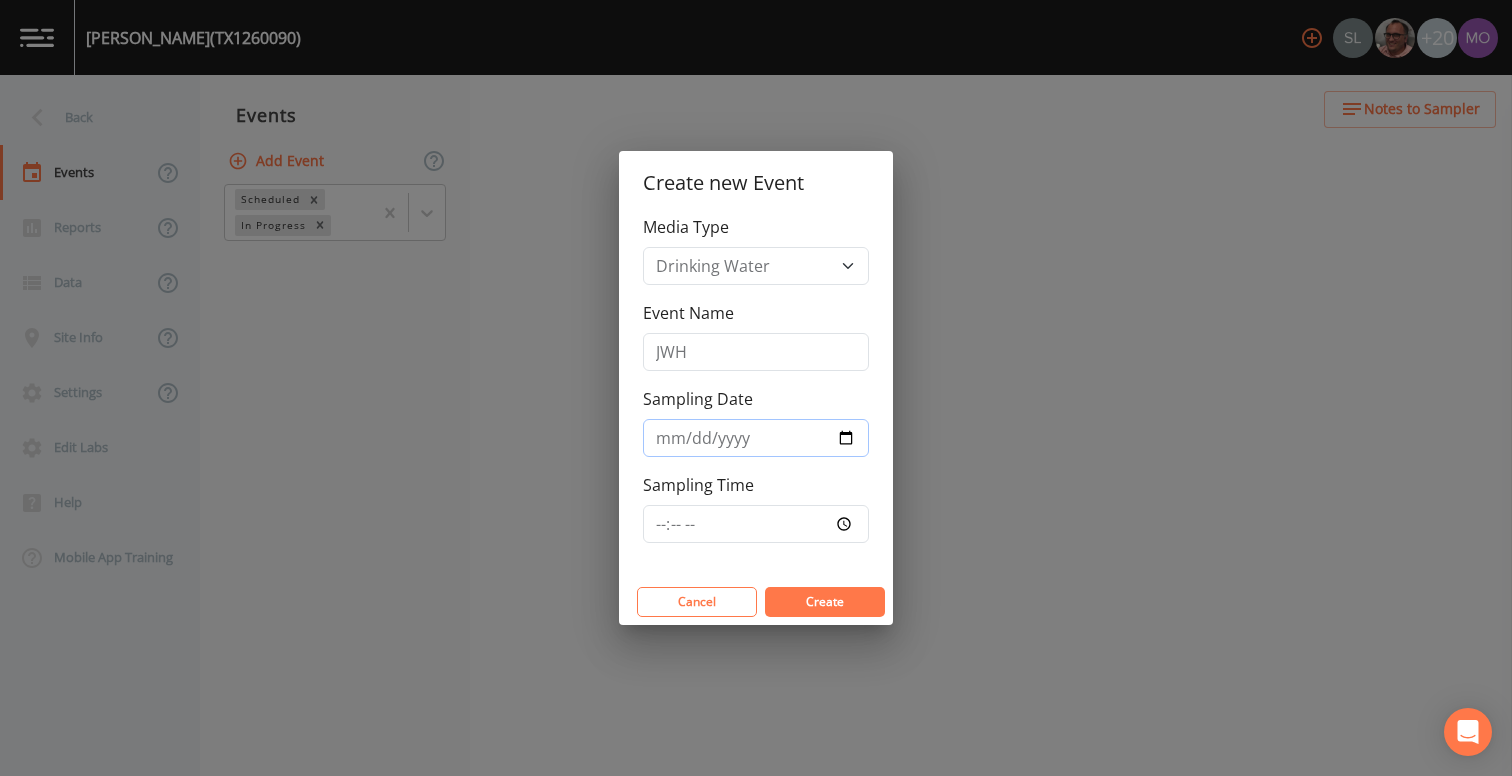 type on "2025-07-11" 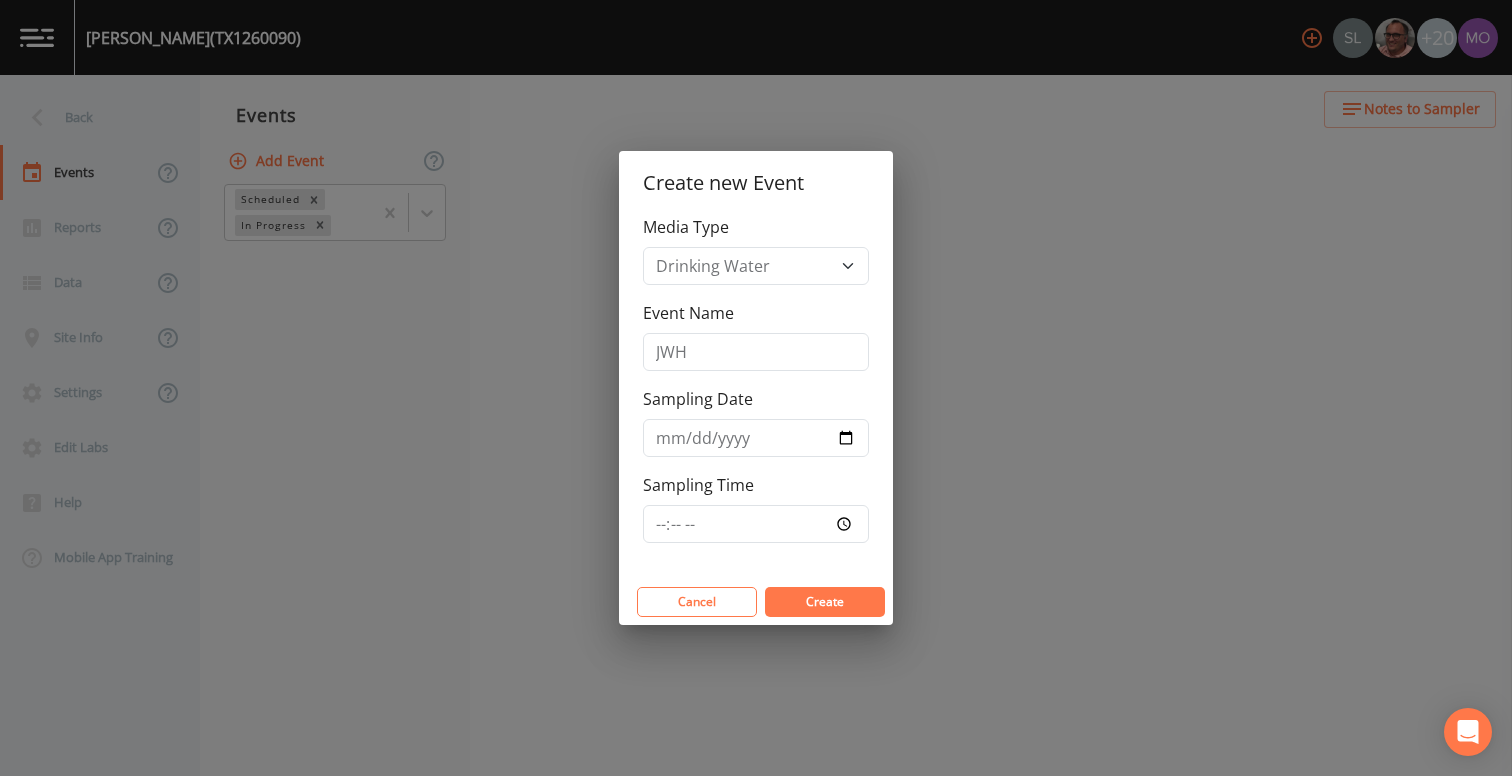 click on "Create" at bounding box center (825, 601) 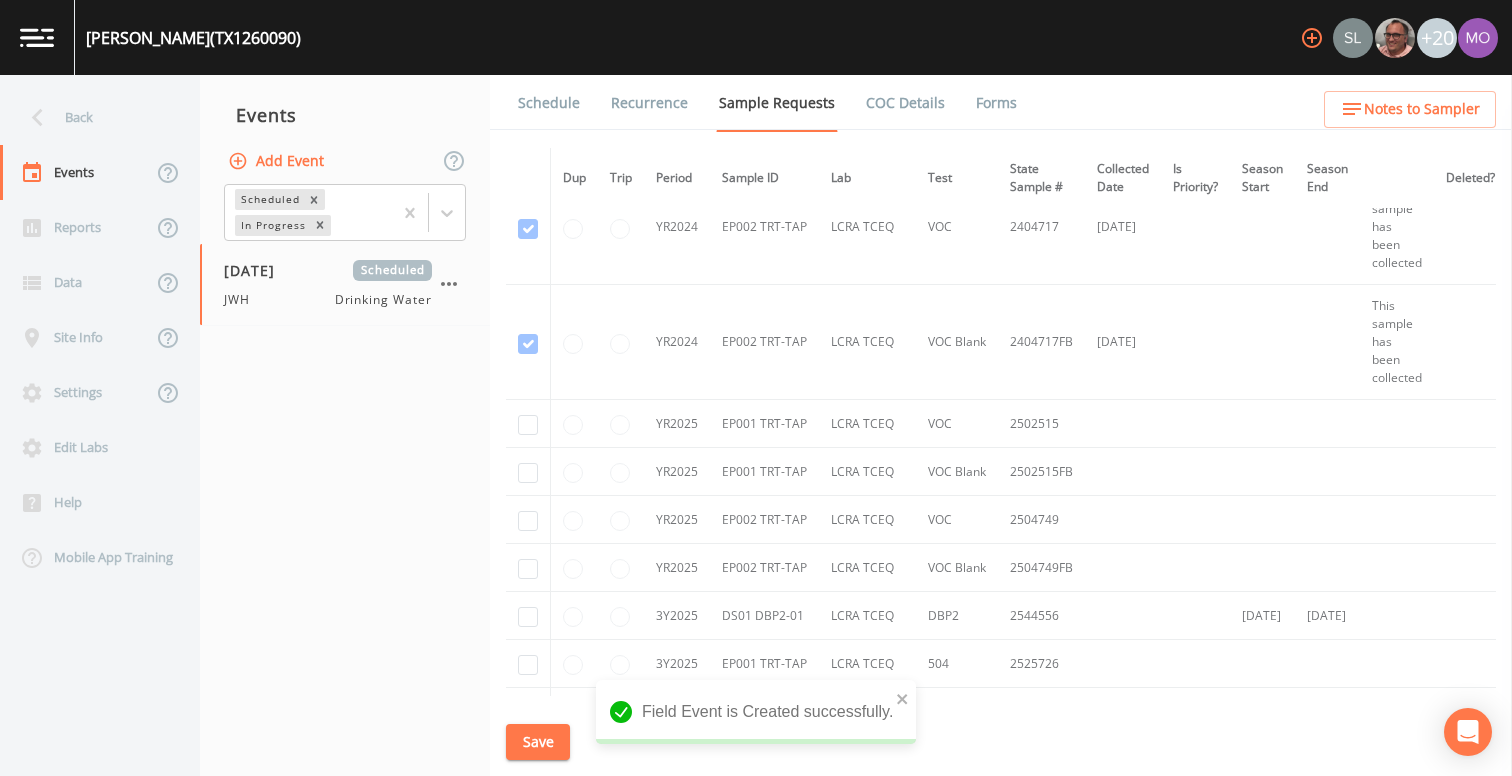 scroll, scrollTop: 489, scrollLeft: 0, axis: vertical 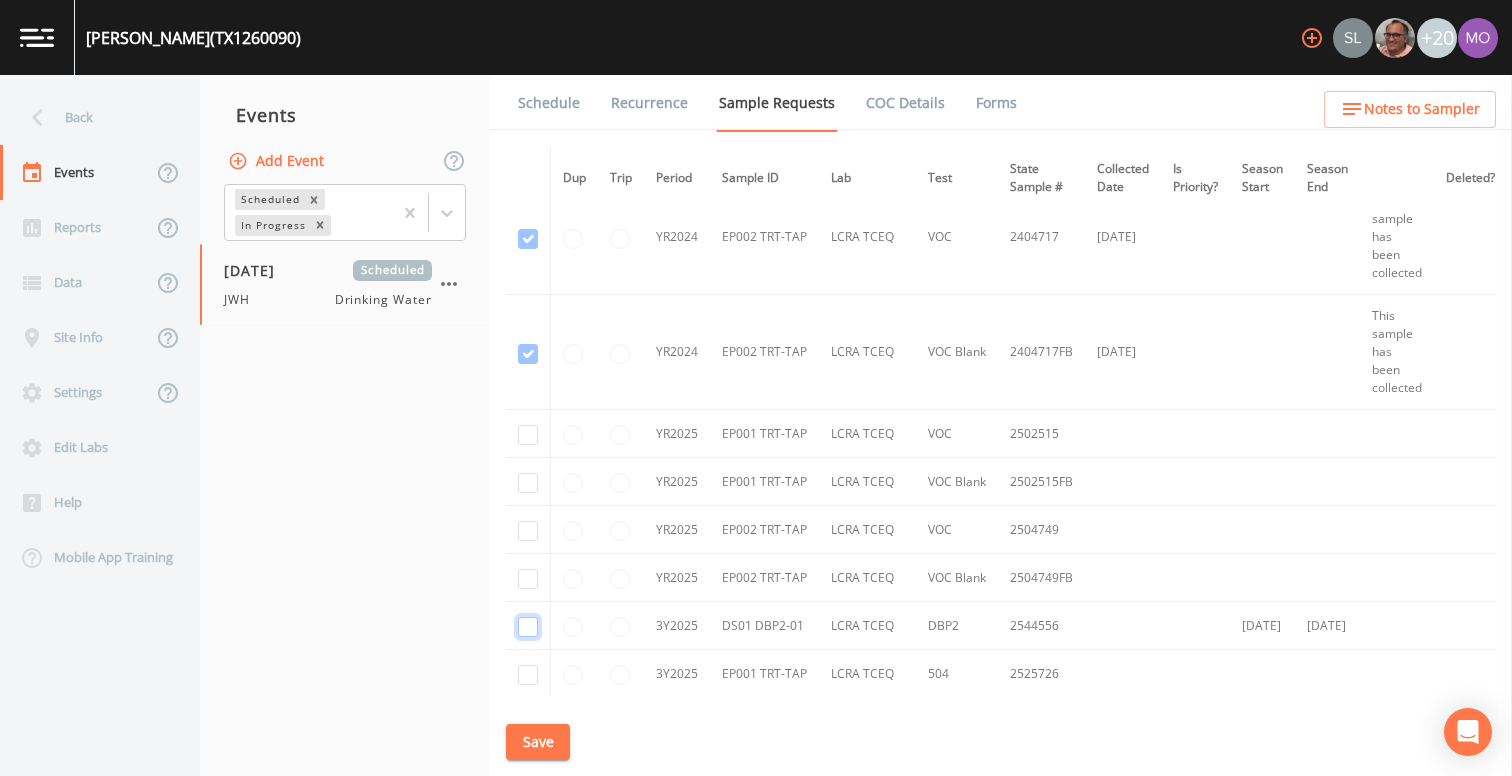 click at bounding box center (528, 627) 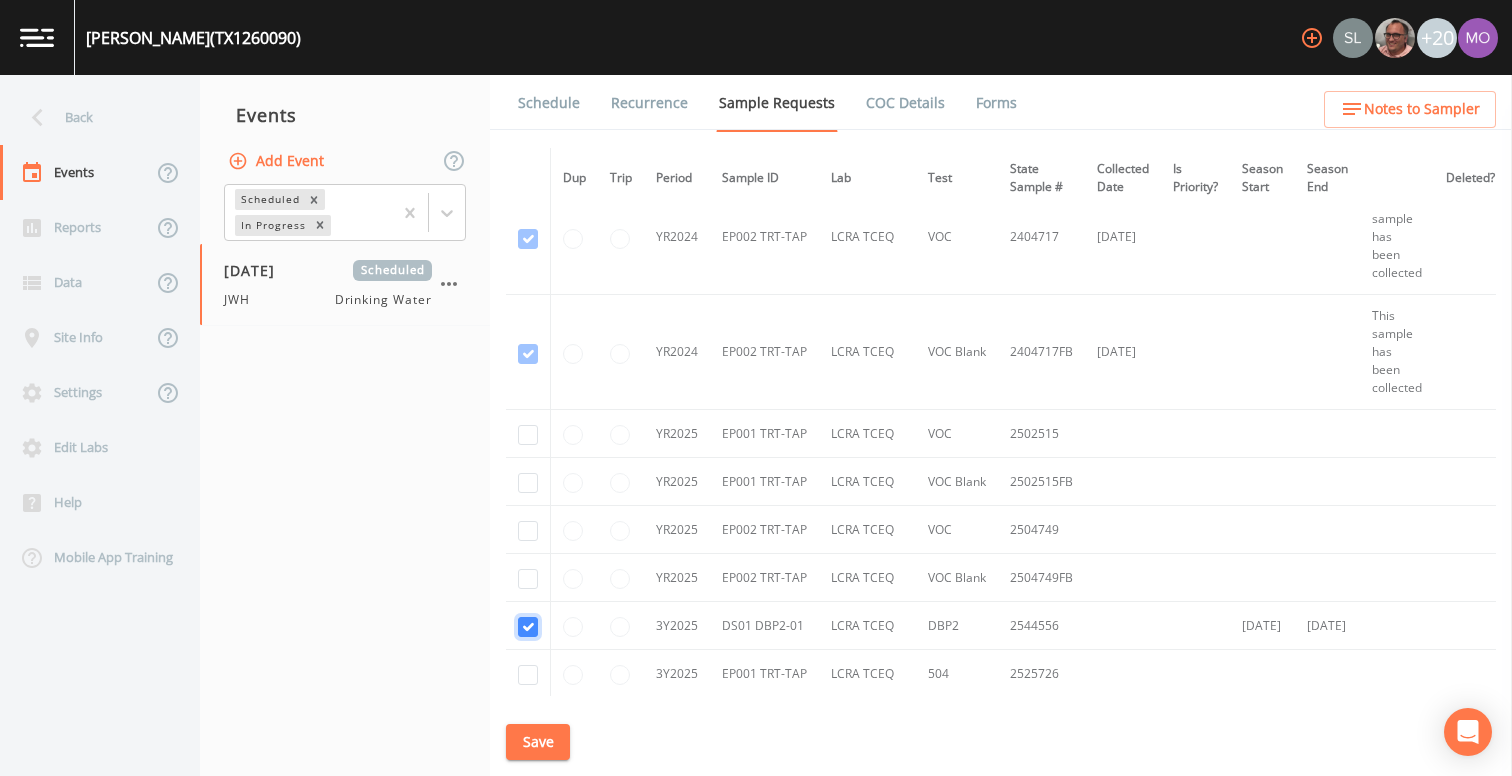 checkbox on "true" 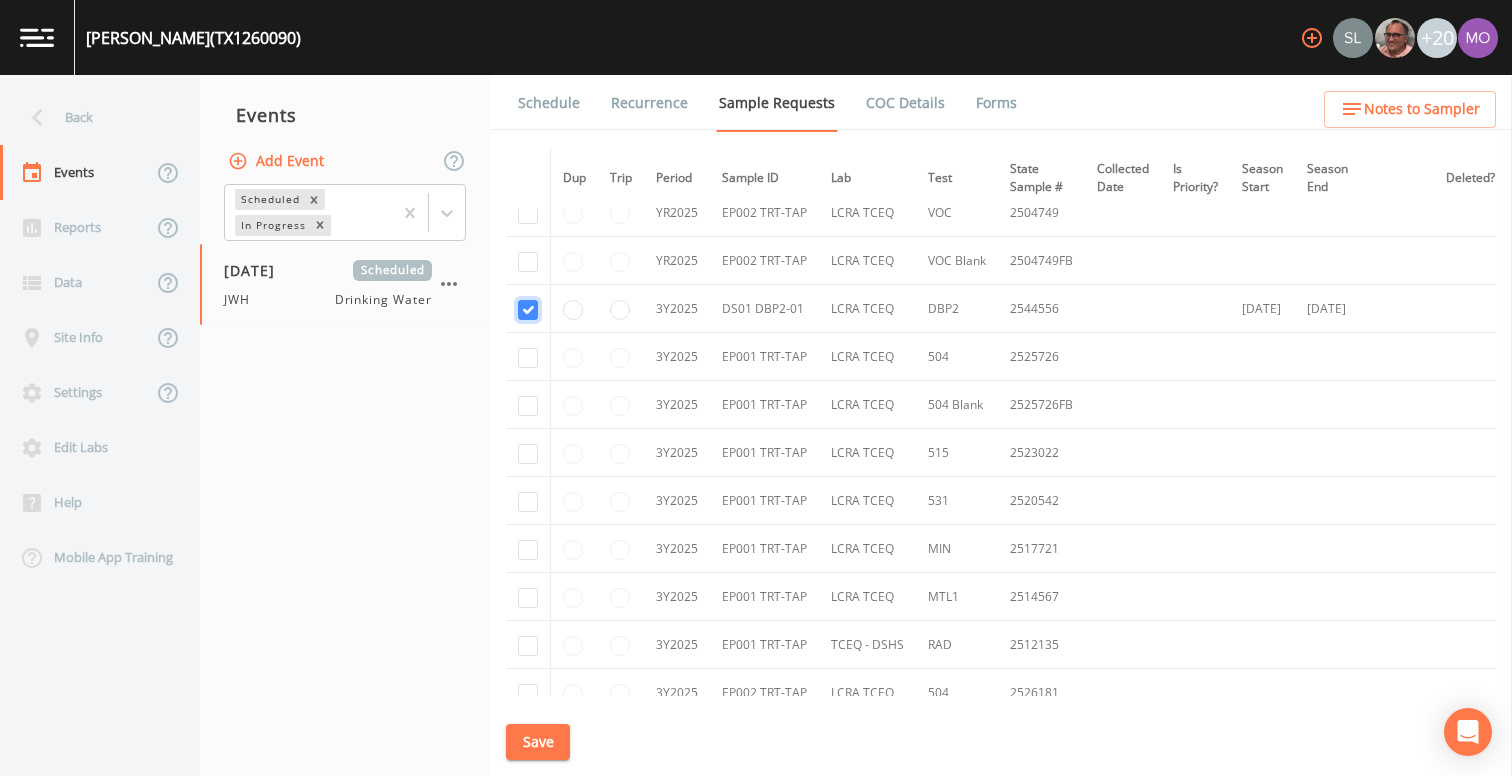 scroll, scrollTop: 844, scrollLeft: 0, axis: vertical 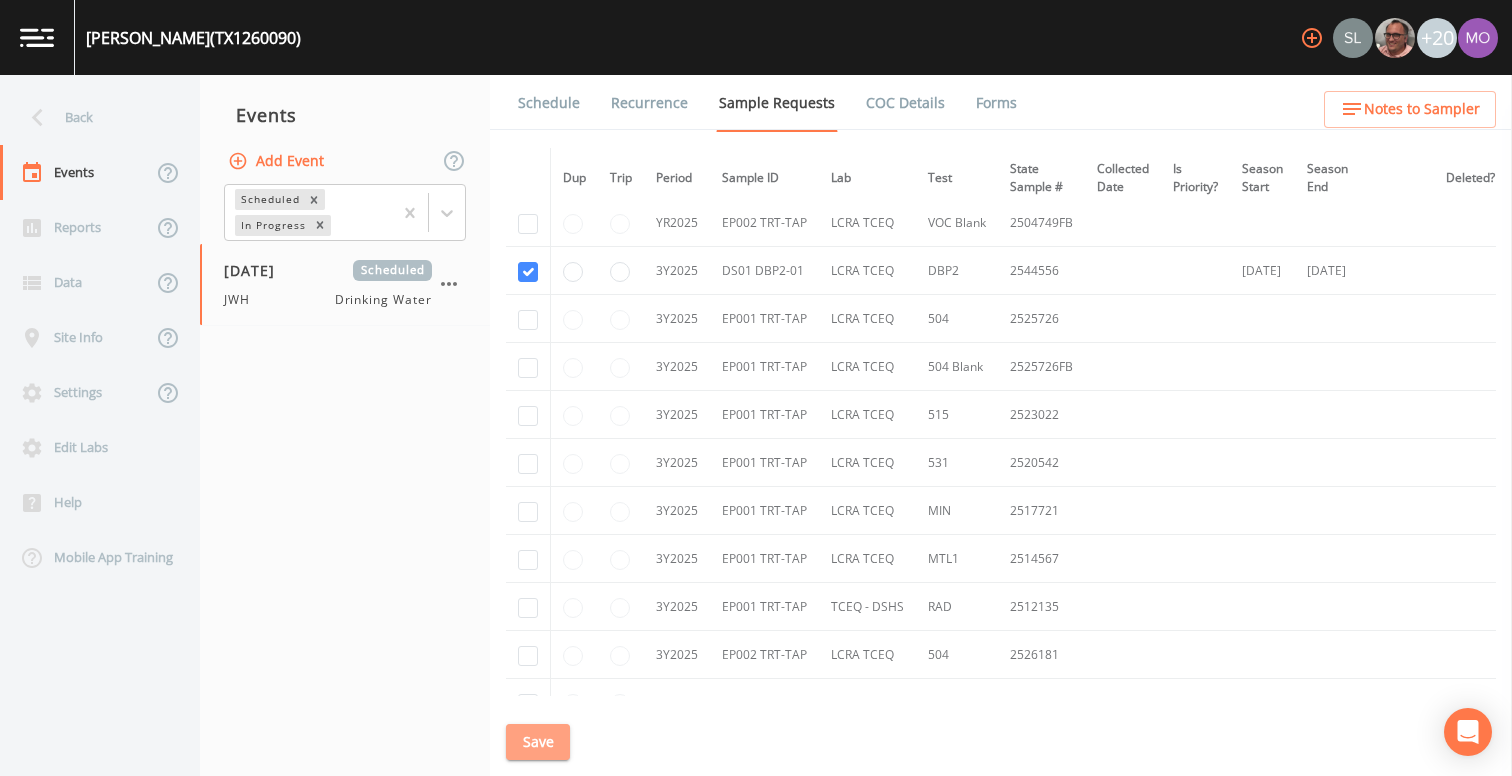 click on "Save" at bounding box center [538, 742] 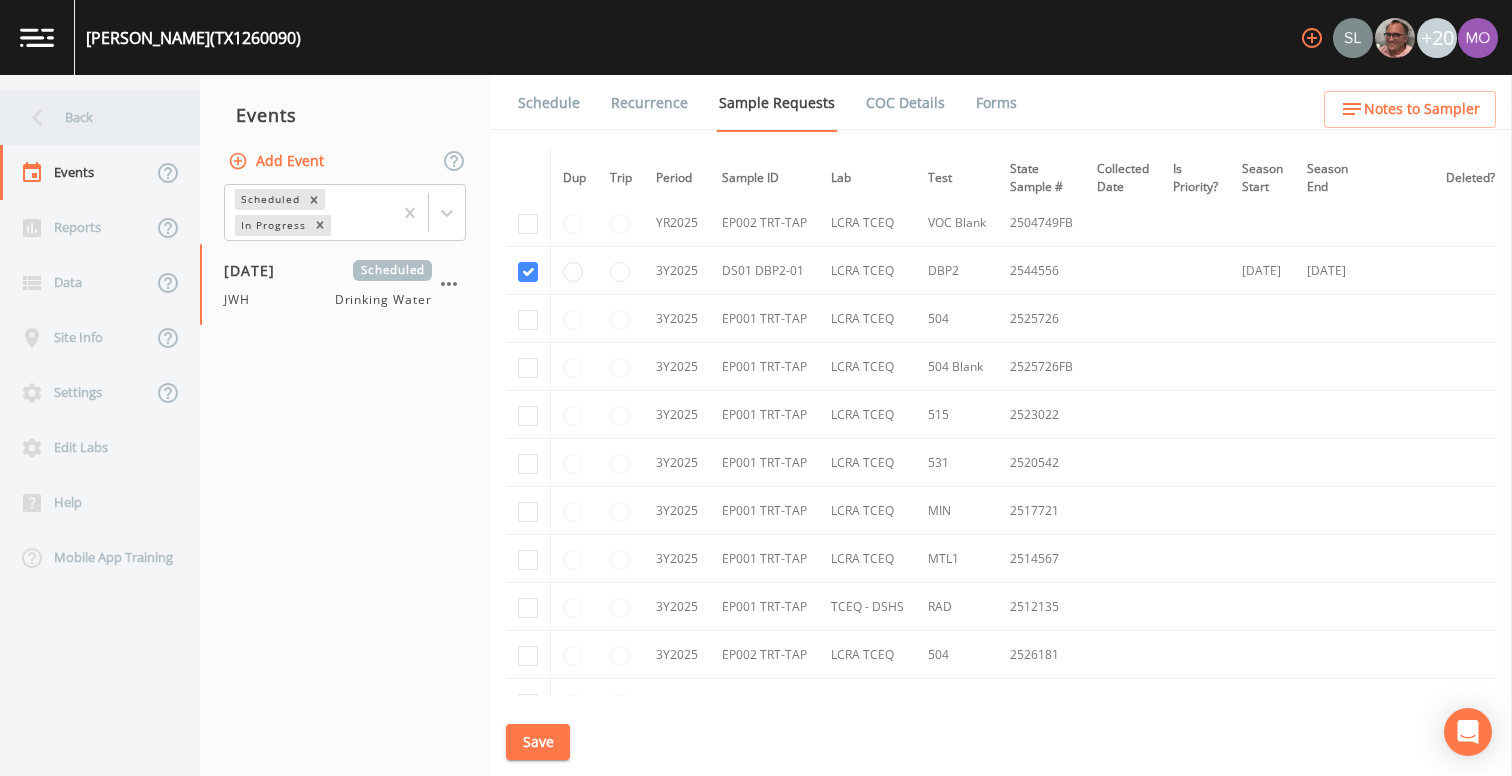 click on "Back" at bounding box center (90, 117) 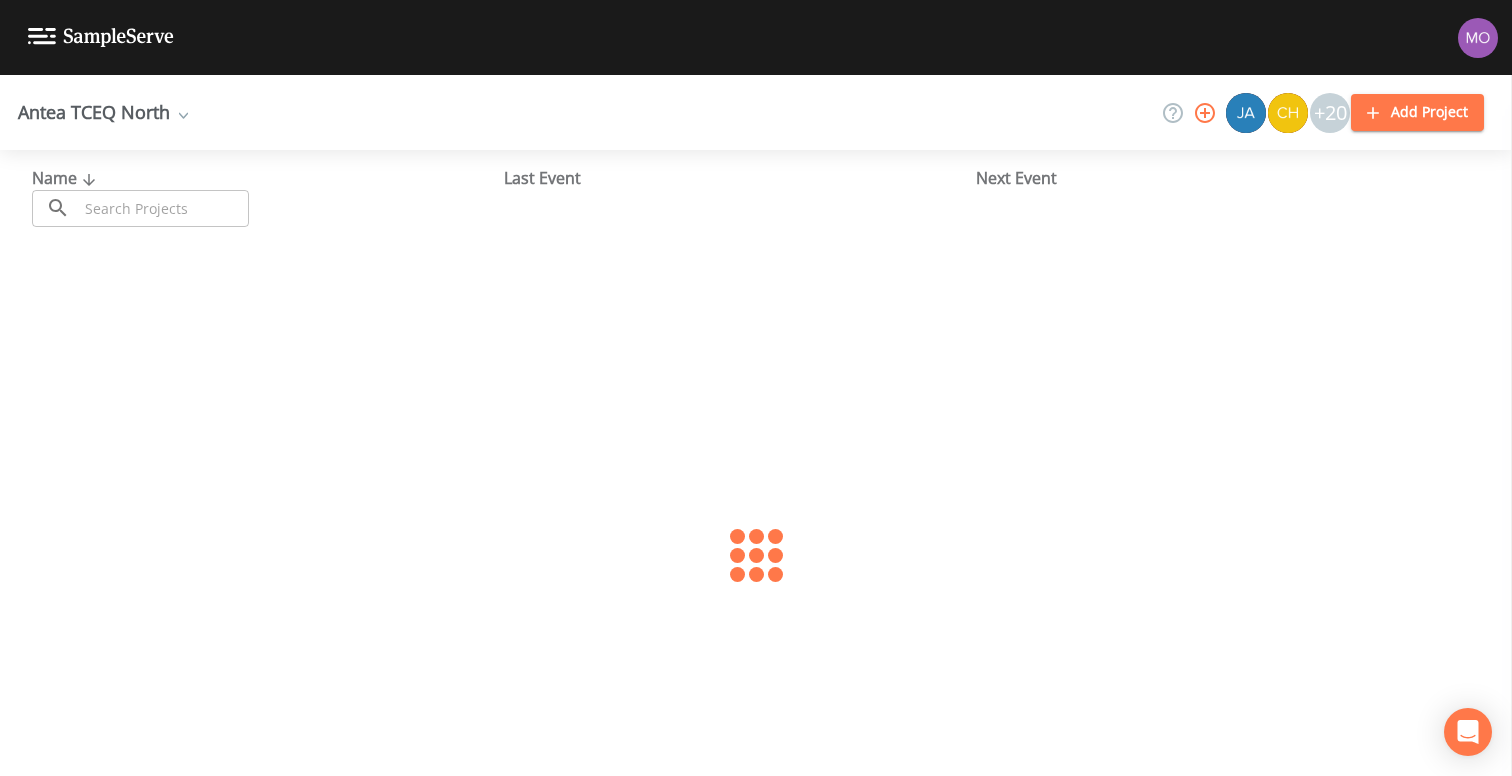 click at bounding box center (163, 208) 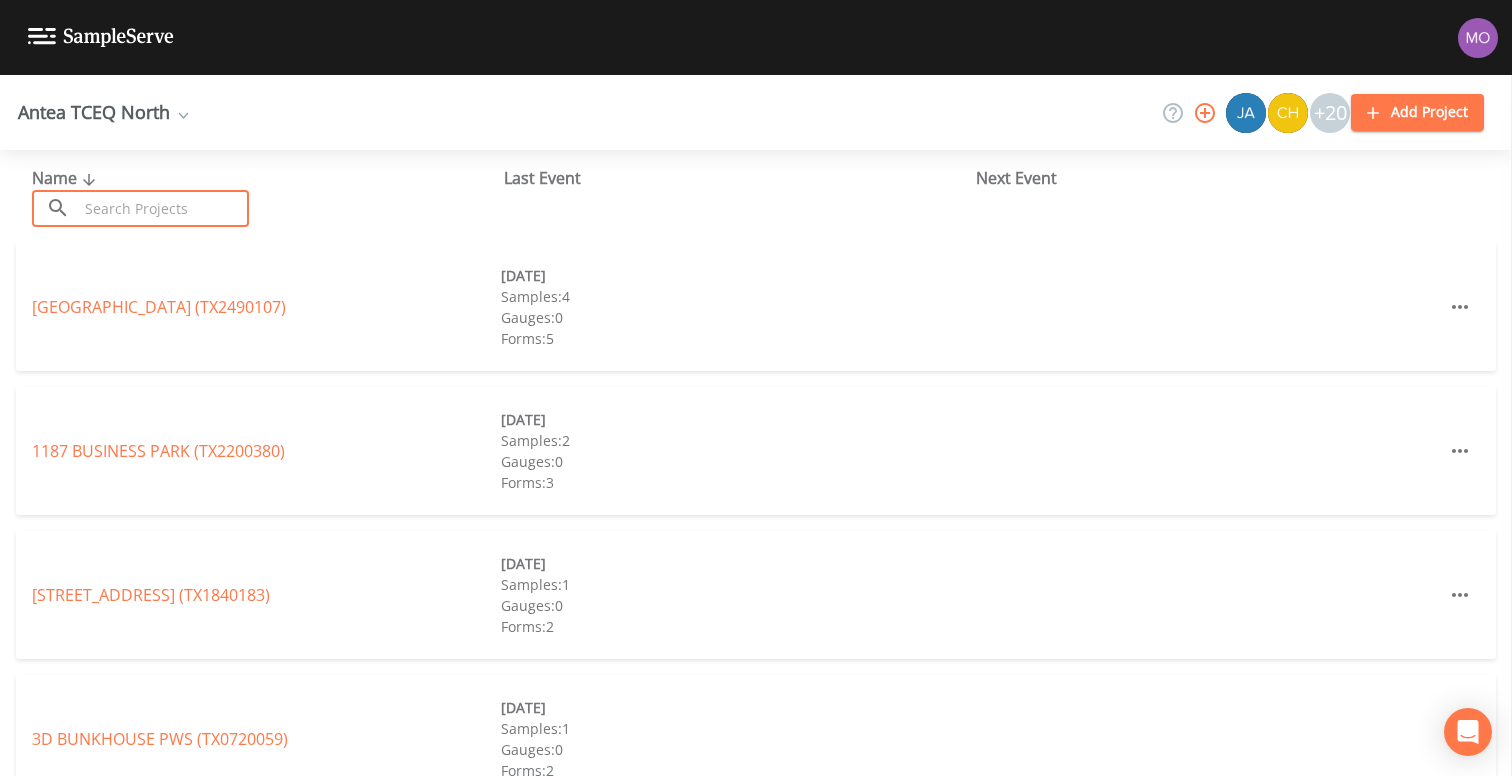 paste on "TX0030028" 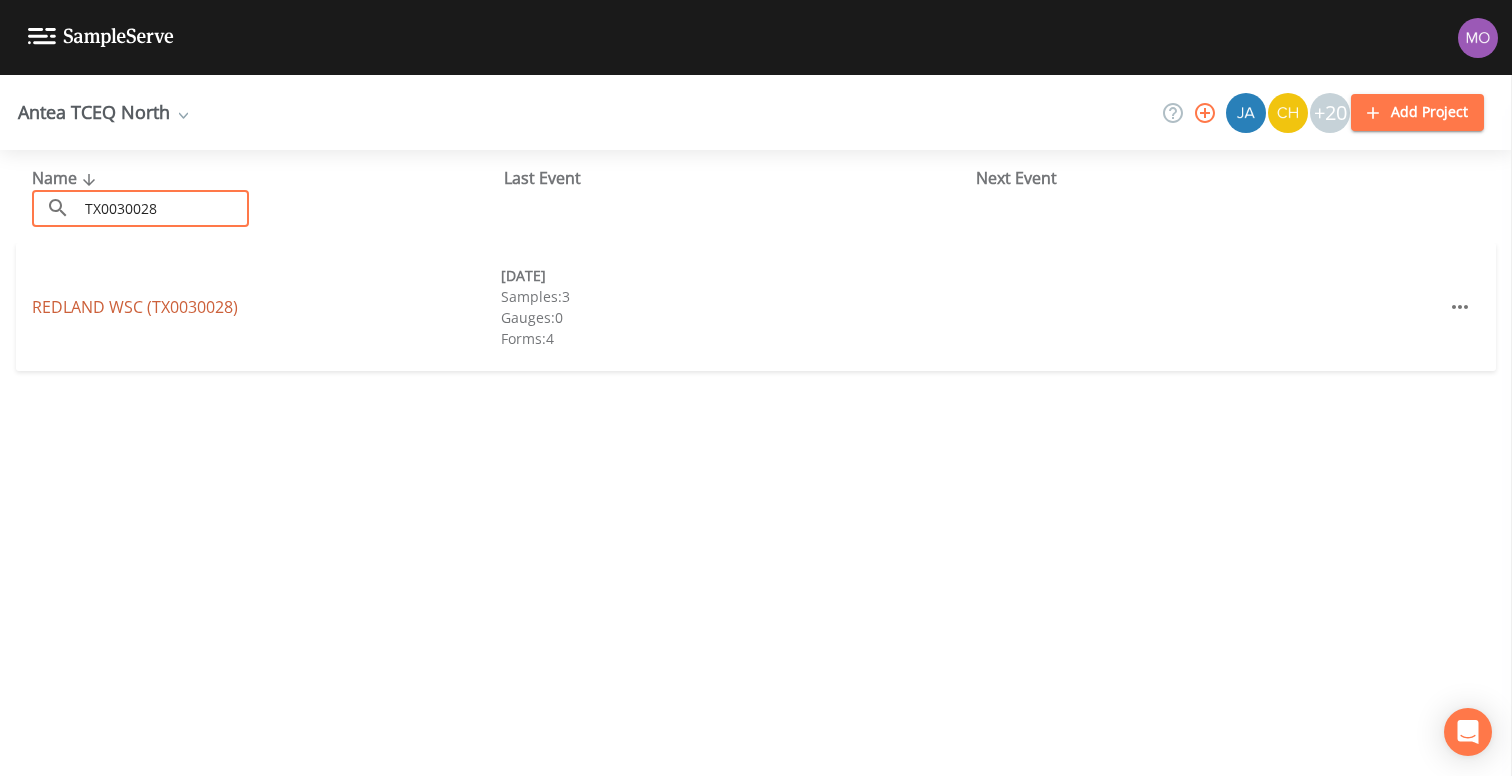 click on "REDLAND WSC   (TX0030028)" at bounding box center [135, 307] 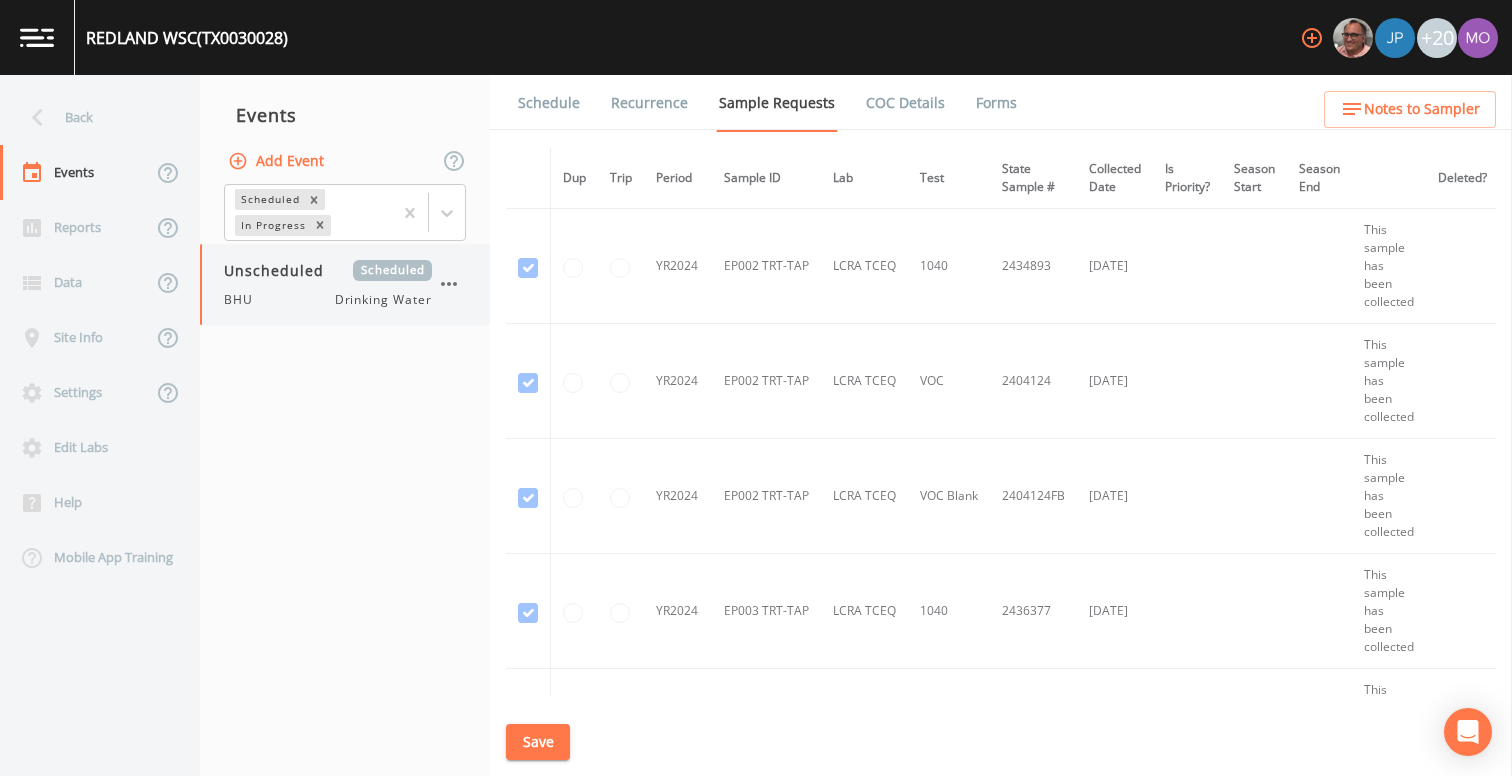 click on "BHU Drinking Water" at bounding box center [328, 300] 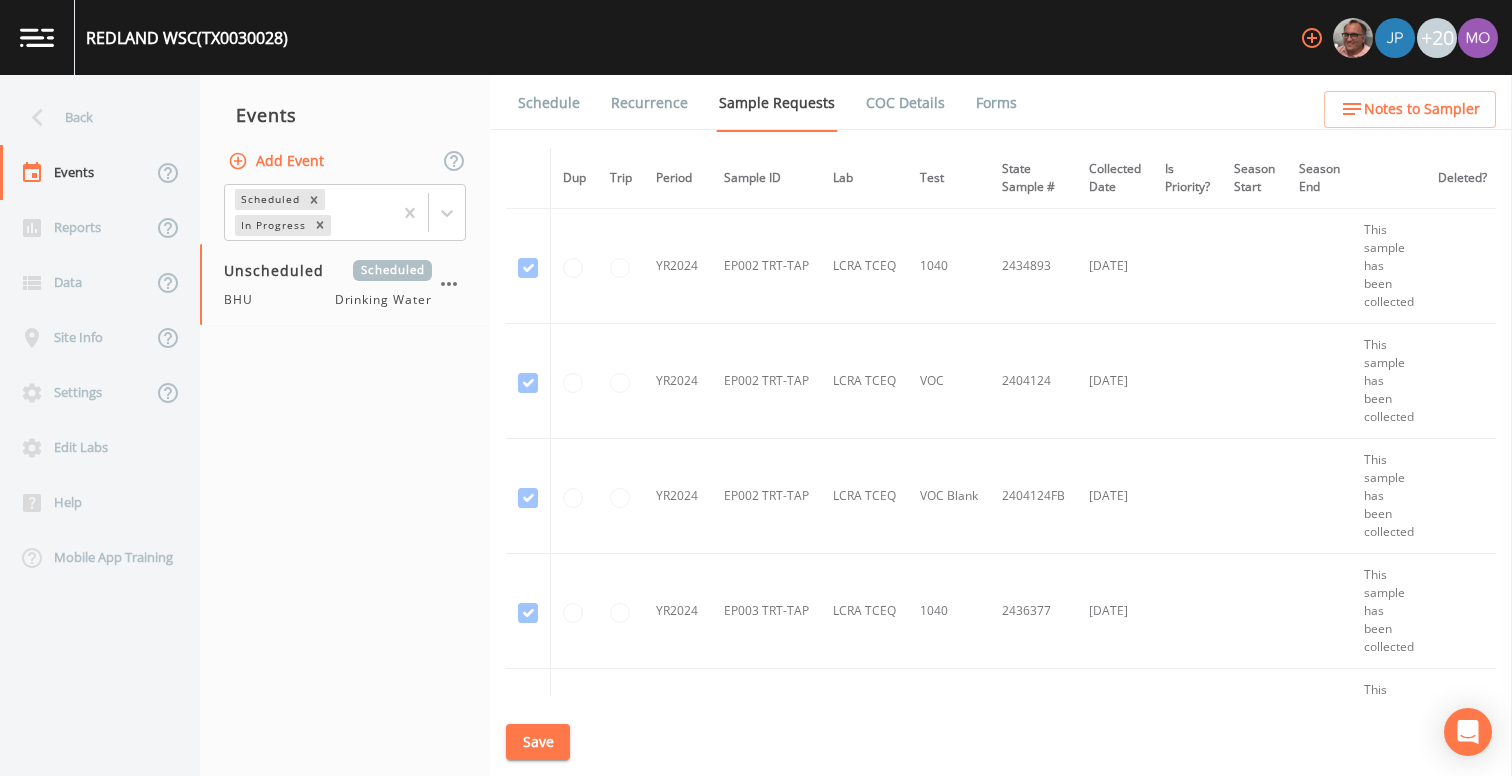click on "Forms" at bounding box center (996, 103) 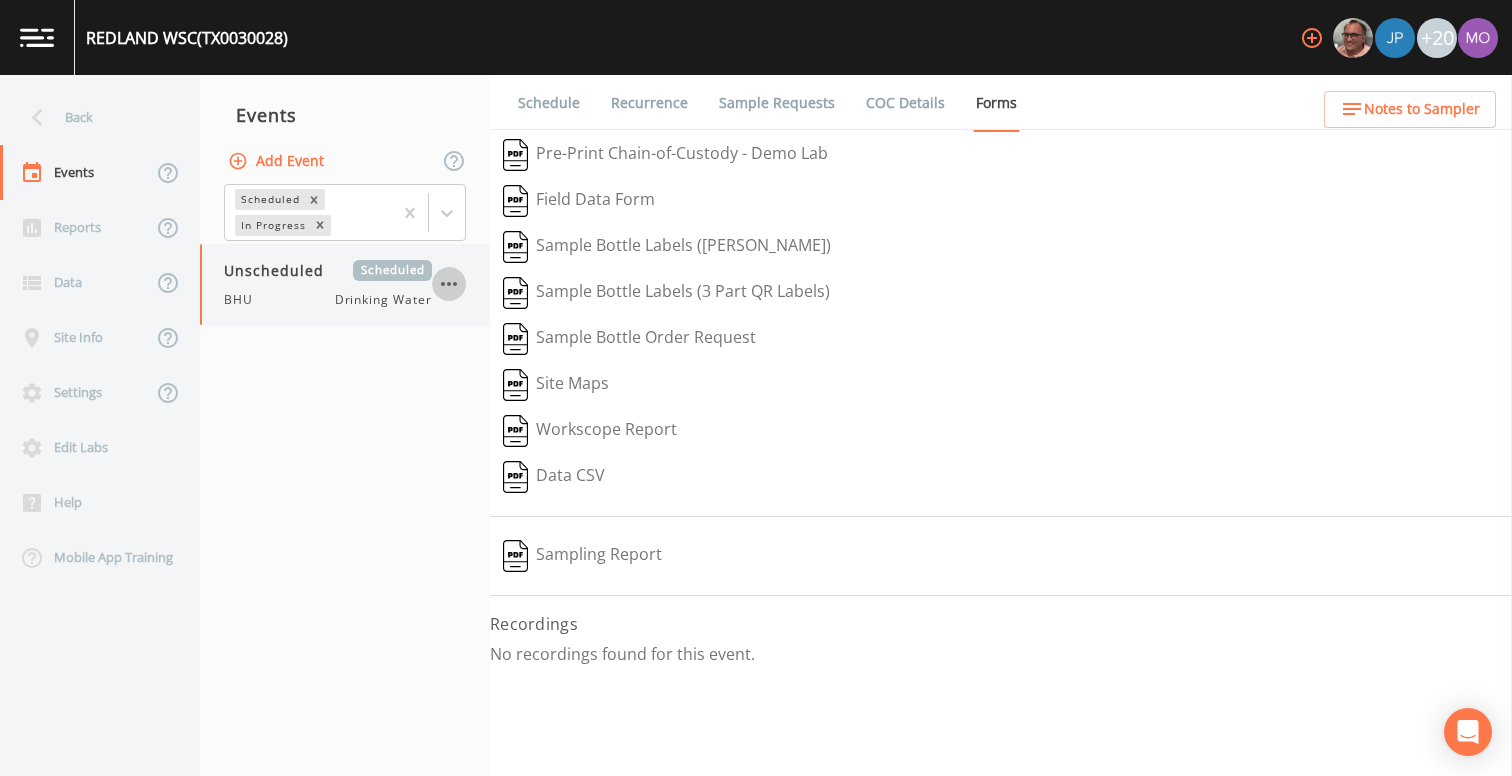click 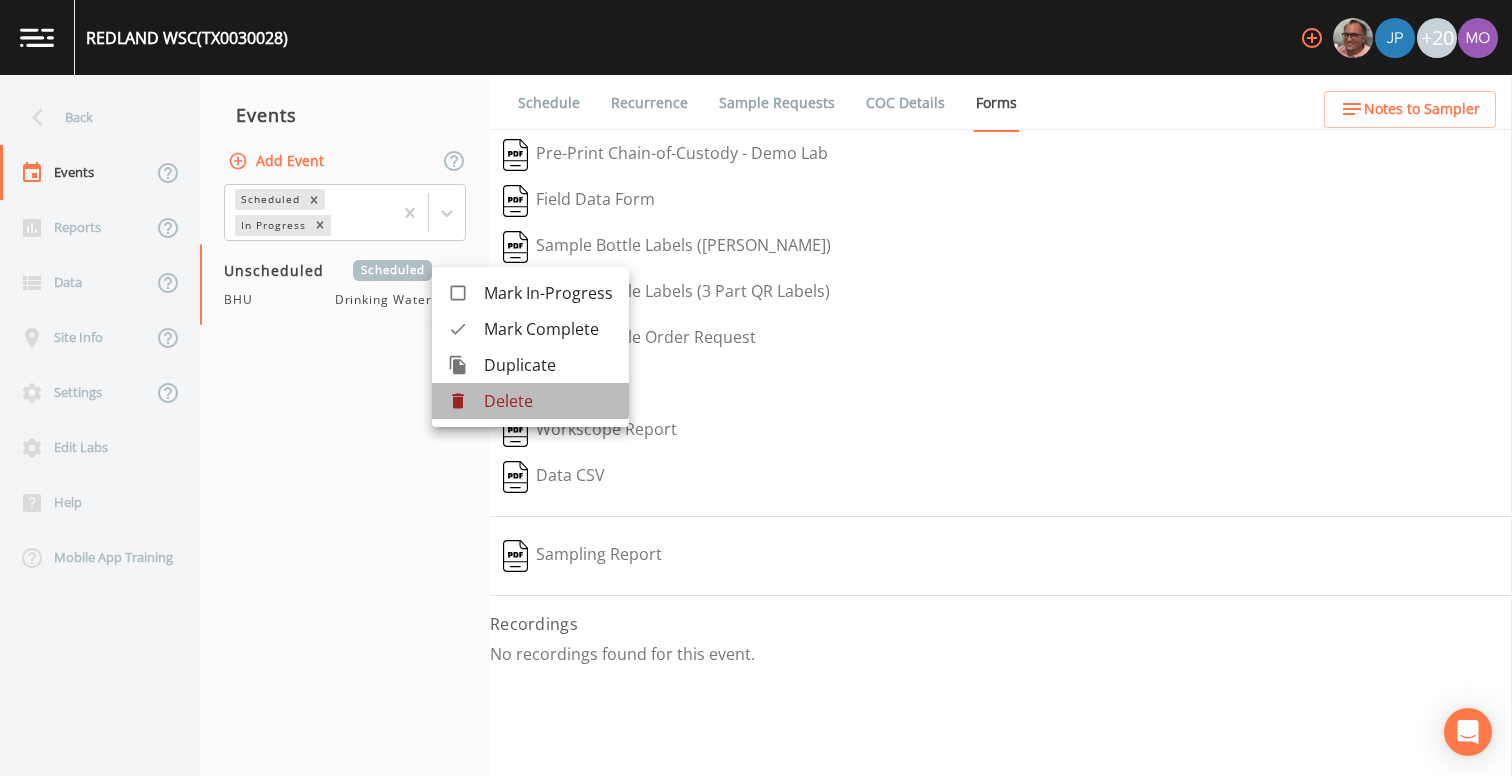 click on "Delete" at bounding box center [530, 401] 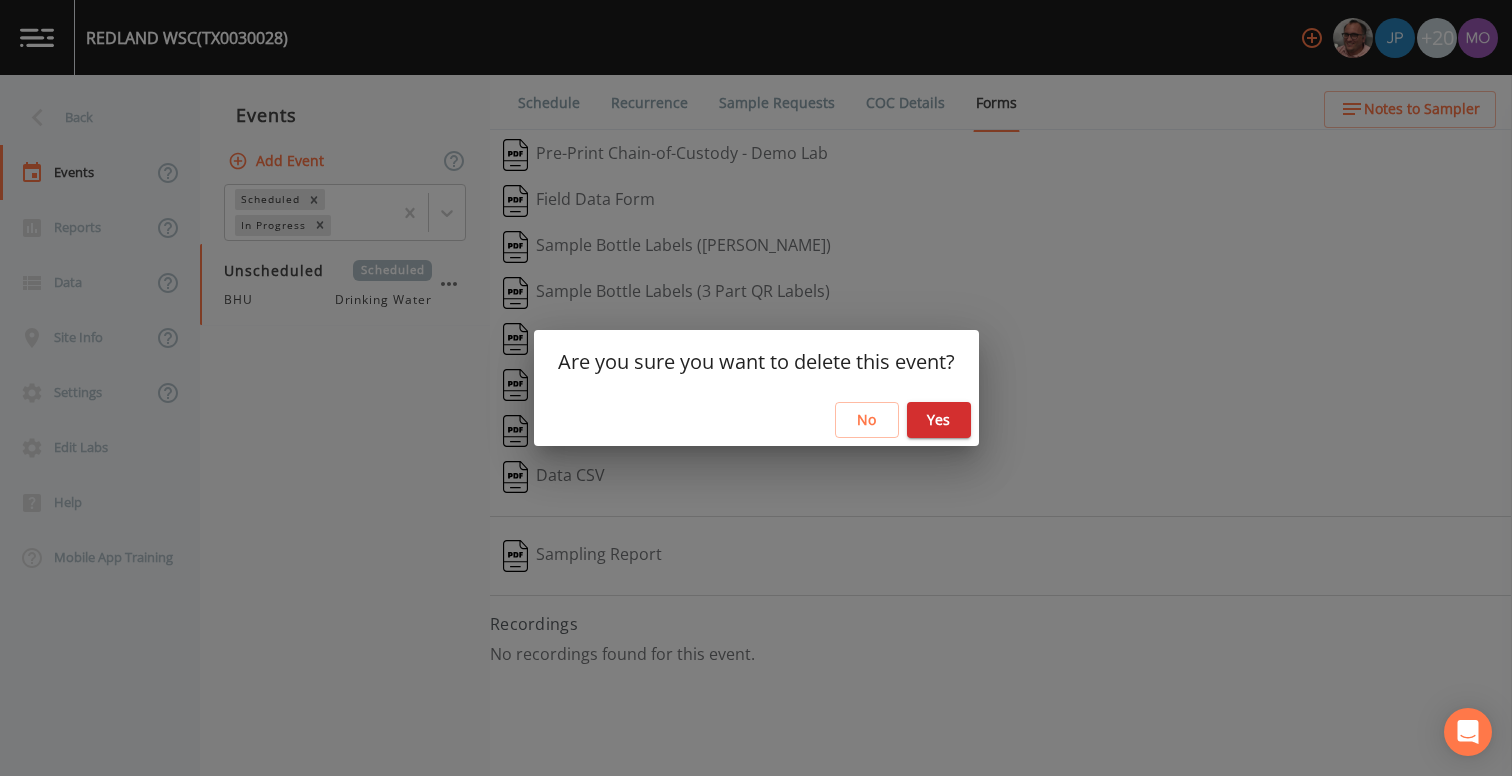 click on "Yes" at bounding box center [939, 420] 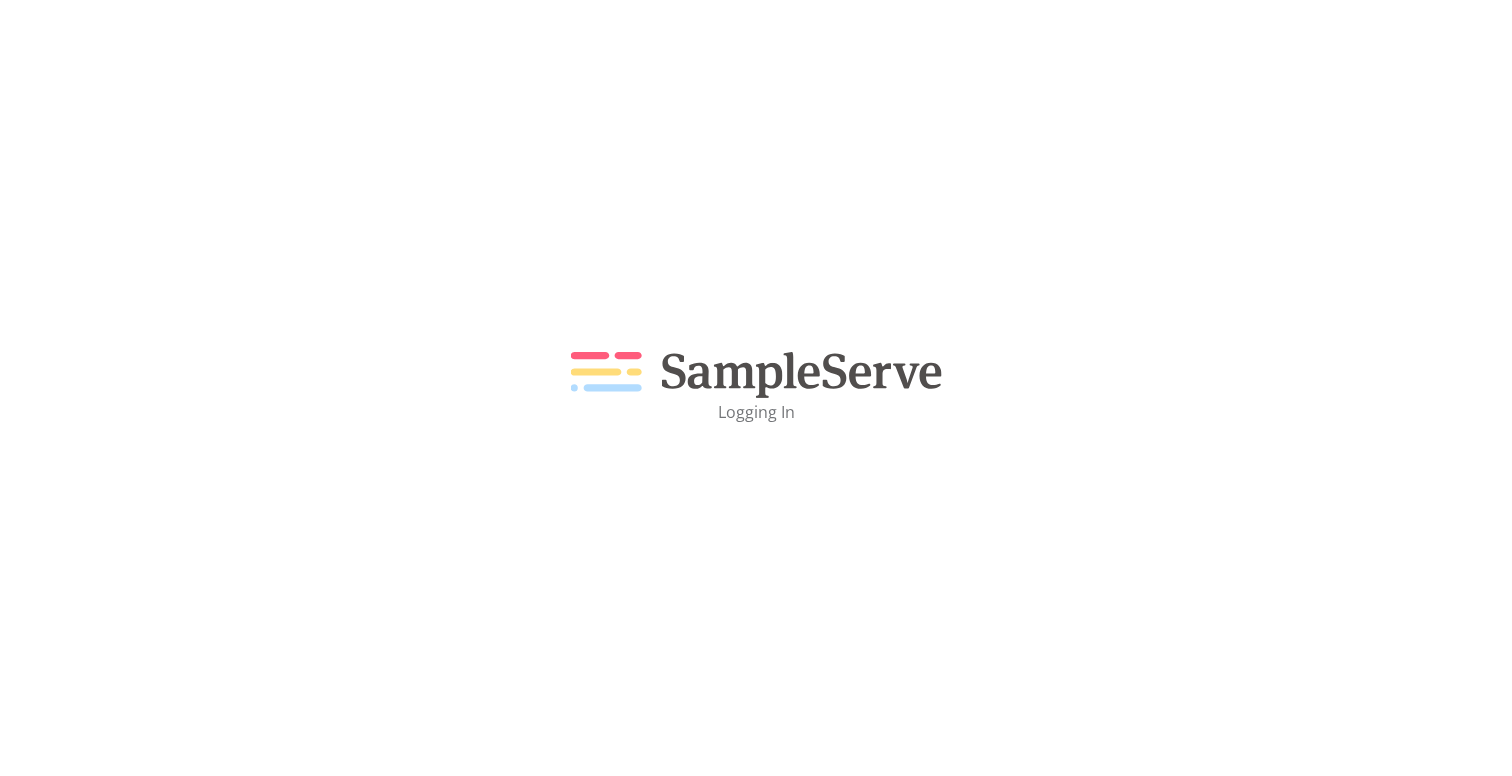 scroll, scrollTop: 0, scrollLeft: 0, axis: both 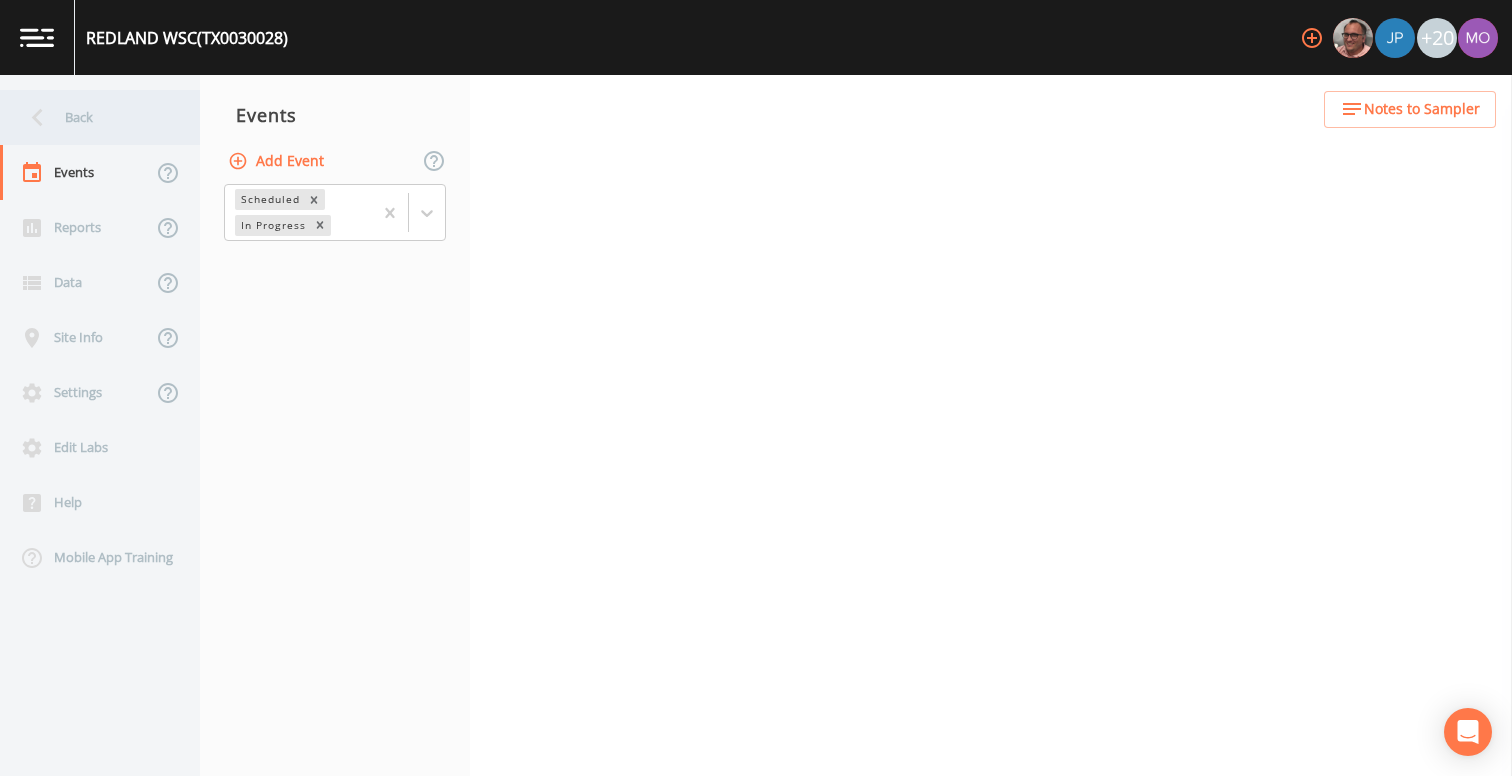 click on "Back" at bounding box center [90, 117] 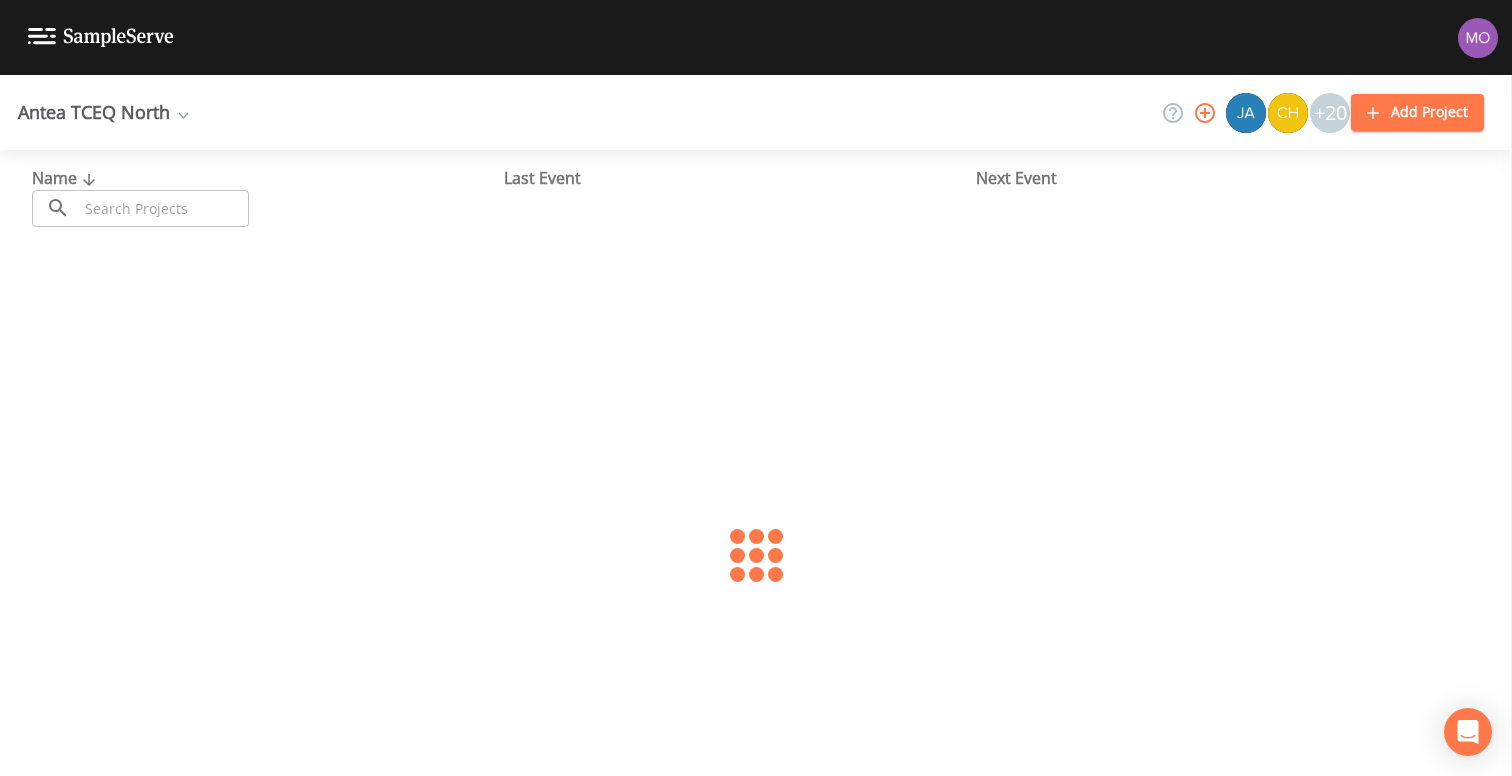 click at bounding box center (163, 208) 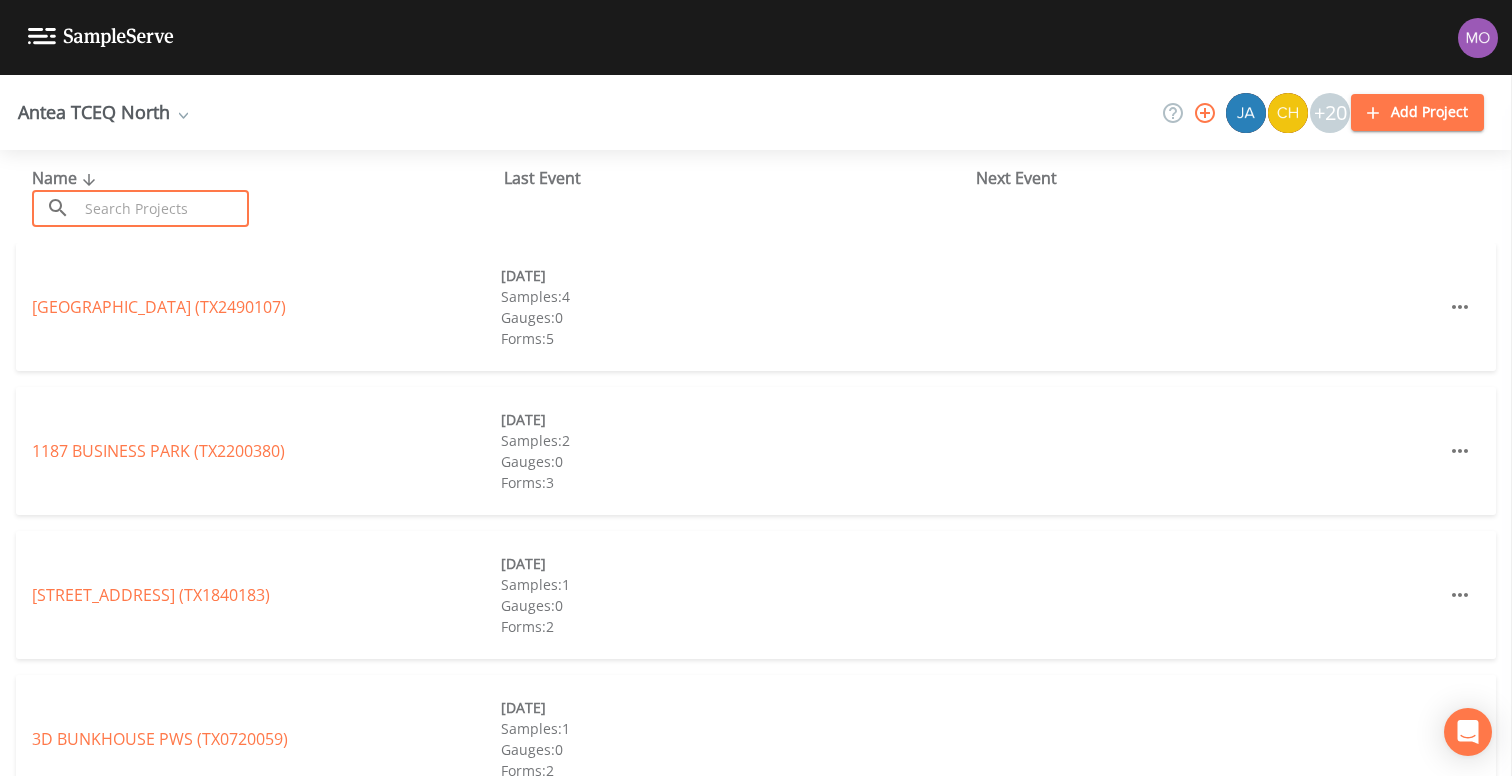 paste on "TX1260082" 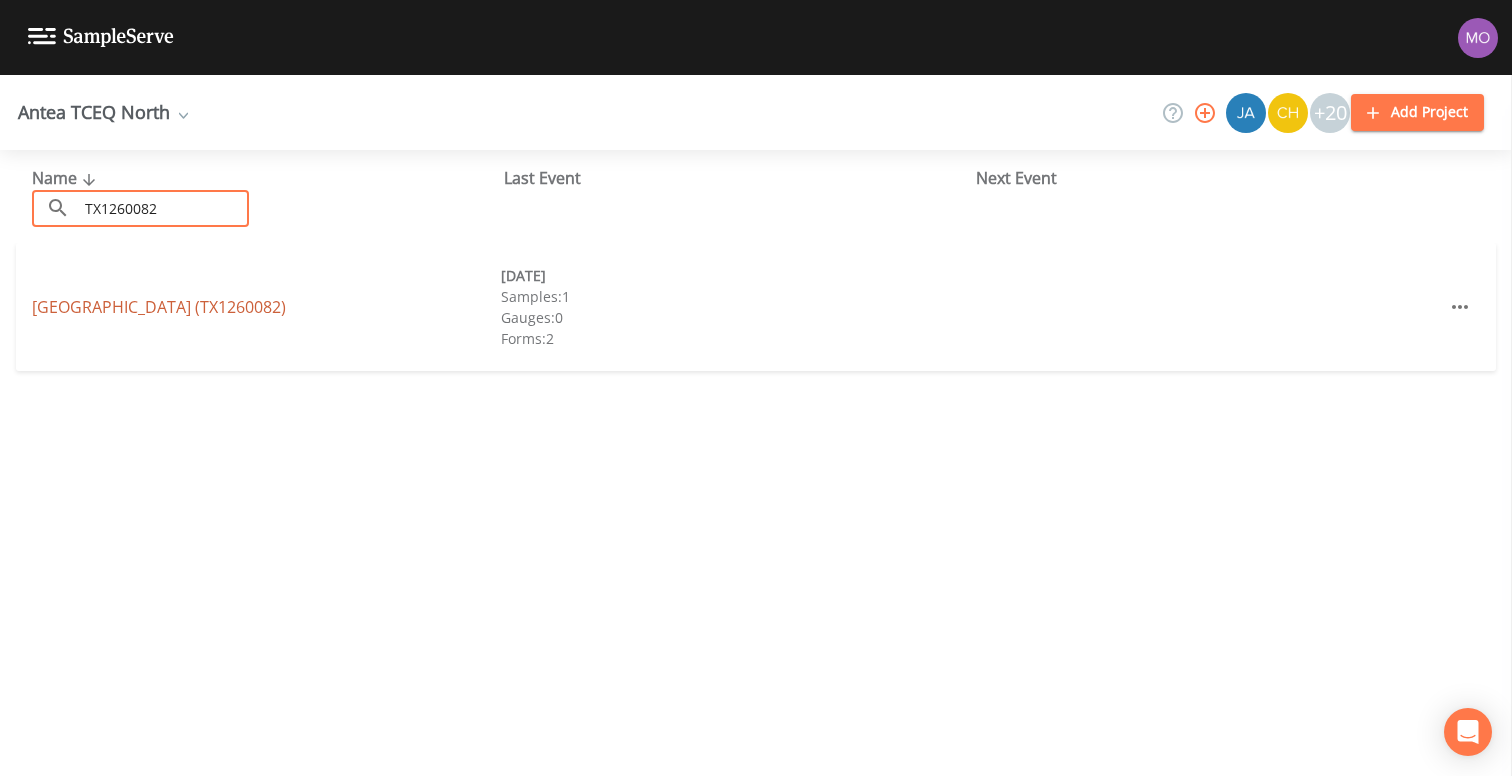 type on "TX1260082" 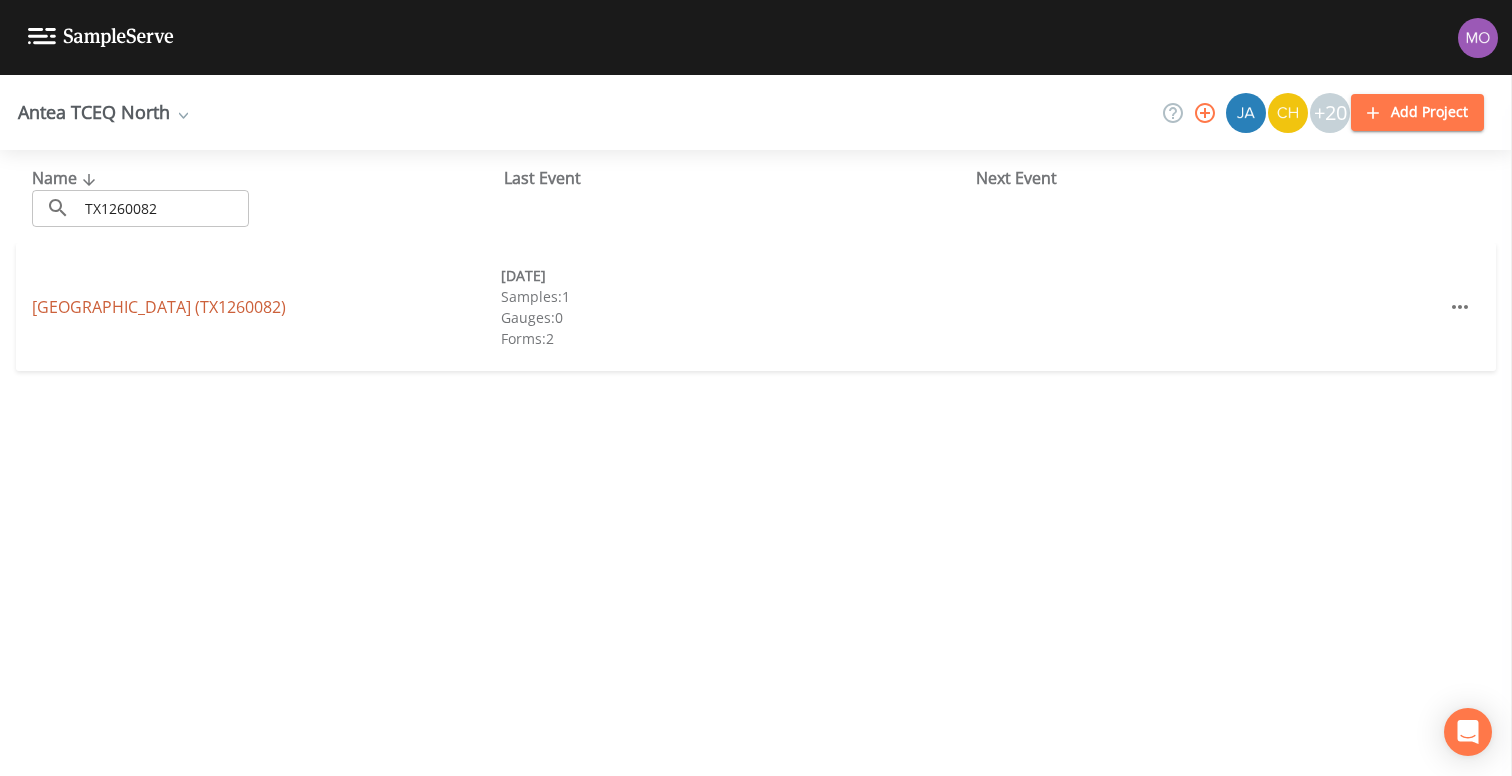 click on "ROCK CREEK ESTATES   (TX1260082)" at bounding box center [159, 307] 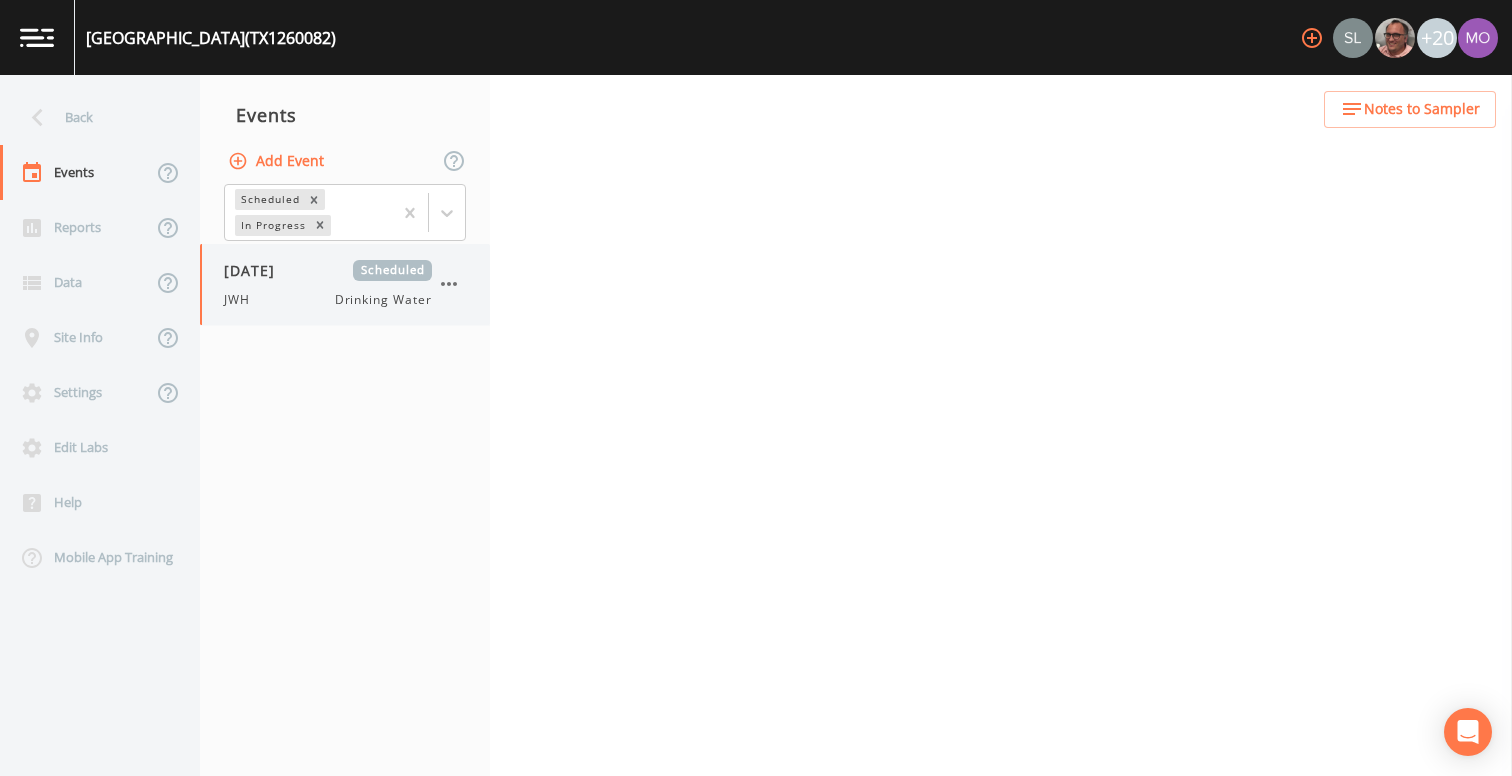 click on "[DATE]" at bounding box center (256, 270) 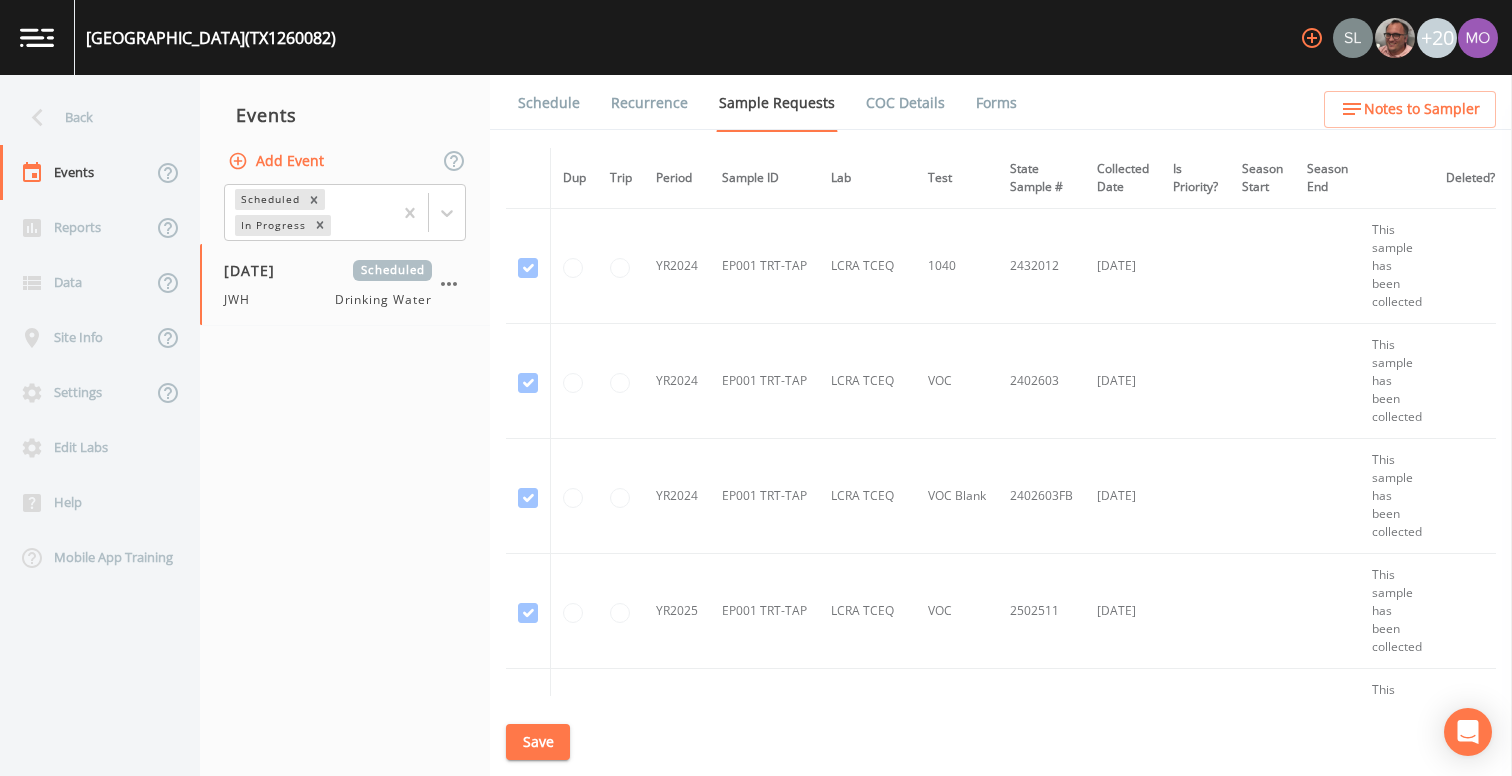 click on "Forms" at bounding box center [996, 103] 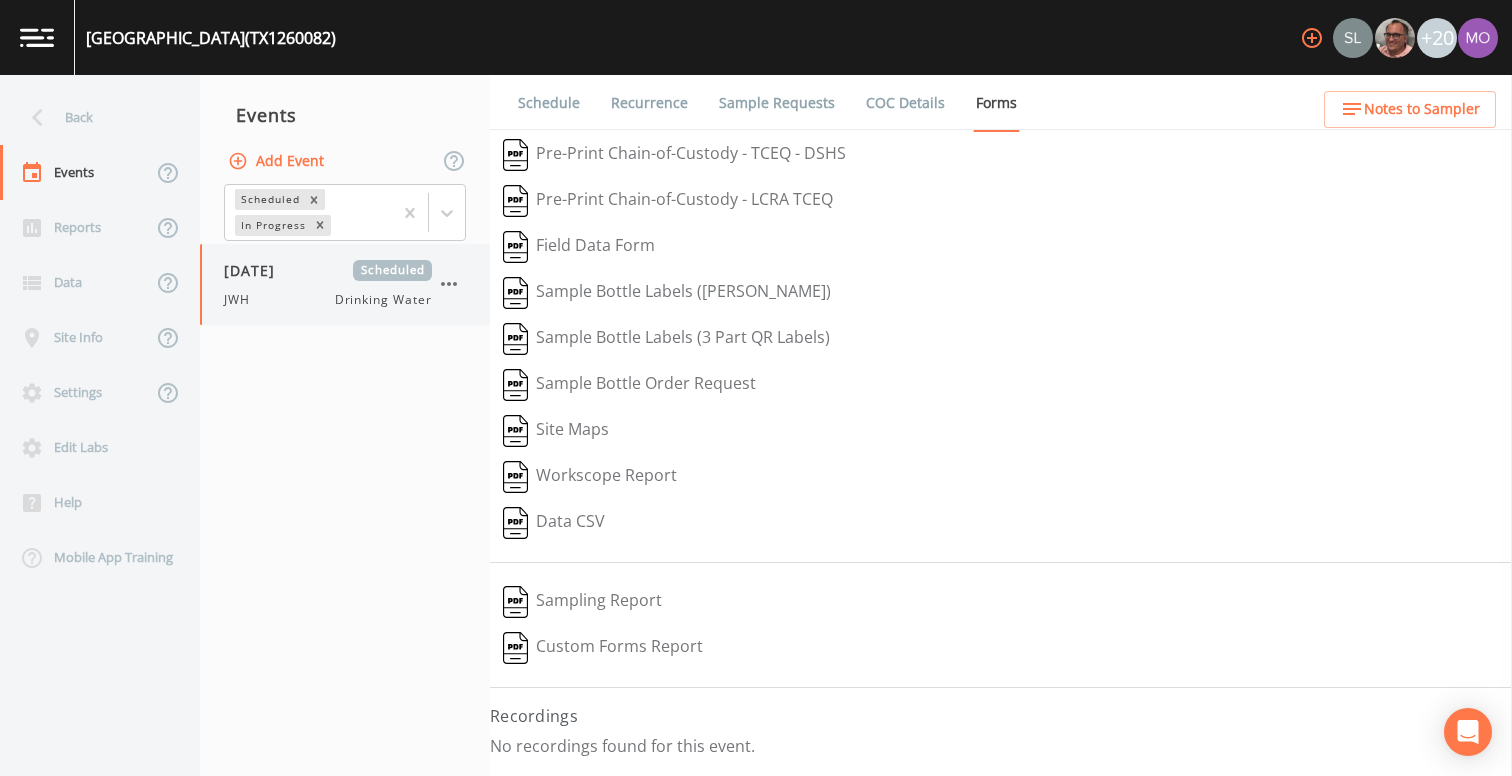 click 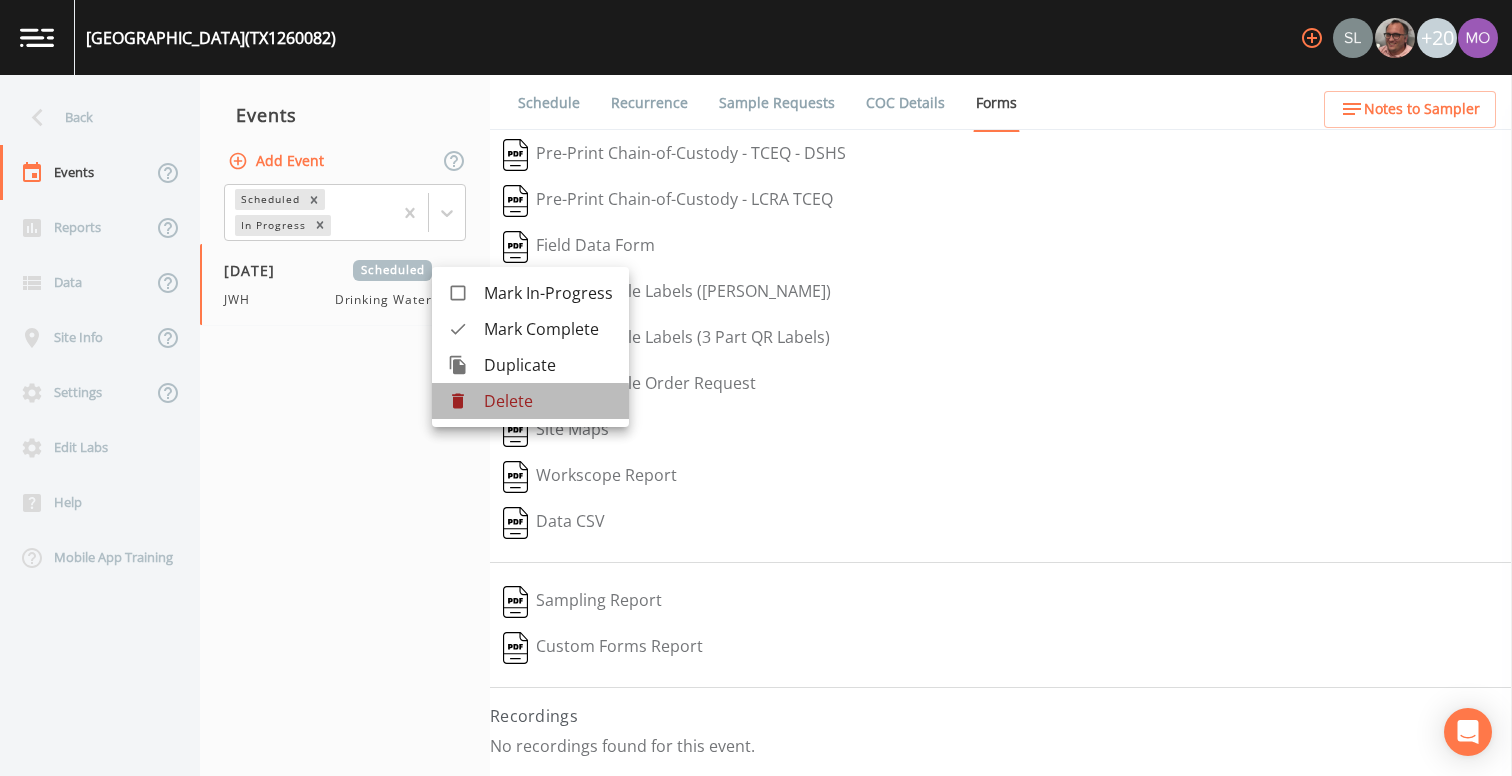 click at bounding box center (466, 401) 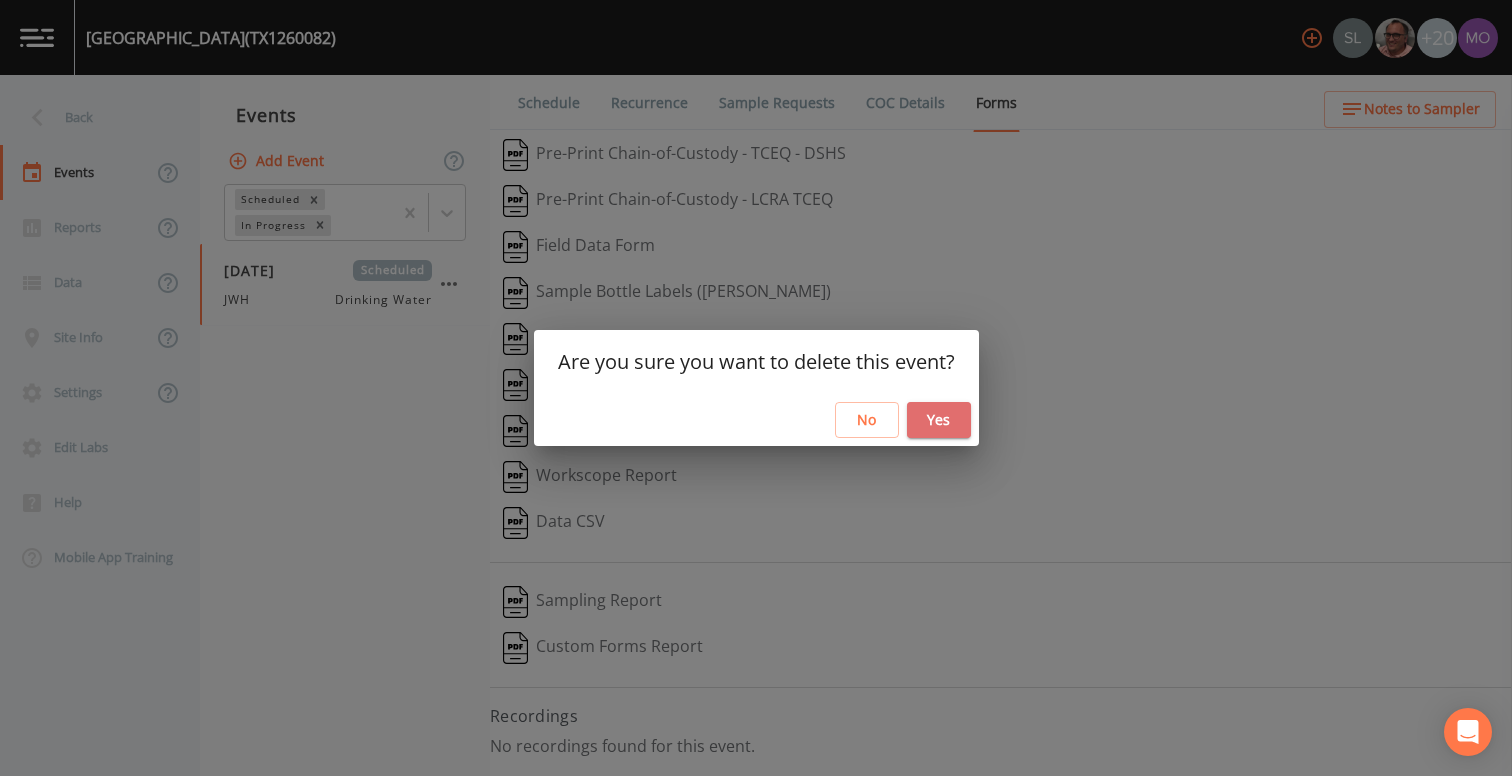 click on "Yes" at bounding box center (939, 420) 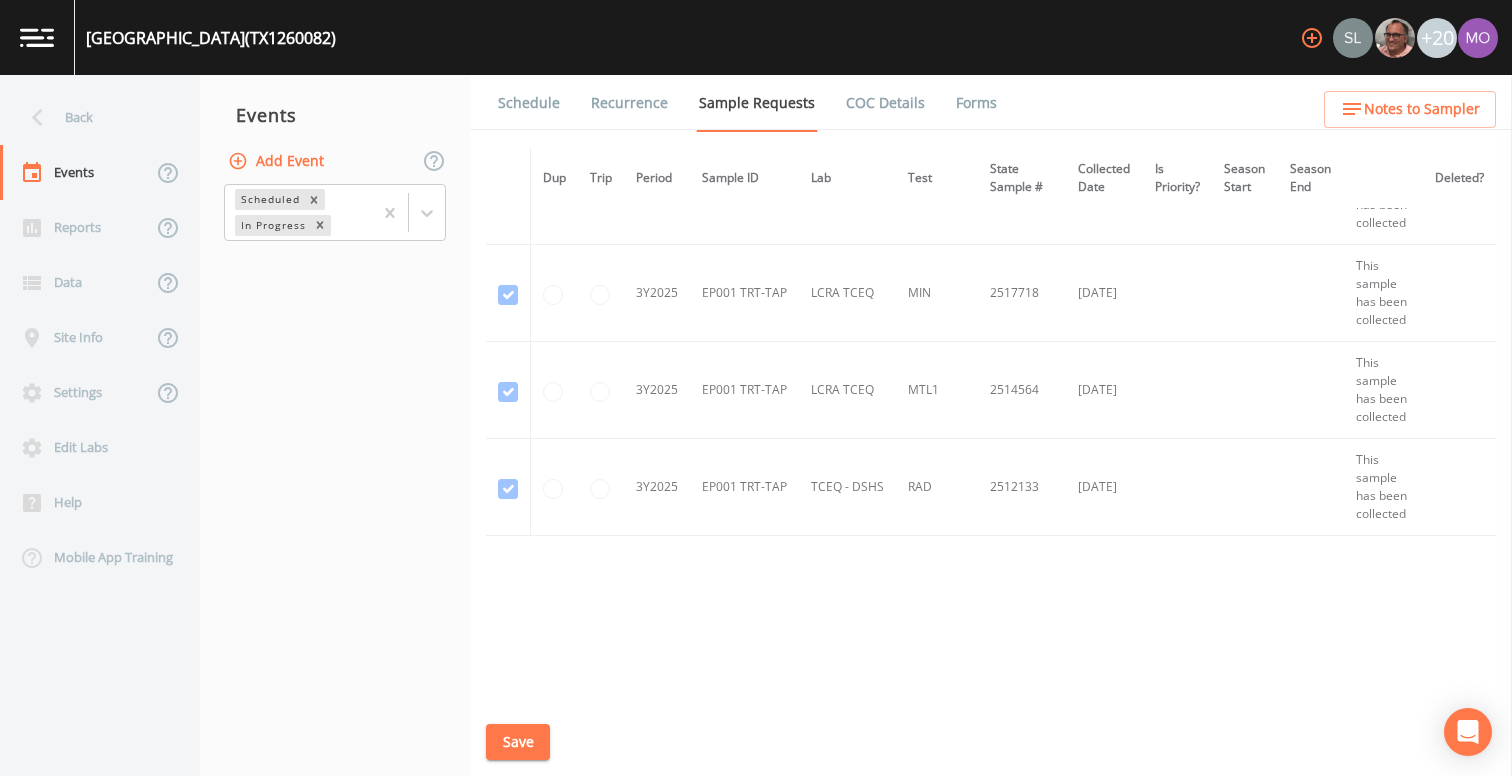 scroll, scrollTop: 1106, scrollLeft: 0, axis: vertical 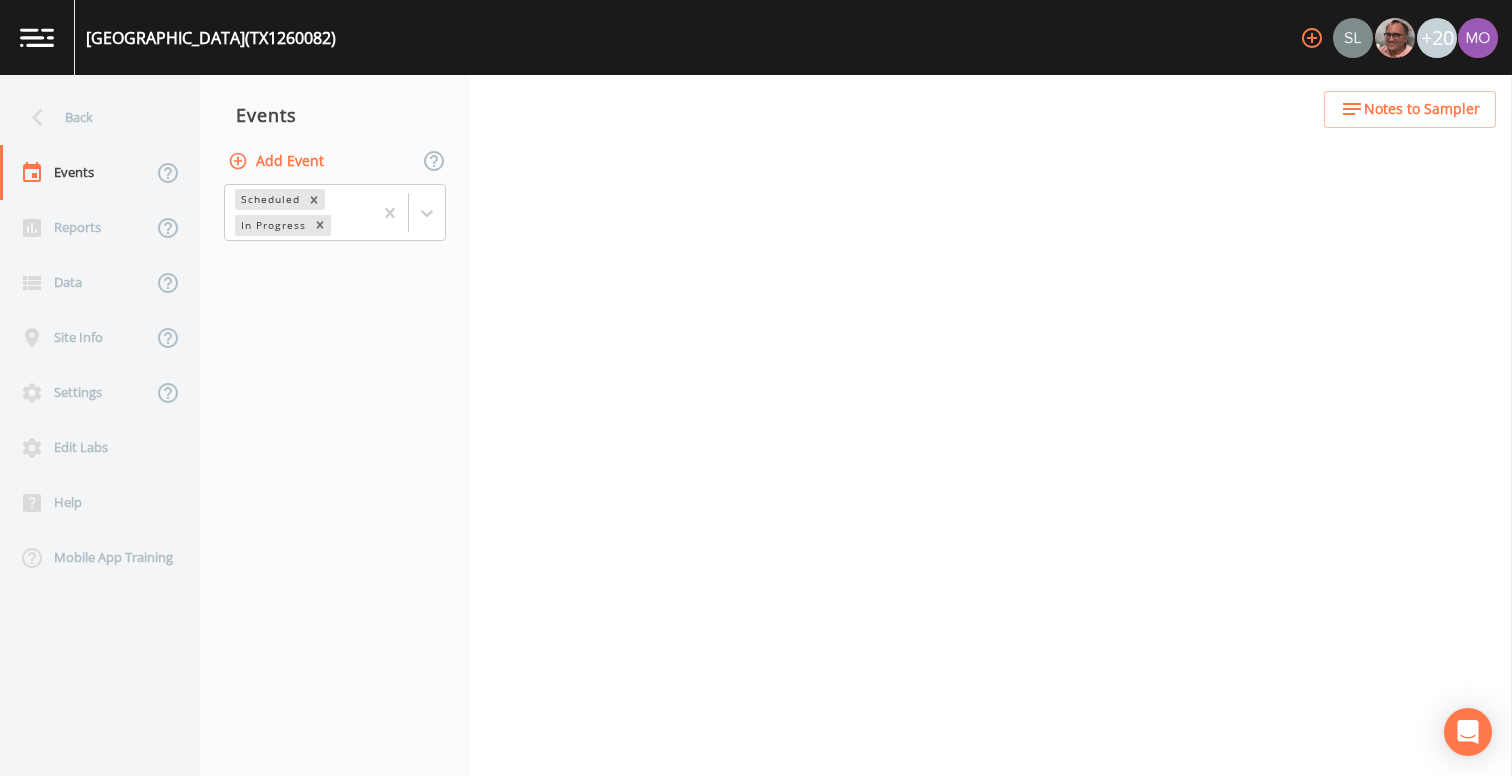 click on "Add Event" at bounding box center [278, 161] 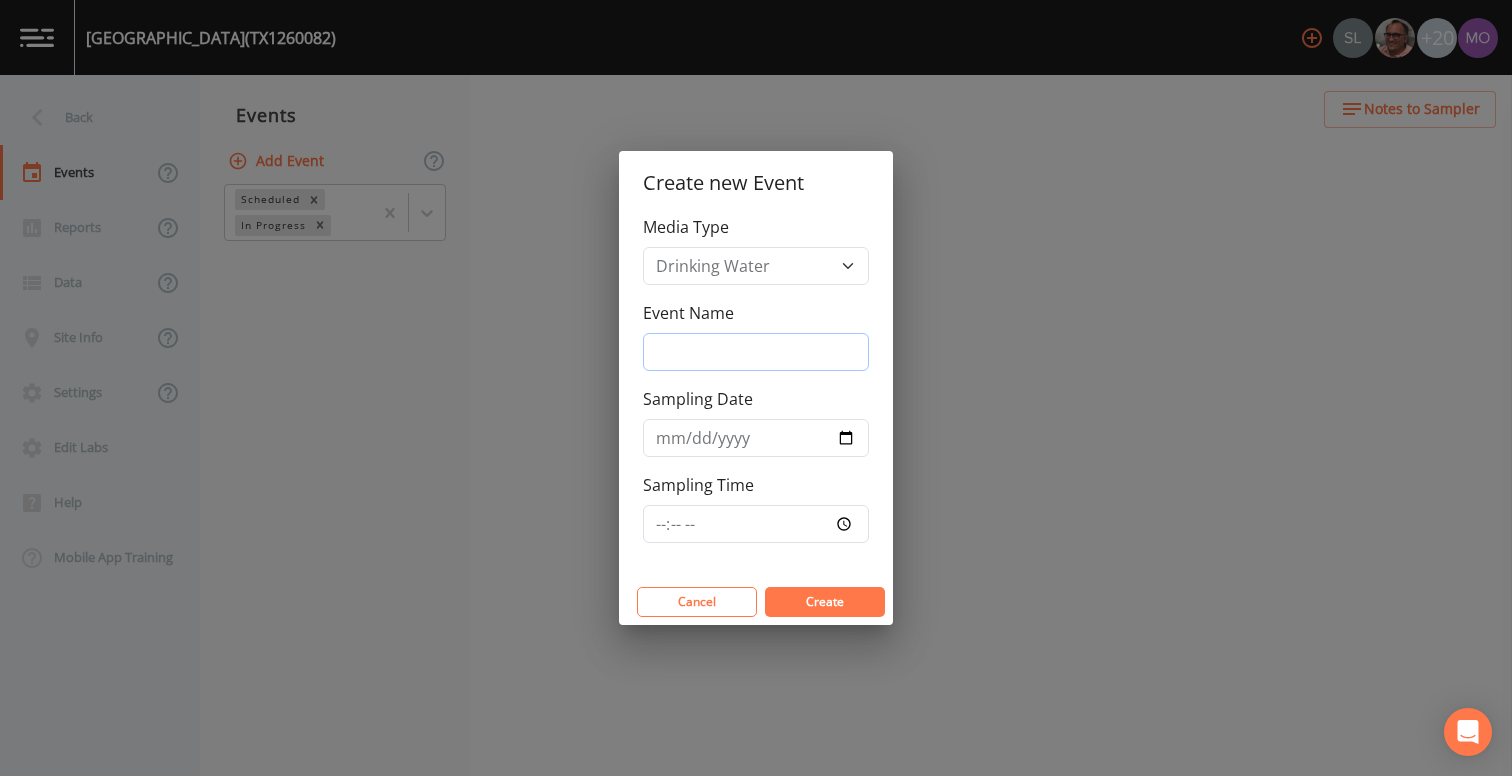 click on "Event Name" at bounding box center (756, 352) 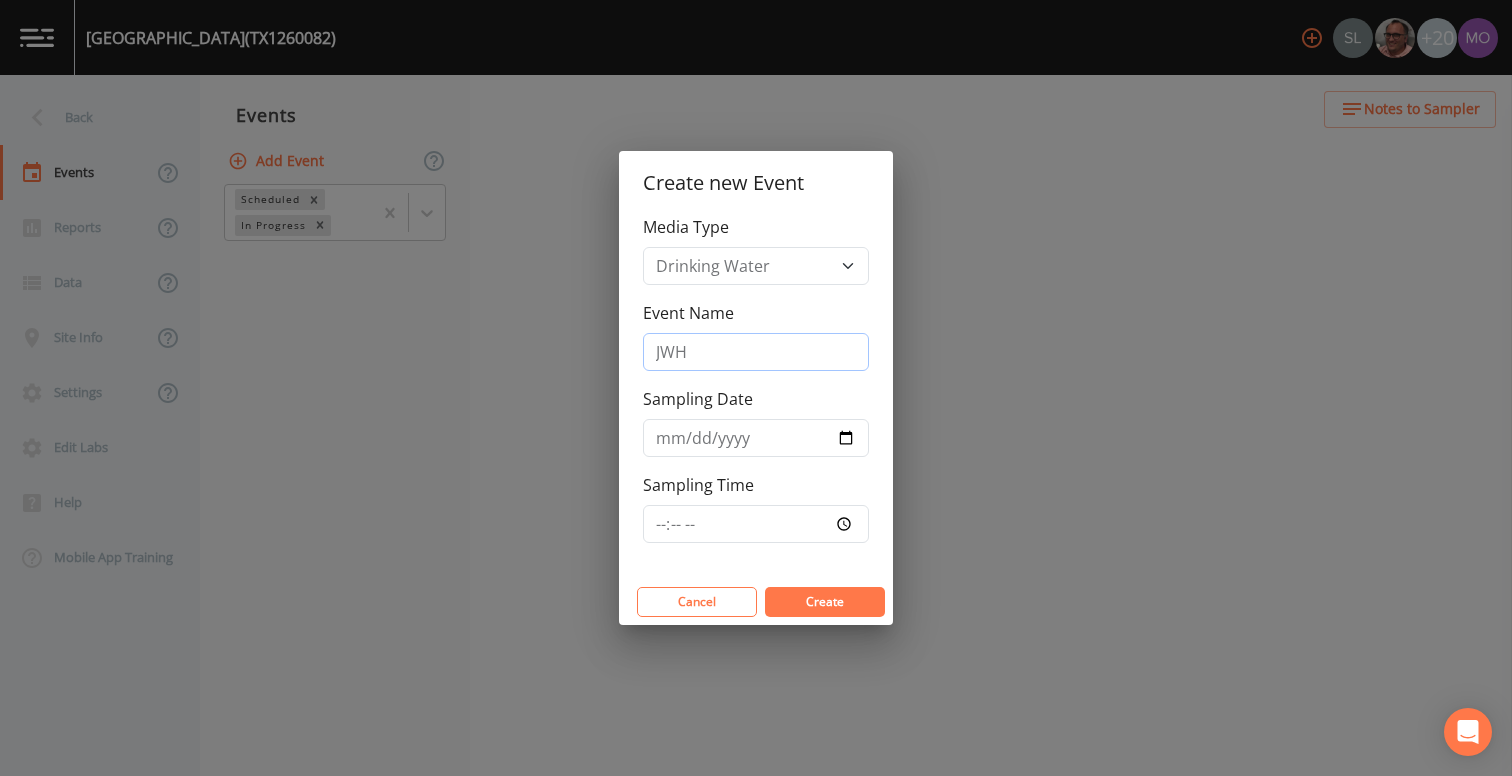 type on "JWH" 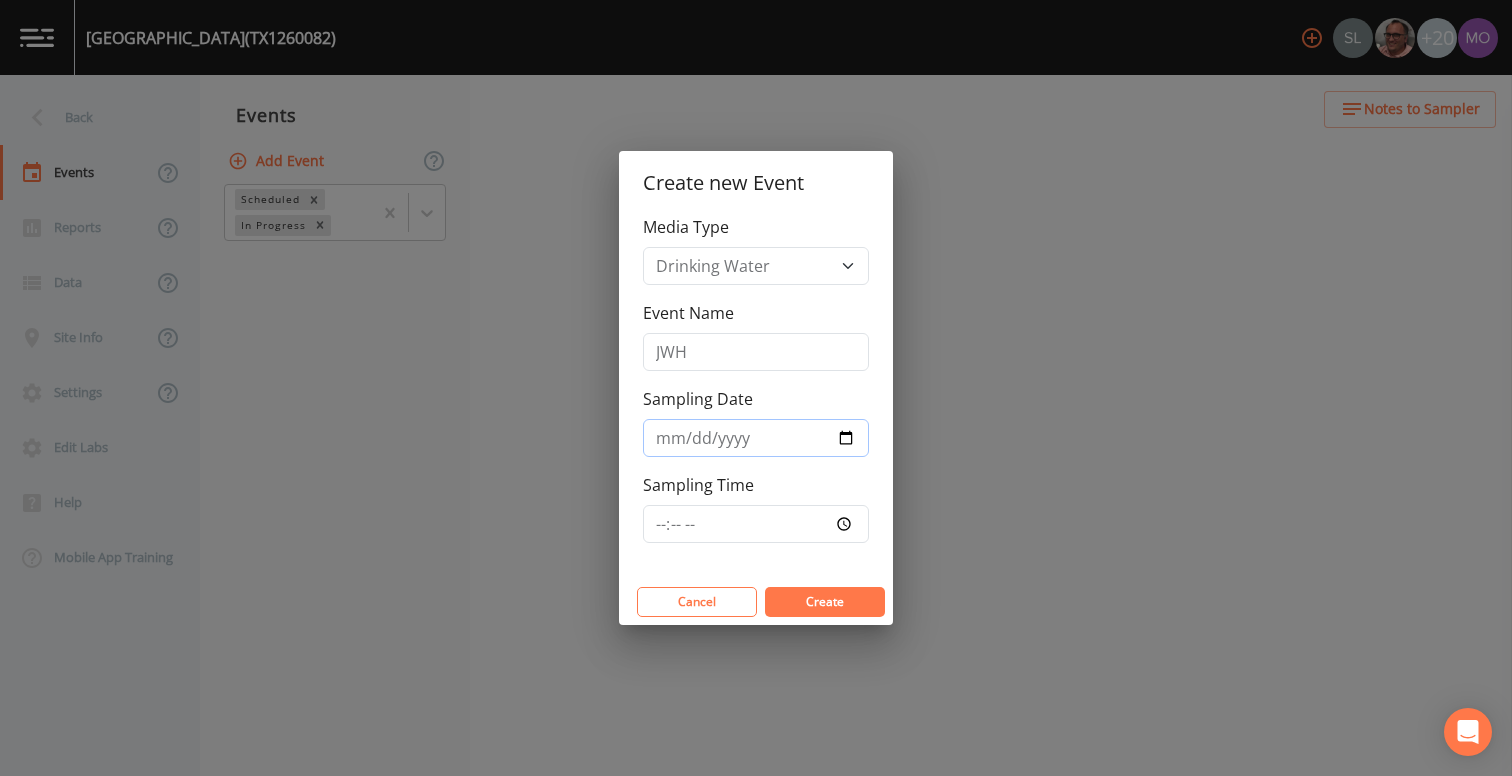click on "Sampling Date" at bounding box center (756, 438) 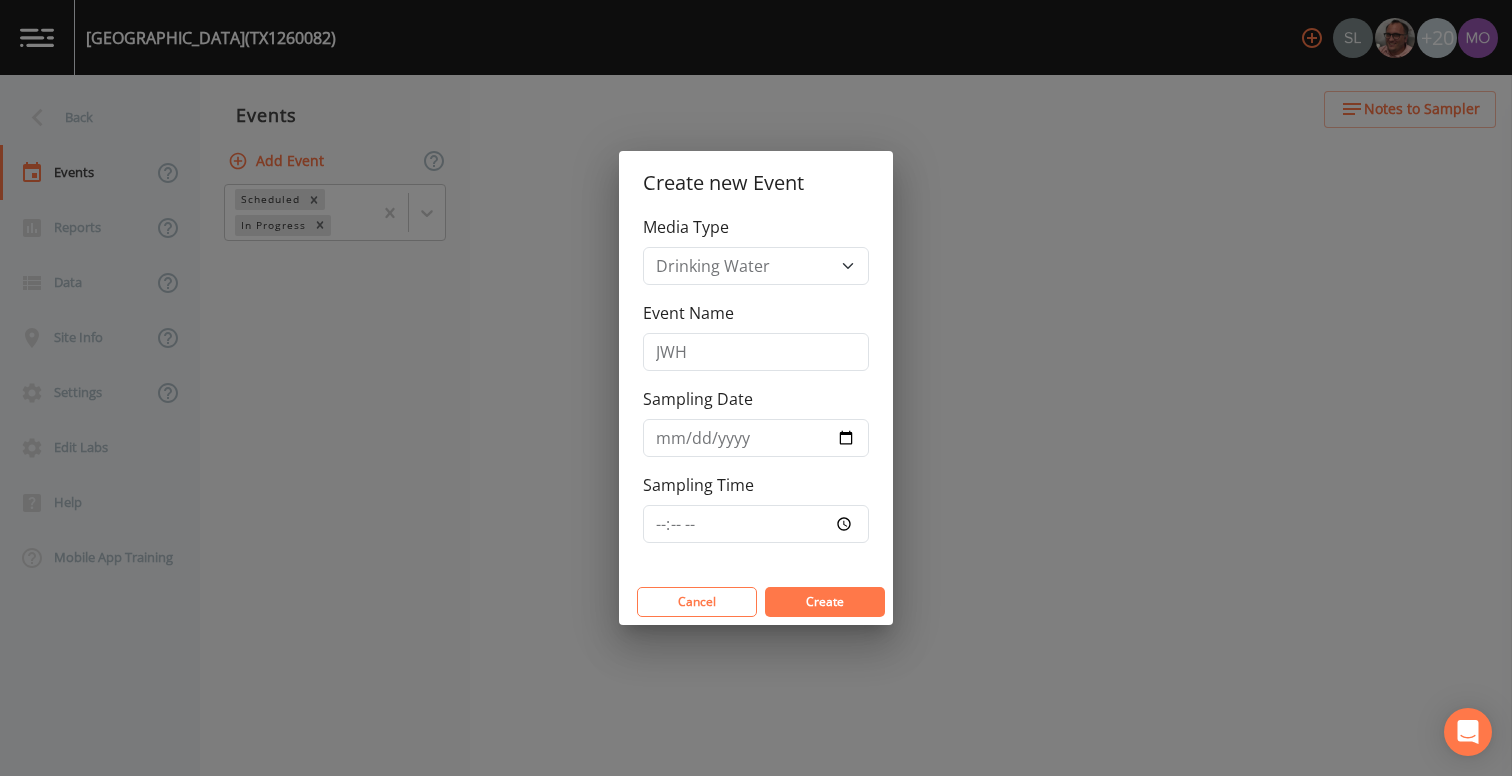 click on "Create" at bounding box center (825, 602) 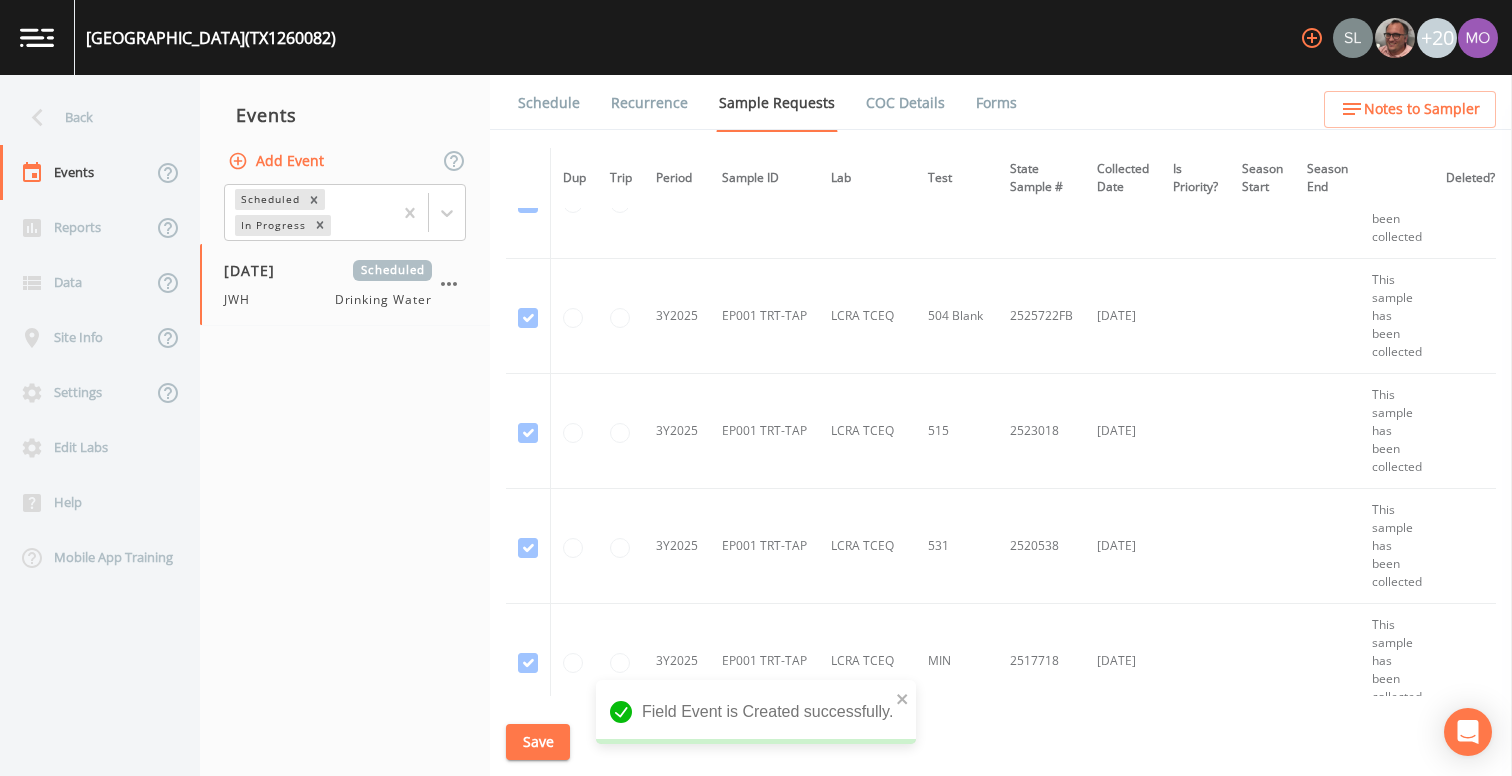 scroll, scrollTop: 448, scrollLeft: 0, axis: vertical 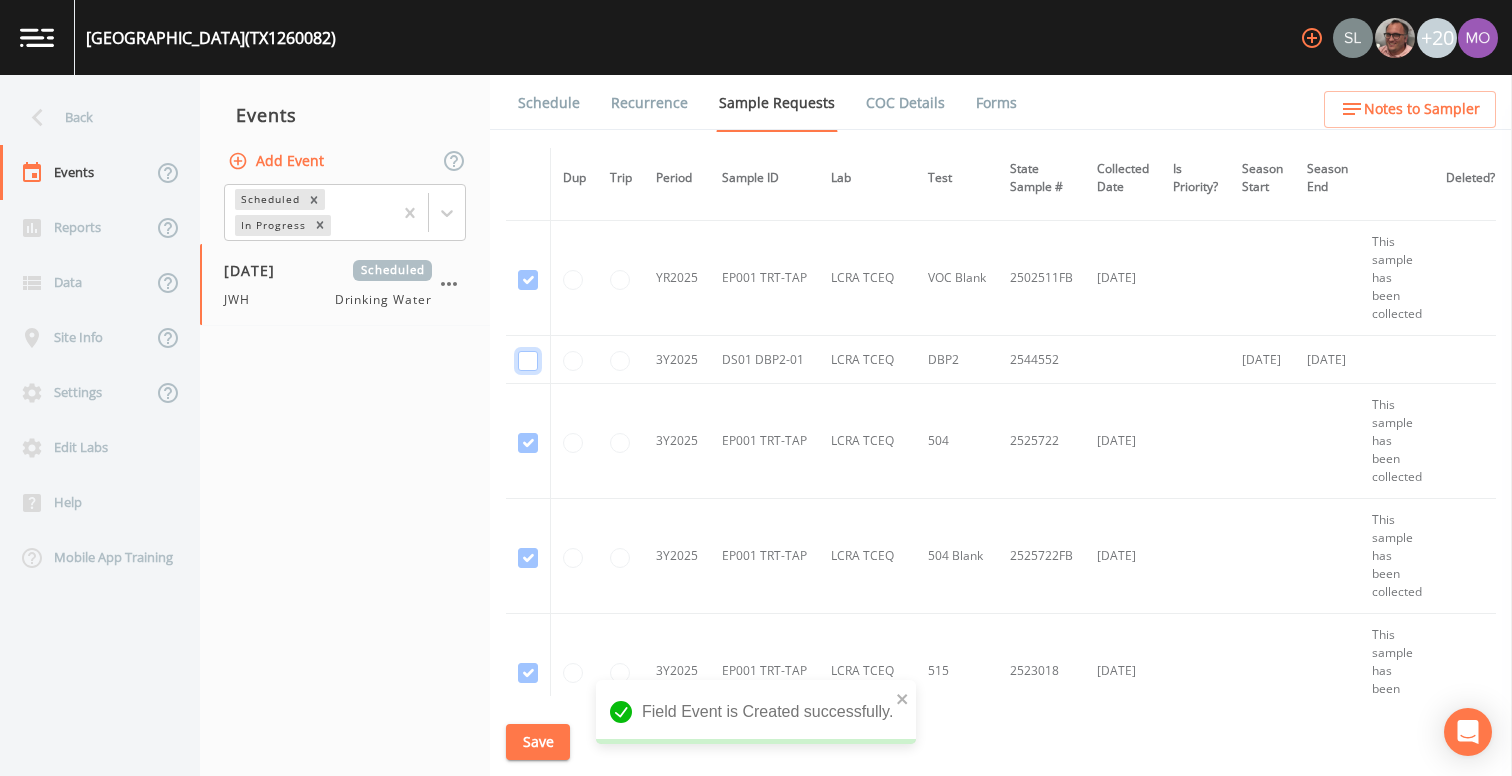 click at bounding box center [528, 361] 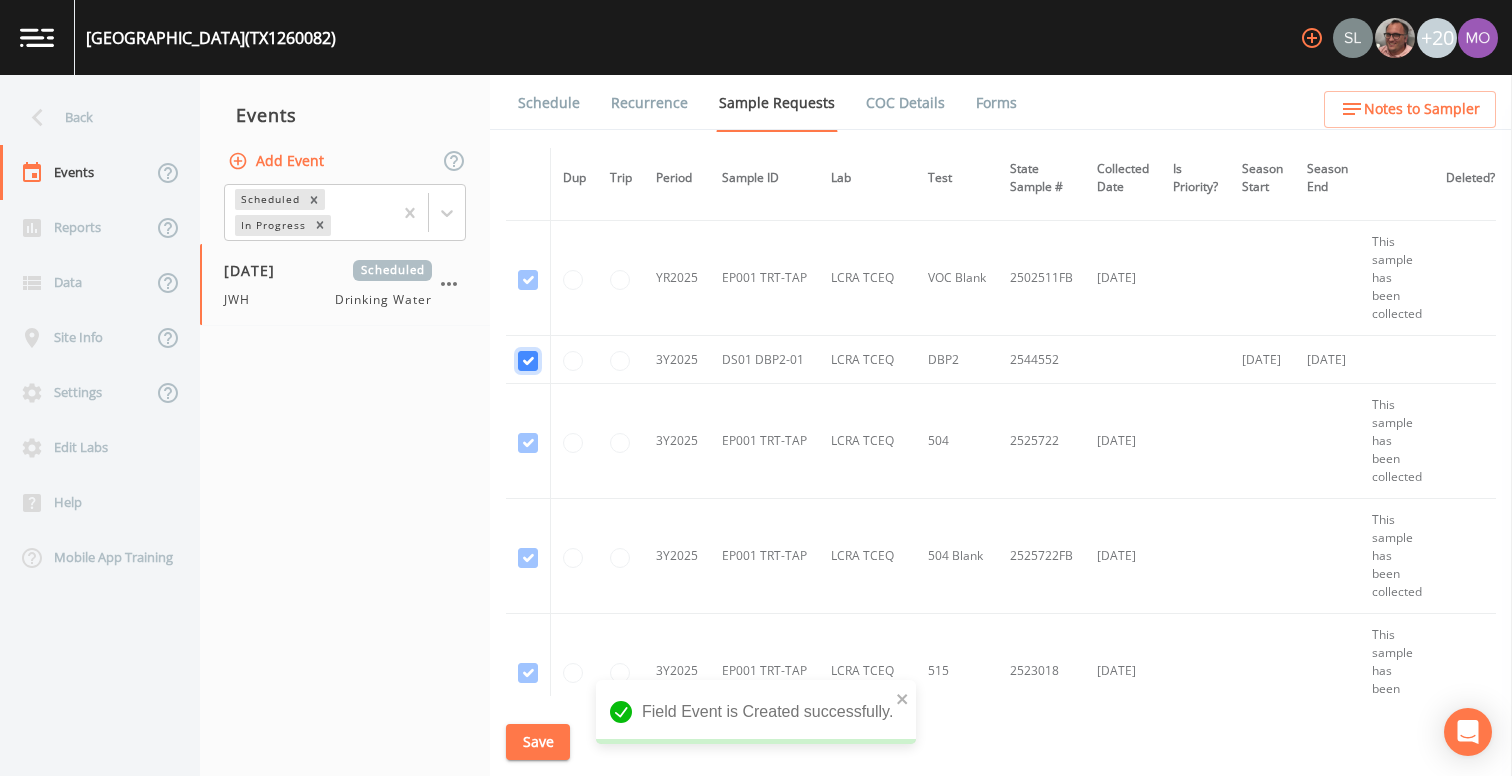 checkbox on "true" 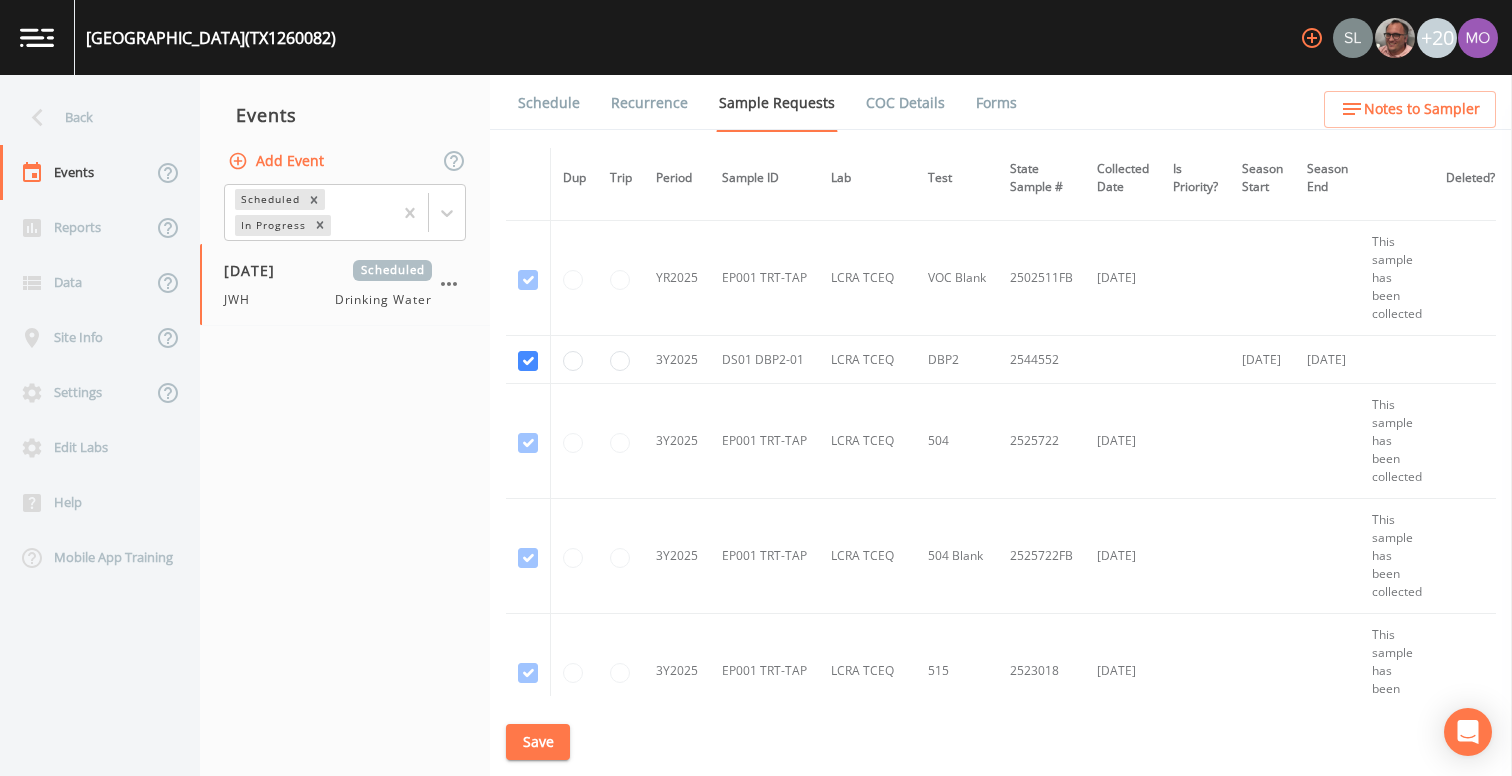 click on "Save" at bounding box center [538, 742] 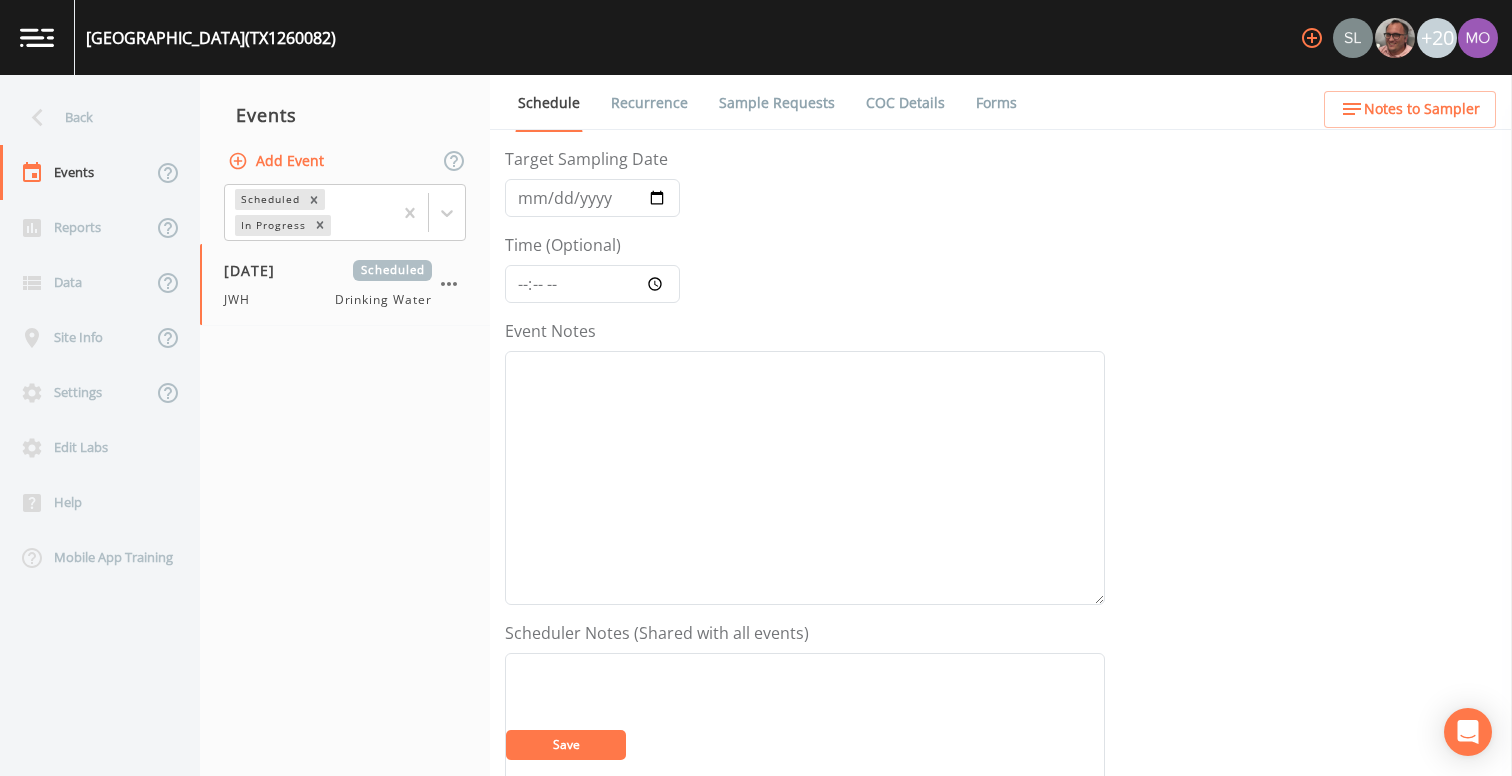 scroll, scrollTop: 71, scrollLeft: 0, axis: vertical 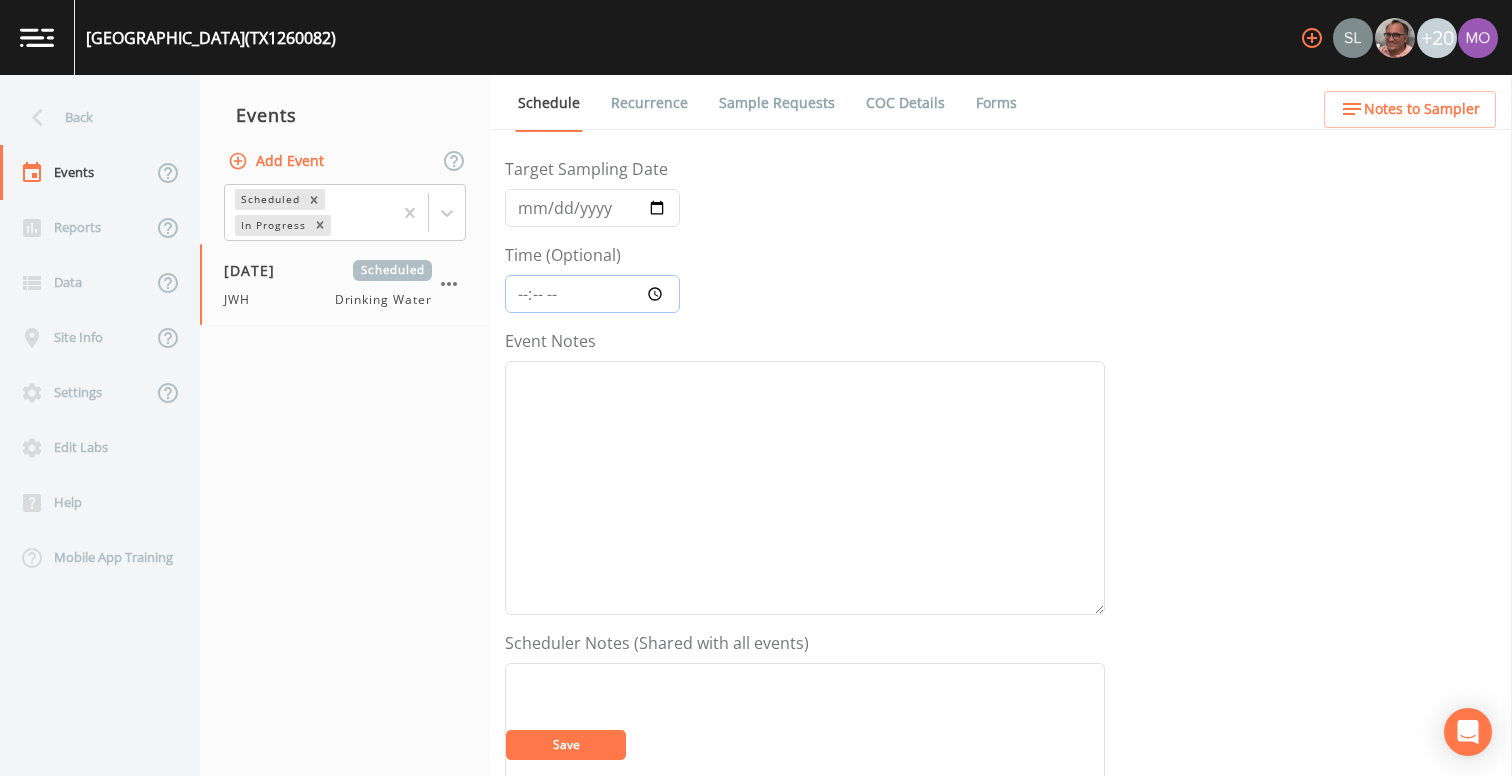 click on "Time (Optional)" at bounding box center [592, 294] 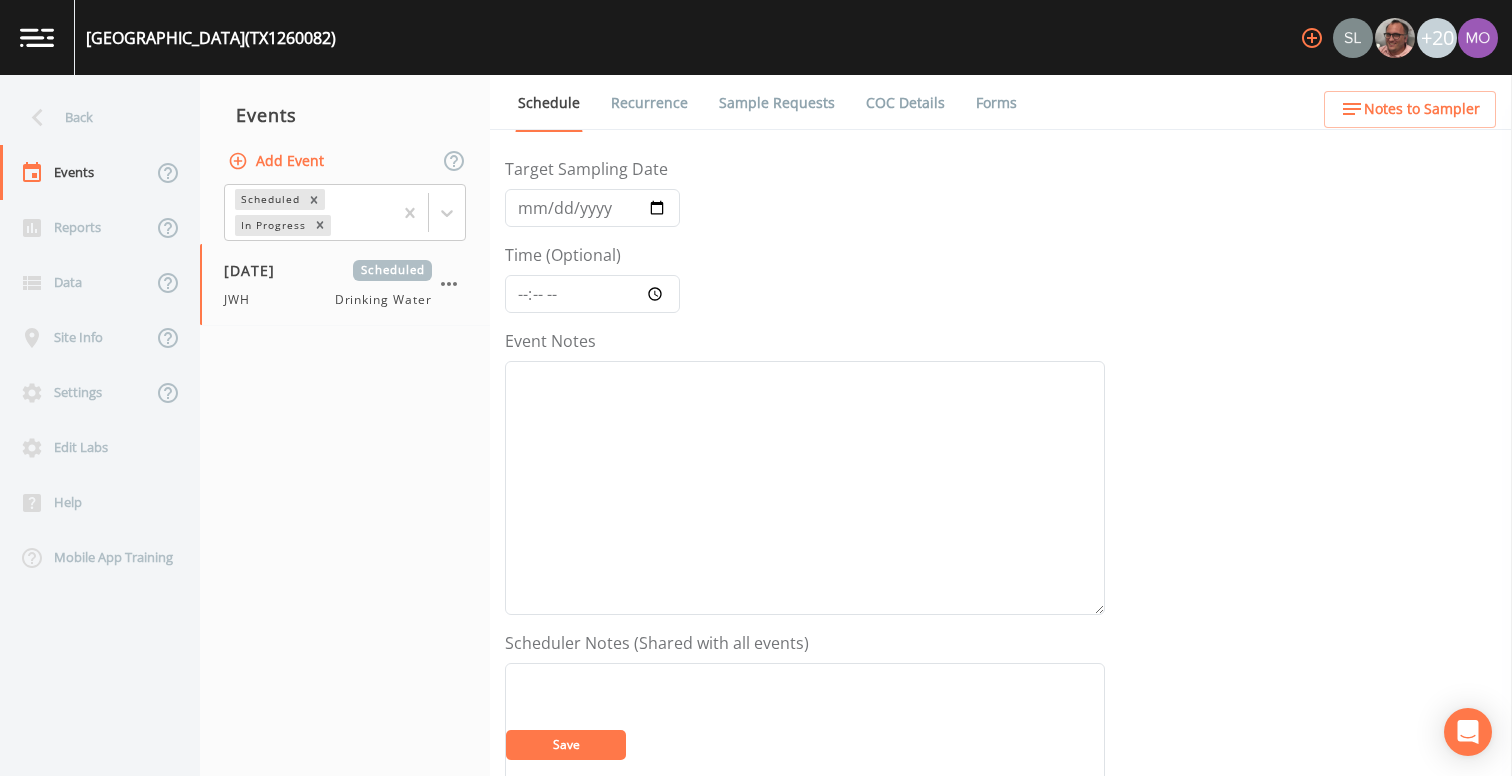 click on "Event Name JWH Target Sampling Date 2025-07-11 Time (Optional) Event Notes Scheduler Notes (Shared with all events) Assigned Users Add Save" at bounding box center [805, 625] 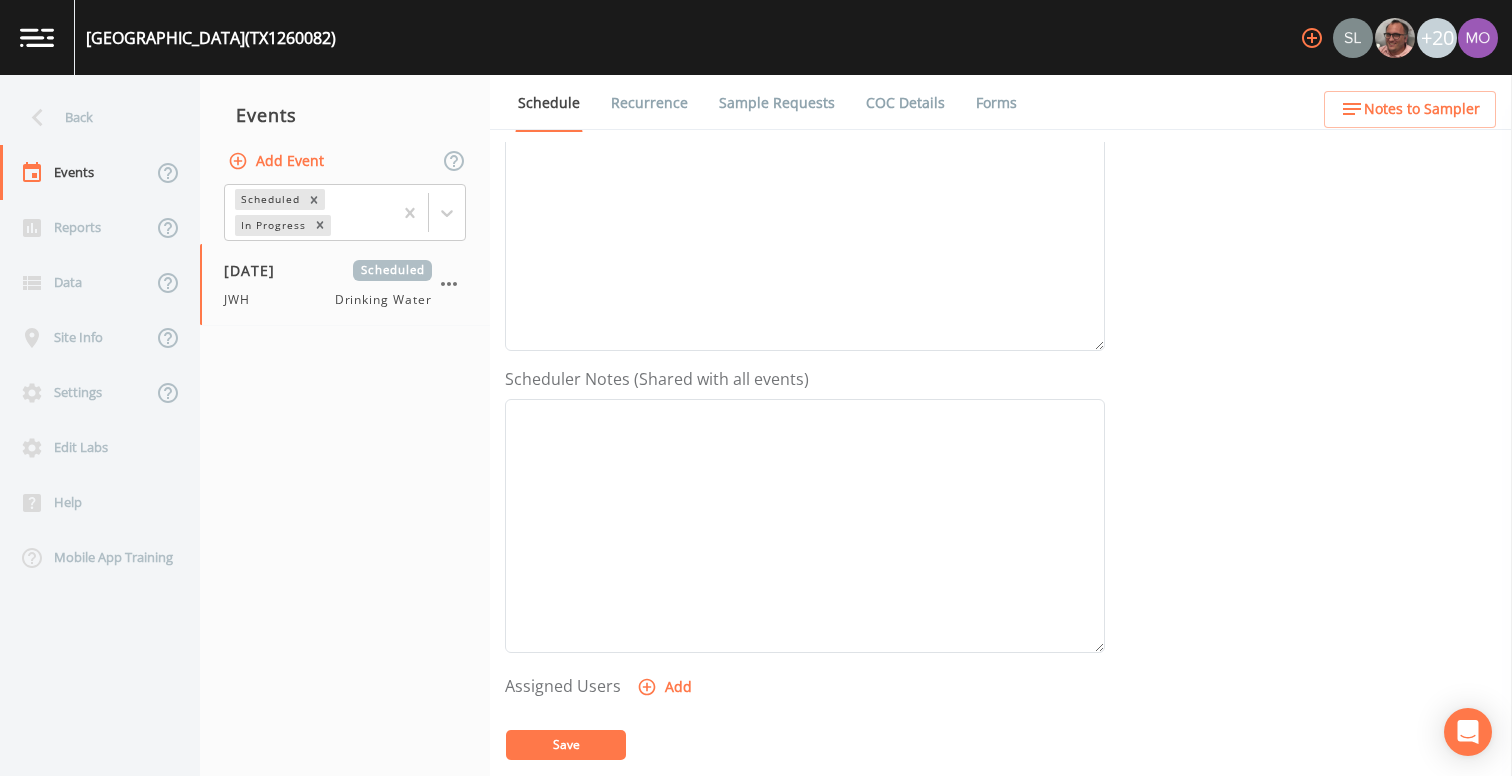 scroll, scrollTop: 465, scrollLeft: 0, axis: vertical 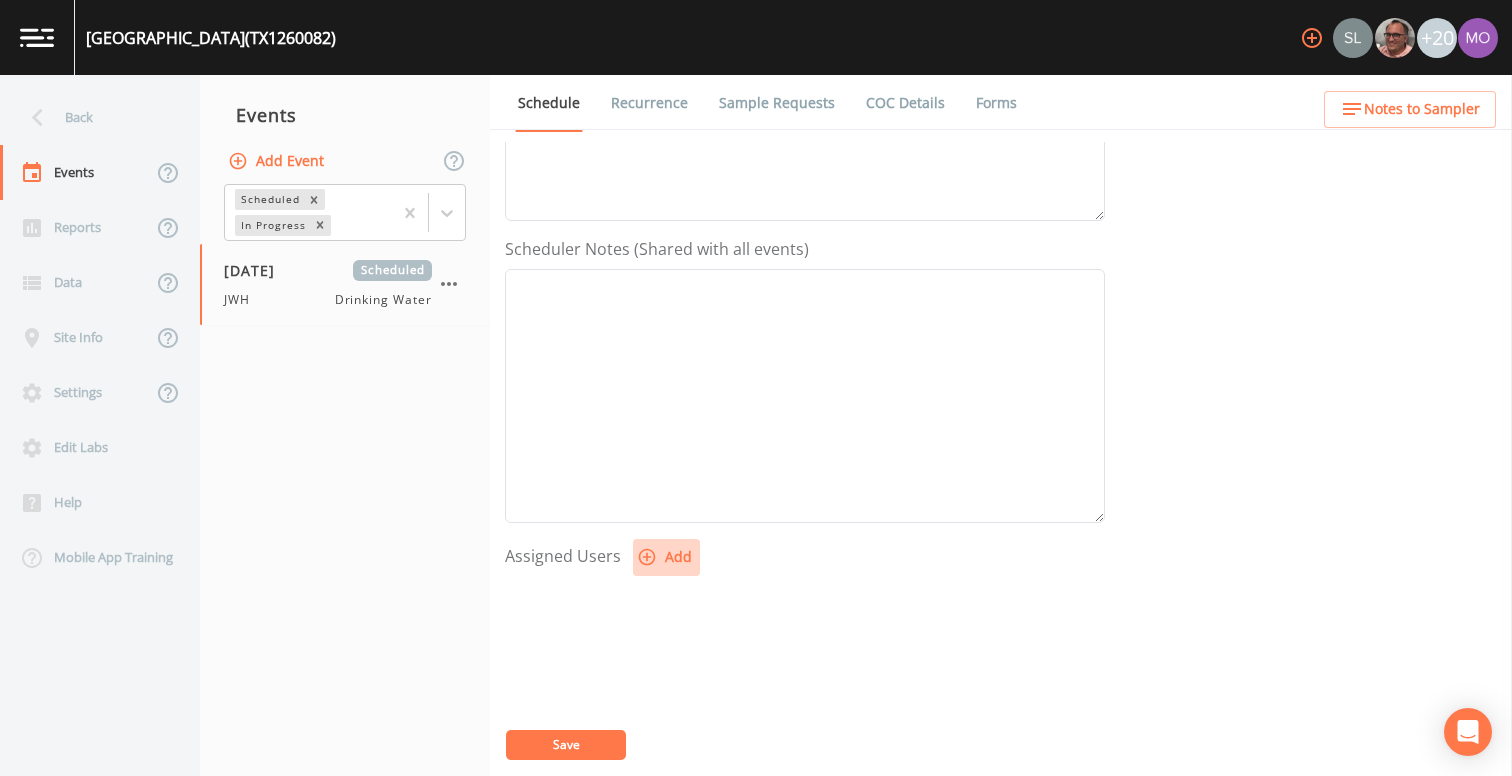 click on "Add" at bounding box center [666, 557] 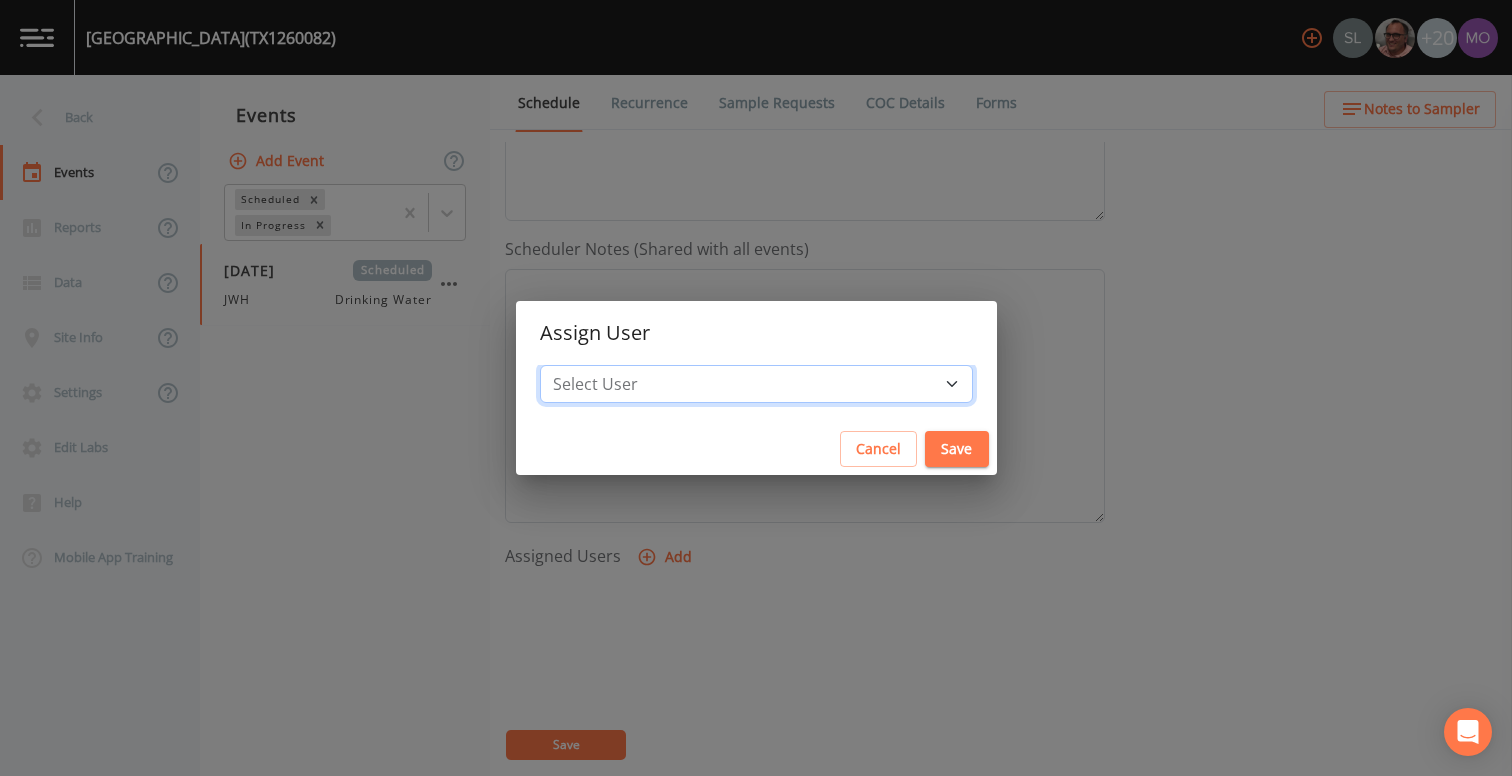 click on "Select User Sloan  Rigamonti Mike  Franklin Joshua gere  Paul David  Weber Zachary  Evans Stafford  Johnson james.witmire@currooffice.com James  Whitmire Angel  Medrano Andi  Medrano Monica  Lewis Johathan Clayton  Hickey Christina  Nixon Ben  Hunt Eduardo  Flores Lisa  Manly Lauren  Saenz Miriaha  Caddie Rodolfo  Ramirez Cesar Valencia  Rodriguez Annie  Huebner Charles  Medina" at bounding box center (756, 384) 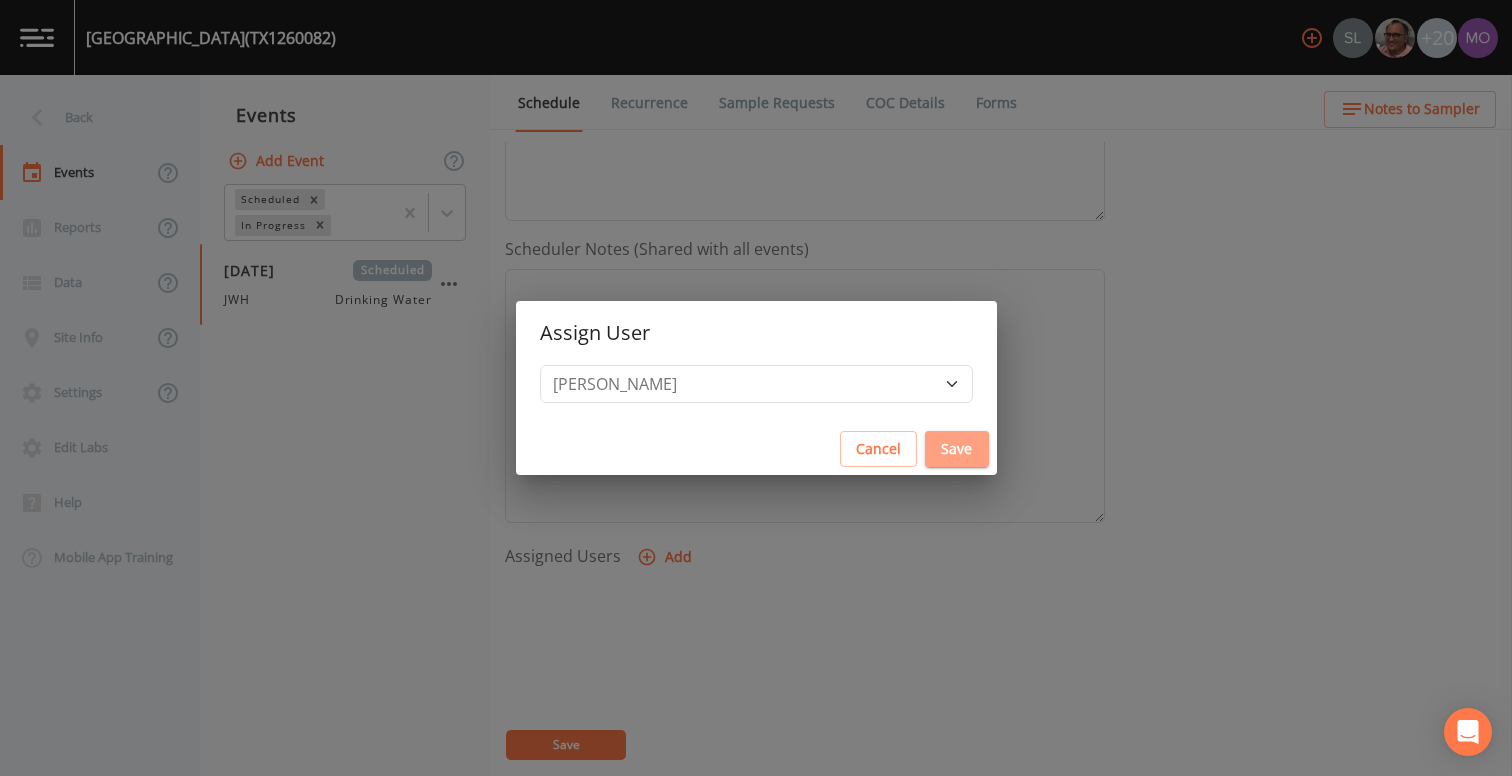 click on "Save" at bounding box center (957, 449) 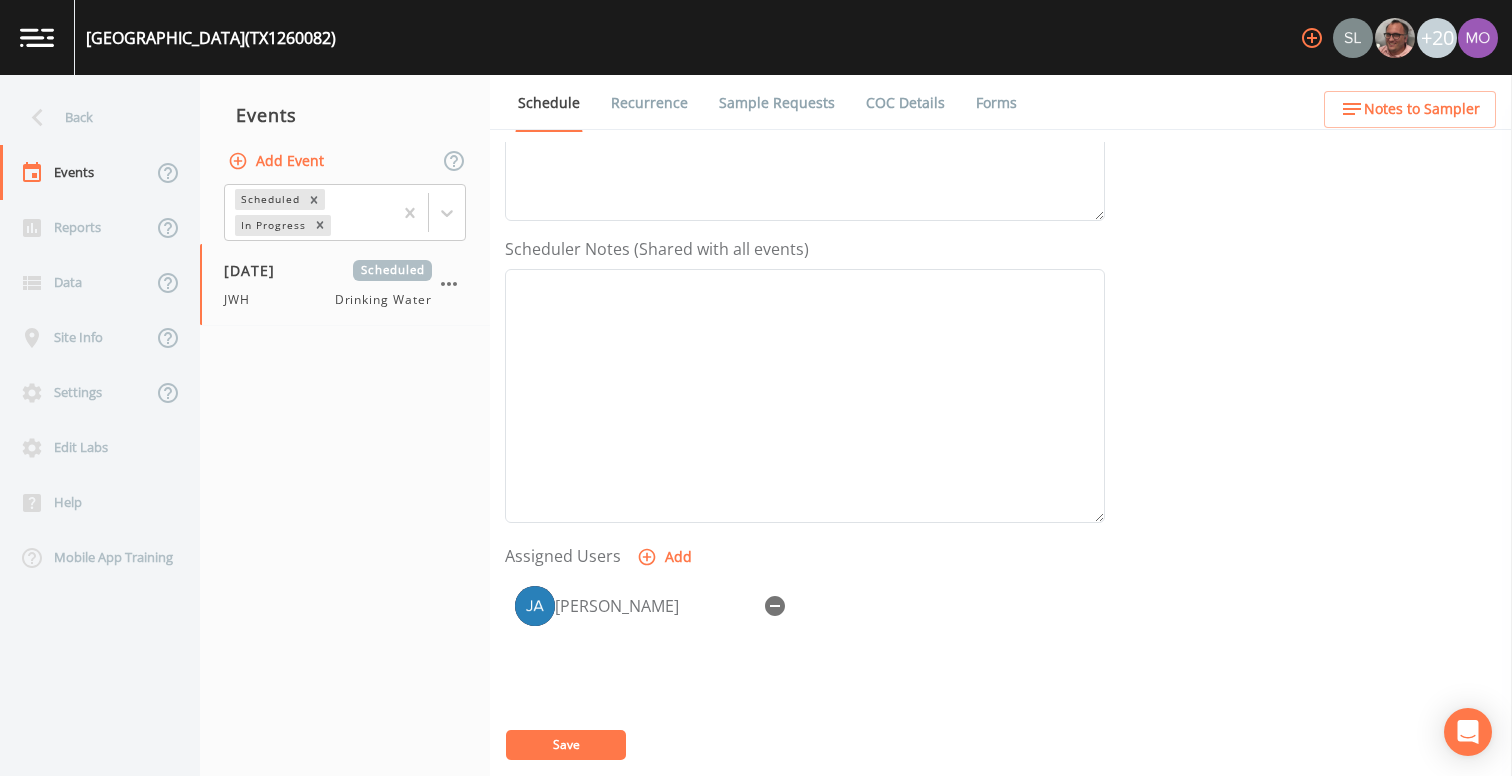 click on "Save" at bounding box center (566, 745) 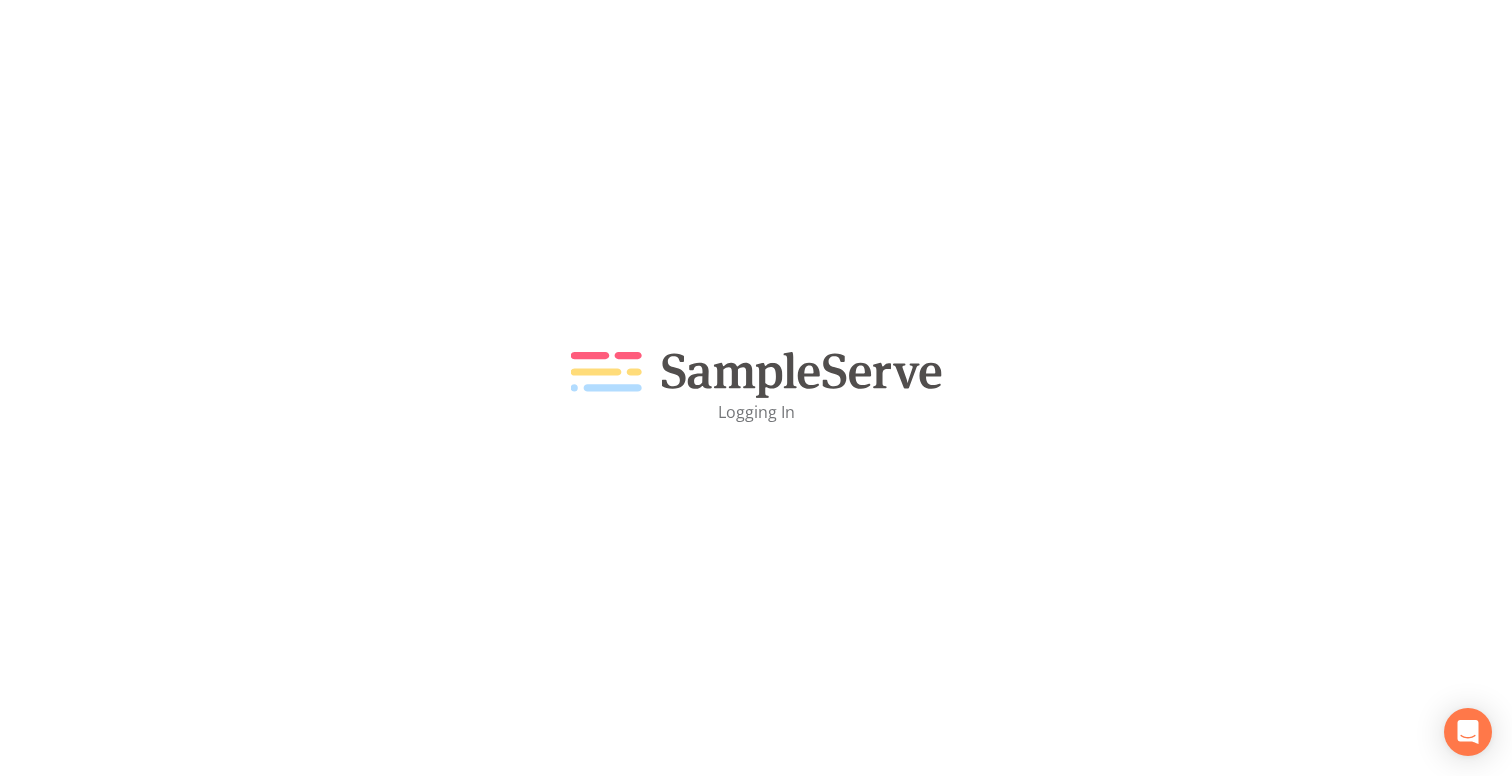scroll, scrollTop: 0, scrollLeft: 0, axis: both 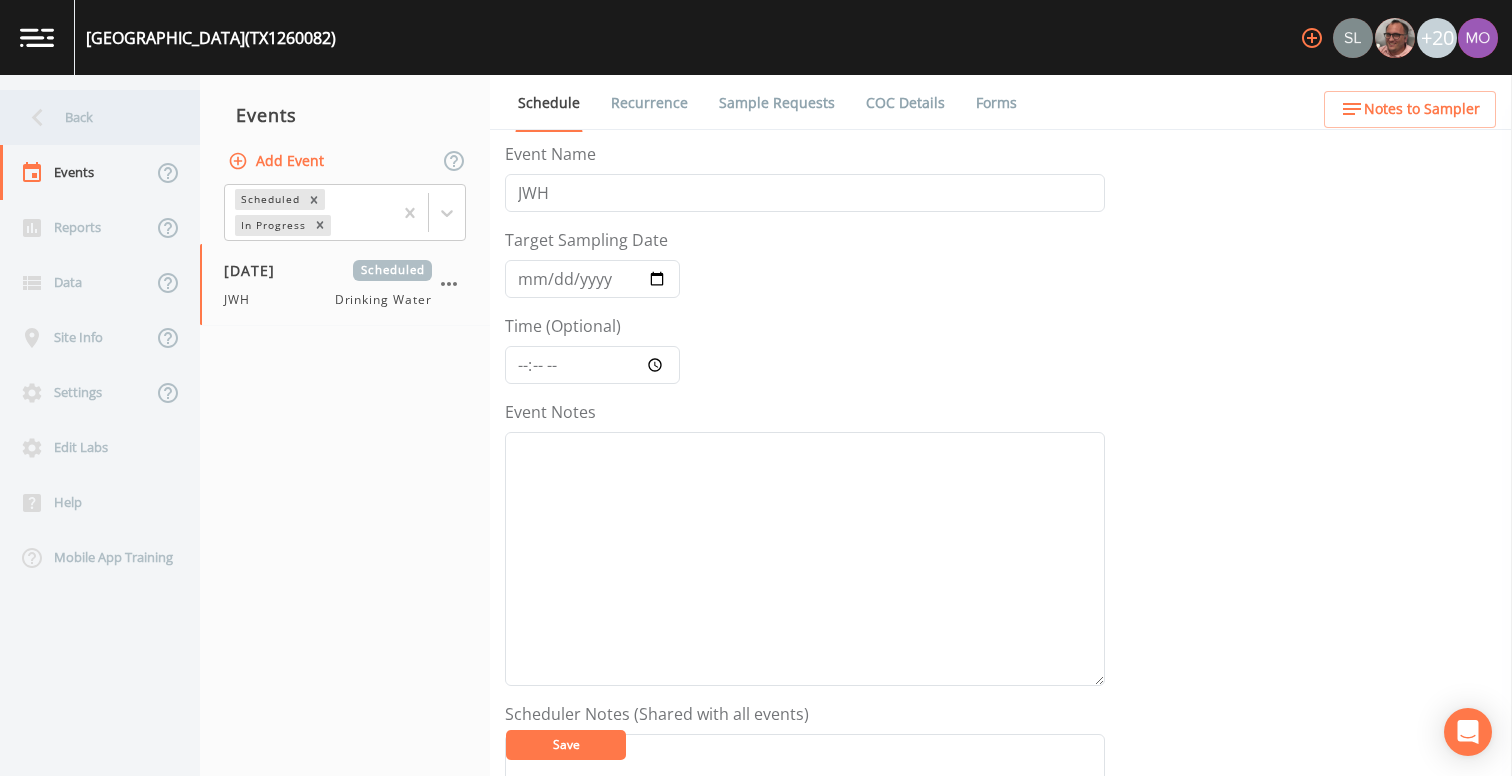 click on "Back" at bounding box center [90, 117] 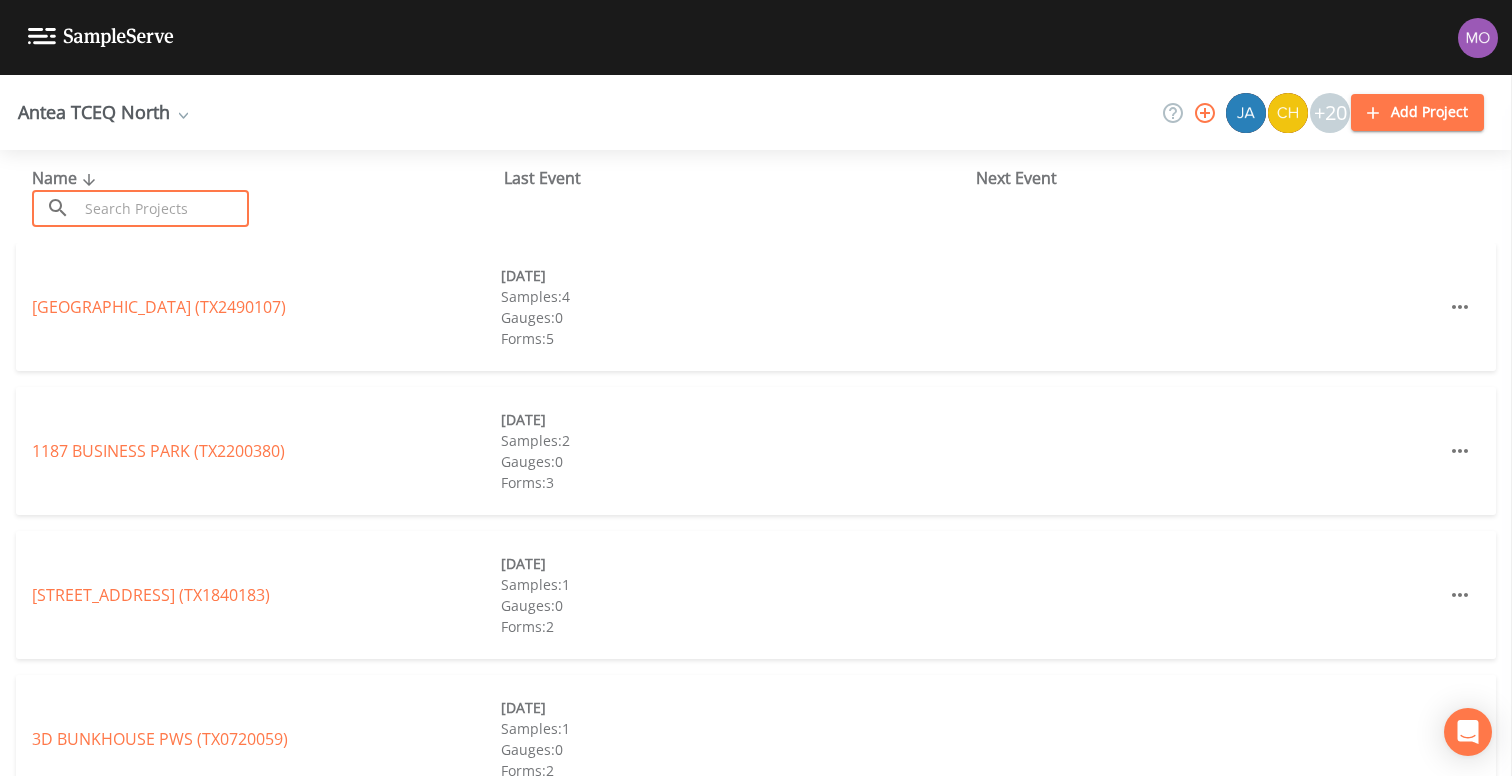 click at bounding box center [163, 208] 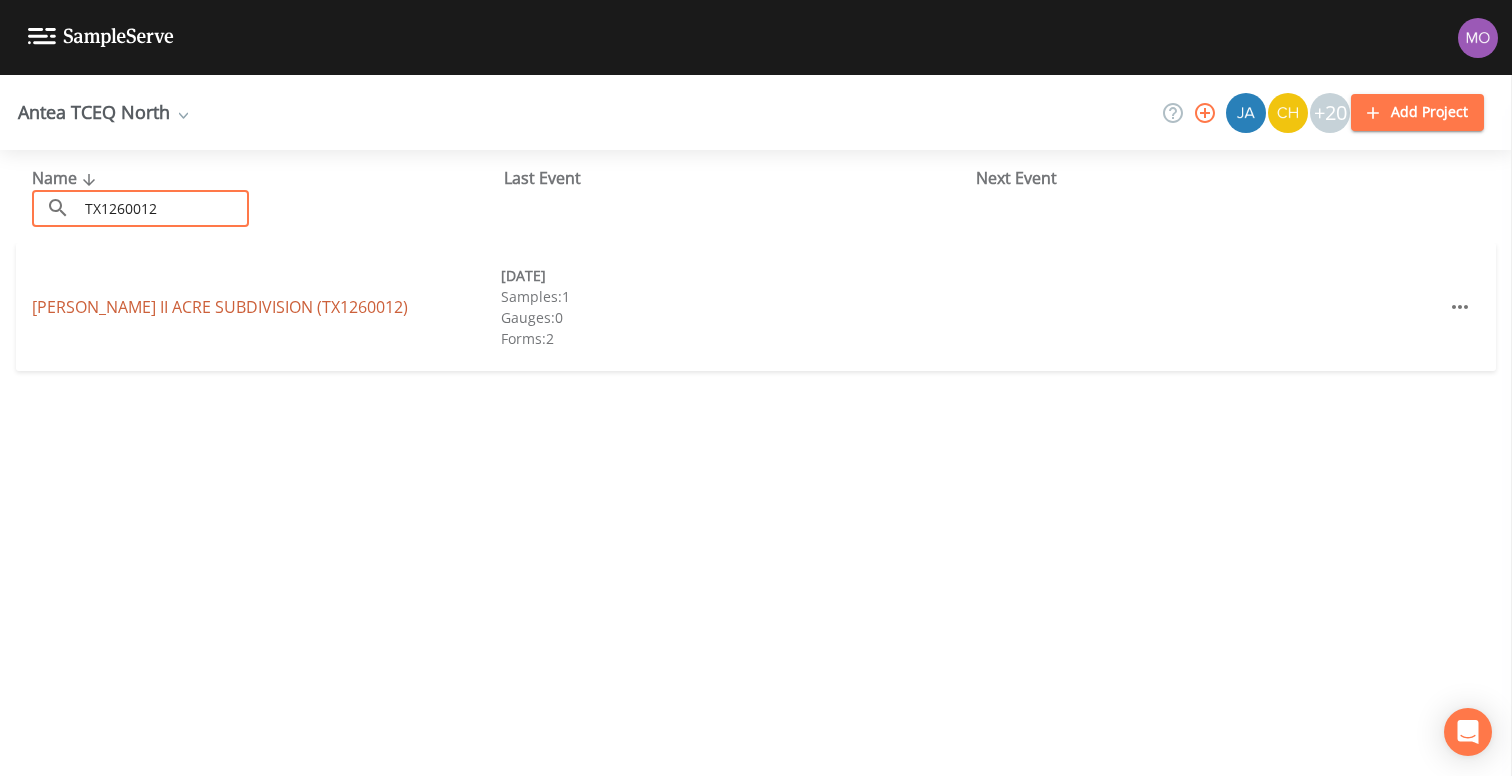 click on "[PERSON_NAME] II ACRE SUBDIVISION   (TX1260012)" at bounding box center (220, 307) 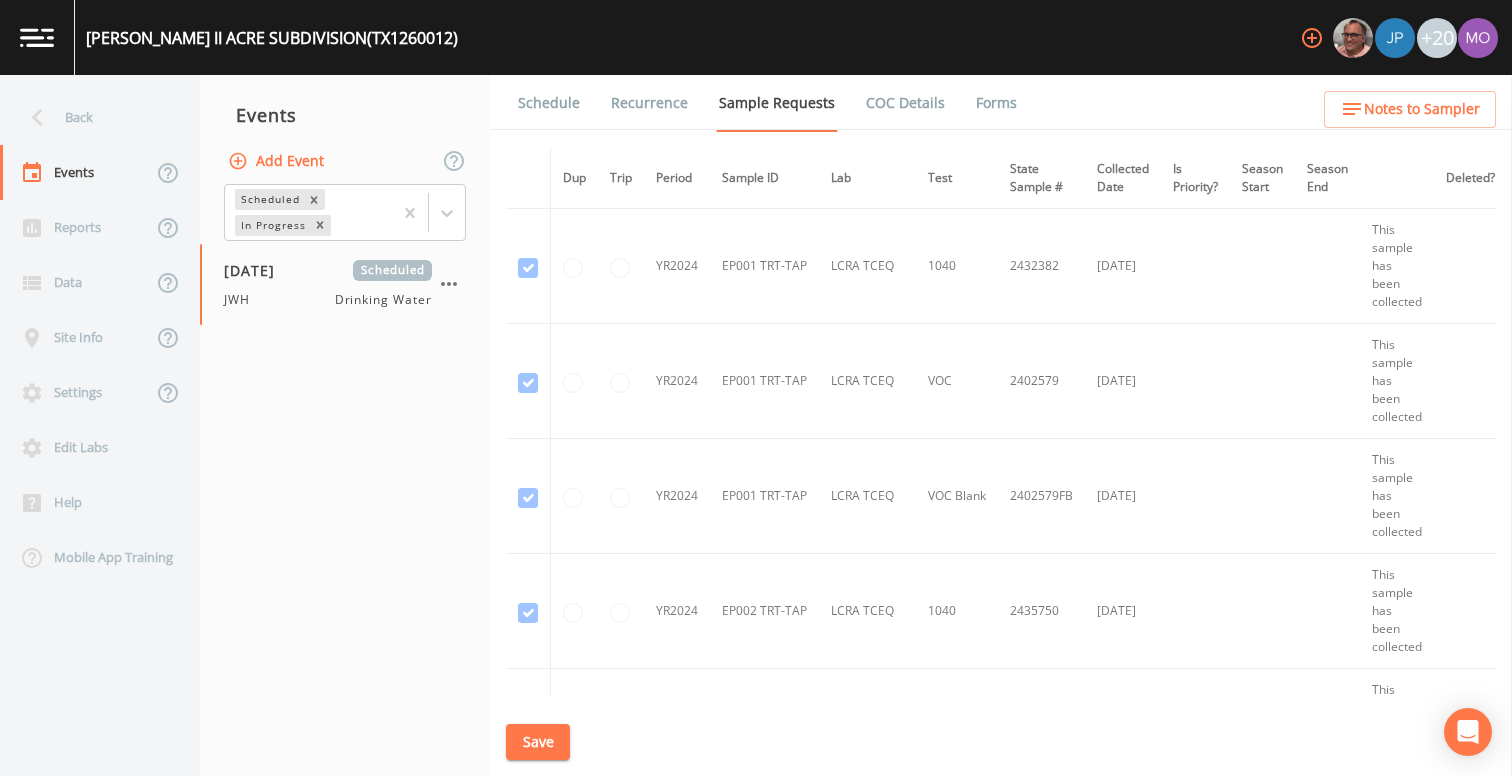 click on "Forms" at bounding box center [996, 103] 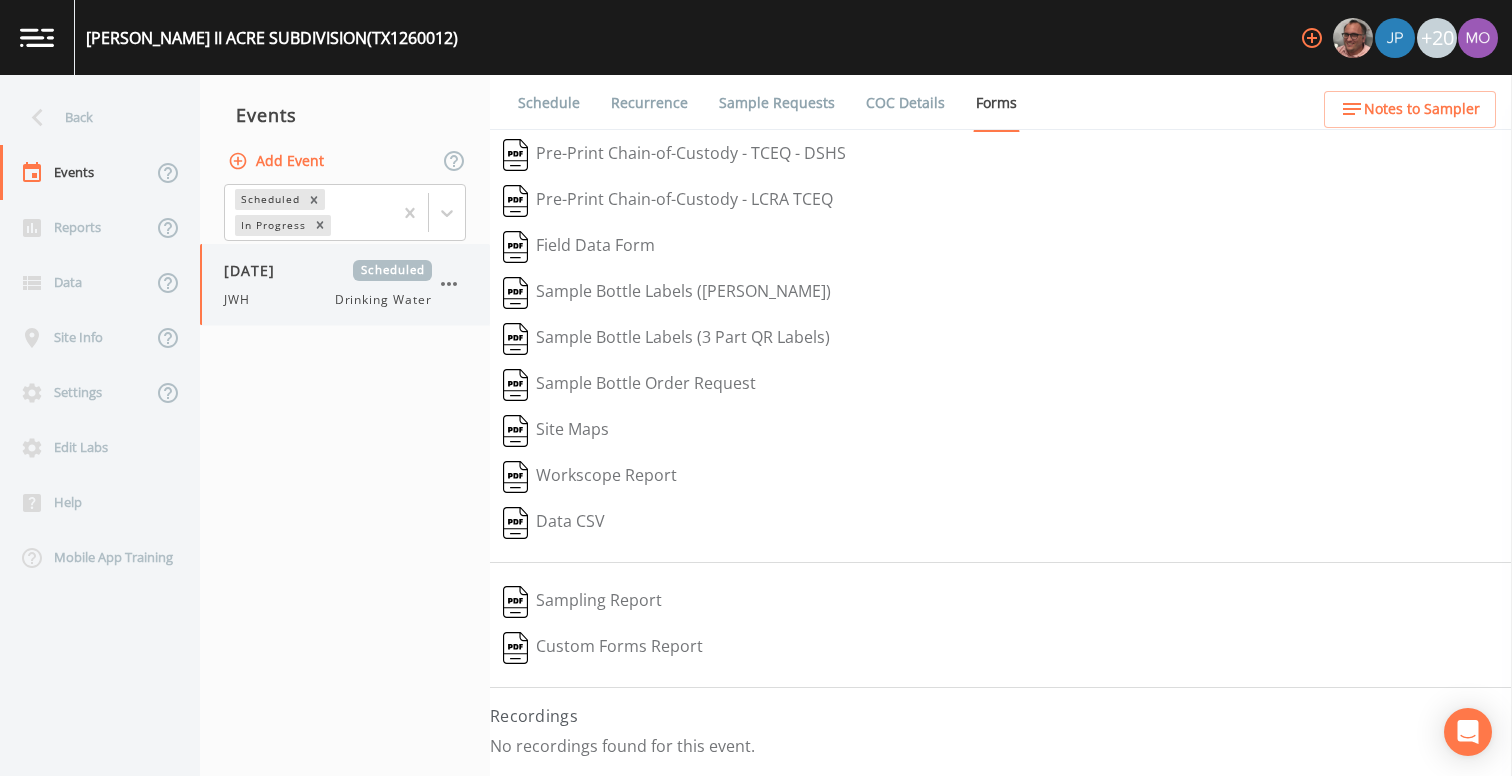click 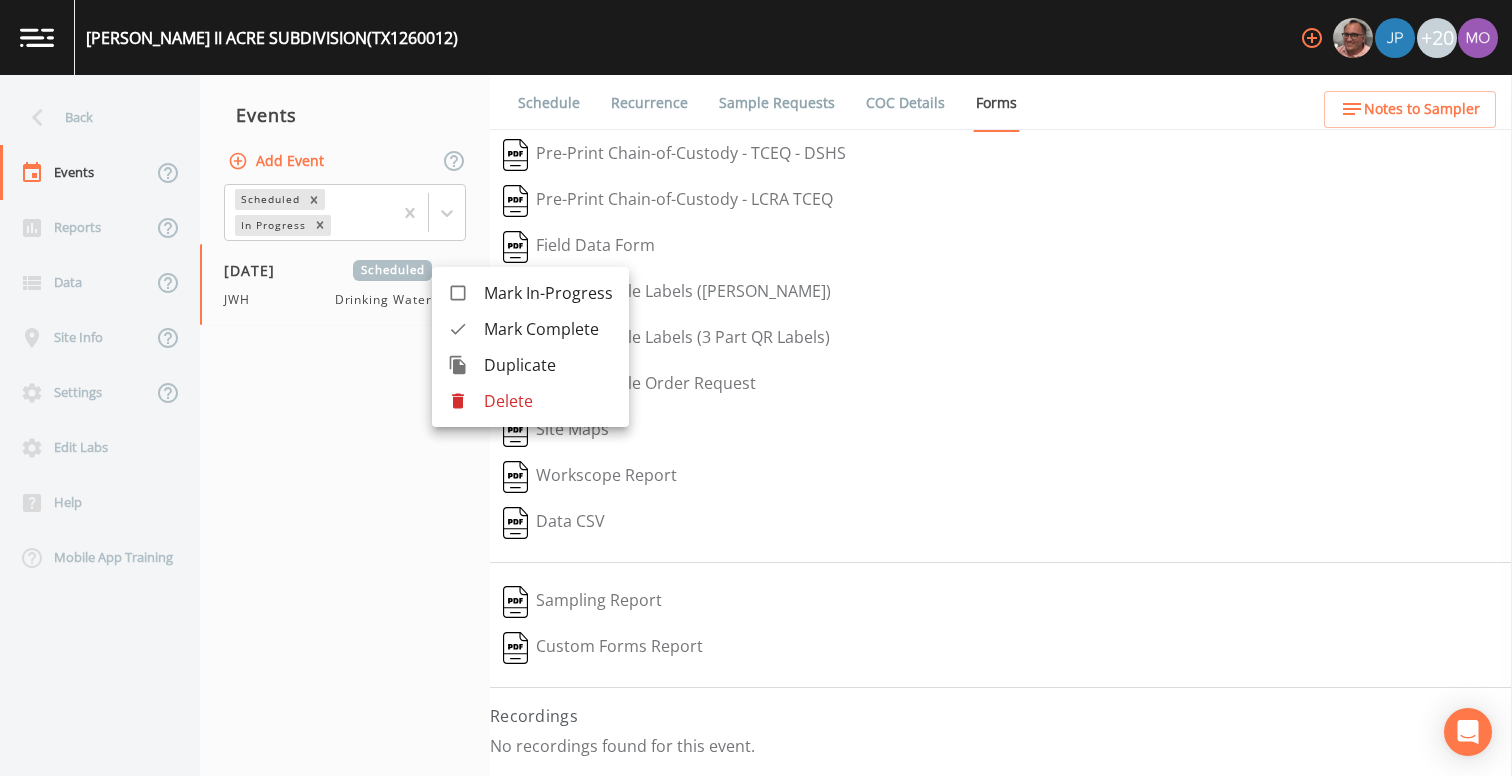 click at bounding box center [466, 401] 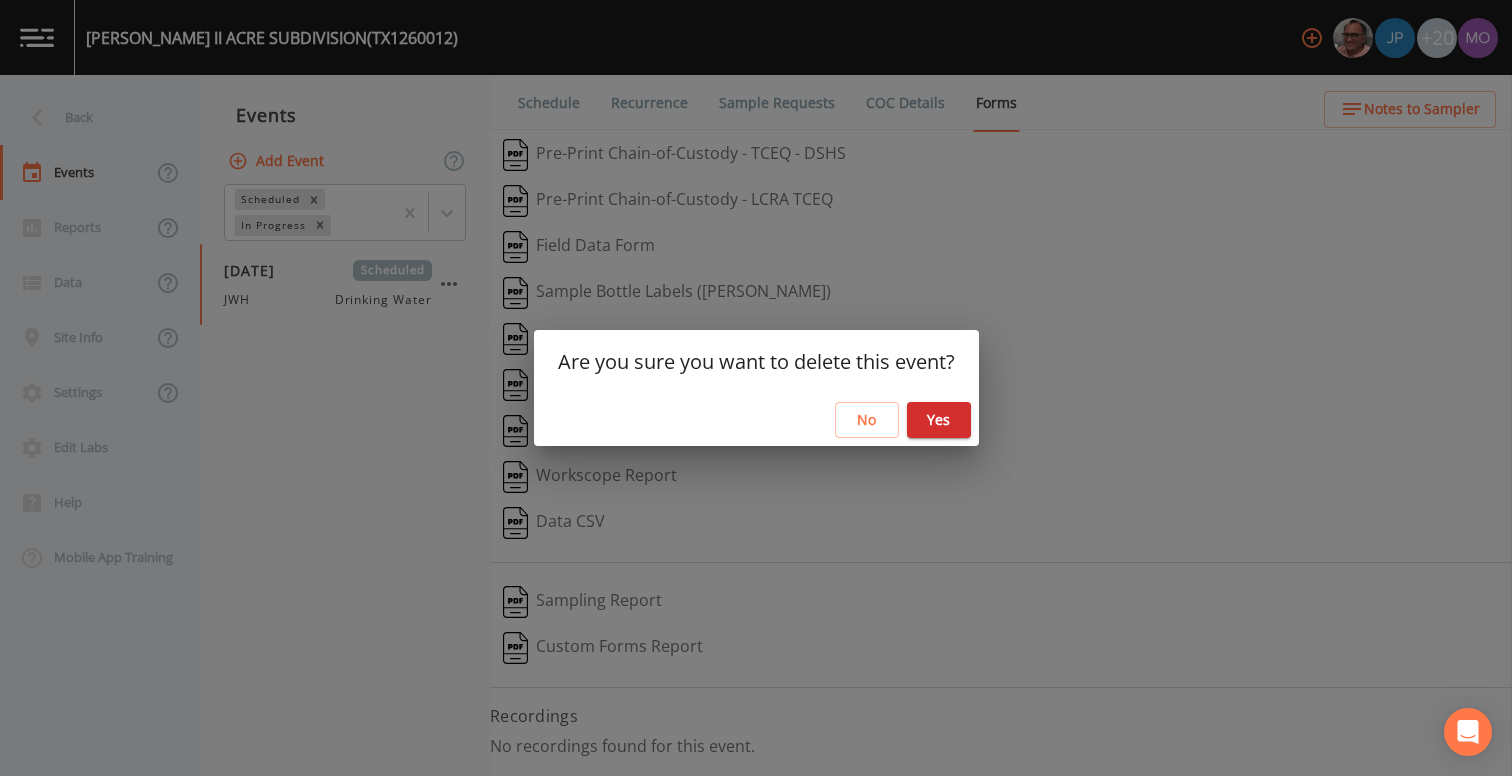 click on "Yes" at bounding box center [939, 420] 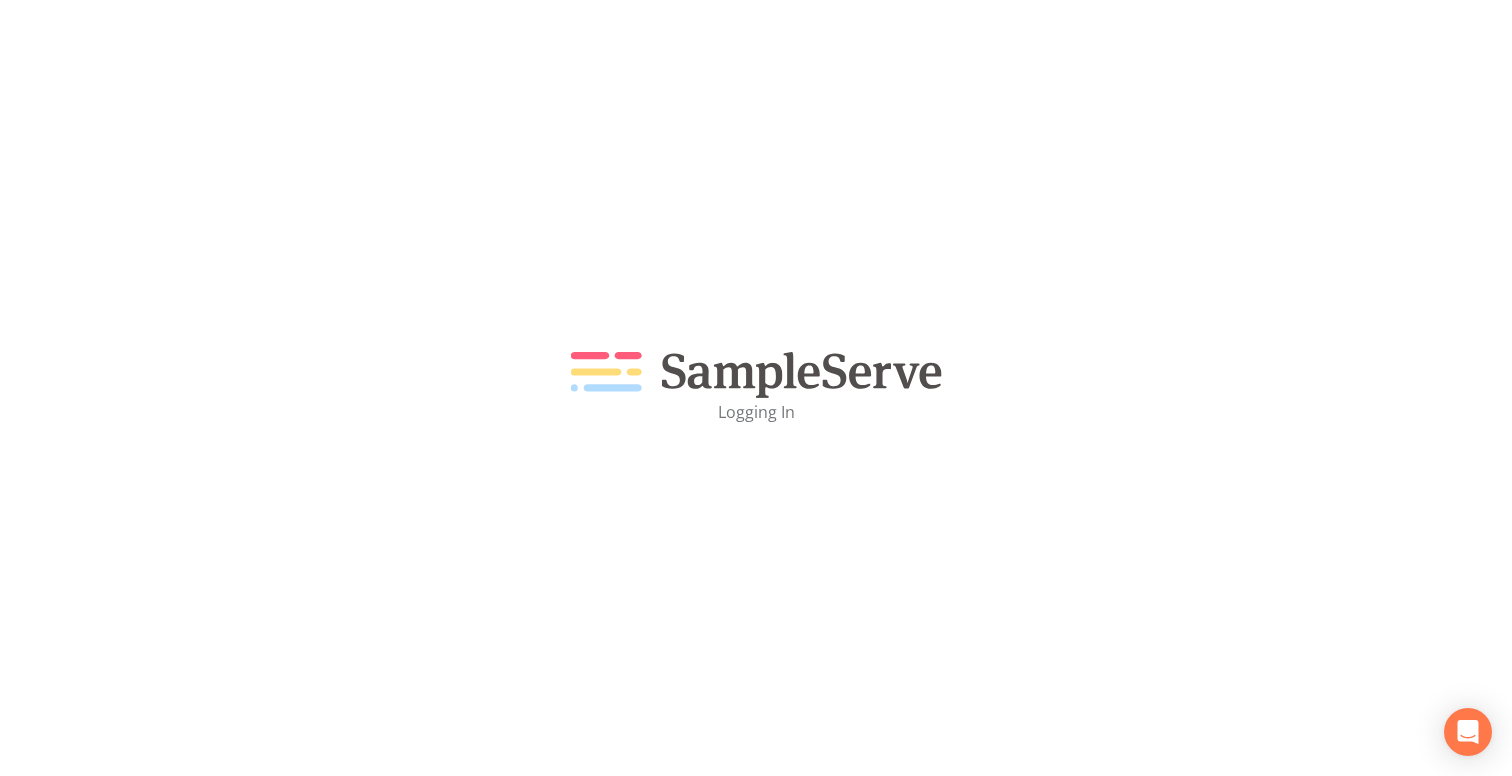 scroll, scrollTop: 0, scrollLeft: 0, axis: both 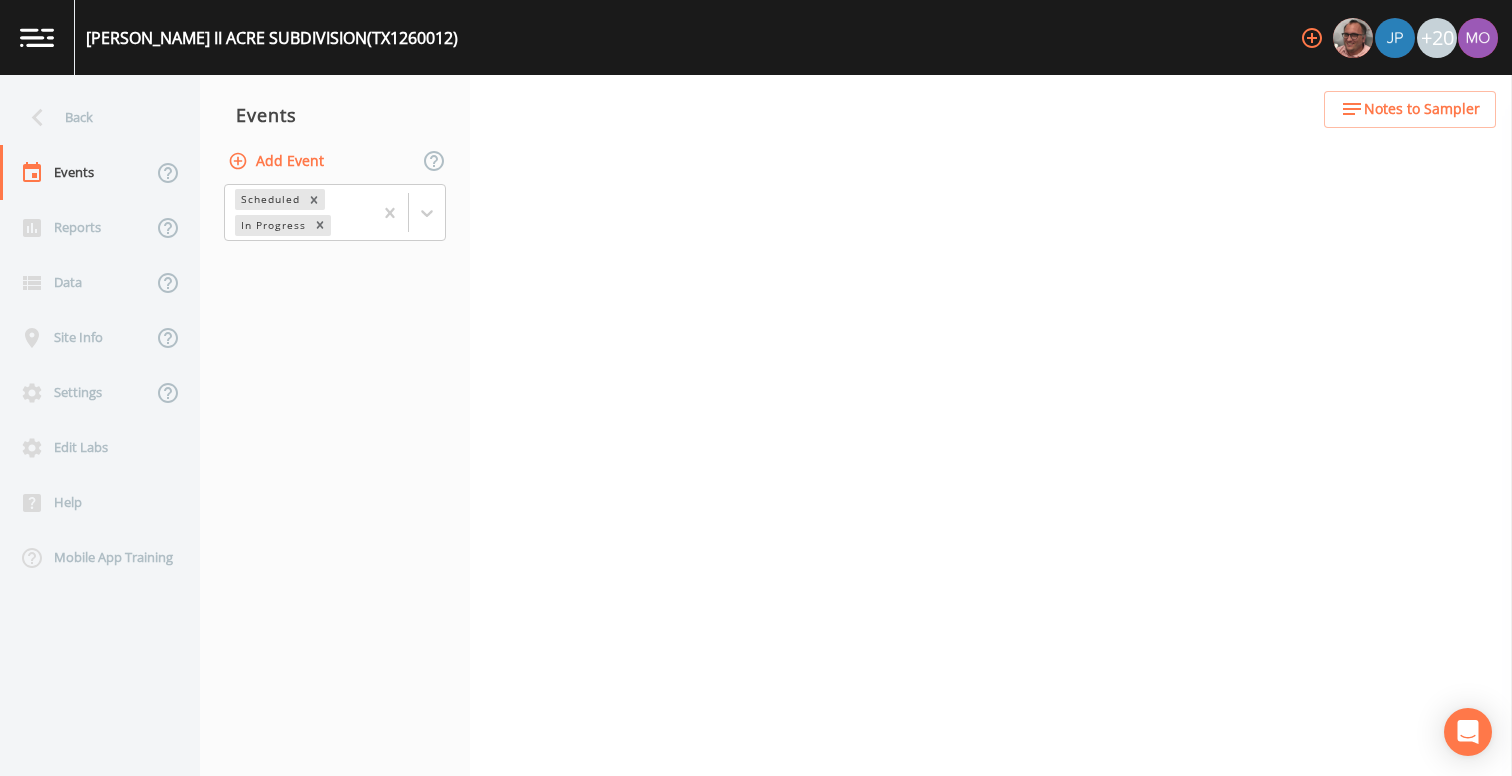 click on "Add Event" at bounding box center (278, 161) 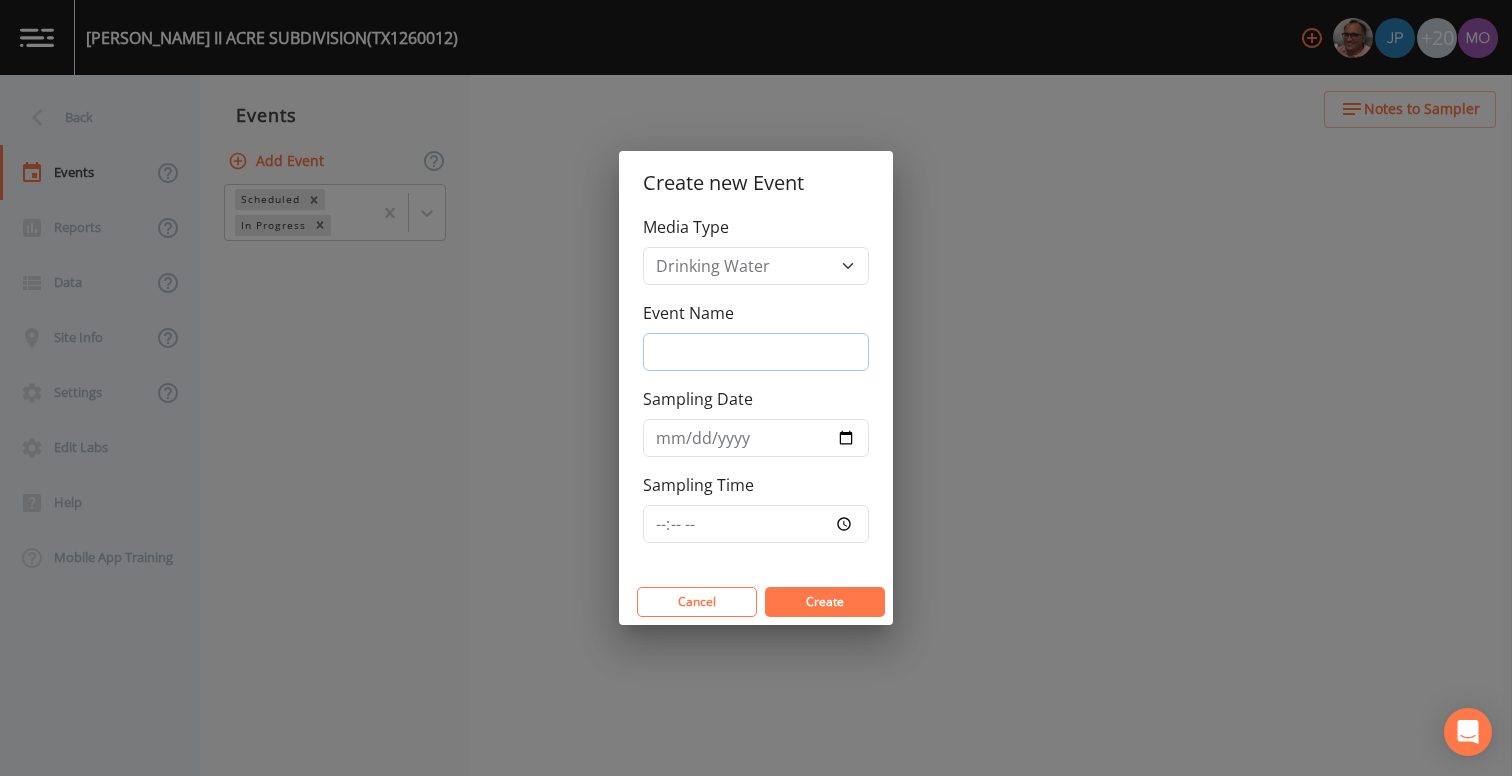 click on "Event Name" at bounding box center [756, 352] 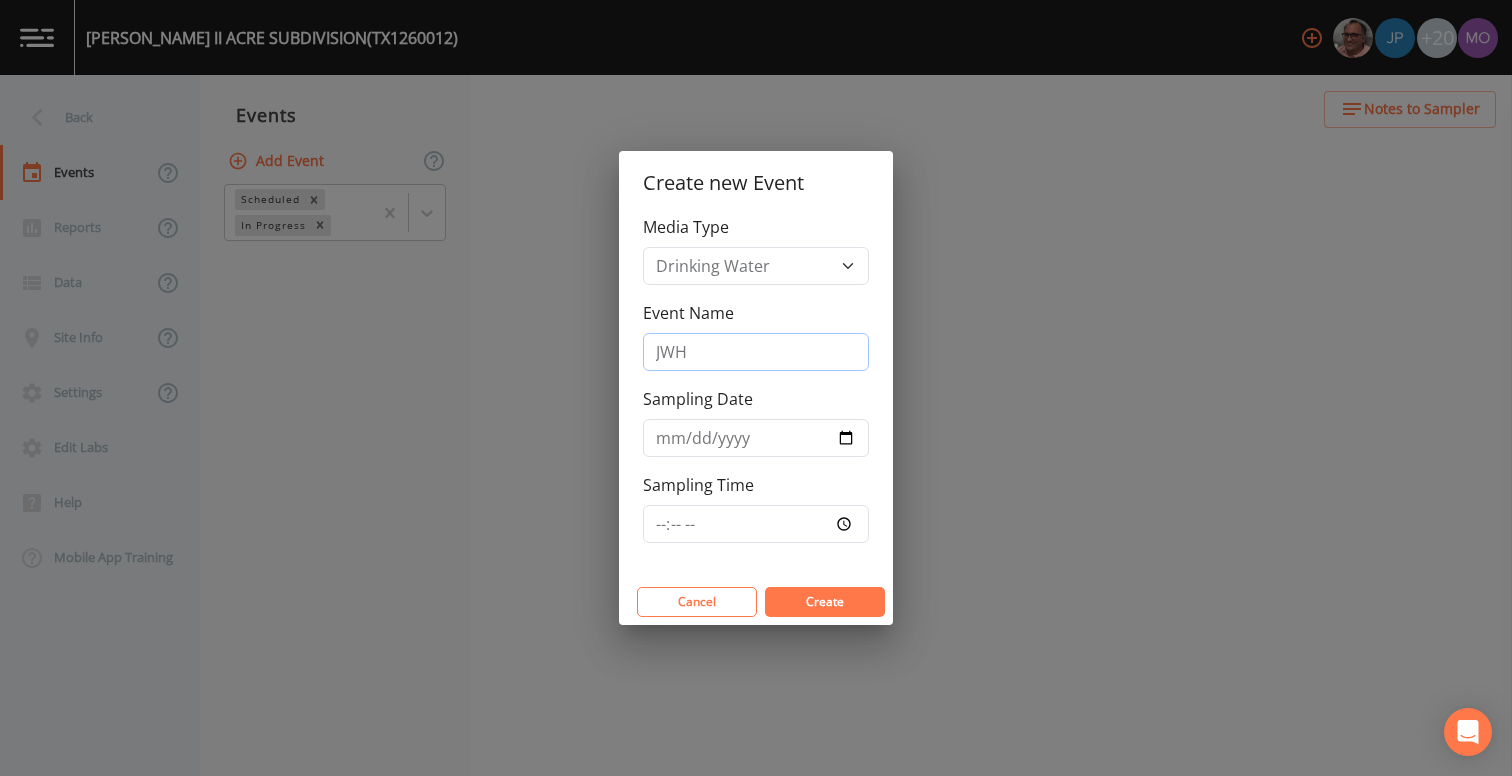type on "JWH" 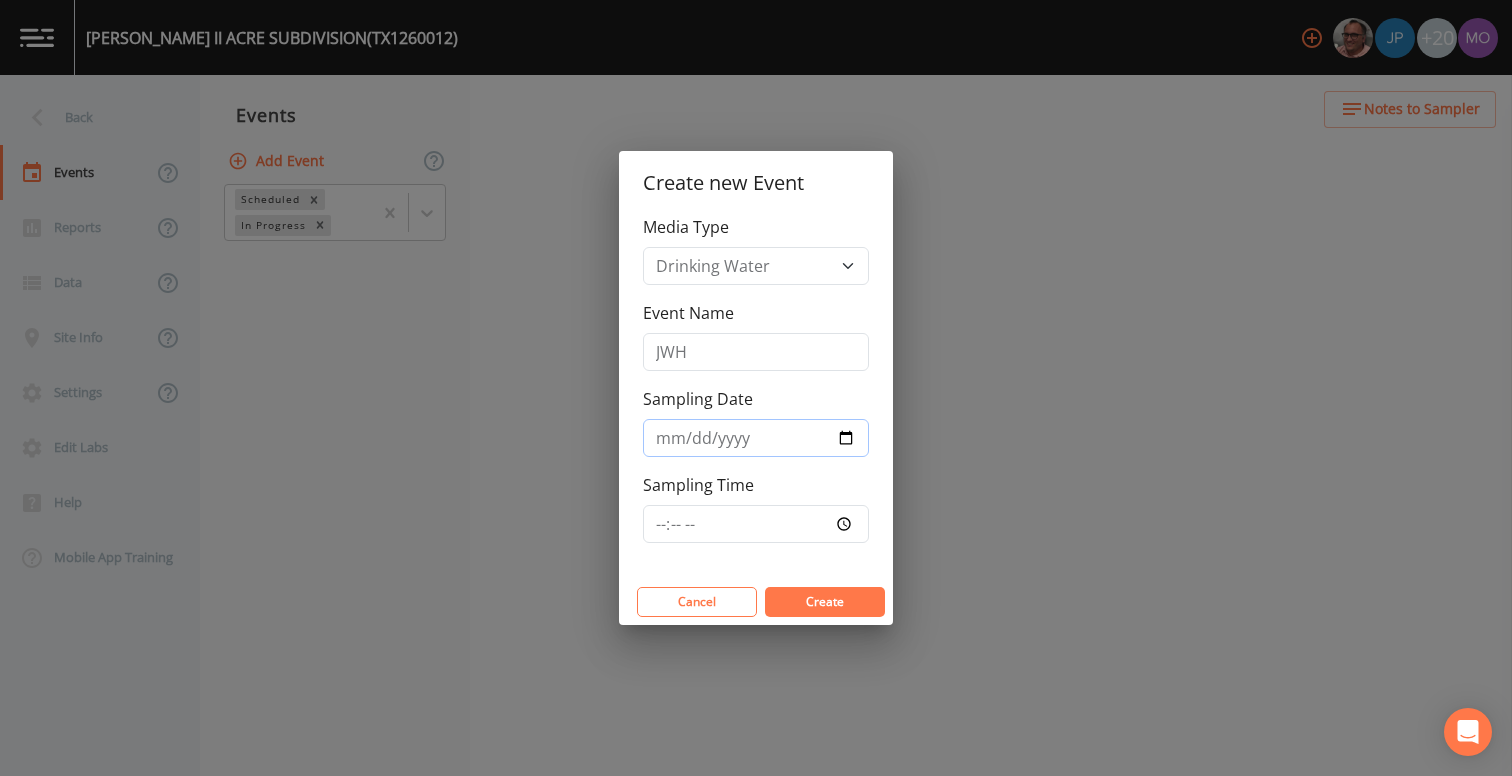 click on "Sampling Date" at bounding box center [756, 438] 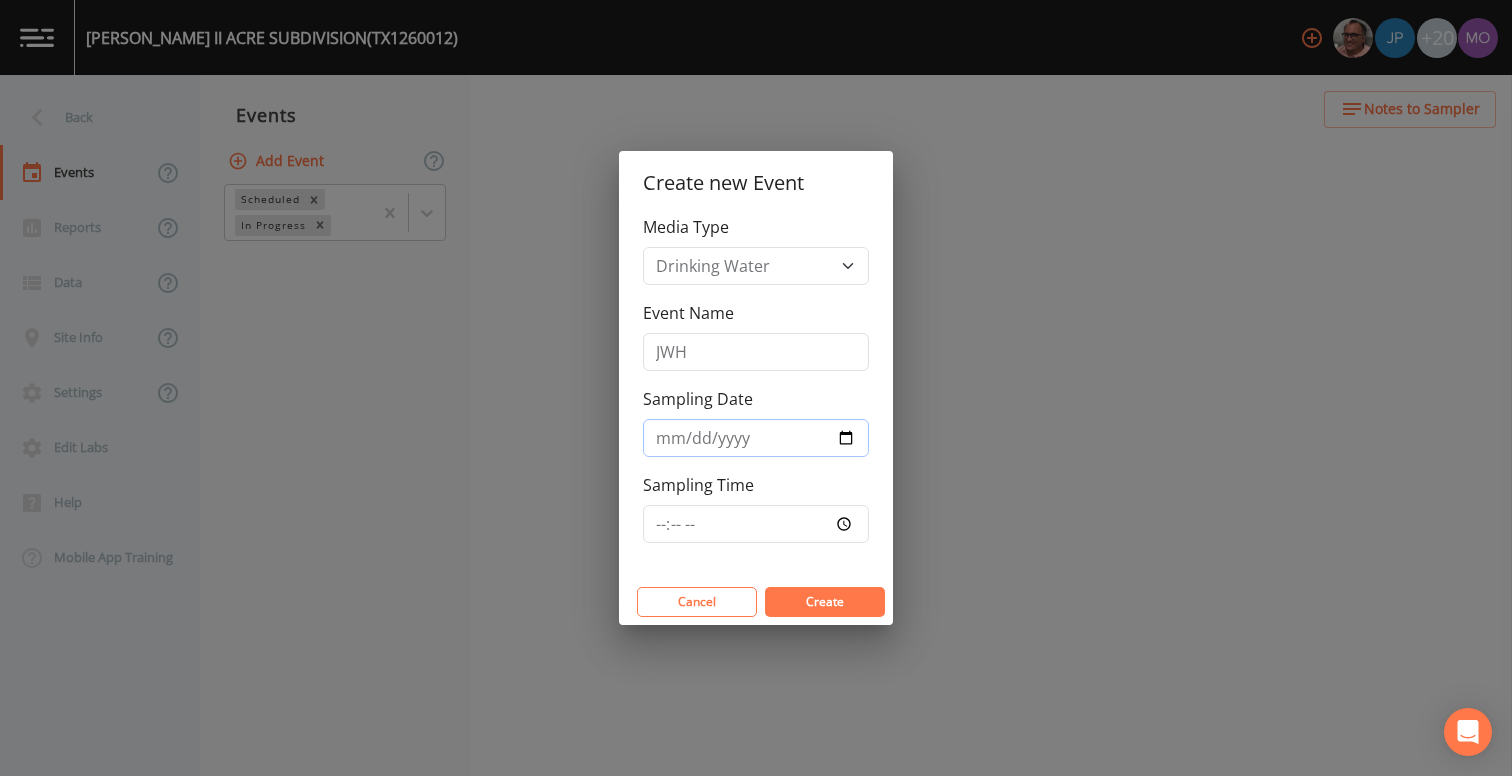 type on "[DATE]" 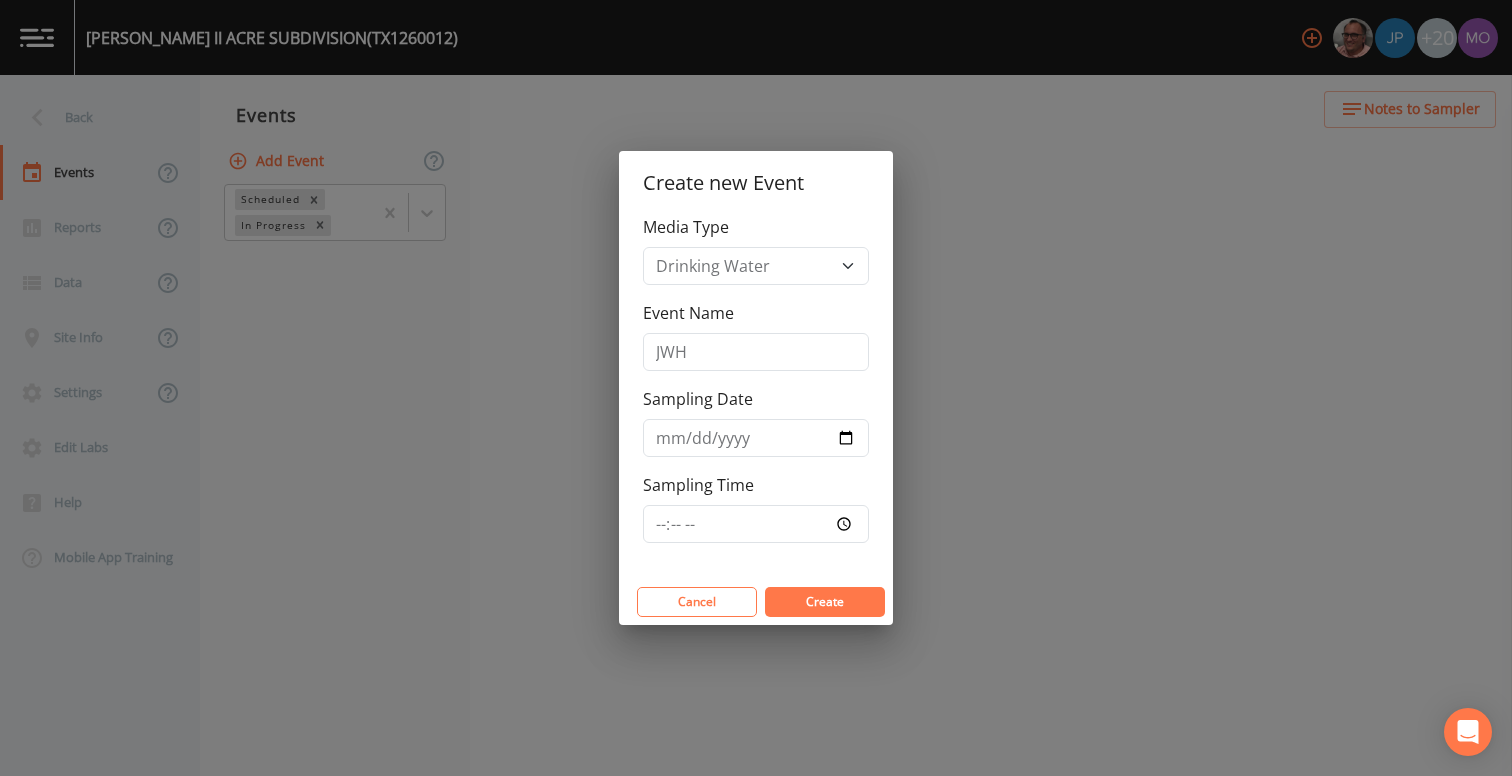 click on "Create" at bounding box center [825, 601] 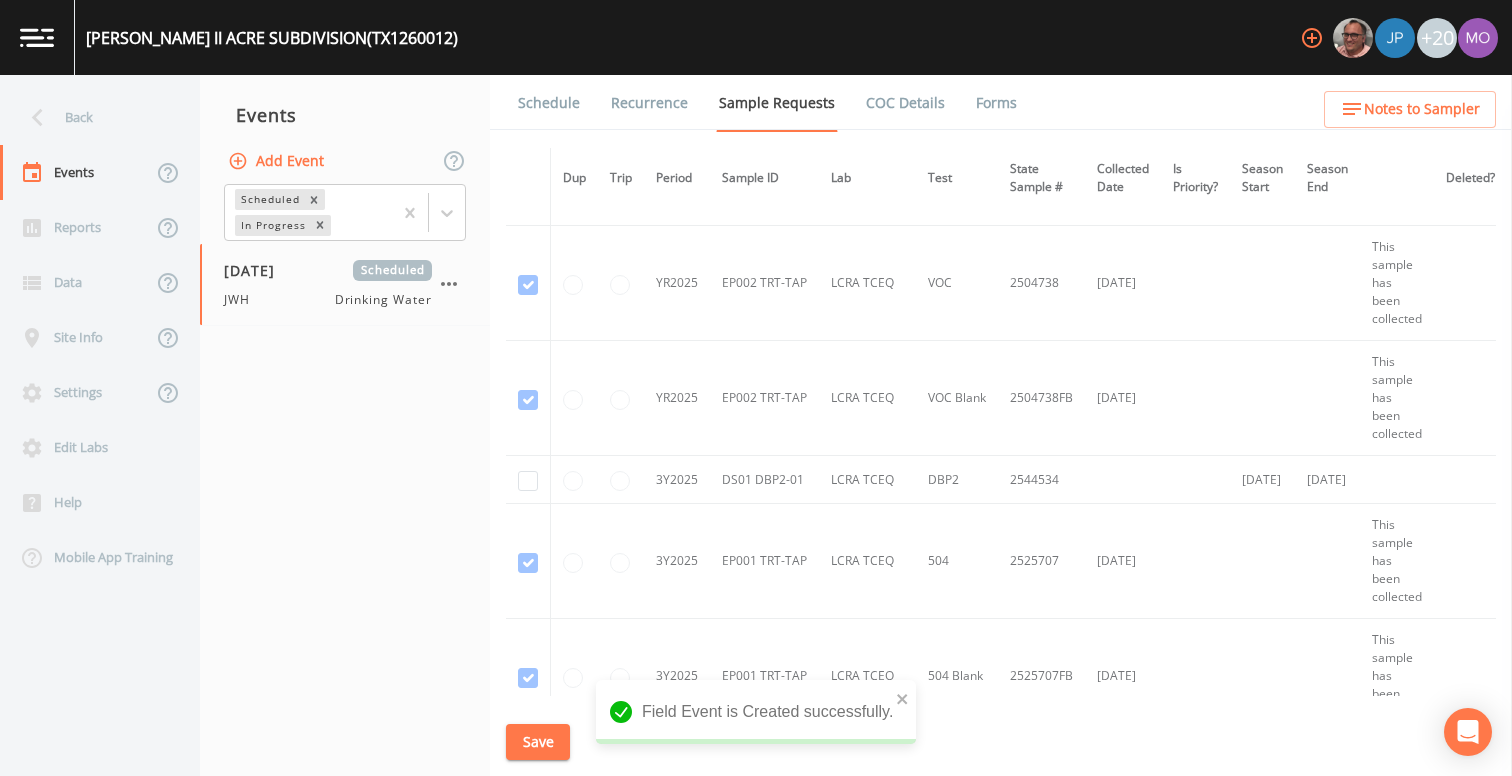 scroll, scrollTop: 1158, scrollLeft: 0, axis: vertical 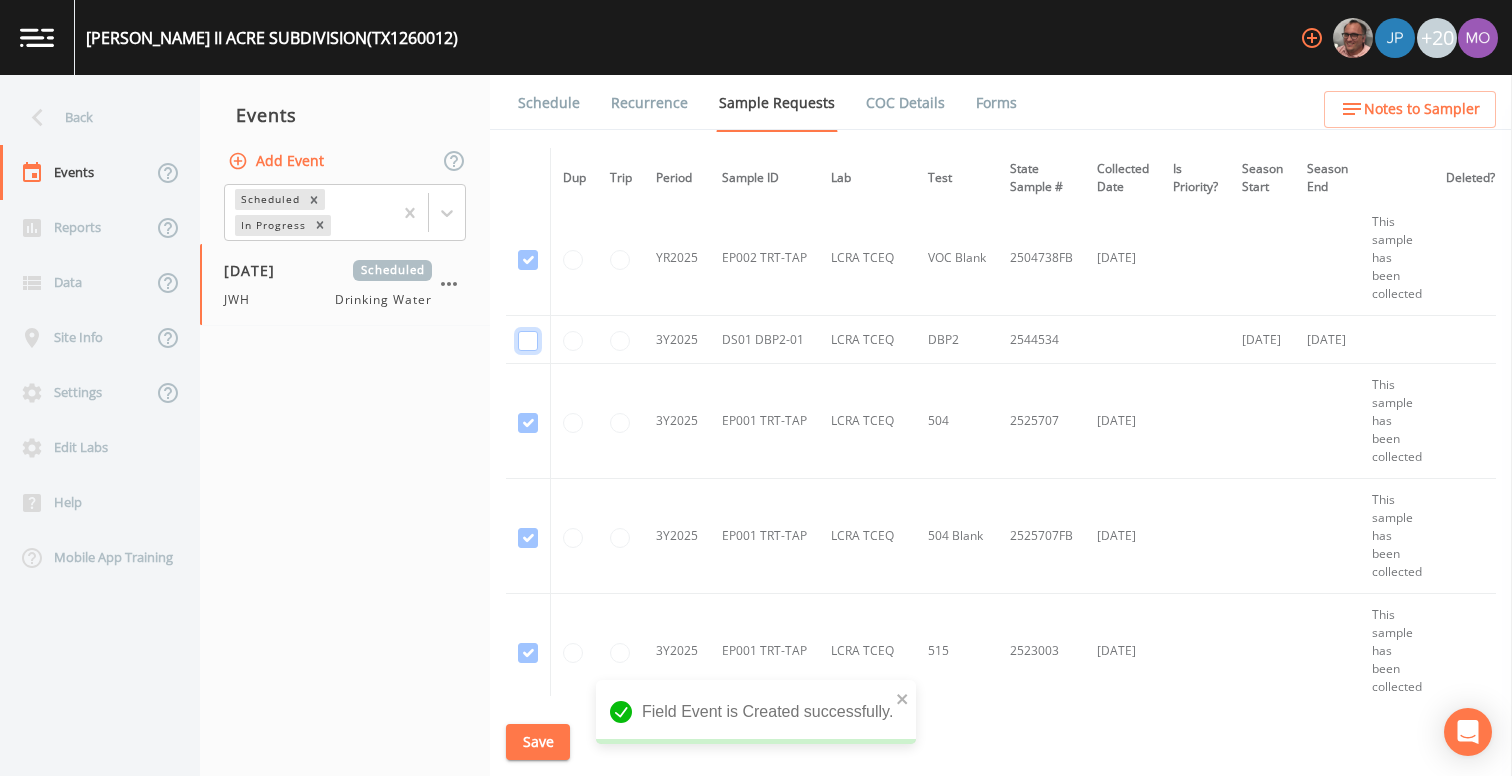 click at bounding box center (528, 341) 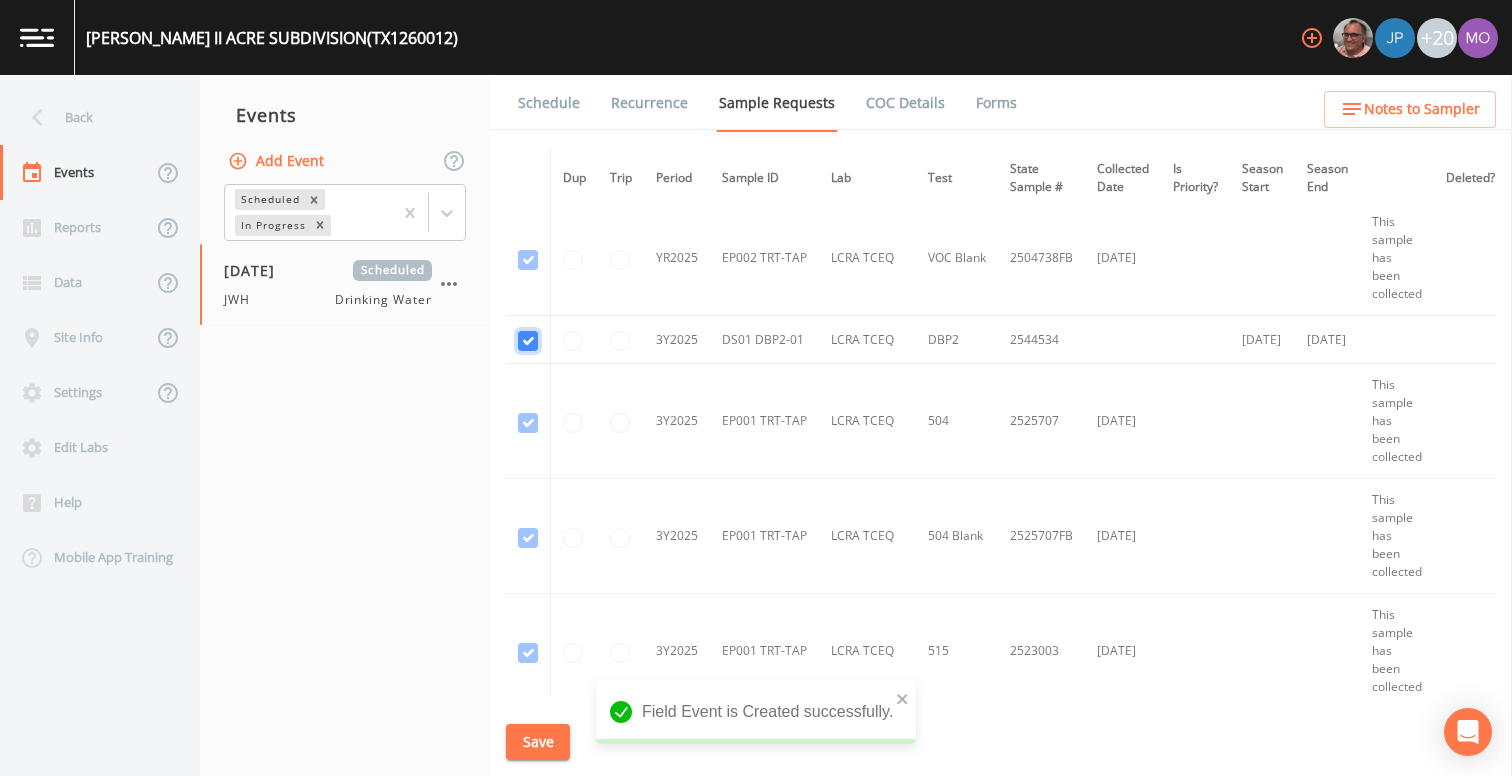 checkbox on "true" 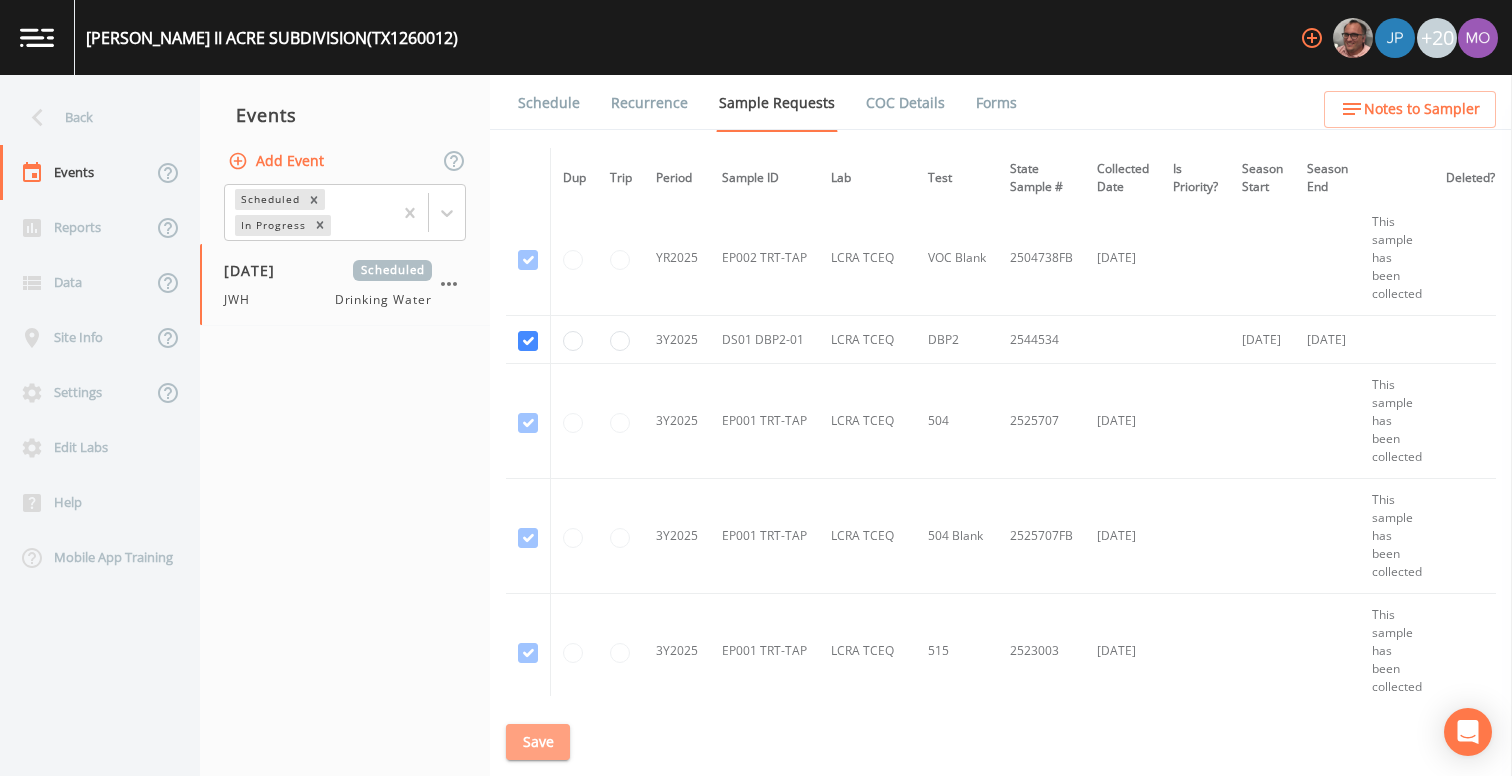 click on "Save" at bounding box center [538, 742] 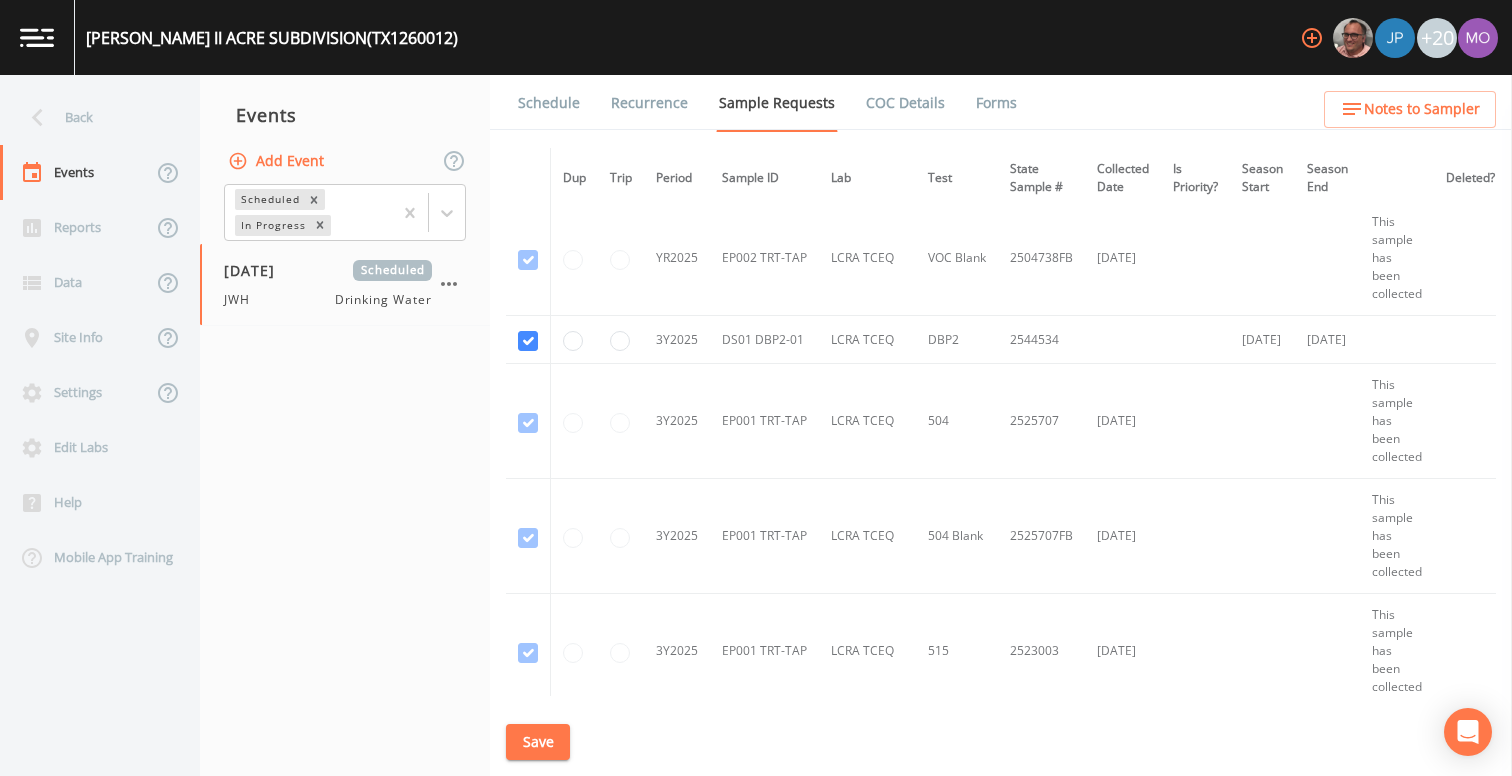 click on "Schedule" at bounding box center [549, 103] 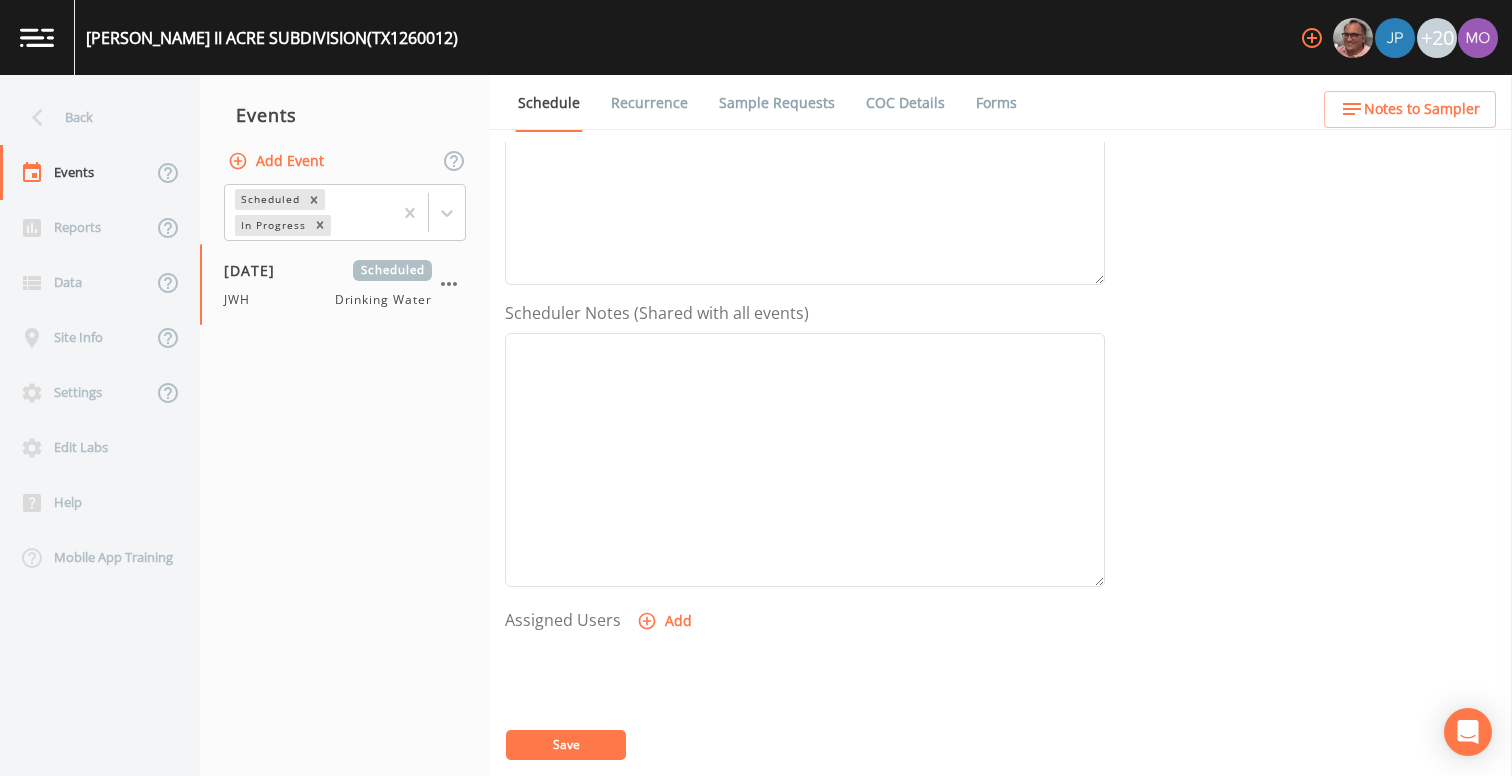 scroll, scrollTop: 553, scrollLeft: 0, axis: vertical 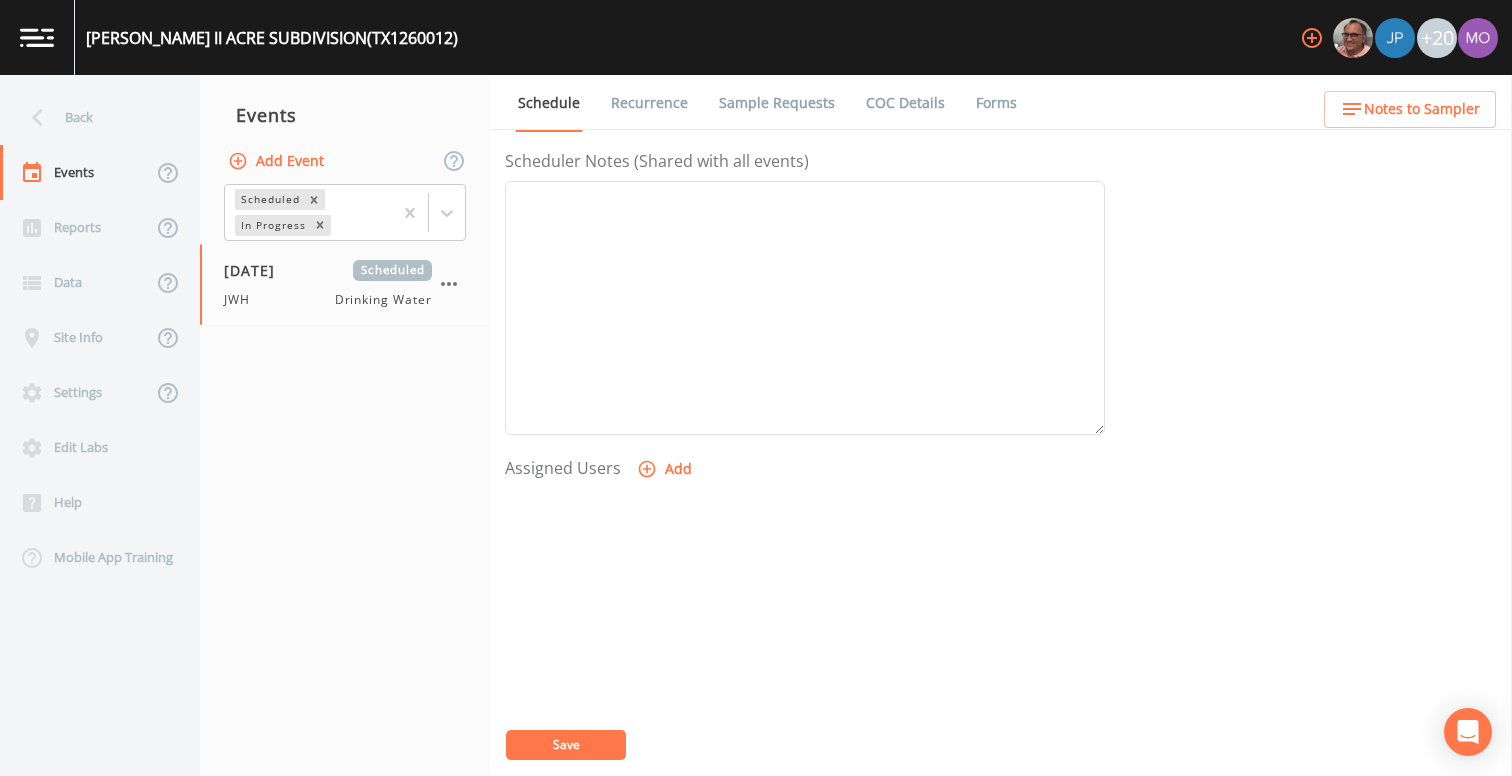 click on "Add" at bounding box center [666, 469] 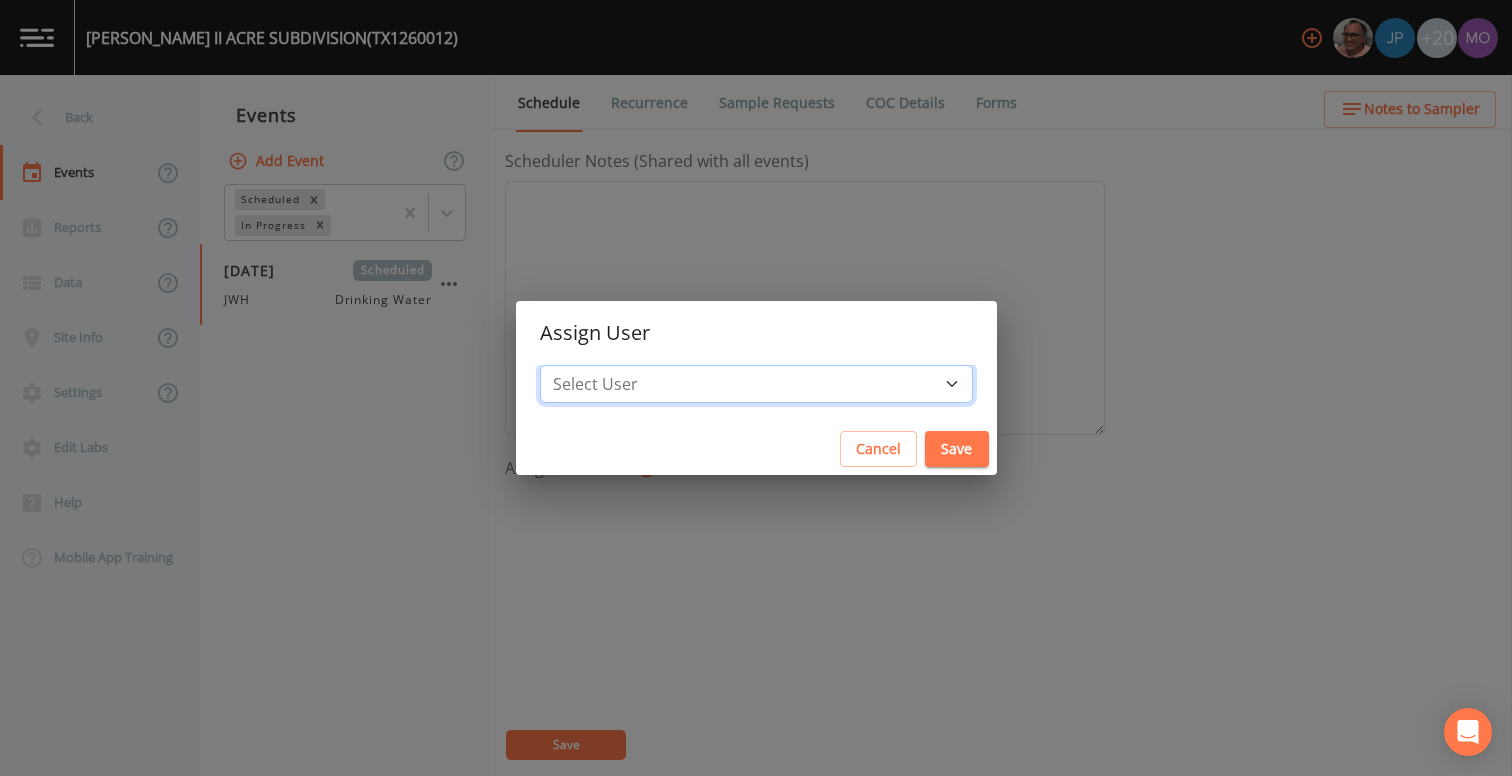 click on "Select User [PERSON_NAME] [PERSON_NAME]  [PERSON_NAME] [PERSON_NAME] [PERSON_NAME] [PERSON_NAME]  Rigamonti [EMAIL_ADDRESS][DOMAIN_NAME] [PERSON_NAME] [PERSON_NAME] [PERSON_NAME] [PERSON_NAME] [PERSON_NAME] [PERSON_NAME] [PERSON_NAME] [PERSON_NAME] [PERSON_NAME] [PERSON_NAME] [PERSON_NAME] [PERSON_NAME] [PERSON_NAME] [PERSON_NAME] [PERSON_NAME]" at bounding box center (756, 384) 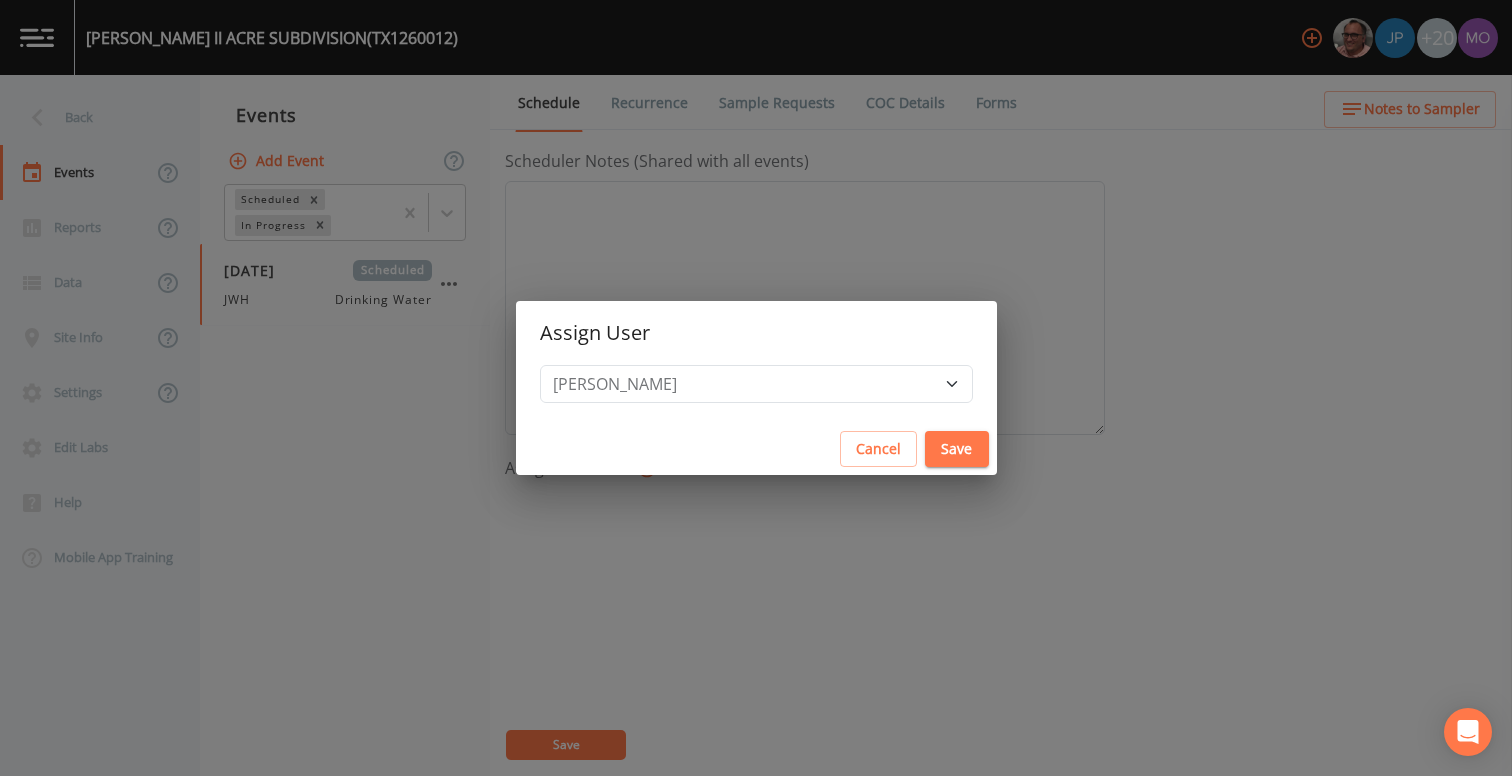 click on "Save" at bounding box center (957, 449) 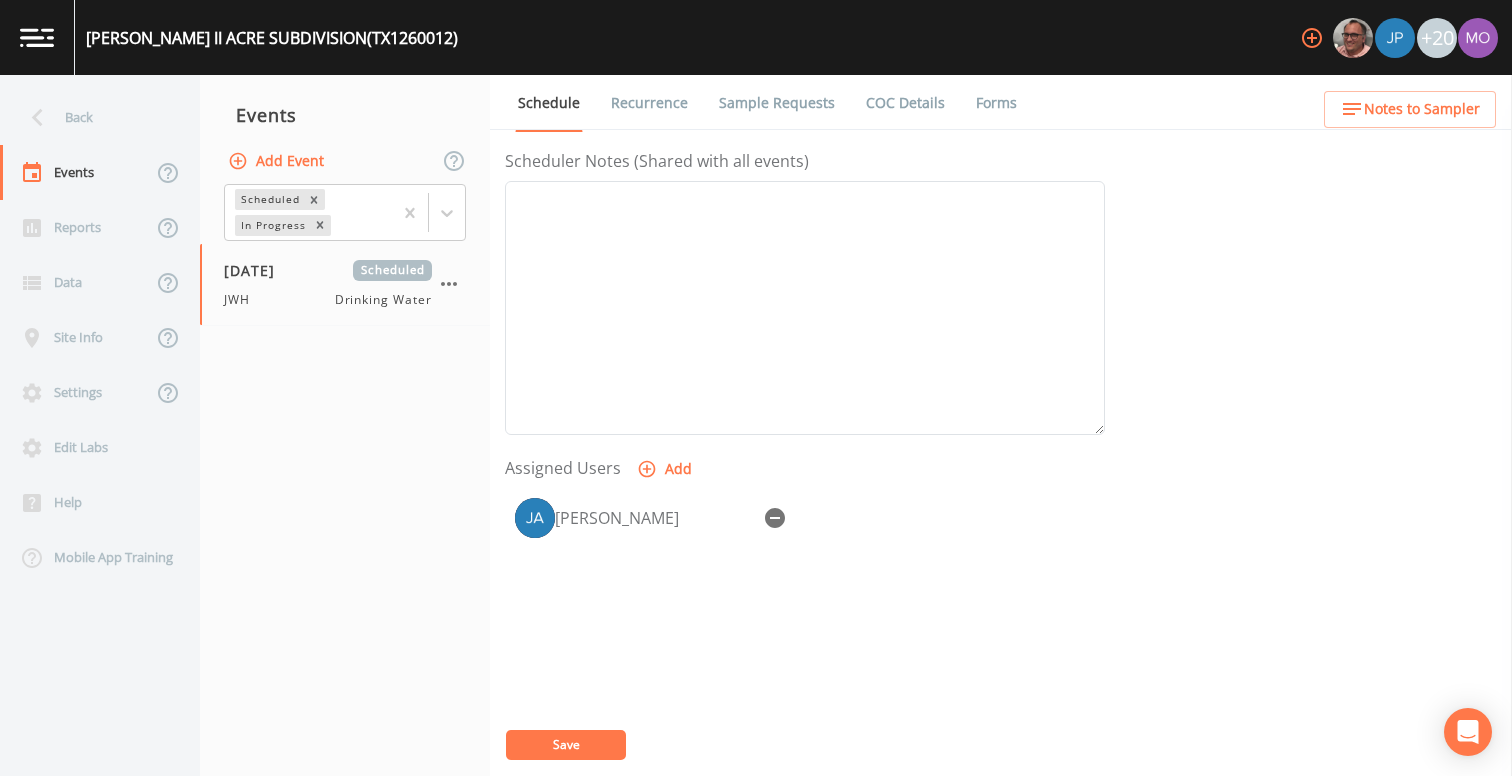 click on "Save" at bounding box center [566, 745] 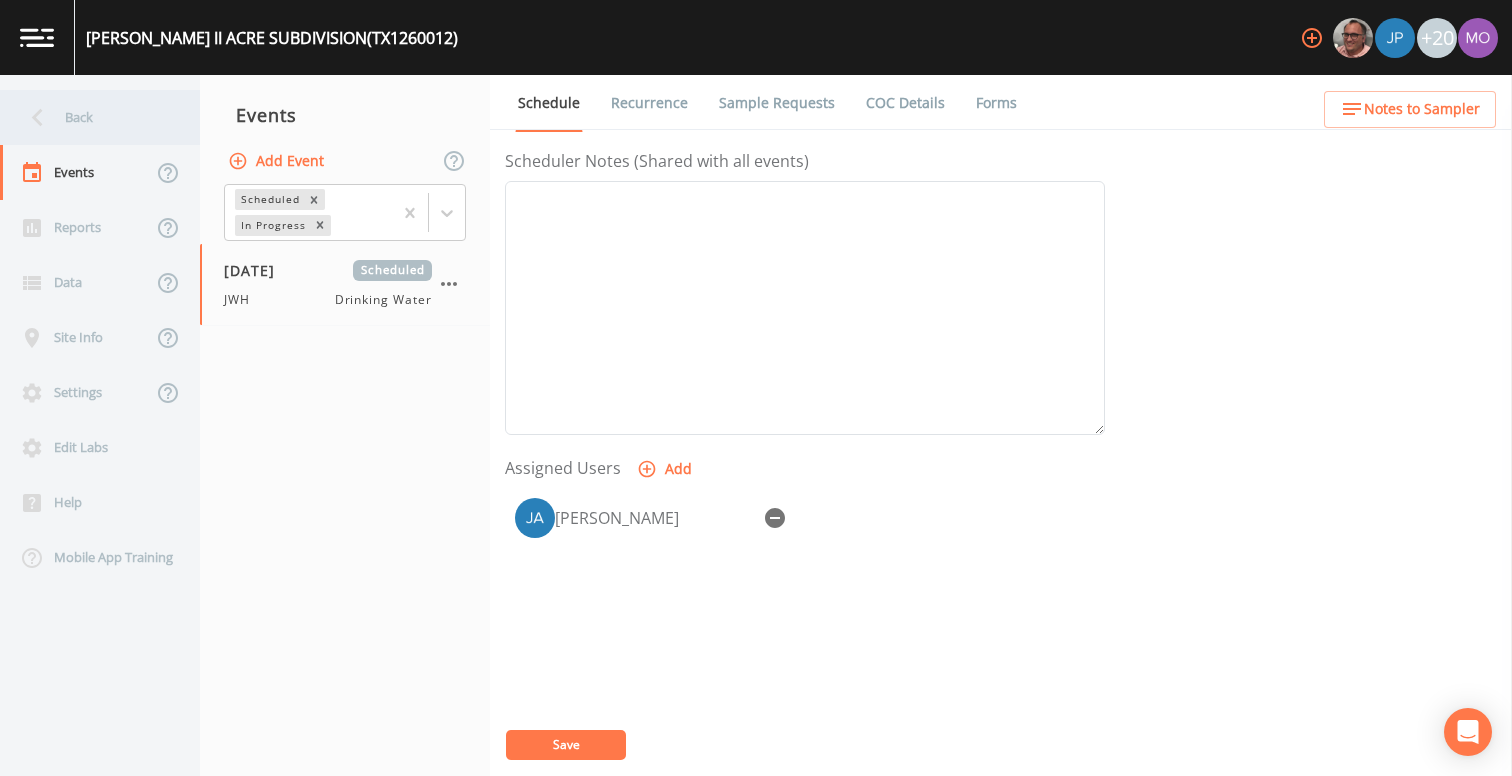 click on "Back" at bounding box center (90, 117) 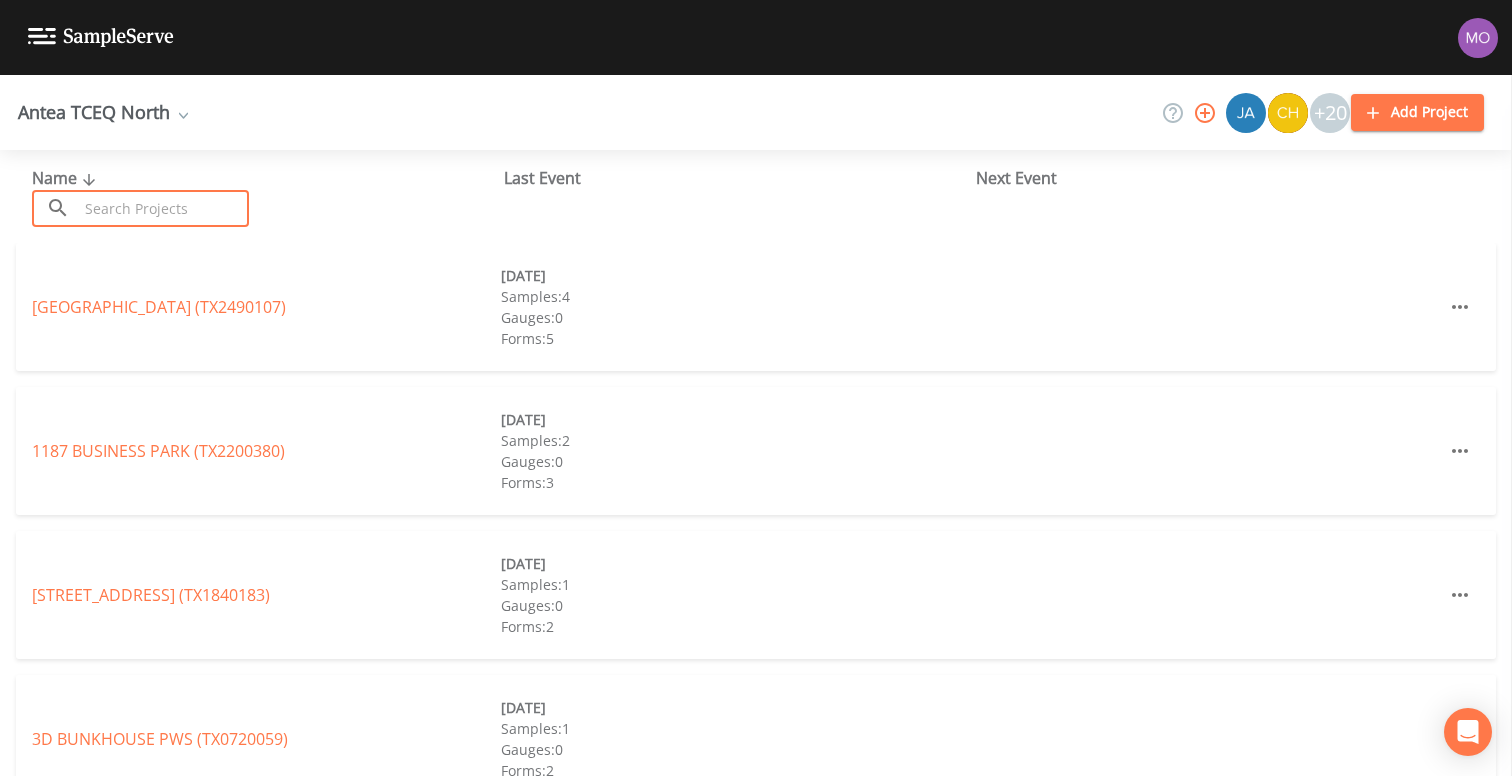 click at bounding box center (163, 208) 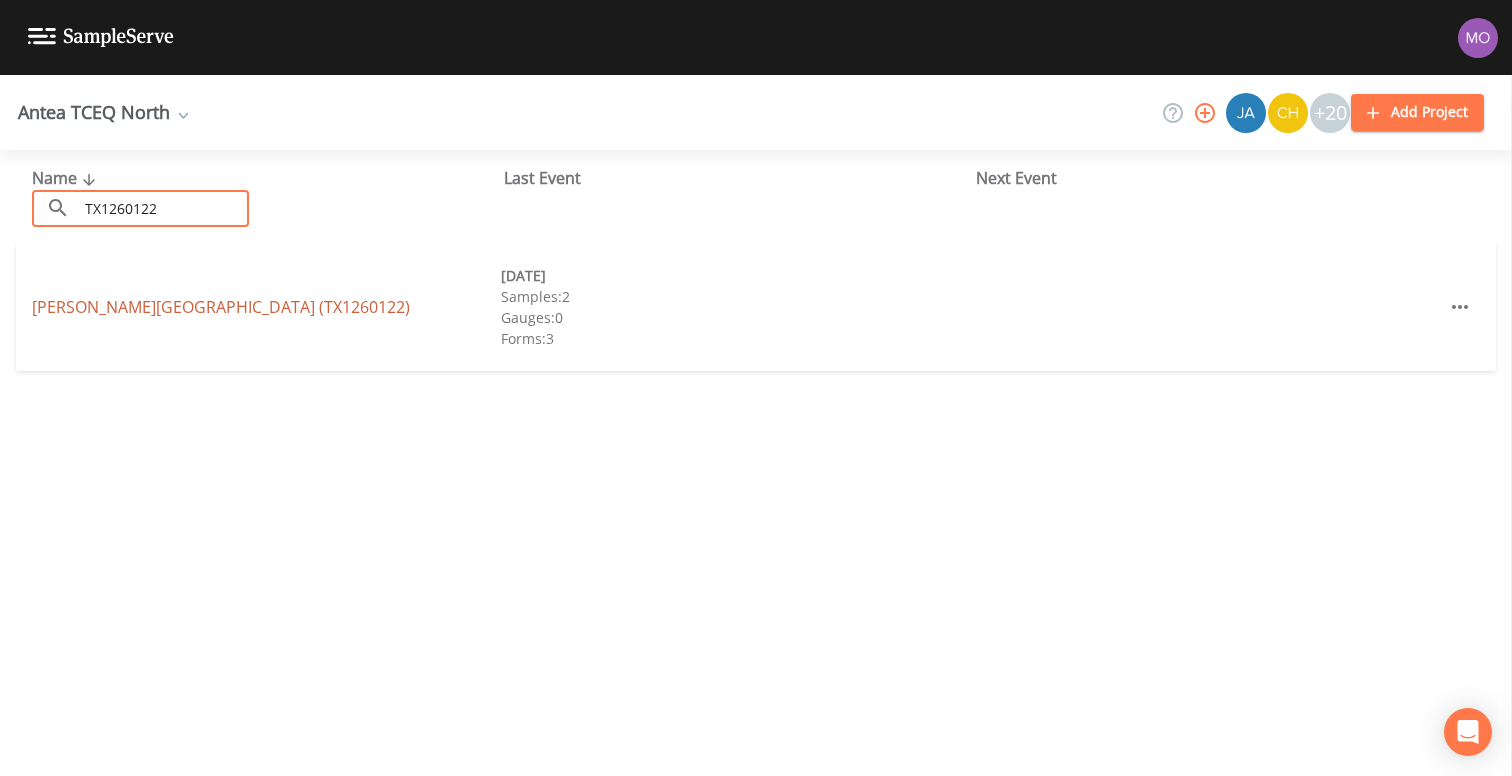 click on "[PERSON_NAME][GEOGRAPHIC_DATA]   (TX1260122)" at bounding box center [221, 307] 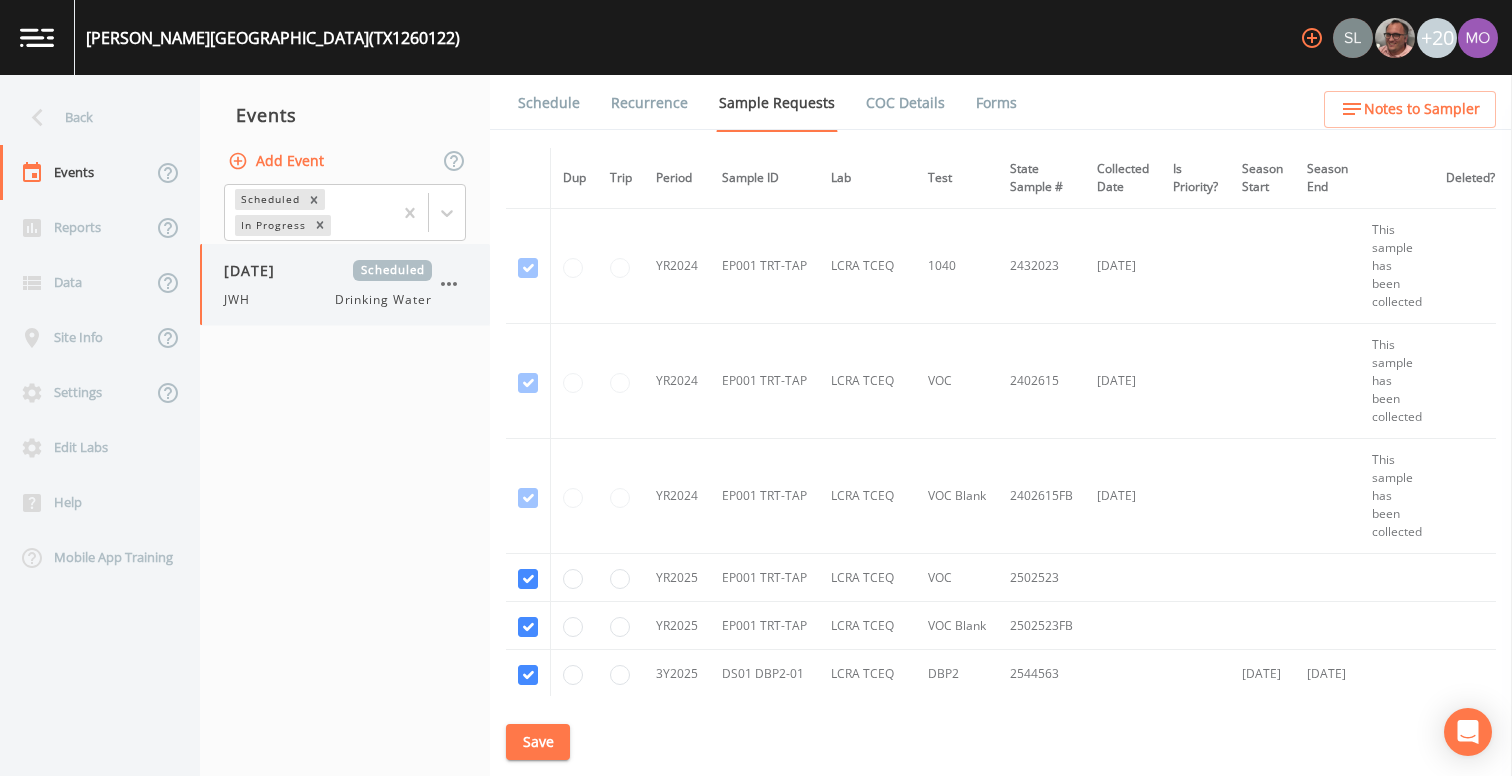 click on "[DATE] Scheduled JWH Drinking Water" at bounding box center [328, 284] 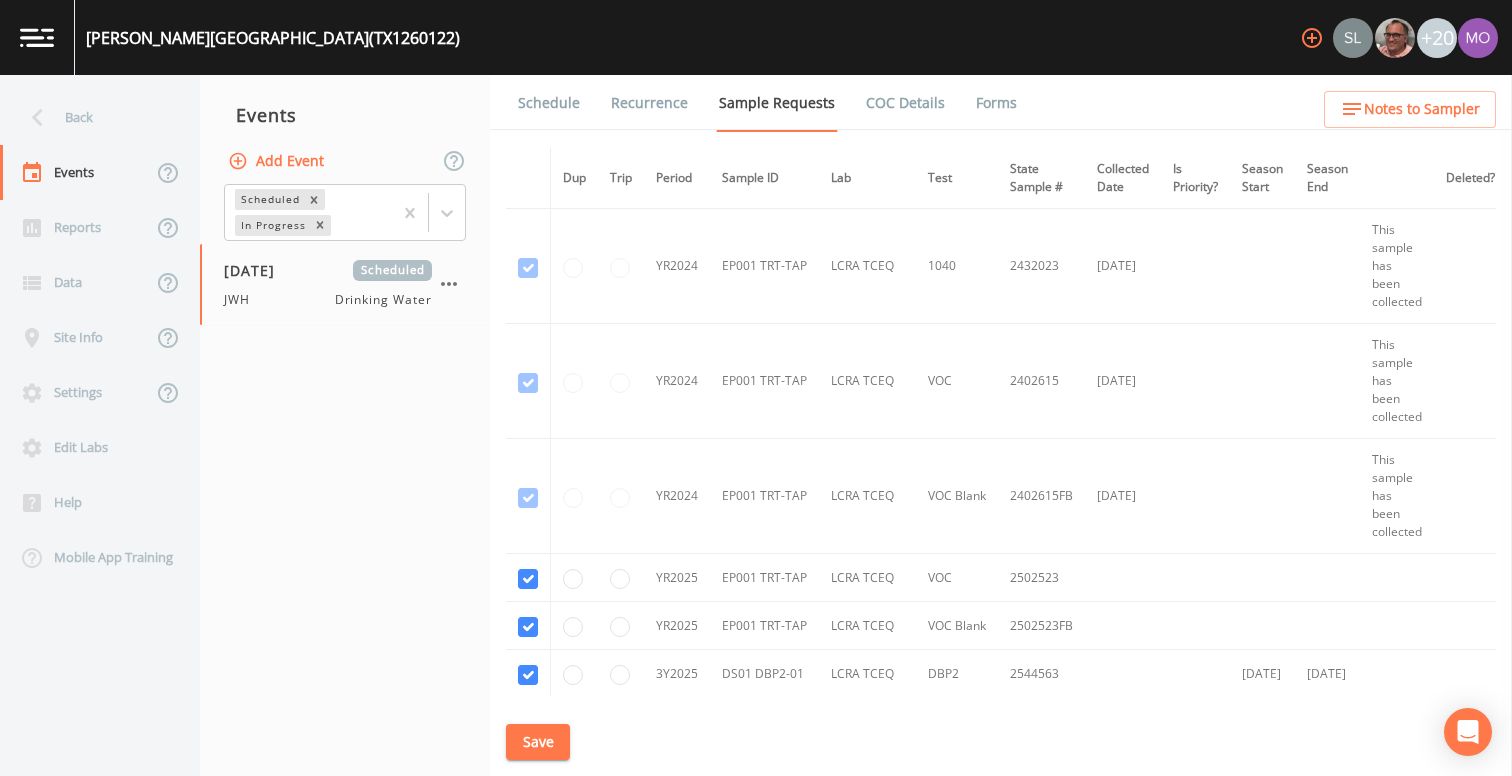 click on "Forms" at bounding box center (996, 103) 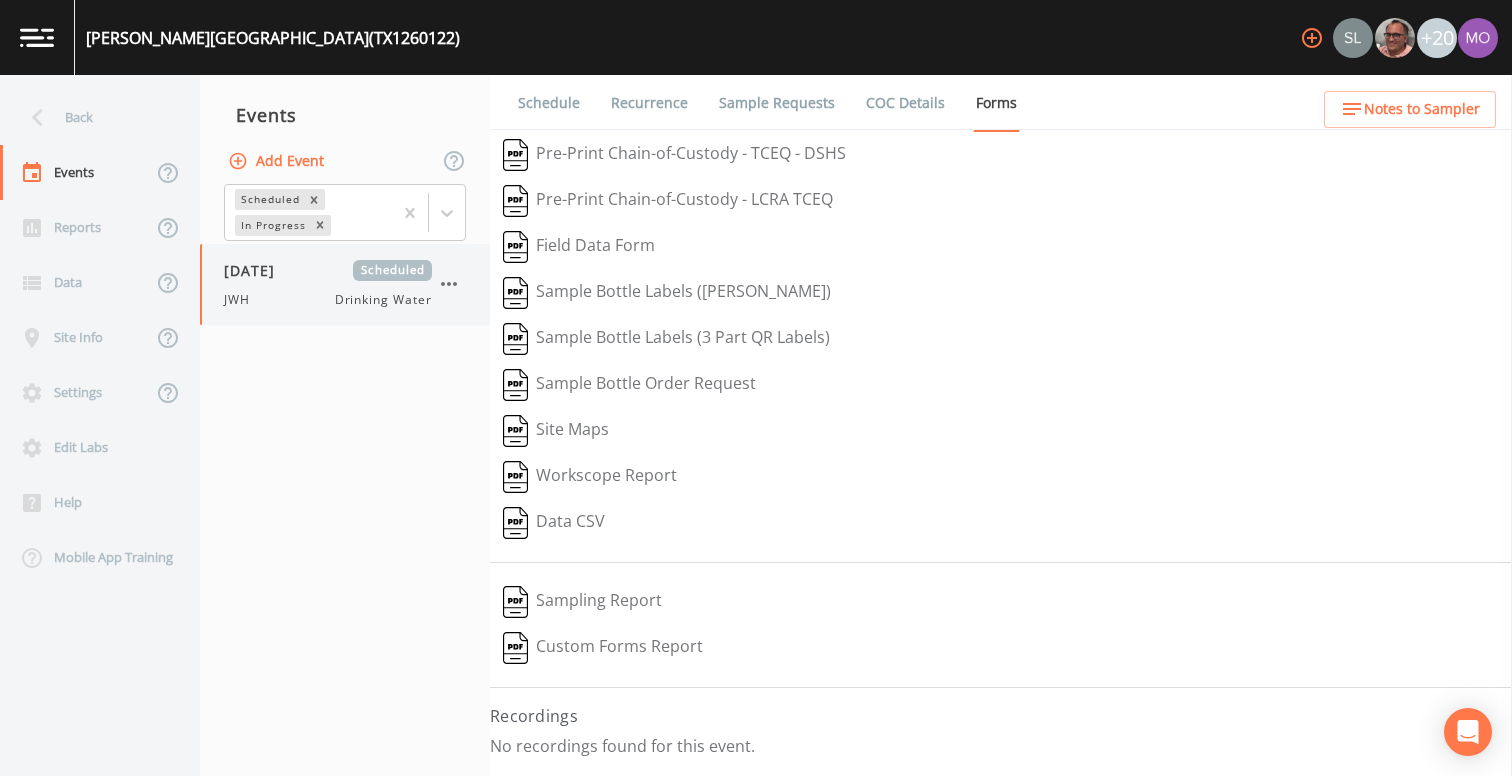 click at bounding box center [449, 284] 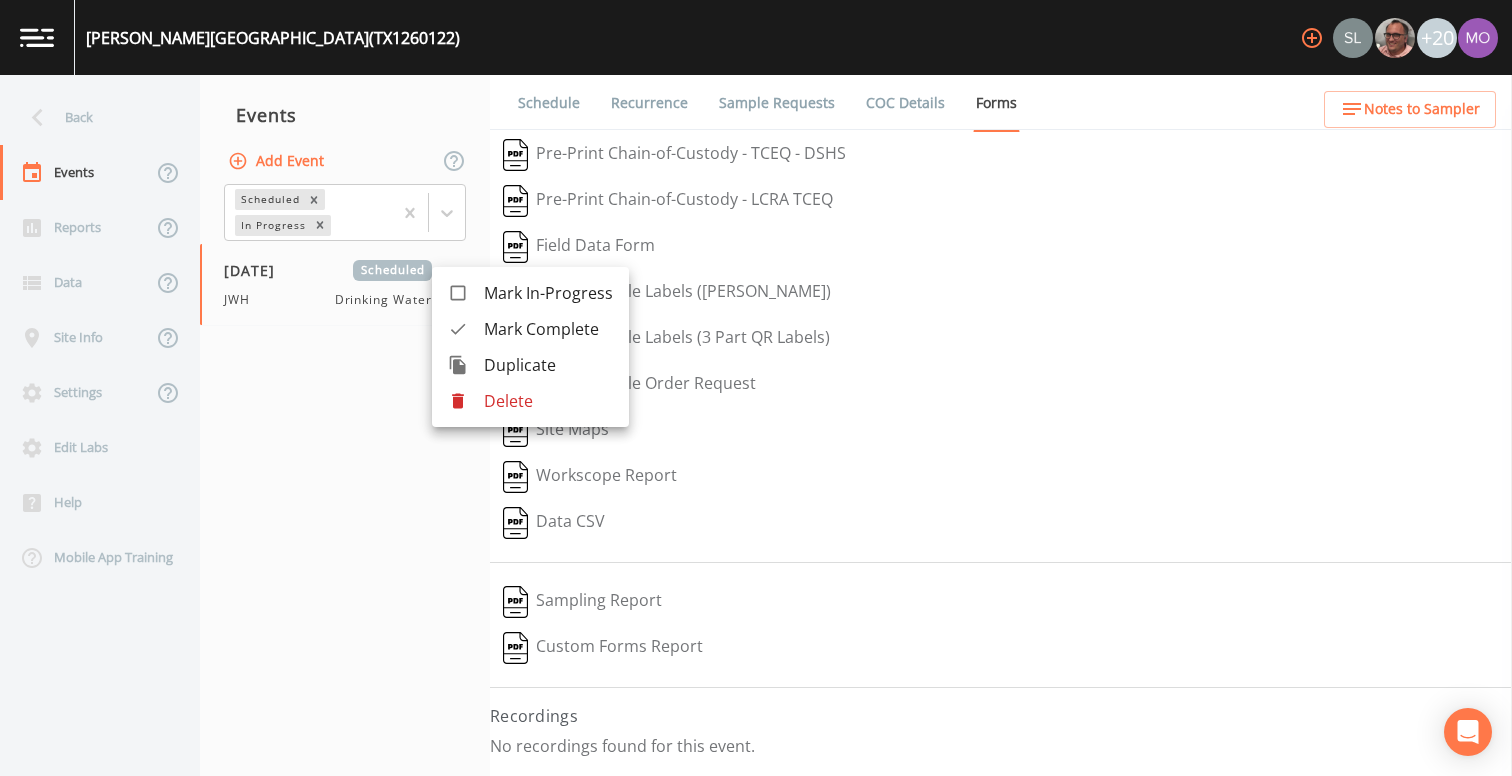 click 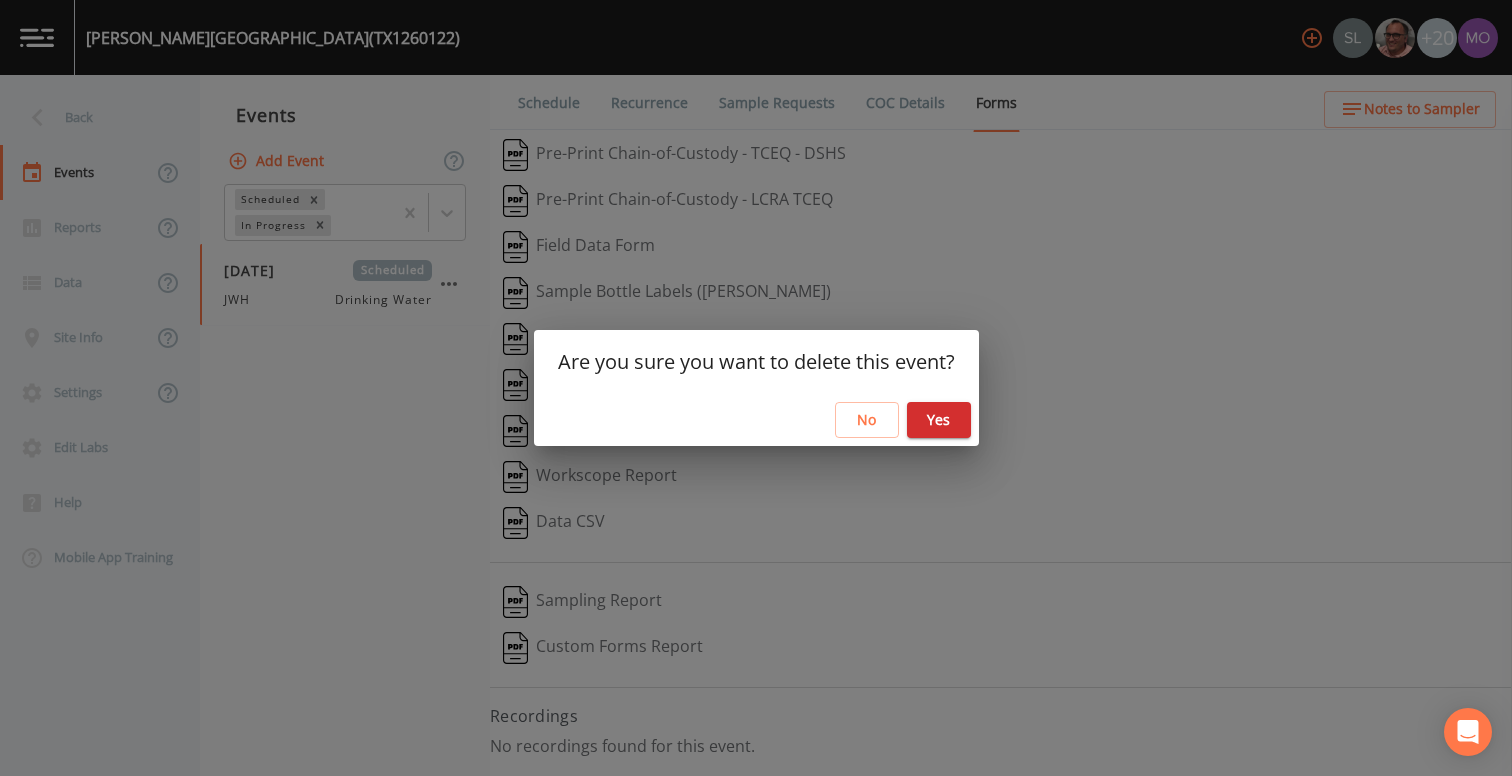 click on "Yes" at bounding box center (939, 420) 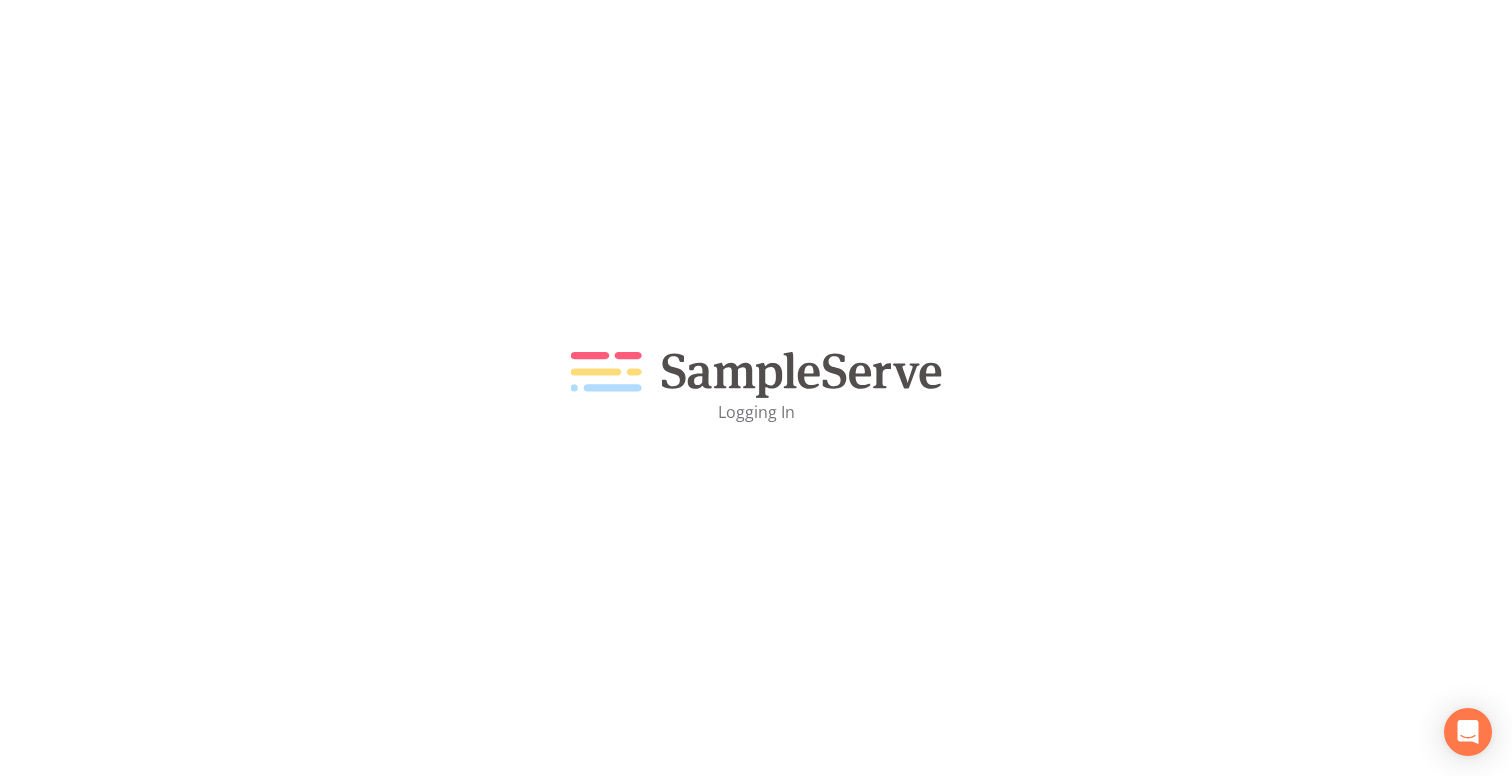 scroll, scrollTop: 0, scrollLeft: 0, axis: both 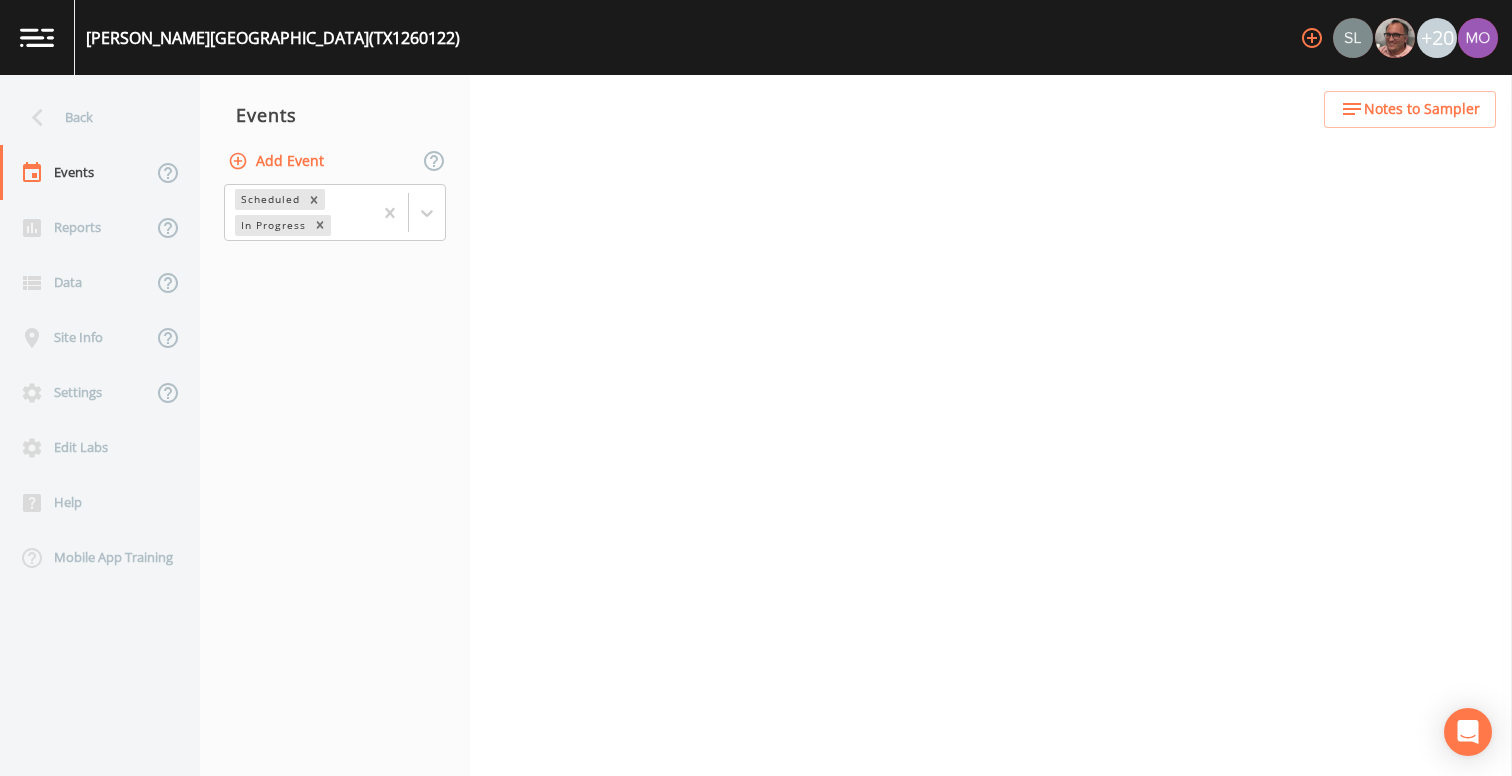 click on "Add Event" at bounding box center (278, 161) 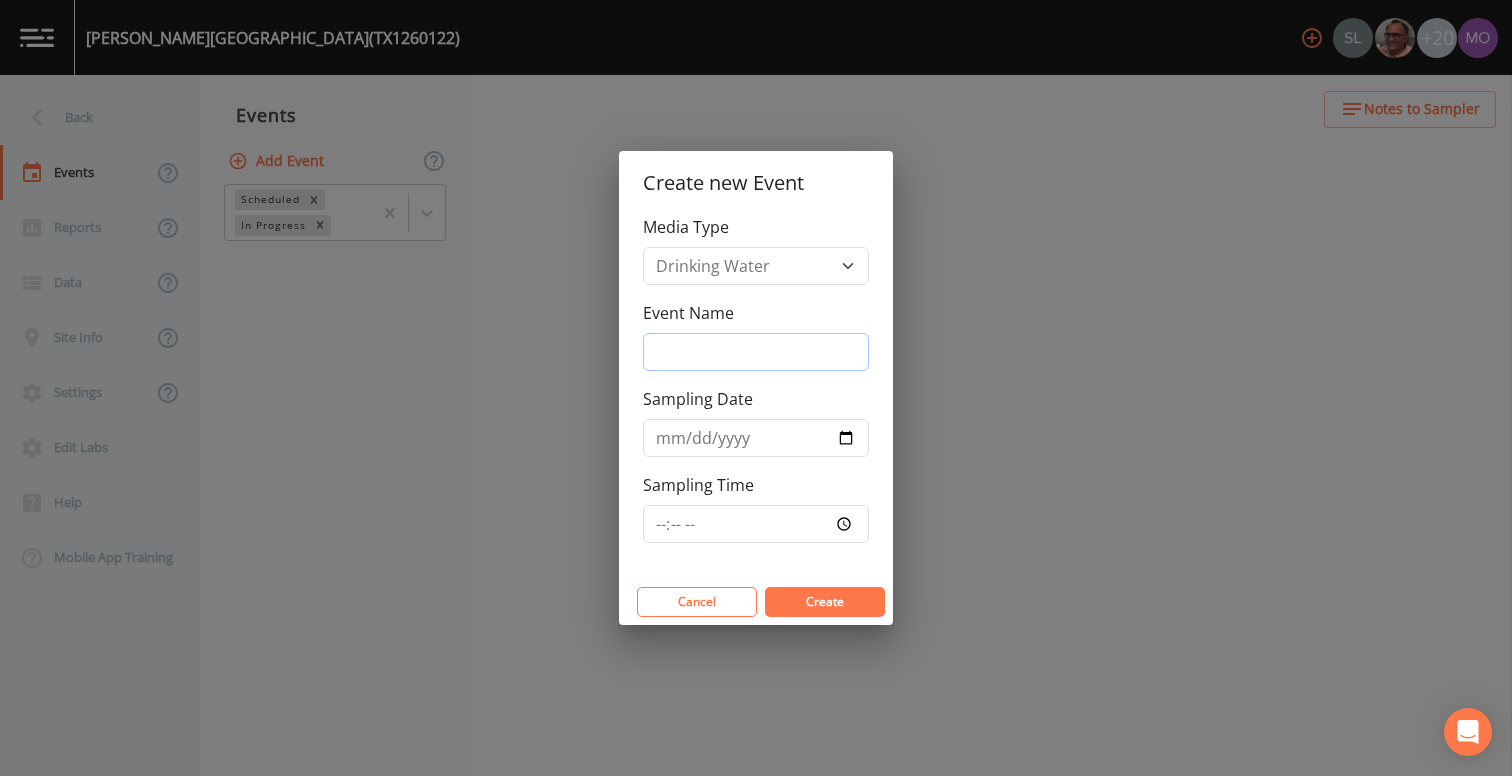 click on "Event Name" at bounding box center (756, 352) 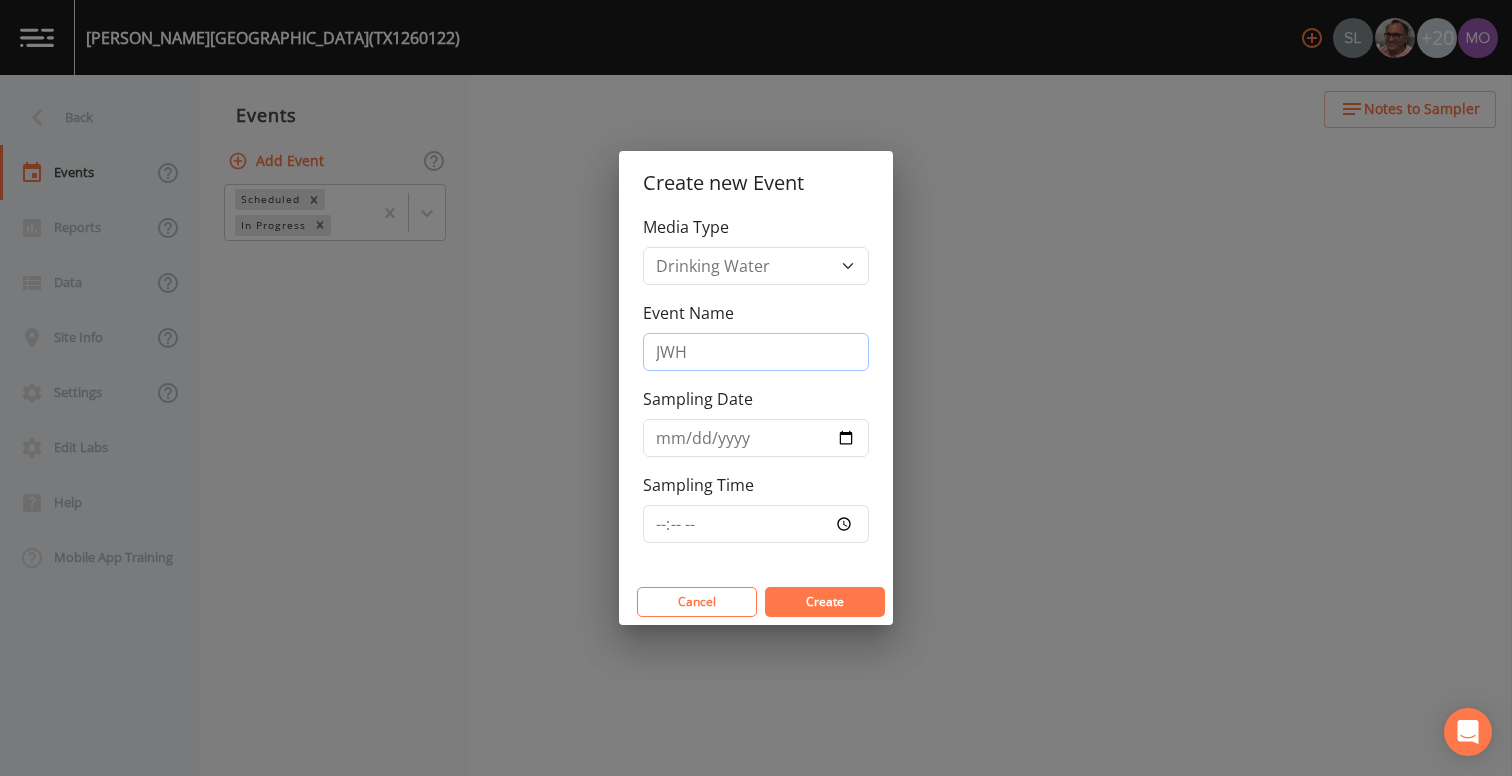 type on "JWH" 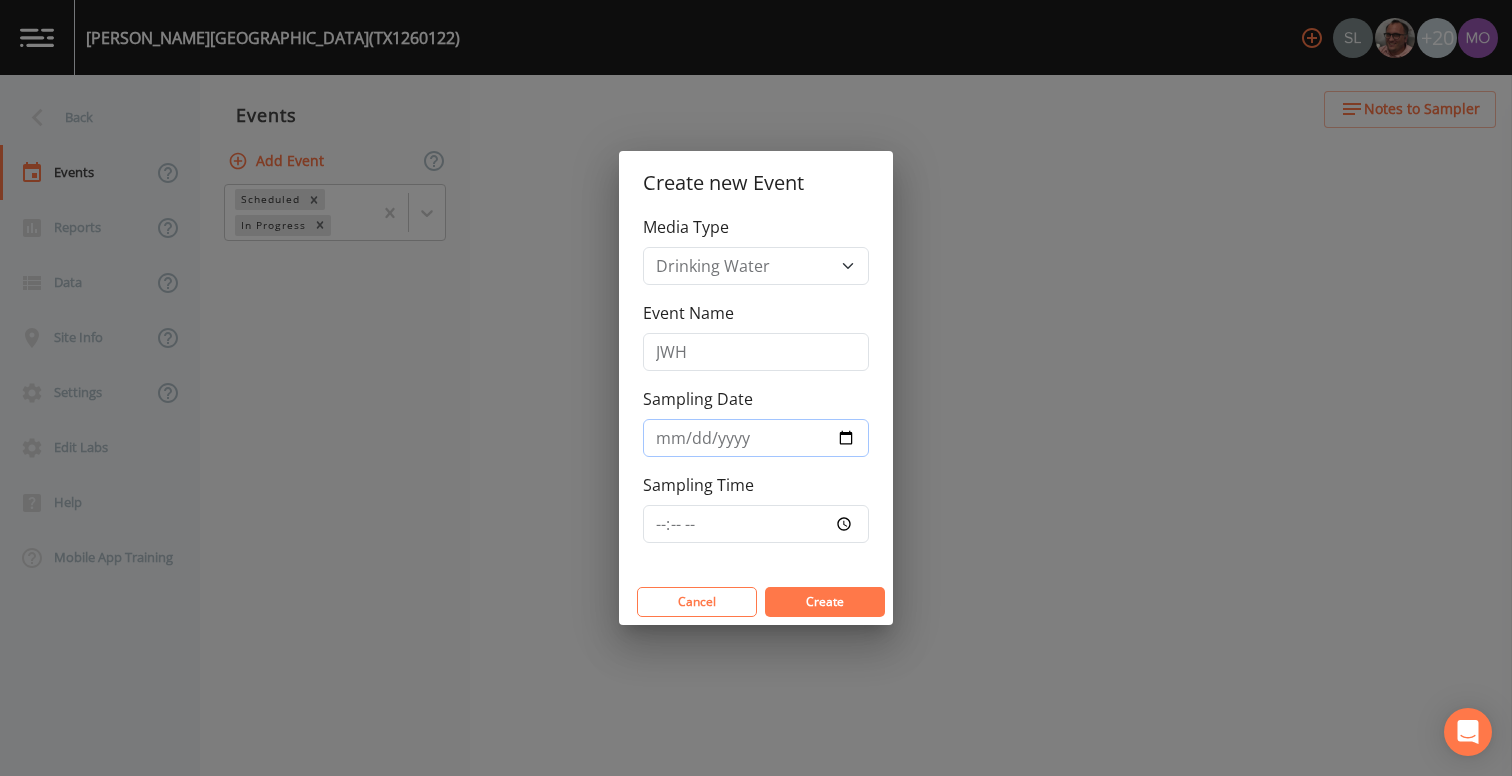 click on "Sampling Date" at bounding box center [756, 438] 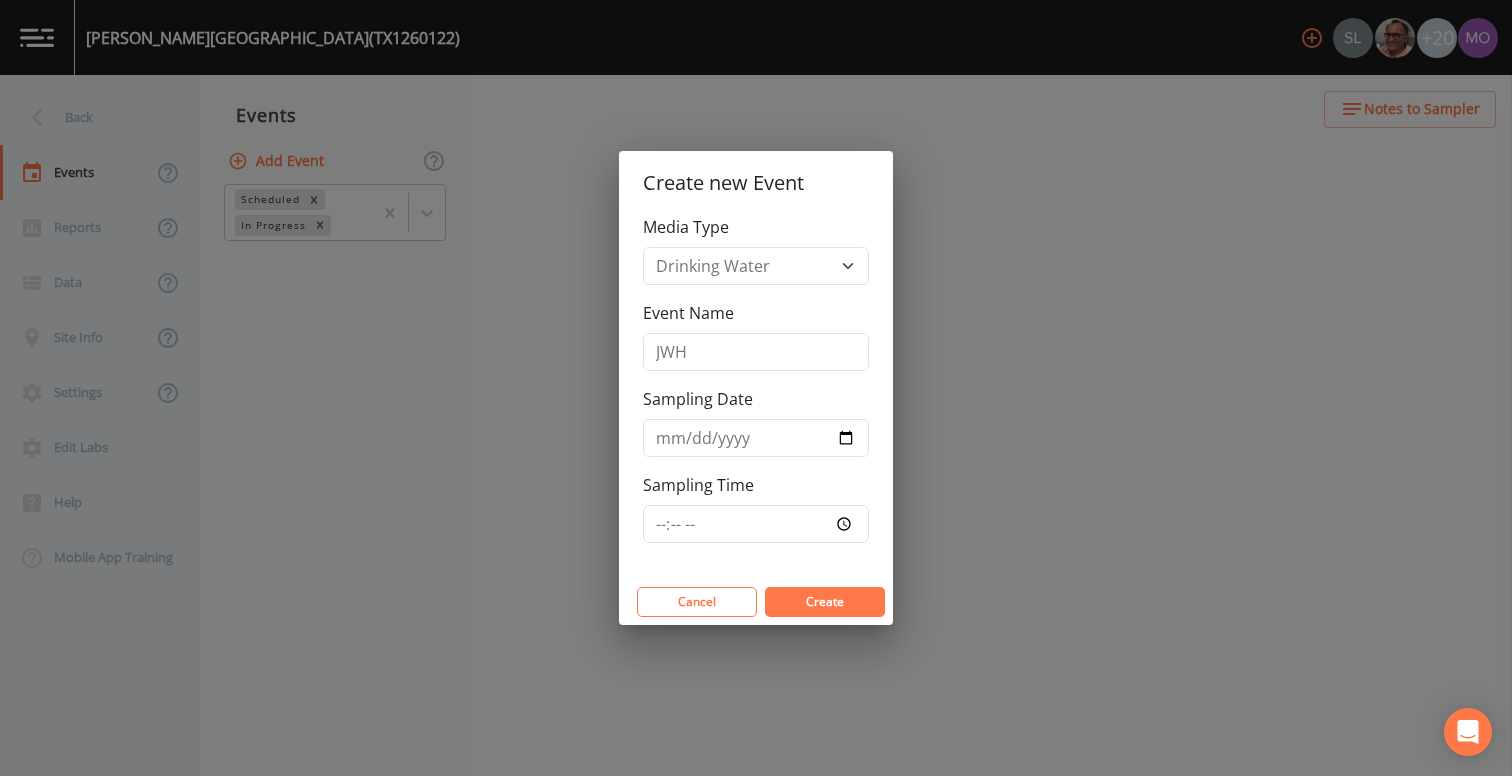 click on "Create" at bounding box center (825, 601) 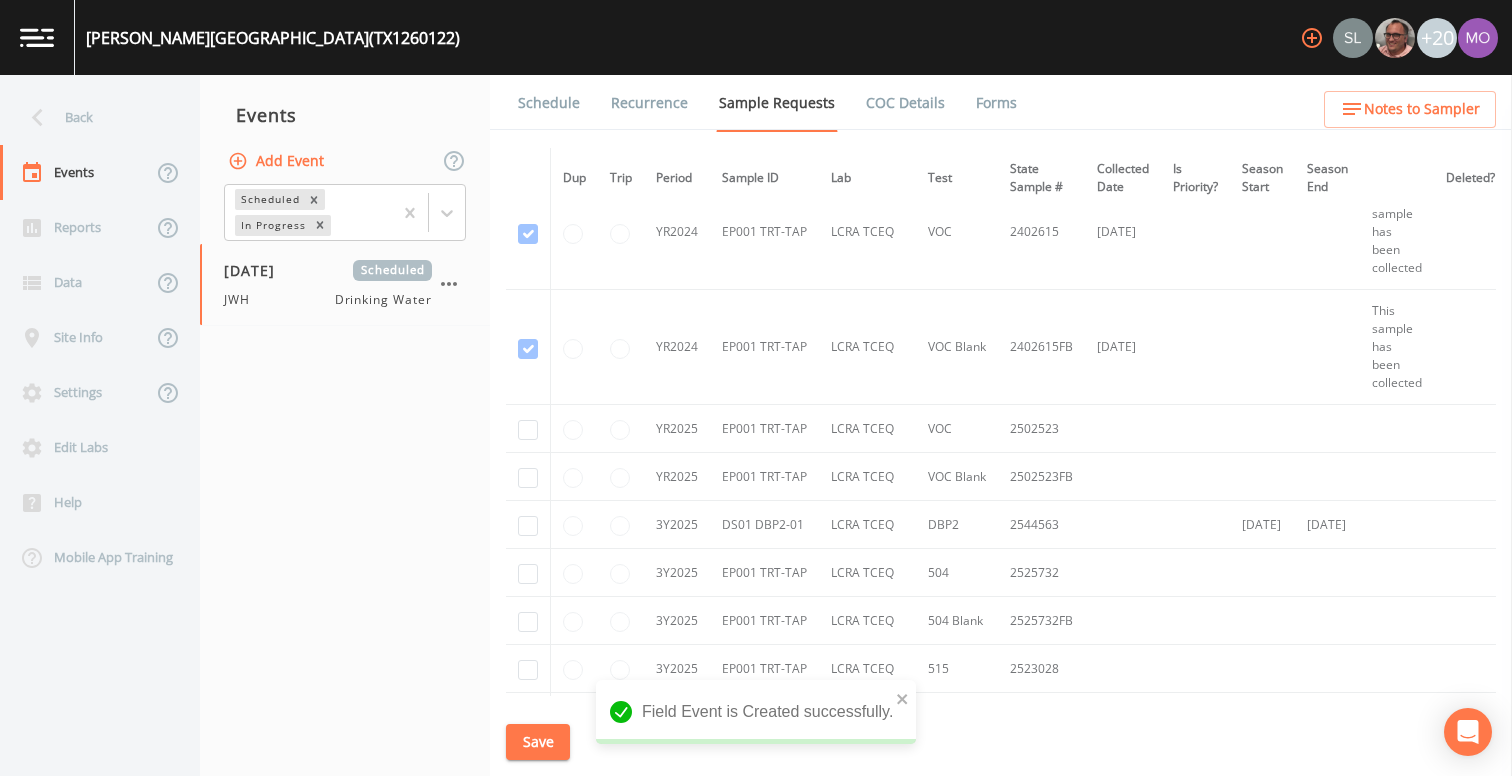 scroll, scrollTop: 160, scrollLeft: 0, axis: vertical 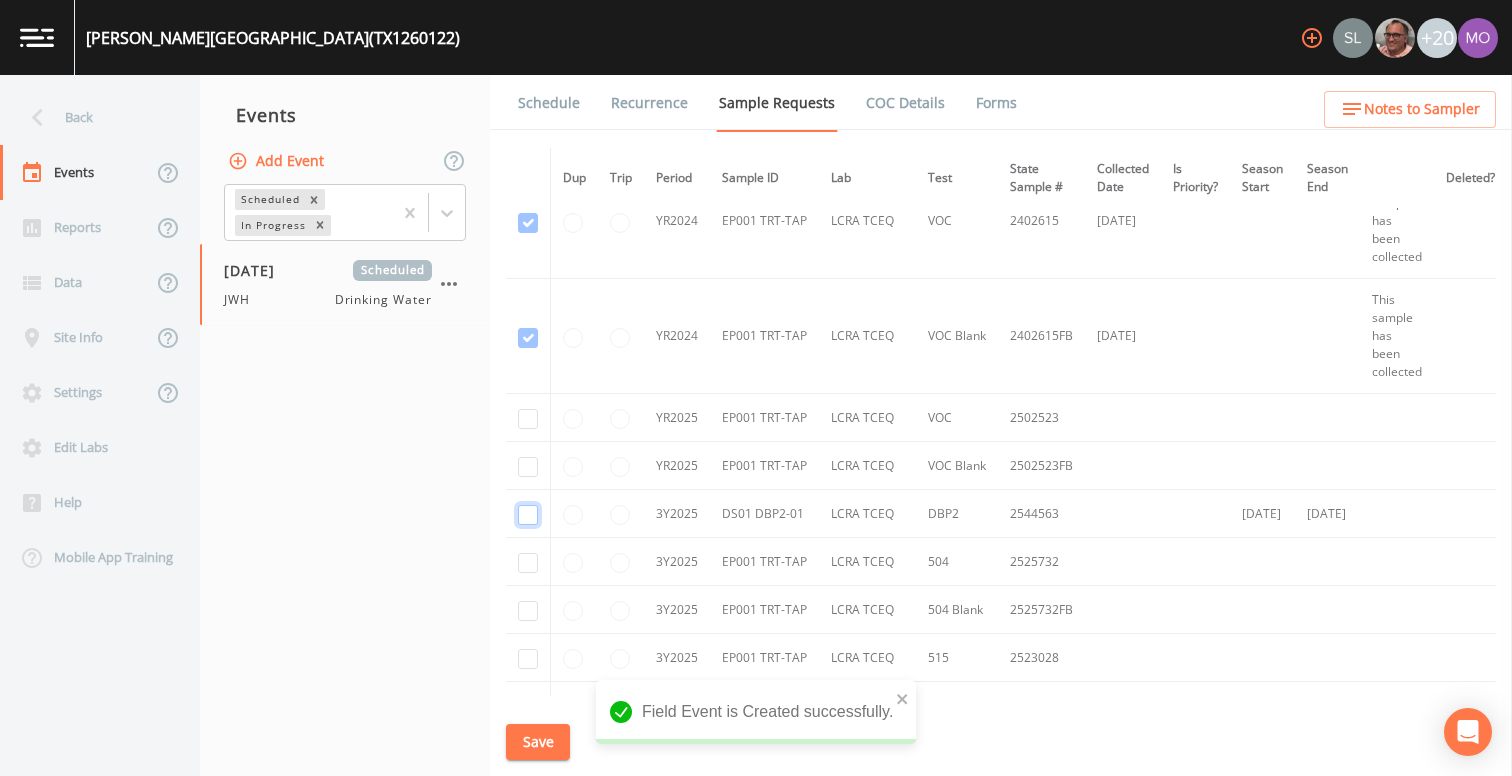 click at bounding box center (528, 515) 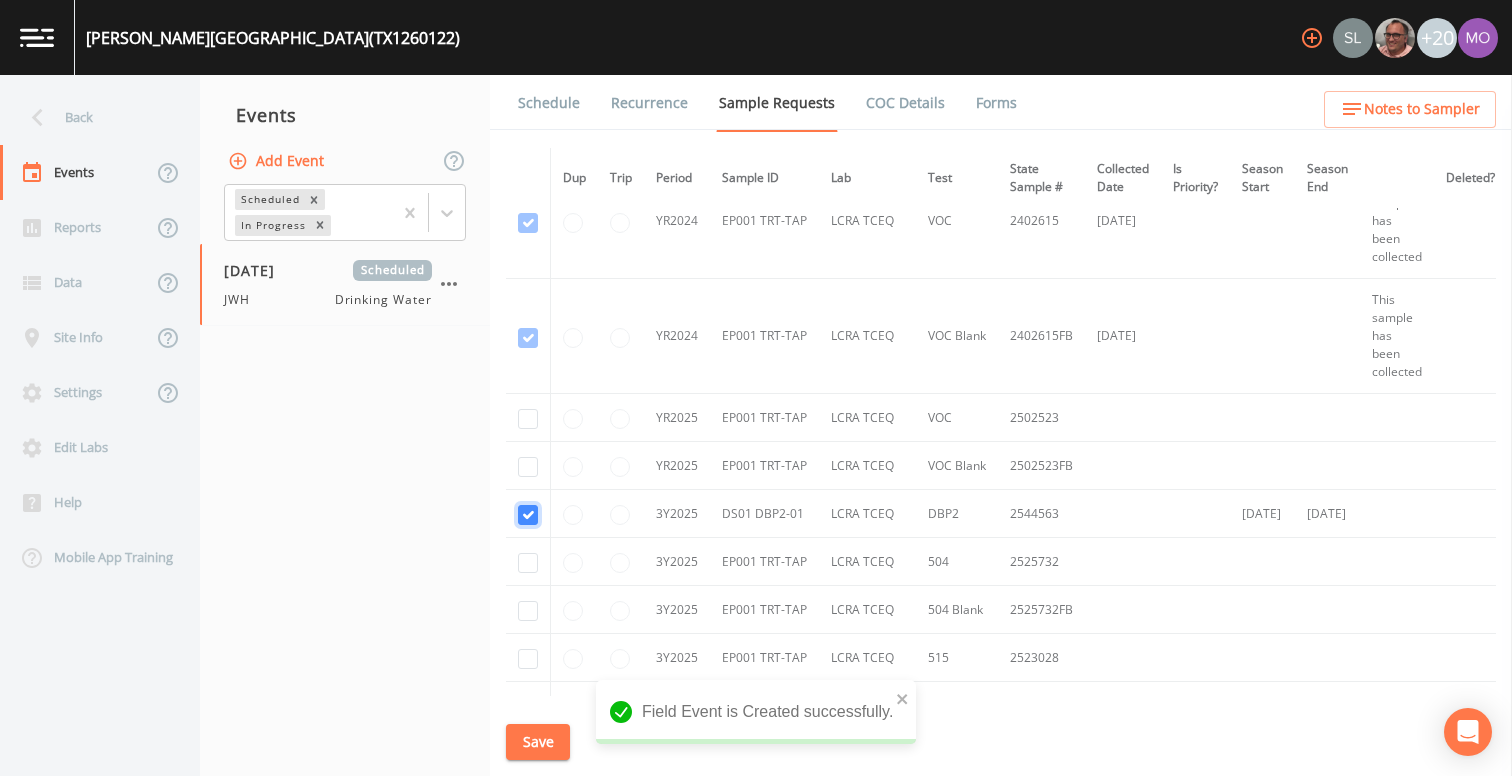 checkbox on "true" 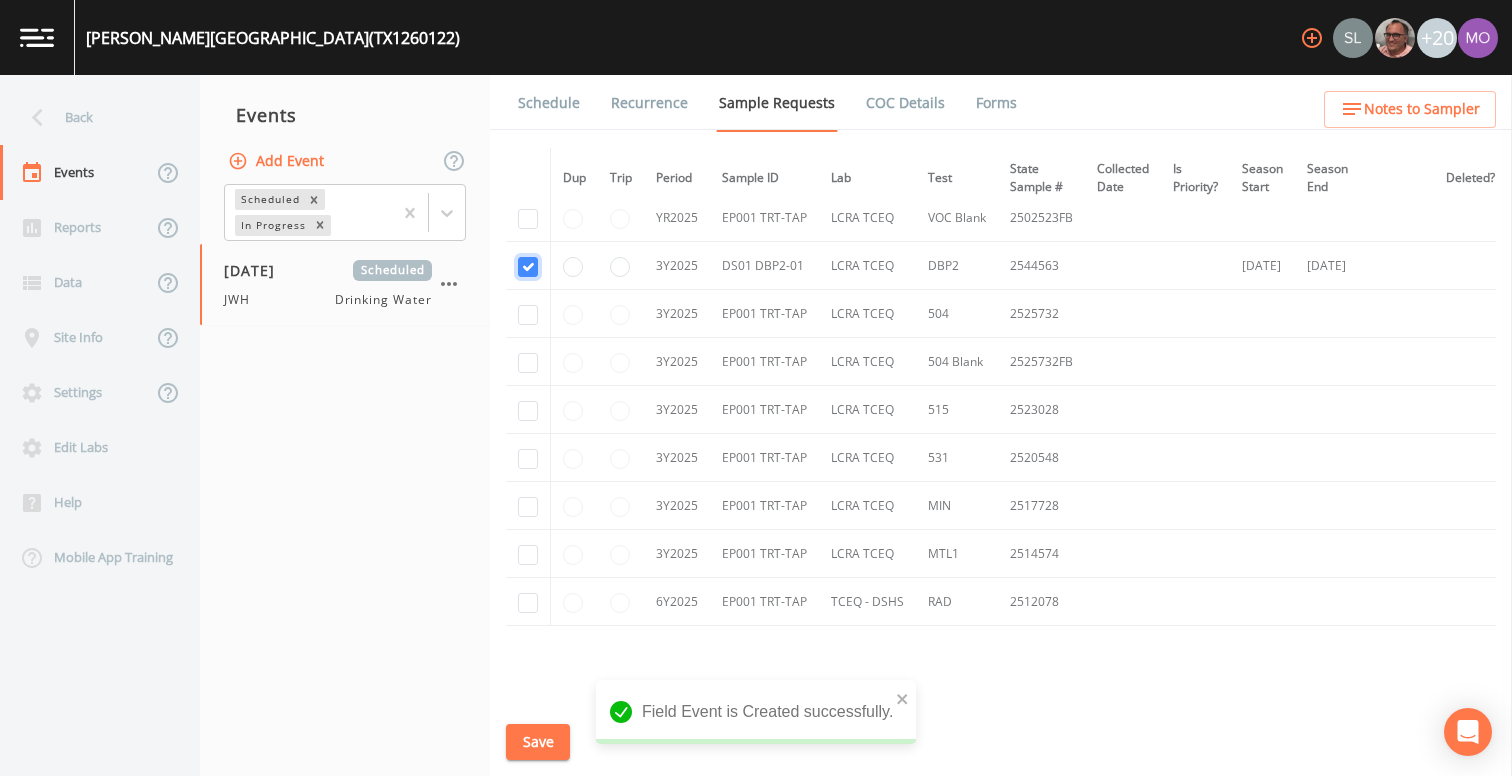 scroll, scrollTop: 503, scrollLeft: 0, axis: vertical 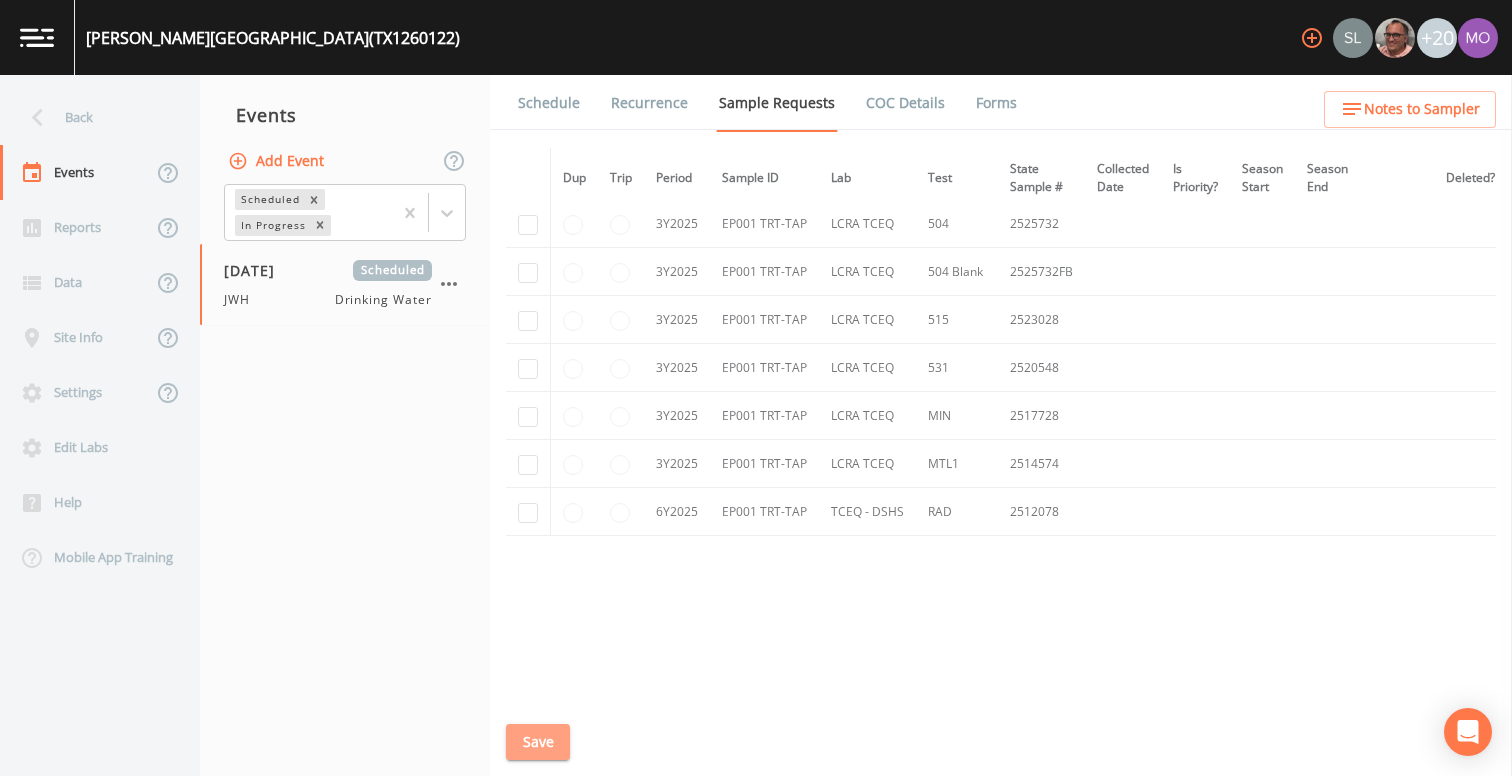 click on "Save" at bounding box center (538, 742) 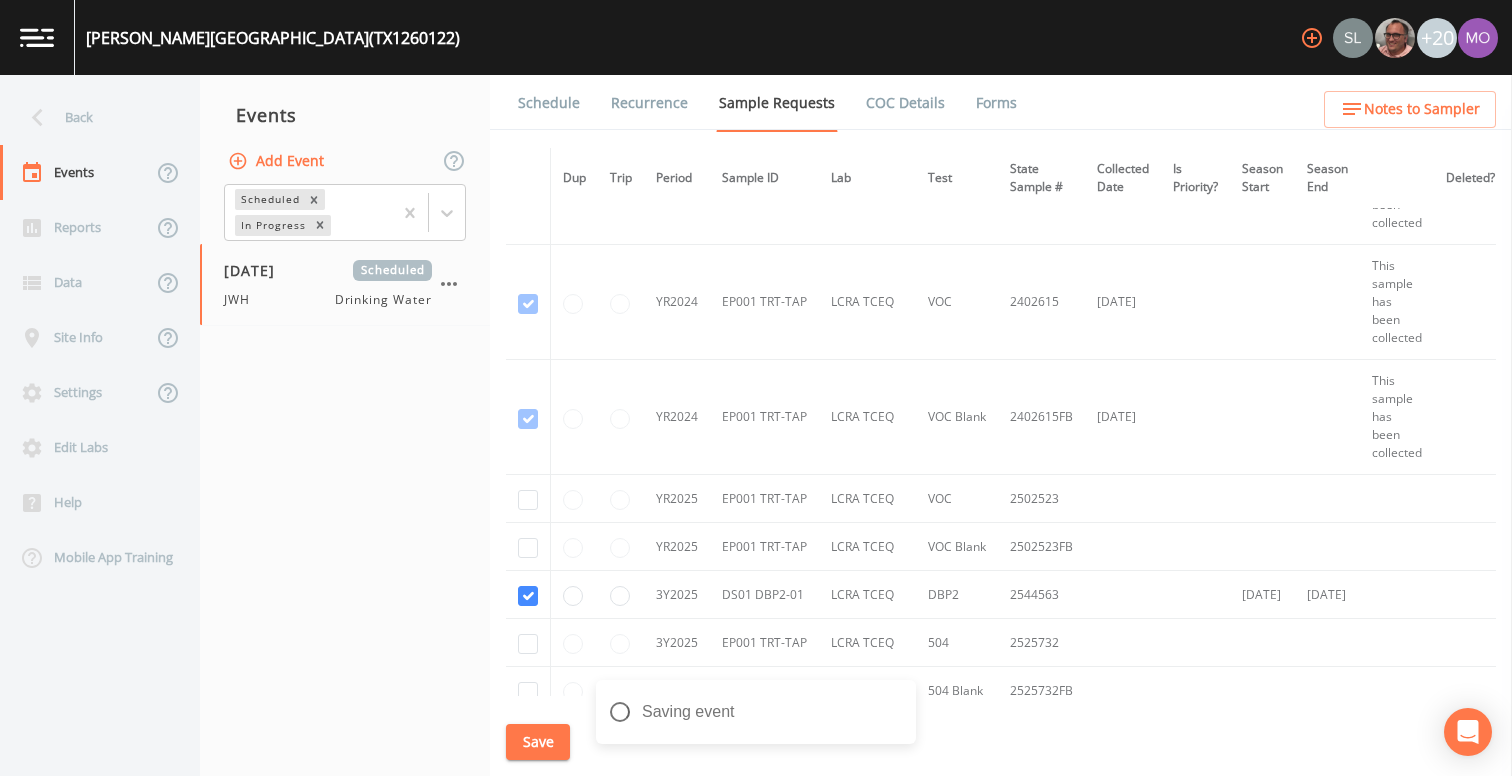 scroll, scrollTop: 0, scrollLeft: 0, axis: both 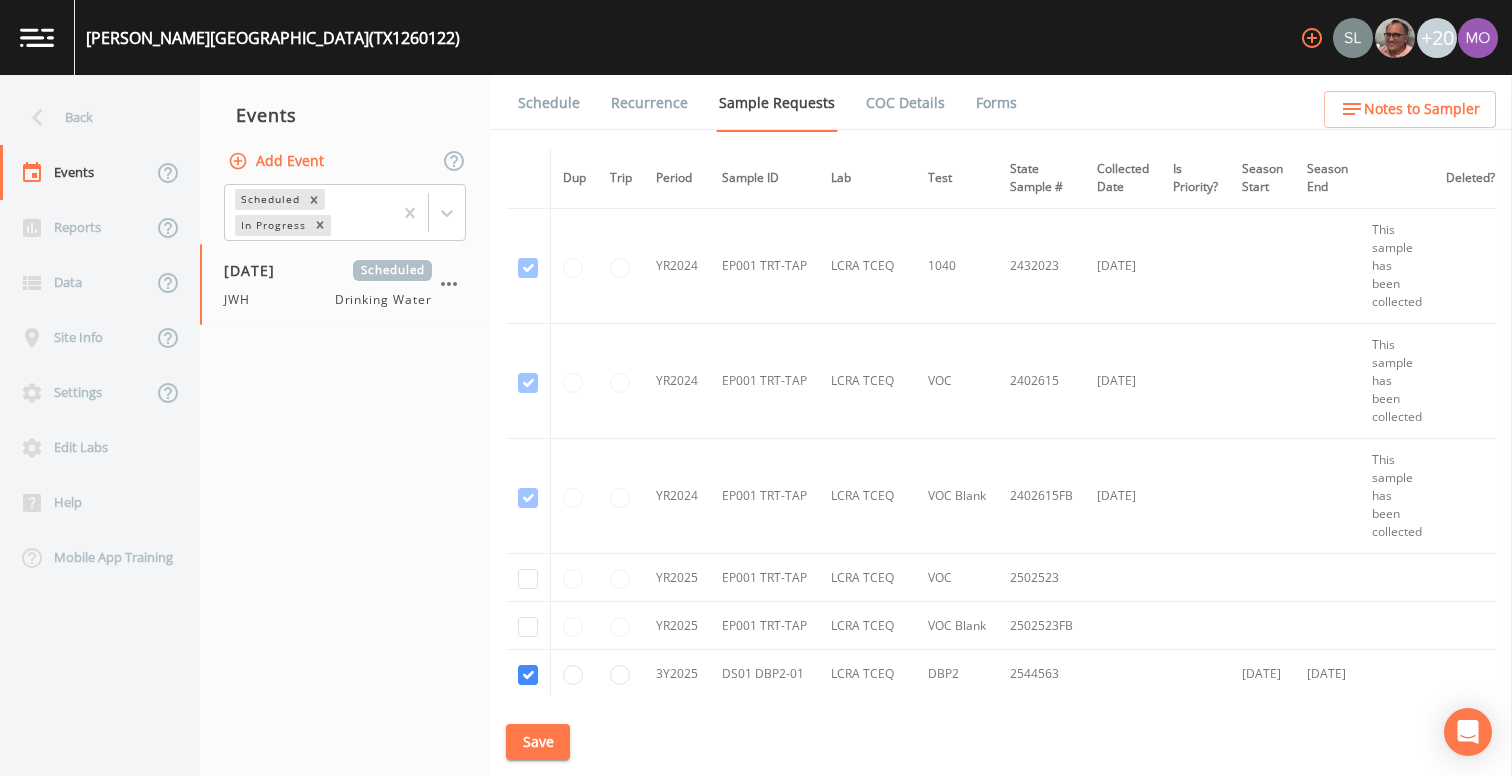 click on "Schedule" at bounding box center (549, 103) 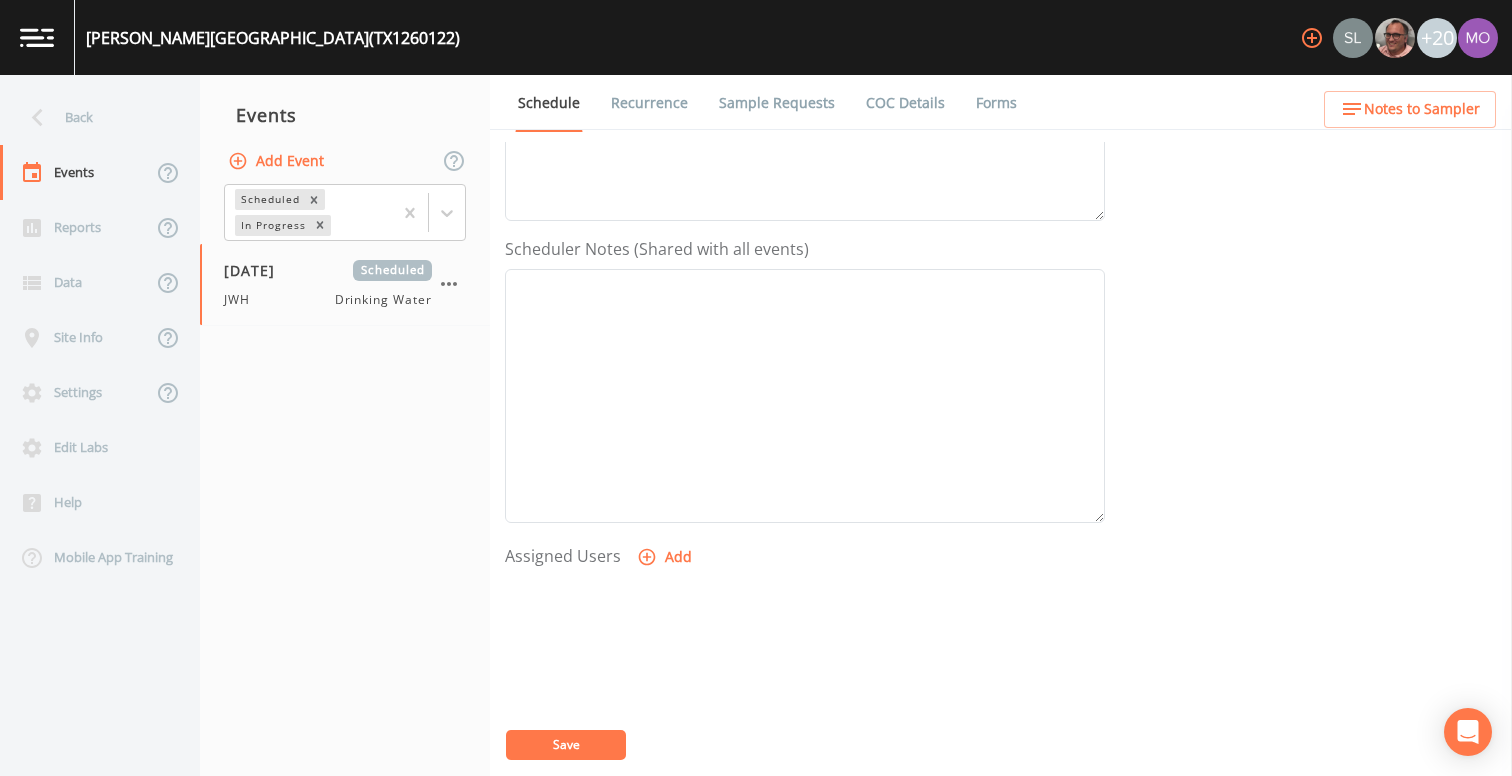 scroll, scrollTop: 634, scrollLeft: 0, axis: vertical 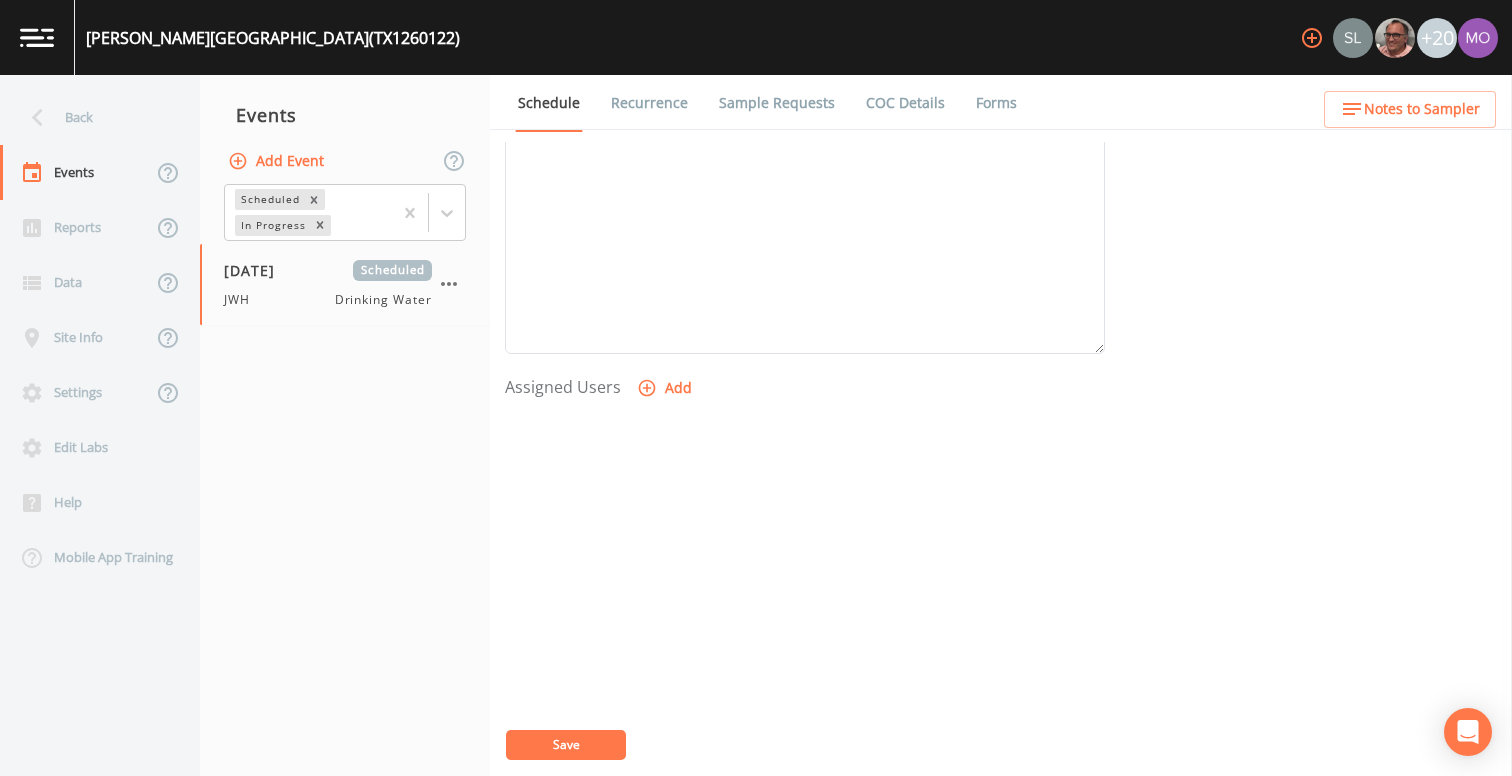 click 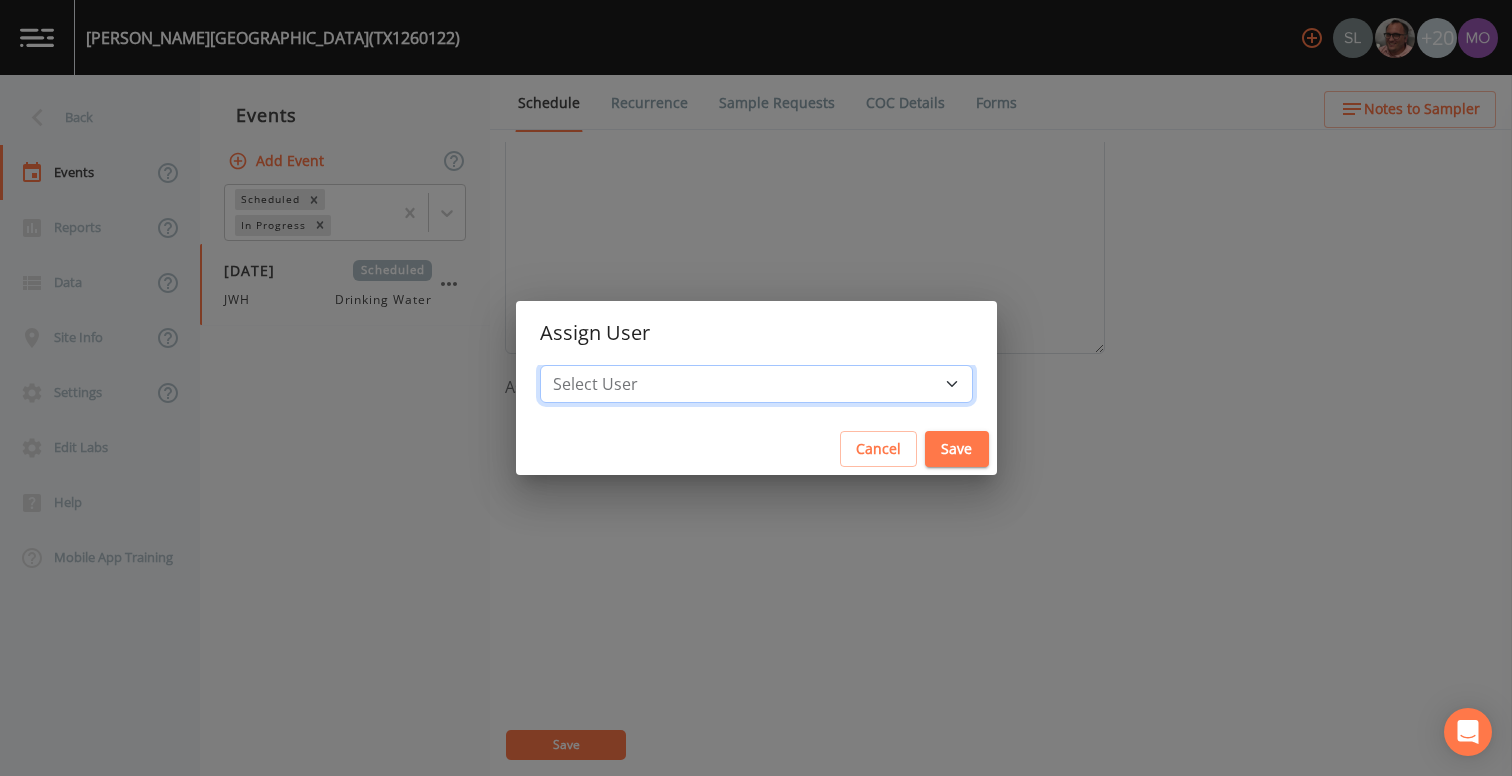 click on "Select User Sloan  Rigamonti Mike  Franklin Joshua gere  Paul David  Weber Zachary  Evans Stafford  Johnson james.witmire@currooffice.com James  Whitmire Angel  Medrano Andi  Medrano Monica  Lewis Johathan Clayton  Hickey Christina  Nixon Ben  Hunt Eduardo  Flores Lisa  Manly Lauren  Saenz Miriaha  Caddie Rodolfo  Ramirez Cesar Valencia  Rodriguez Annie  Huebner Charles  Medina" at bounding box center [756, 384] 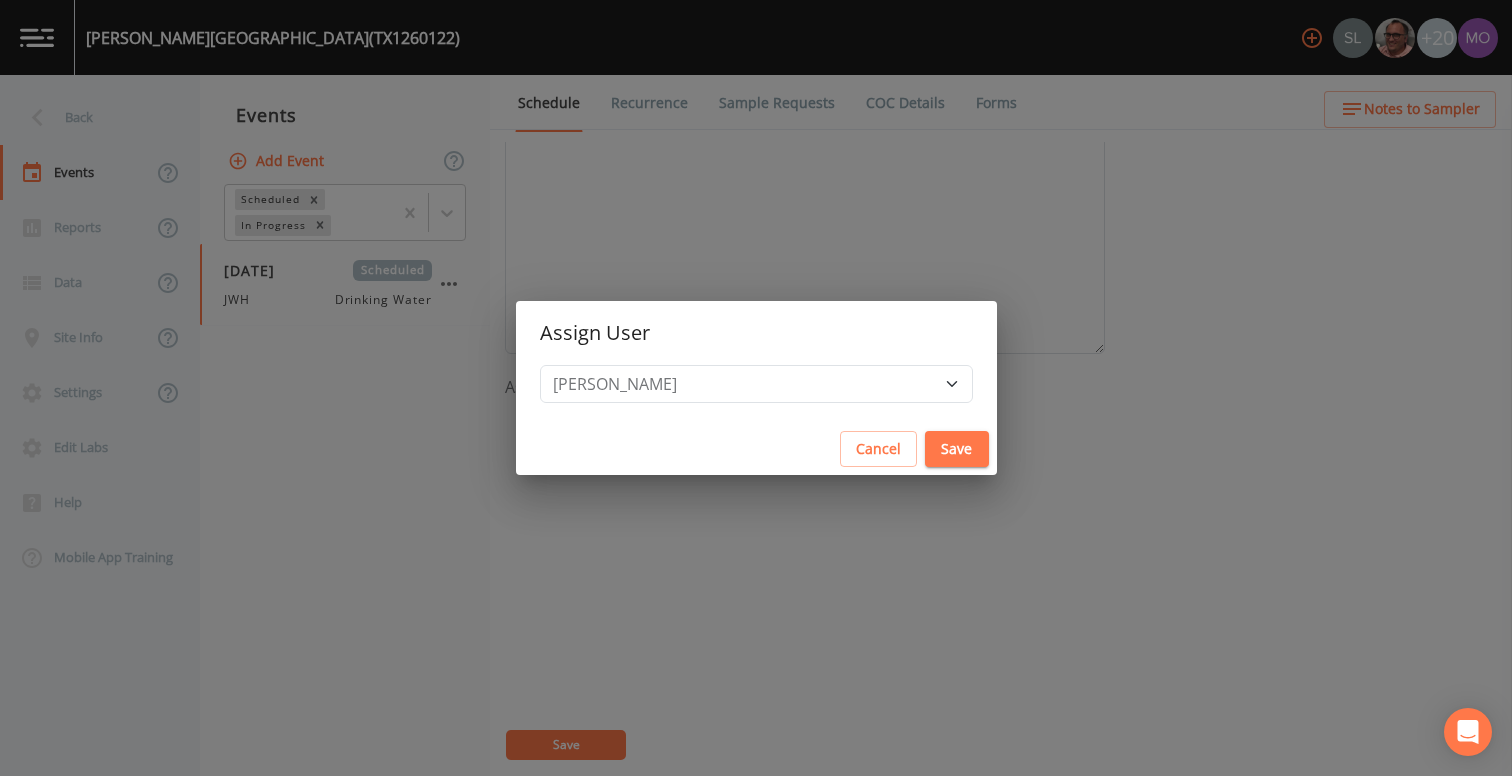 click on "Cancel Save" at bounding box center (756, 449) 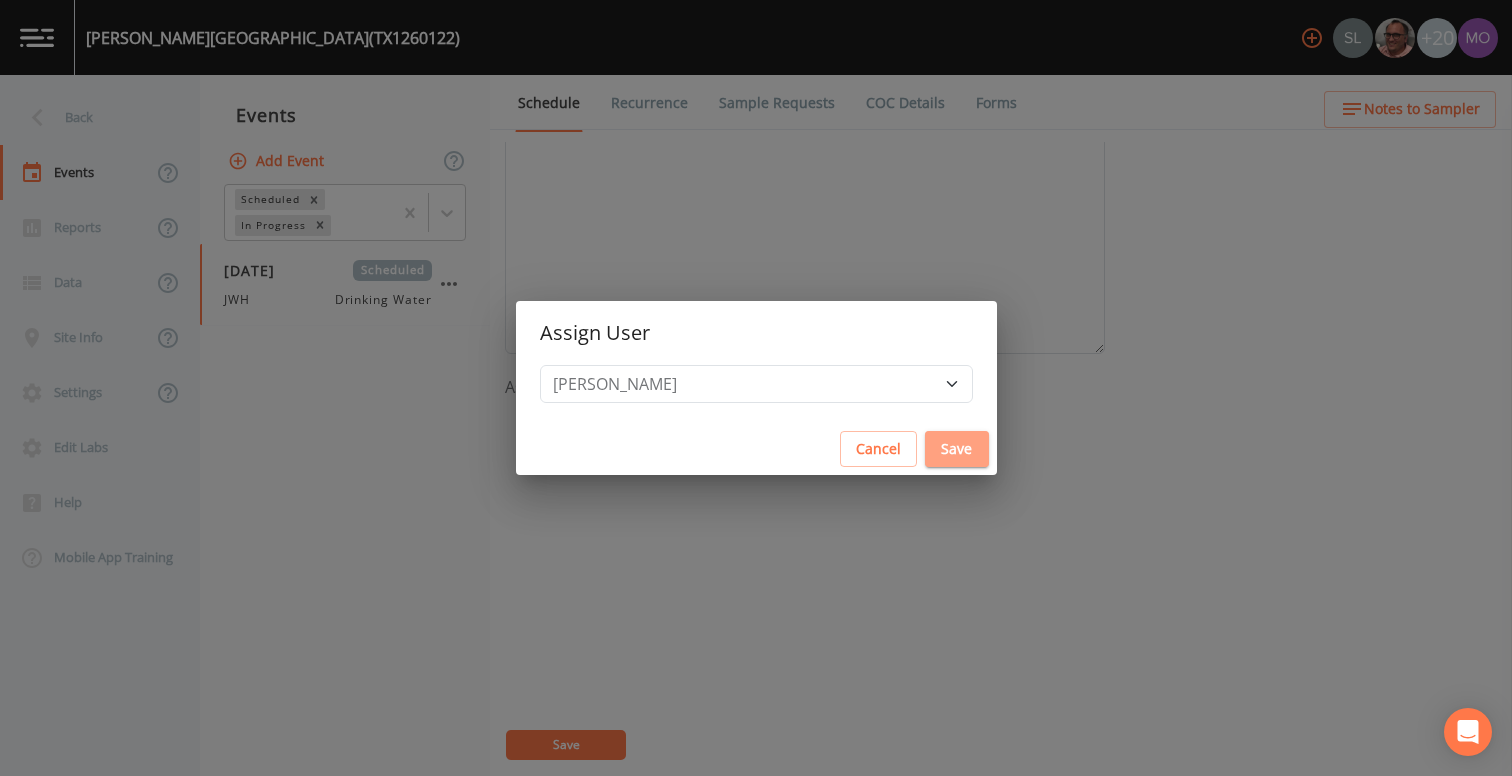 click on "Save" at bounding box center (957, 449) 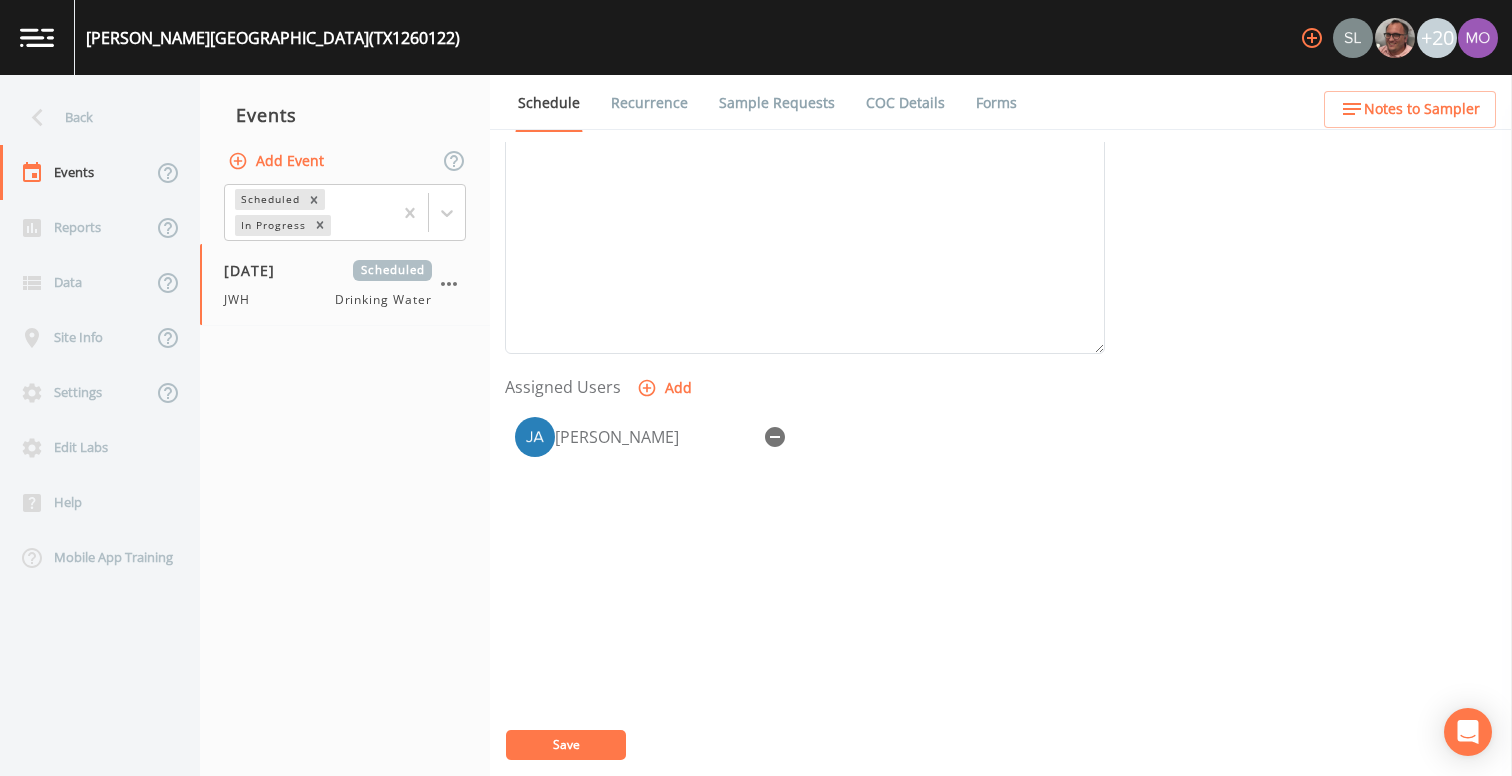 click on "Save" at bounding box center (566, 745) 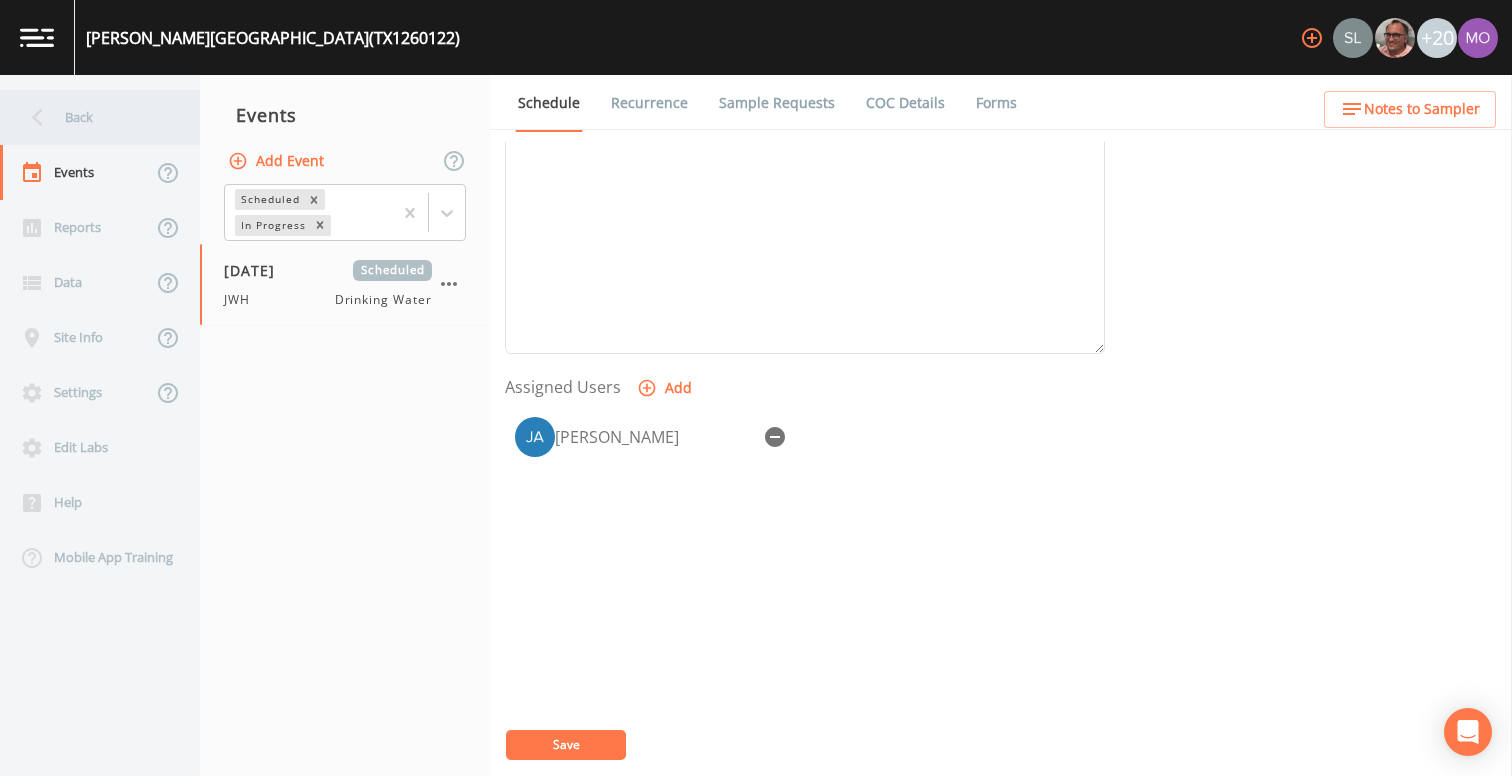 click on "Back" at bounding box center [90, 117] 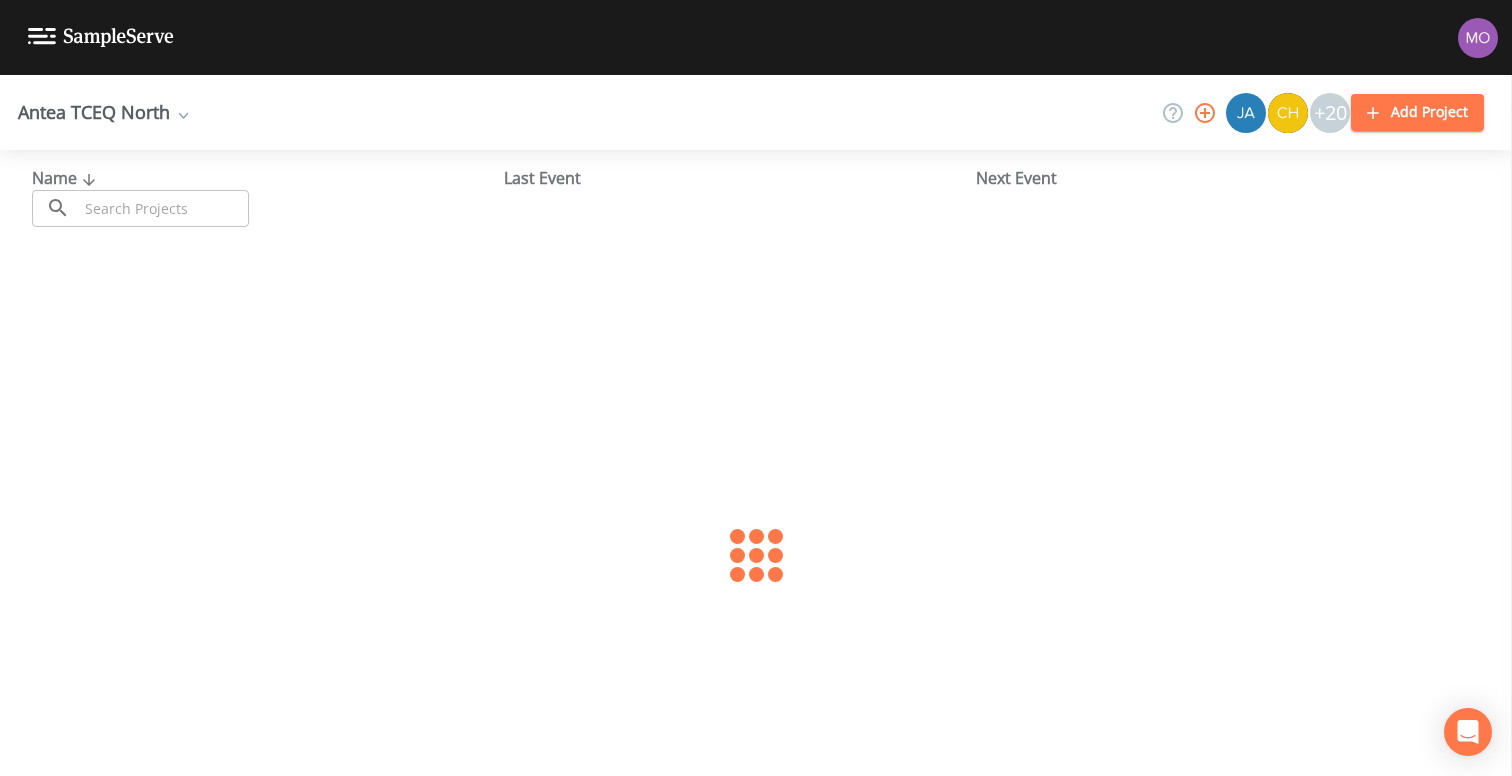 click at bounding box center [163, 208] 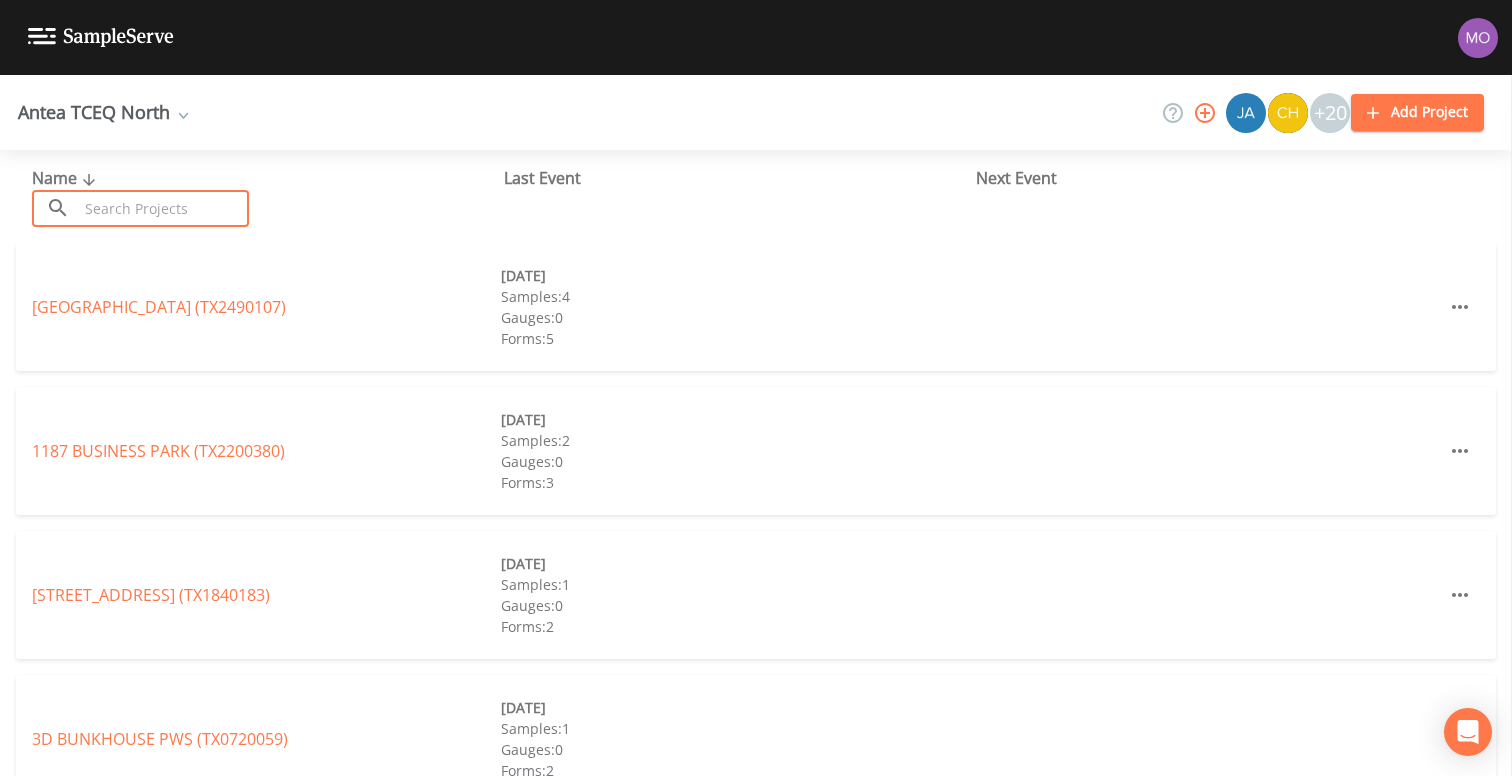 paste on "TX1260086" 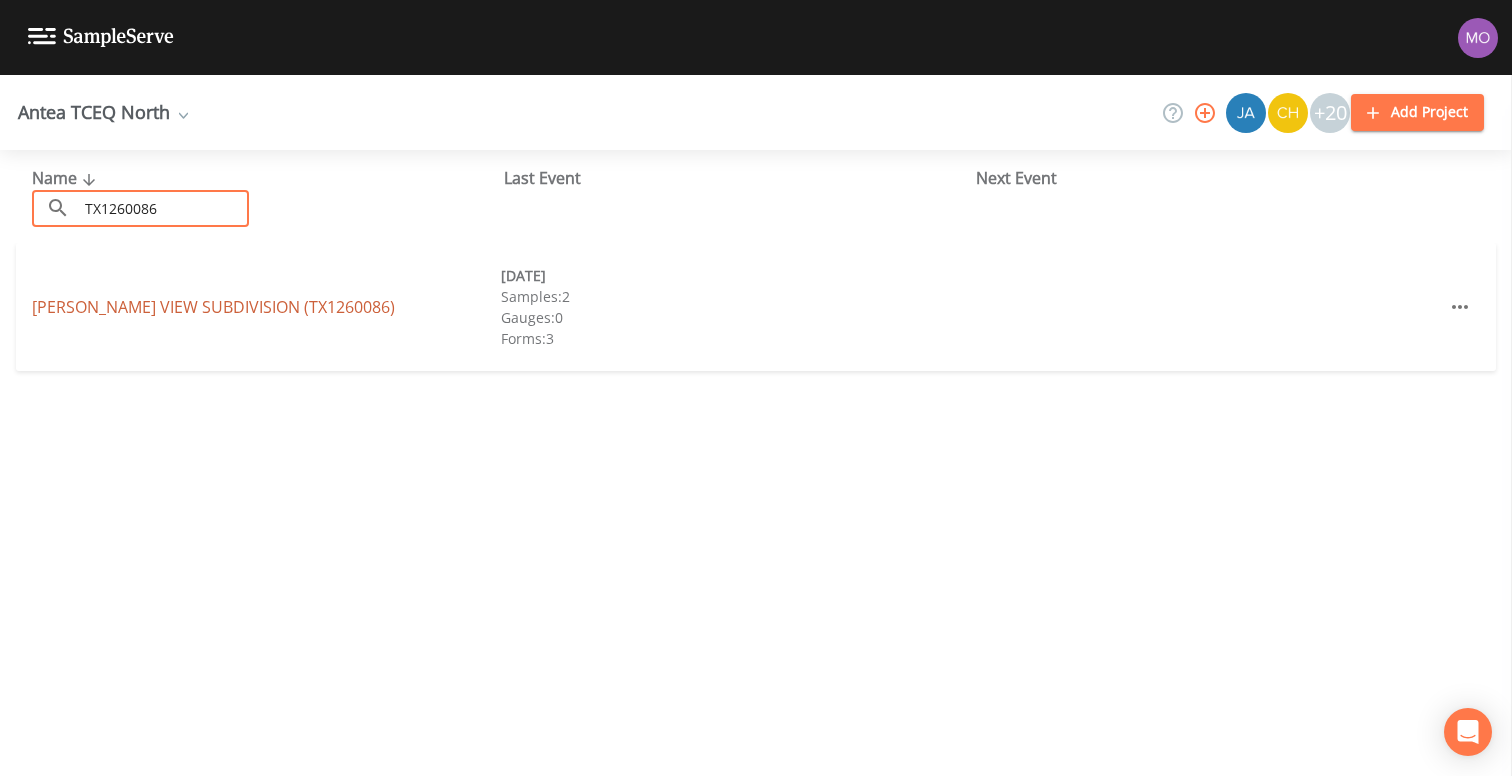 click on "SANDERS VIEW SUBDIVISION   (TX1260086)" at bounding box center [213, 307] 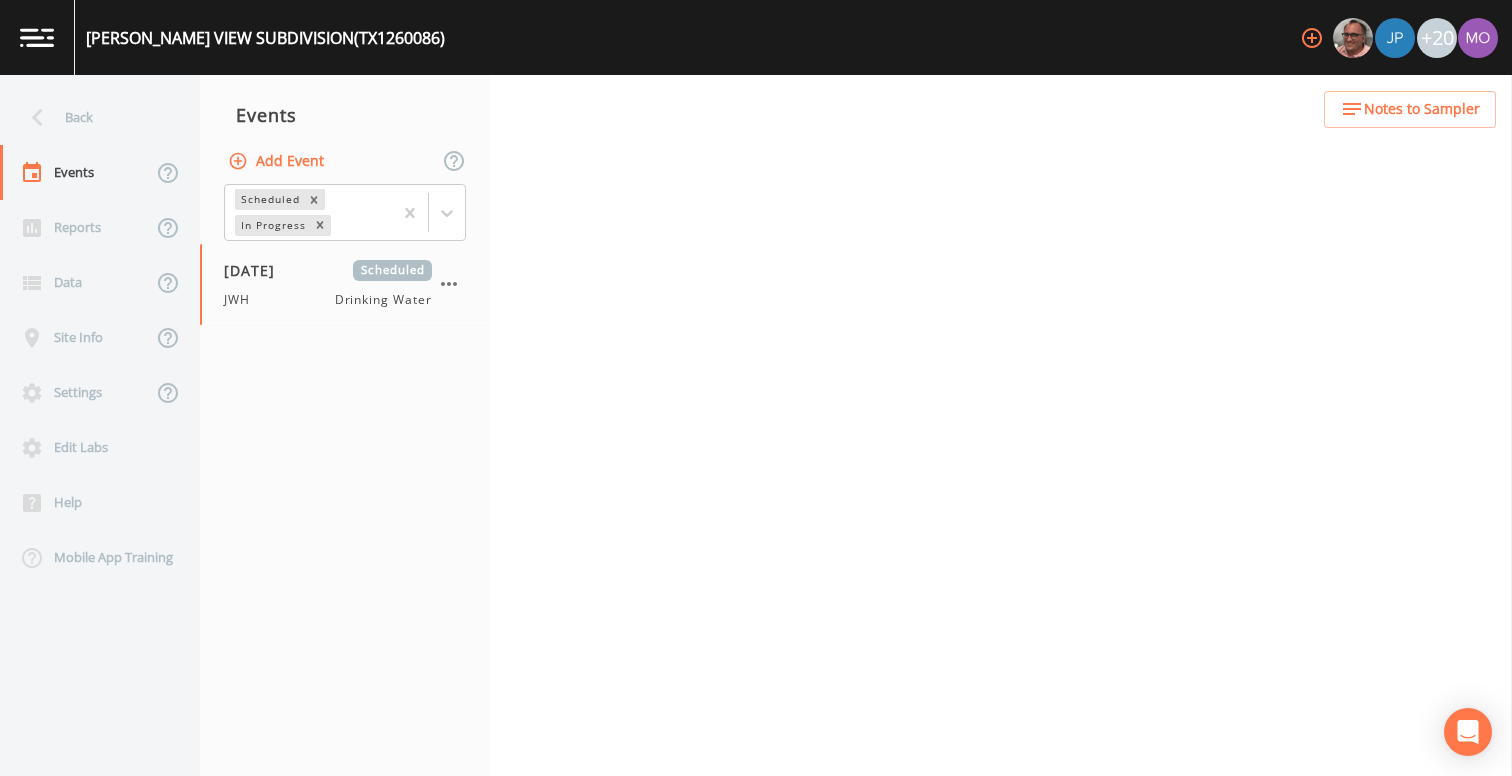 click on "Add Event" at bounding box center (278, 161) 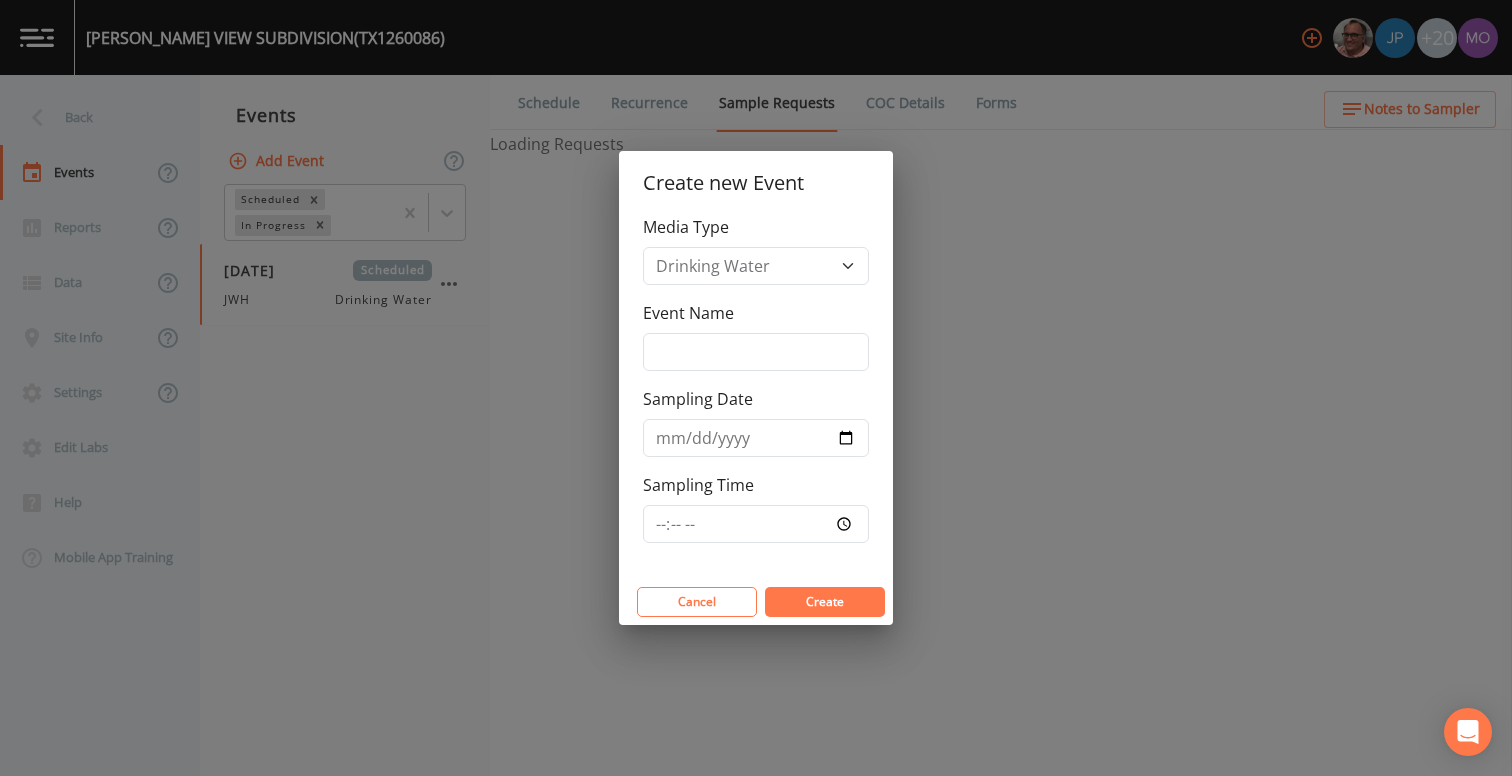 click on "Create new Event Media Type Drinking Water Event Name Sampling Date Sampling Time Cancel Create" at bounding box center [756, 388] 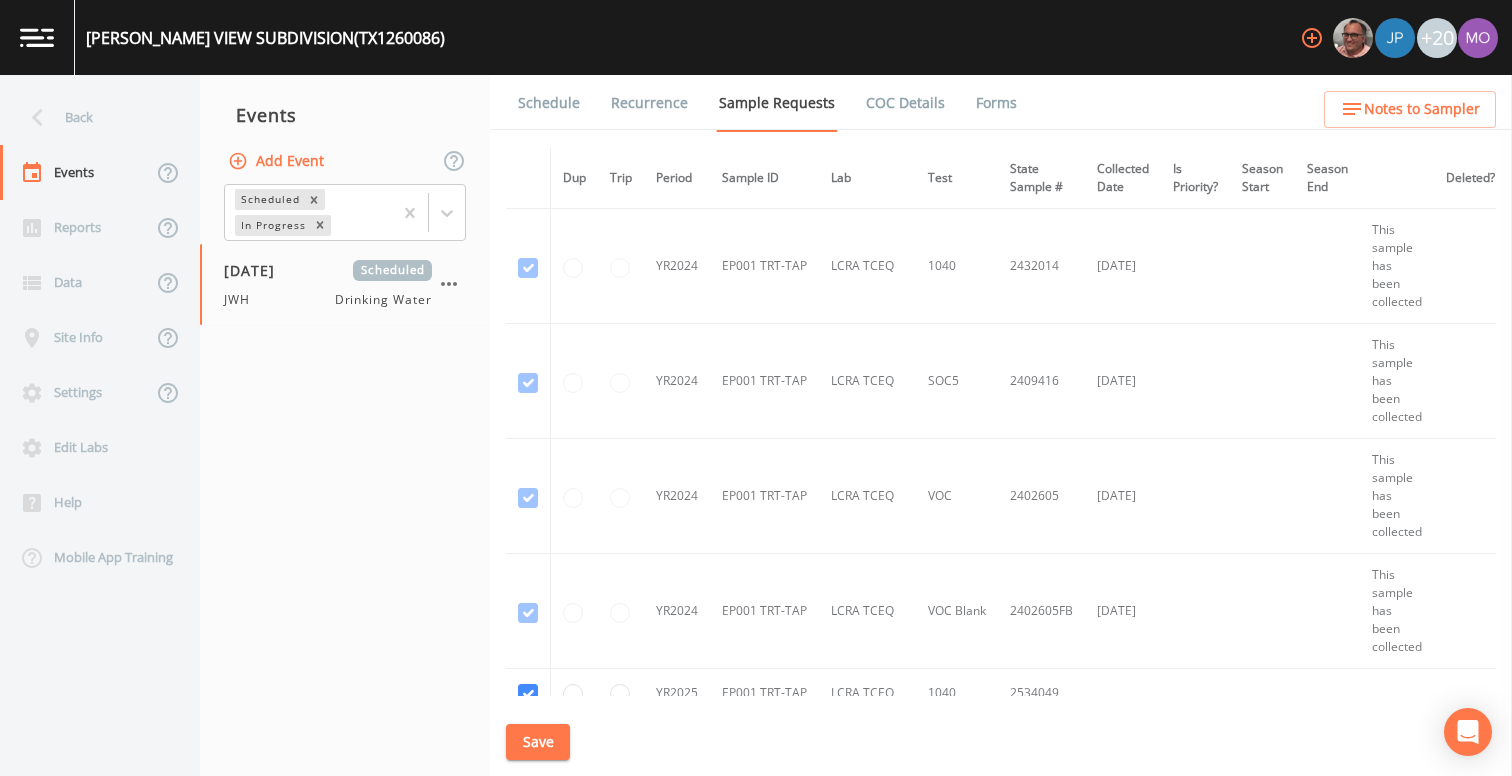 click on "Forms" at bounding box center (996, 103) 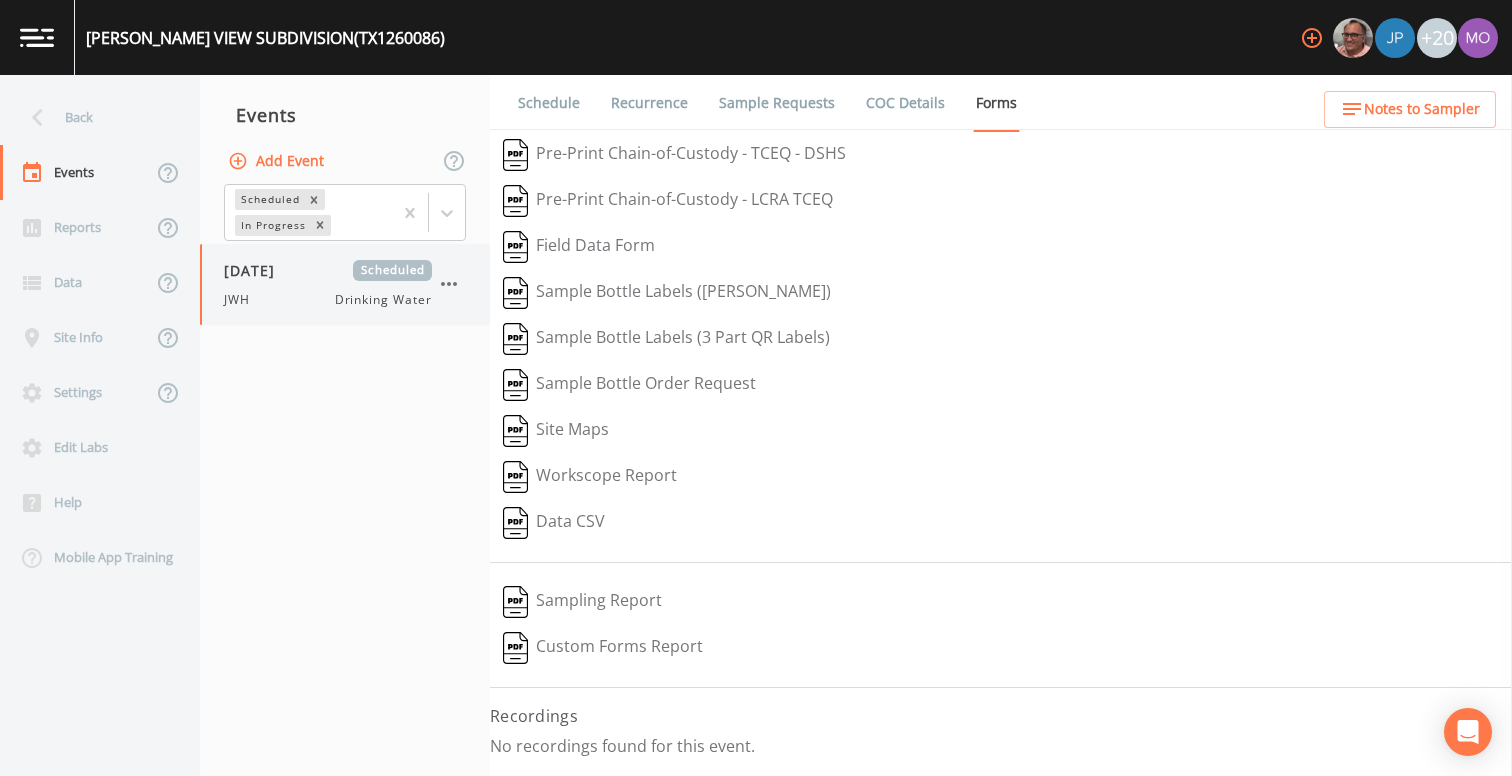 click 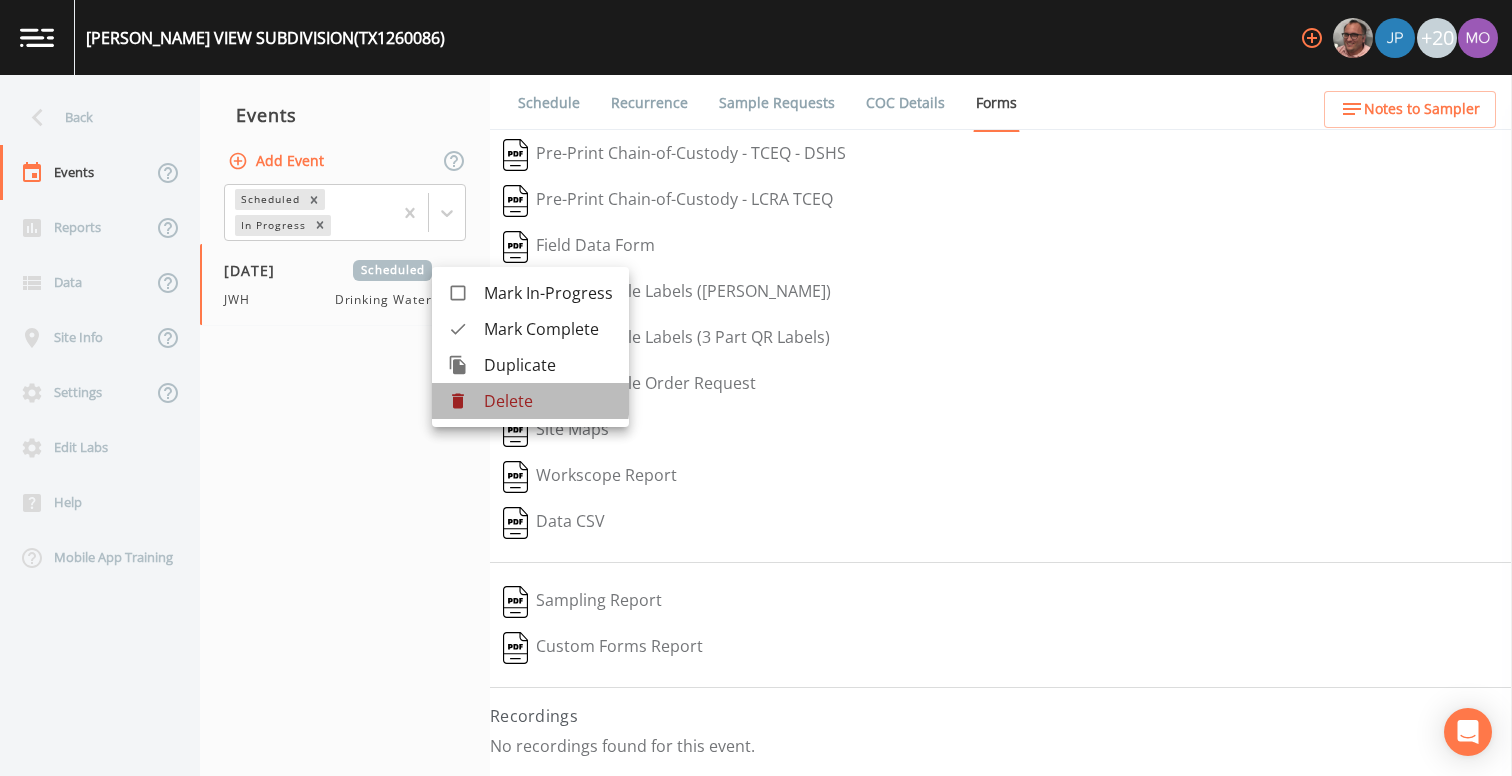 click 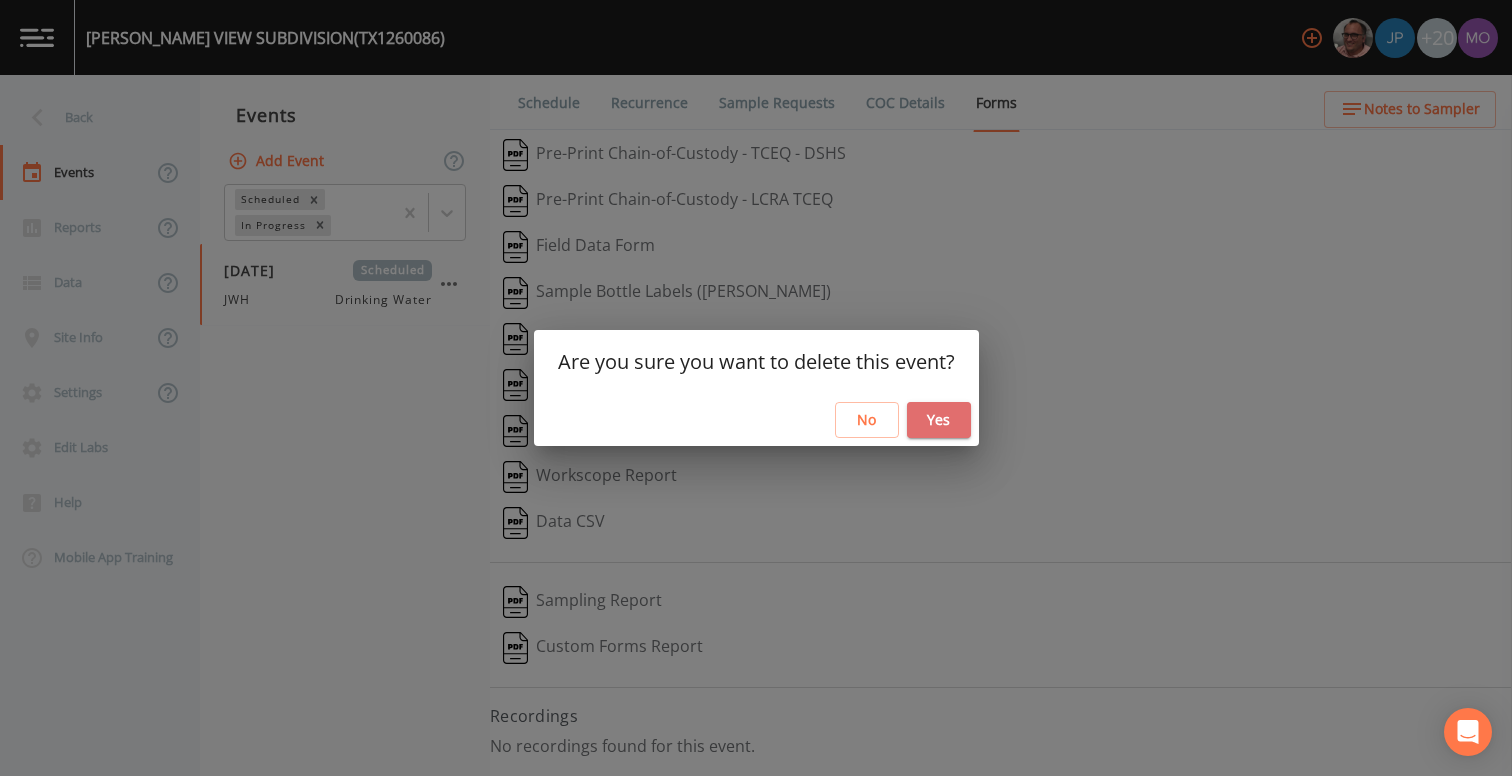 click on "Yes" at bounding box center [939, 420] 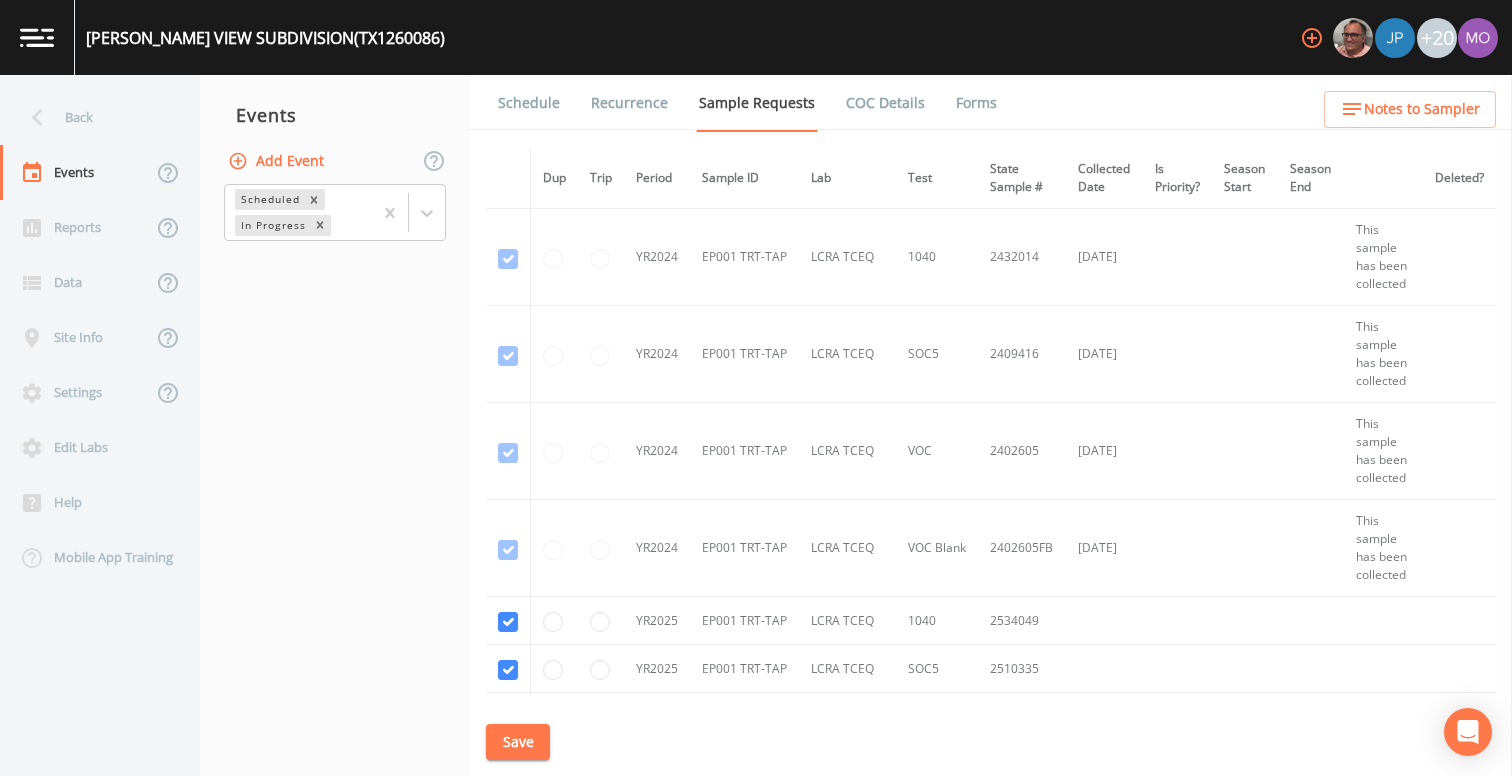 click on "Add Event" at bounding box center [278, 161] 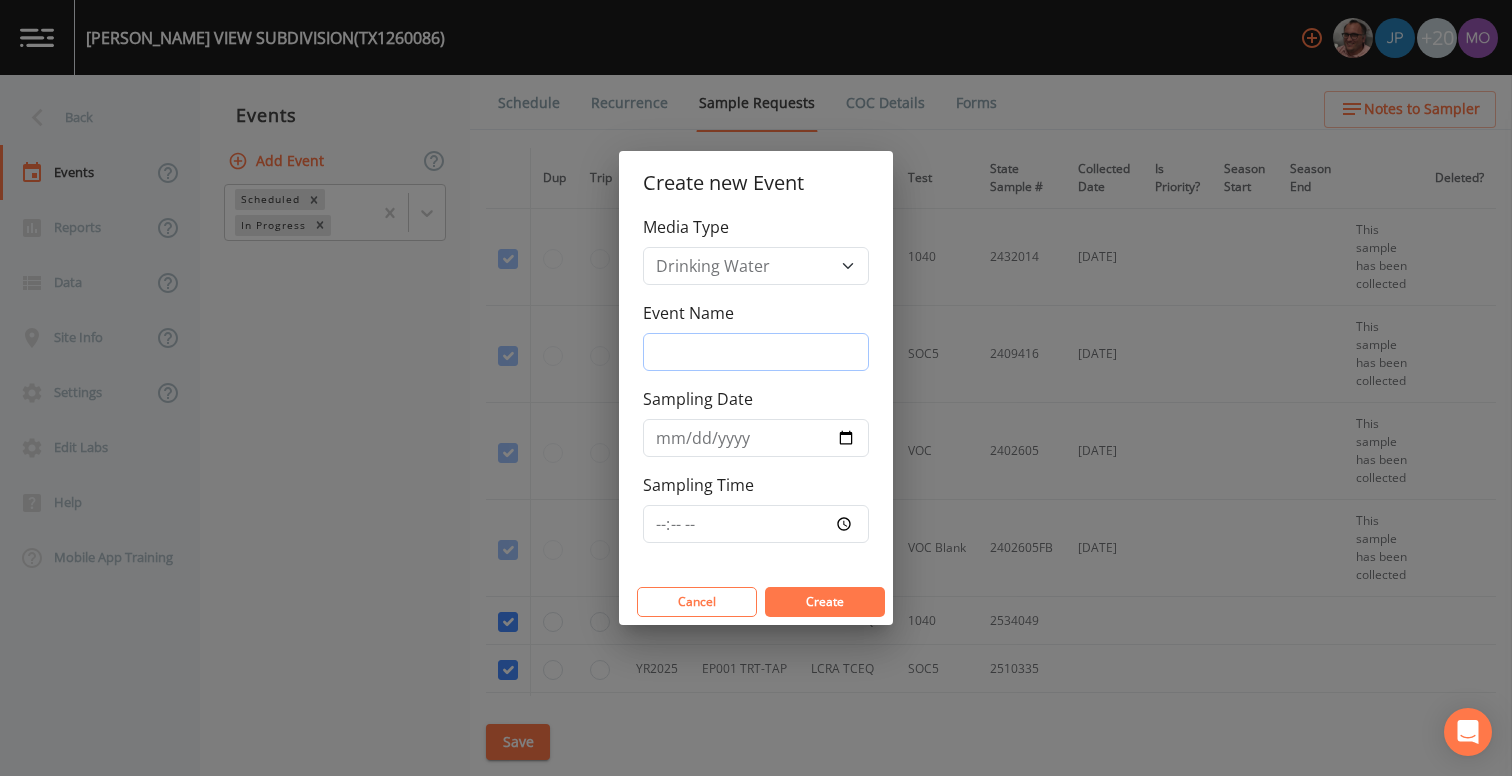 click on "Event Name" at bounding box center (756, 352) 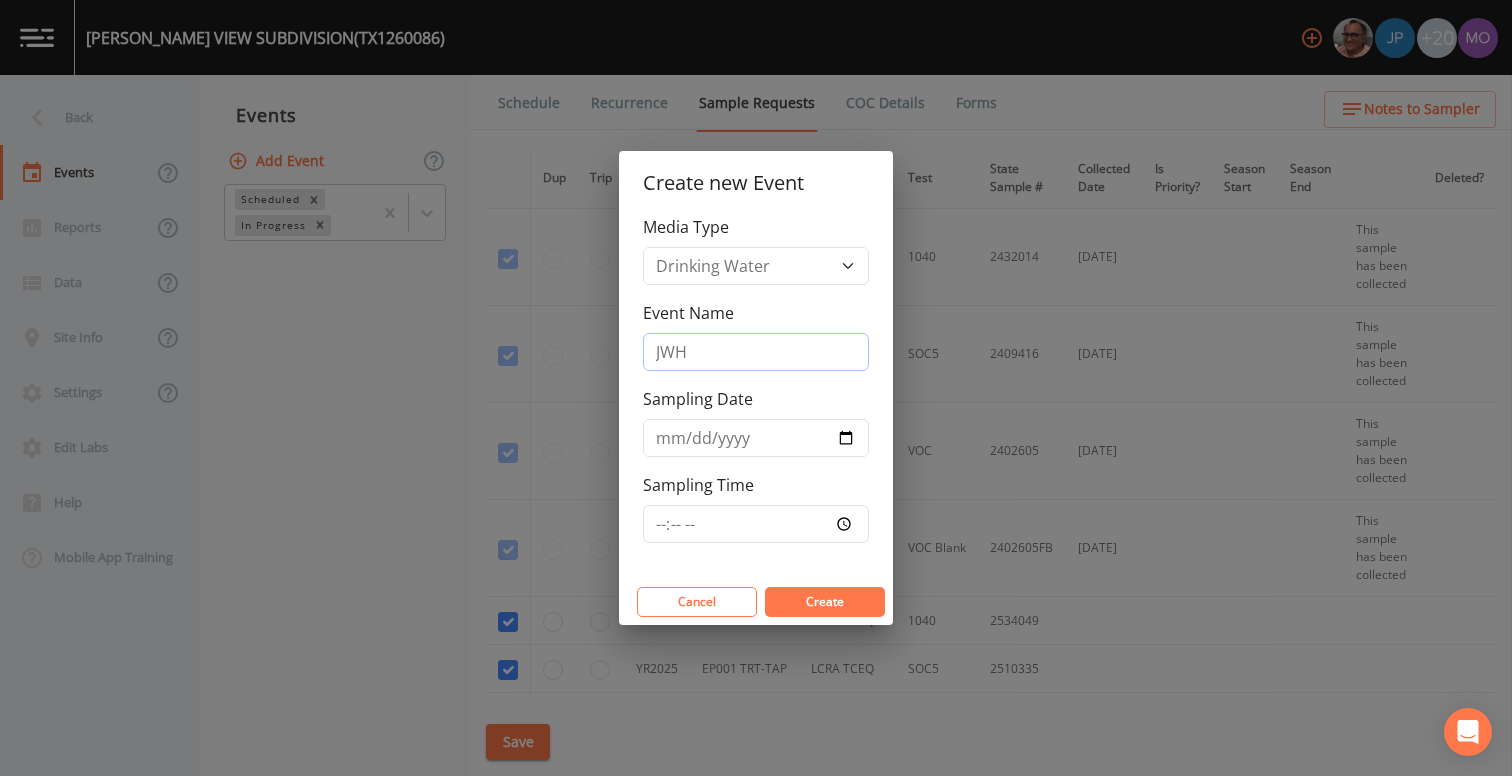 type on "JWH" 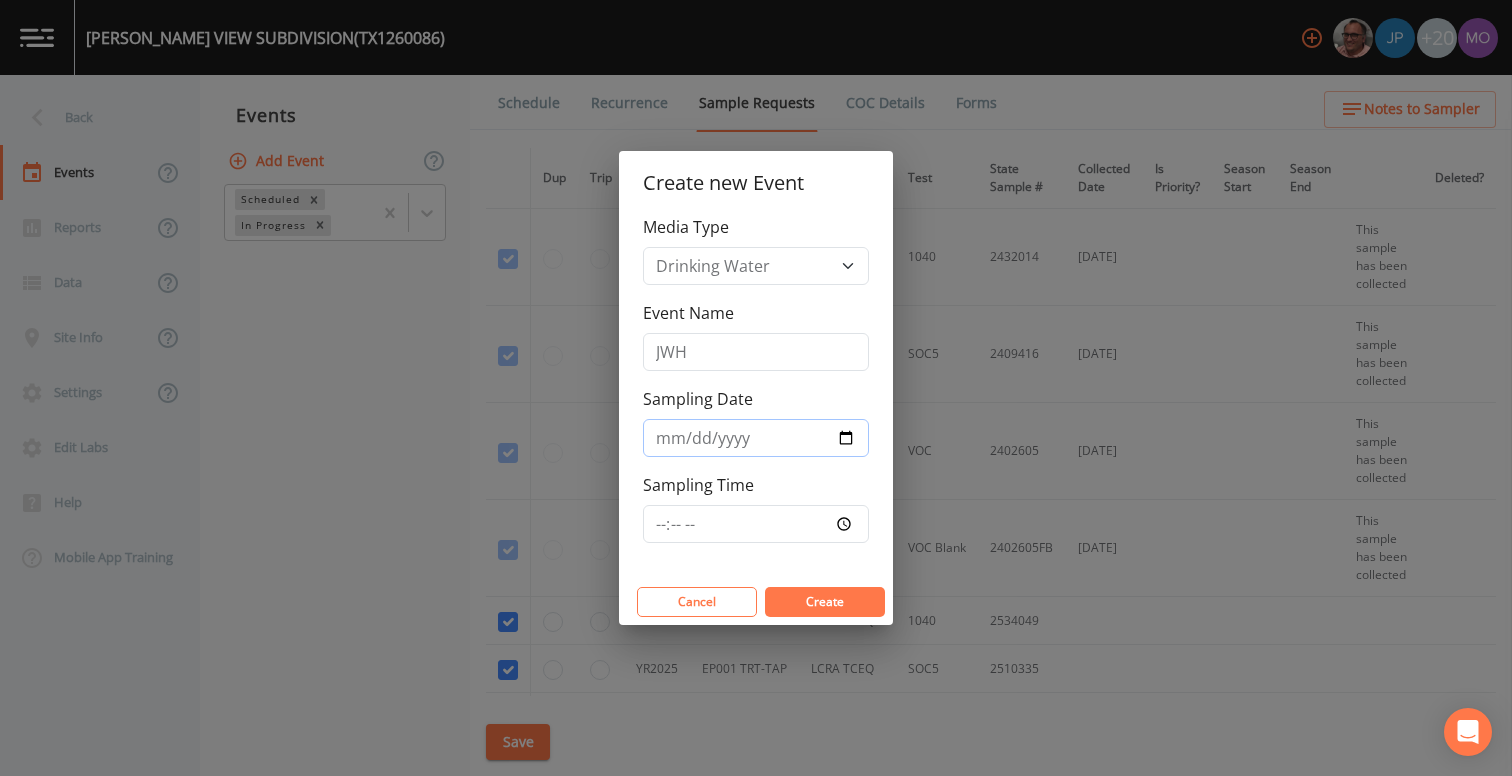 click on "Sampling Date" at bounding box center (756, 438) 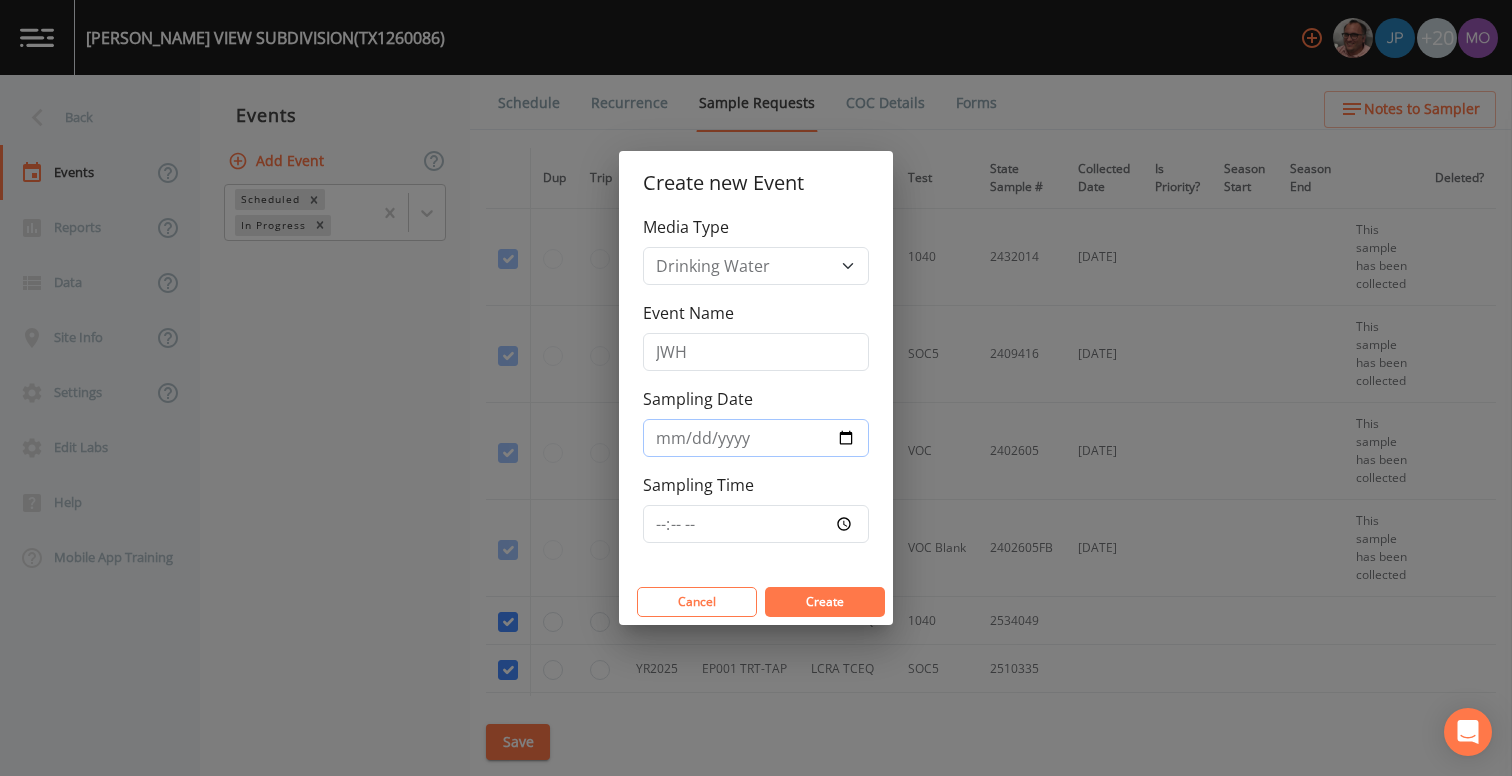 type on "[DATE]" 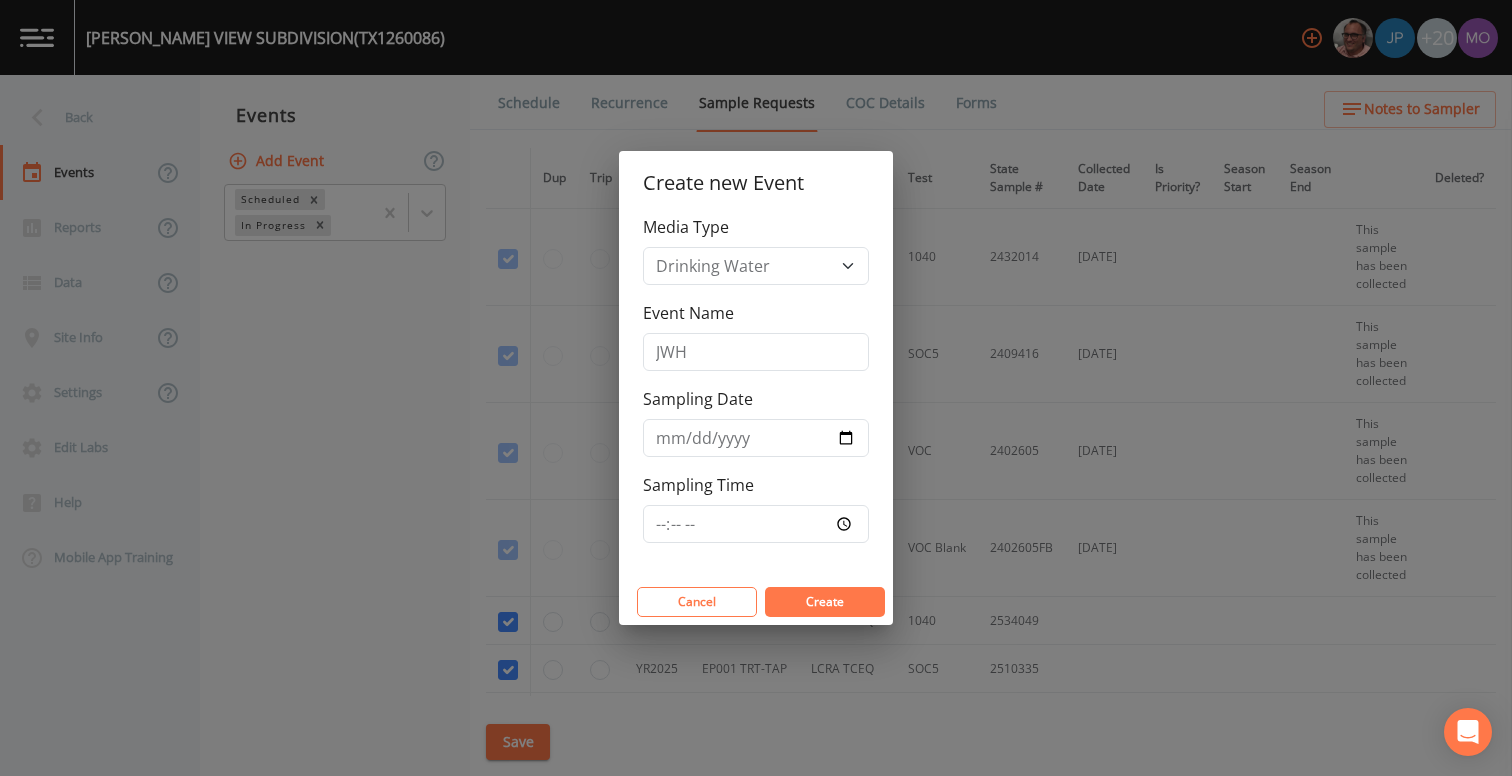 click on "Create" at bounding box center (825, 601) 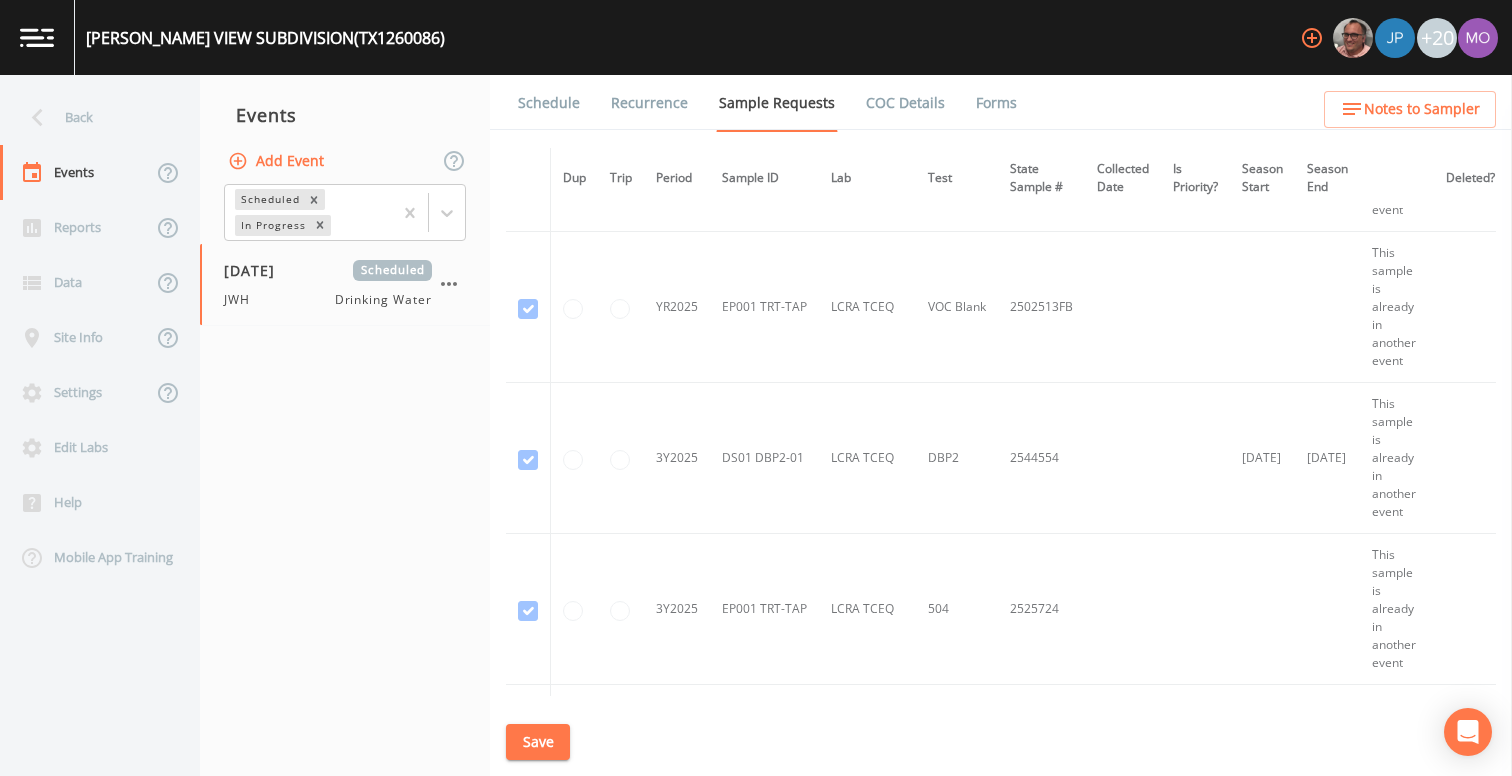 scroll, scrollTop: 889, scrollLeft: 0, axis: vertical 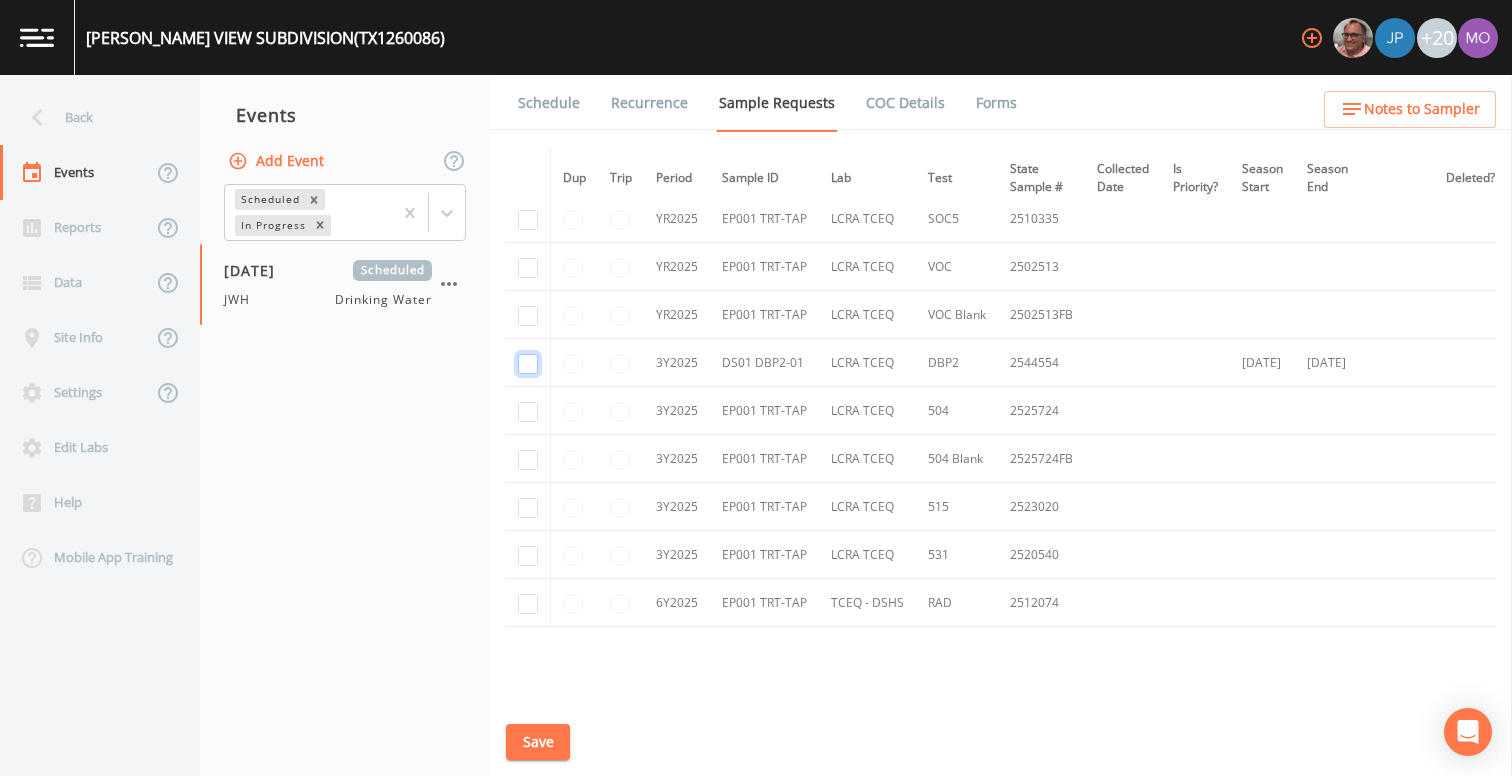 click at bounding box center (528, 364) 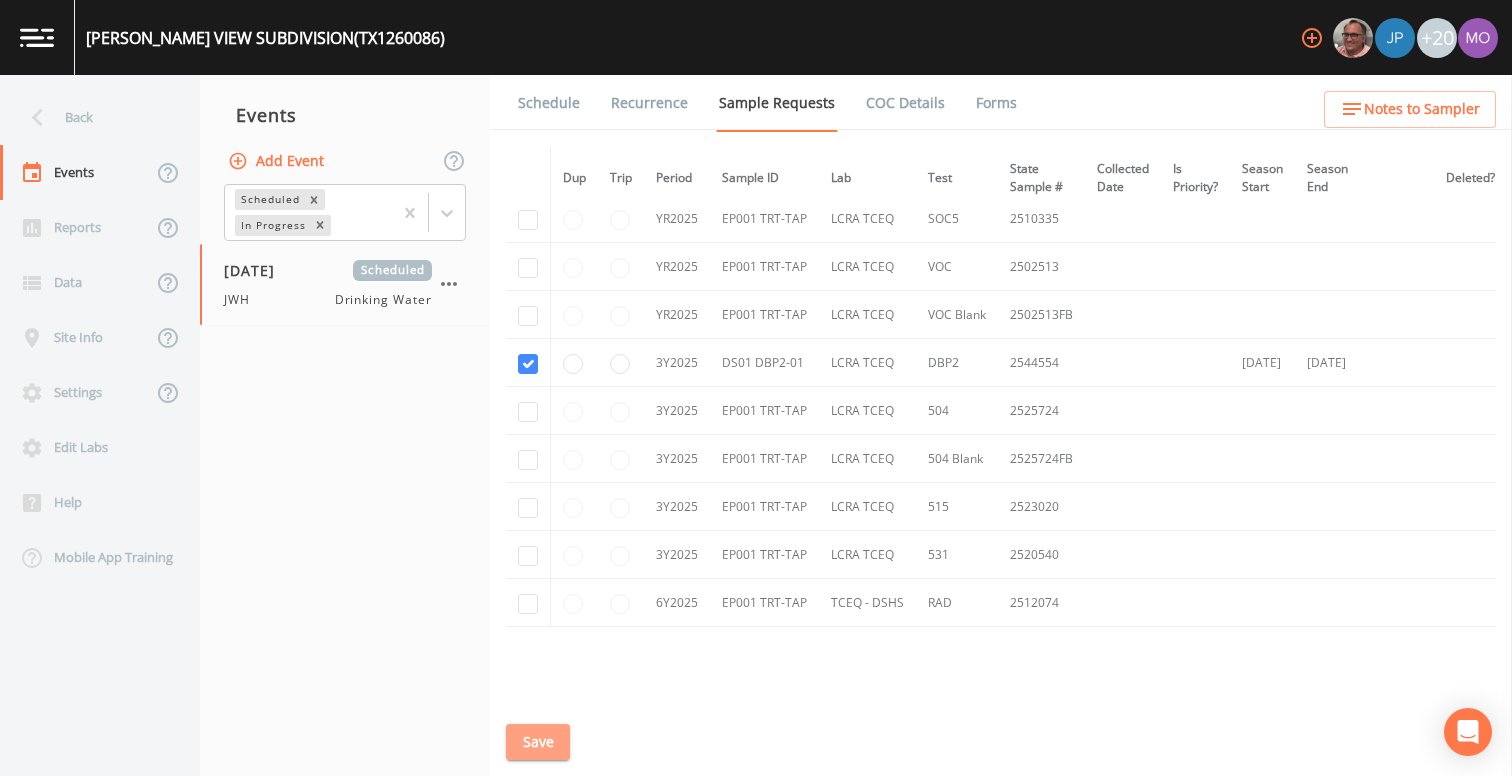 click on "Save" at bounding box center (538, 742) 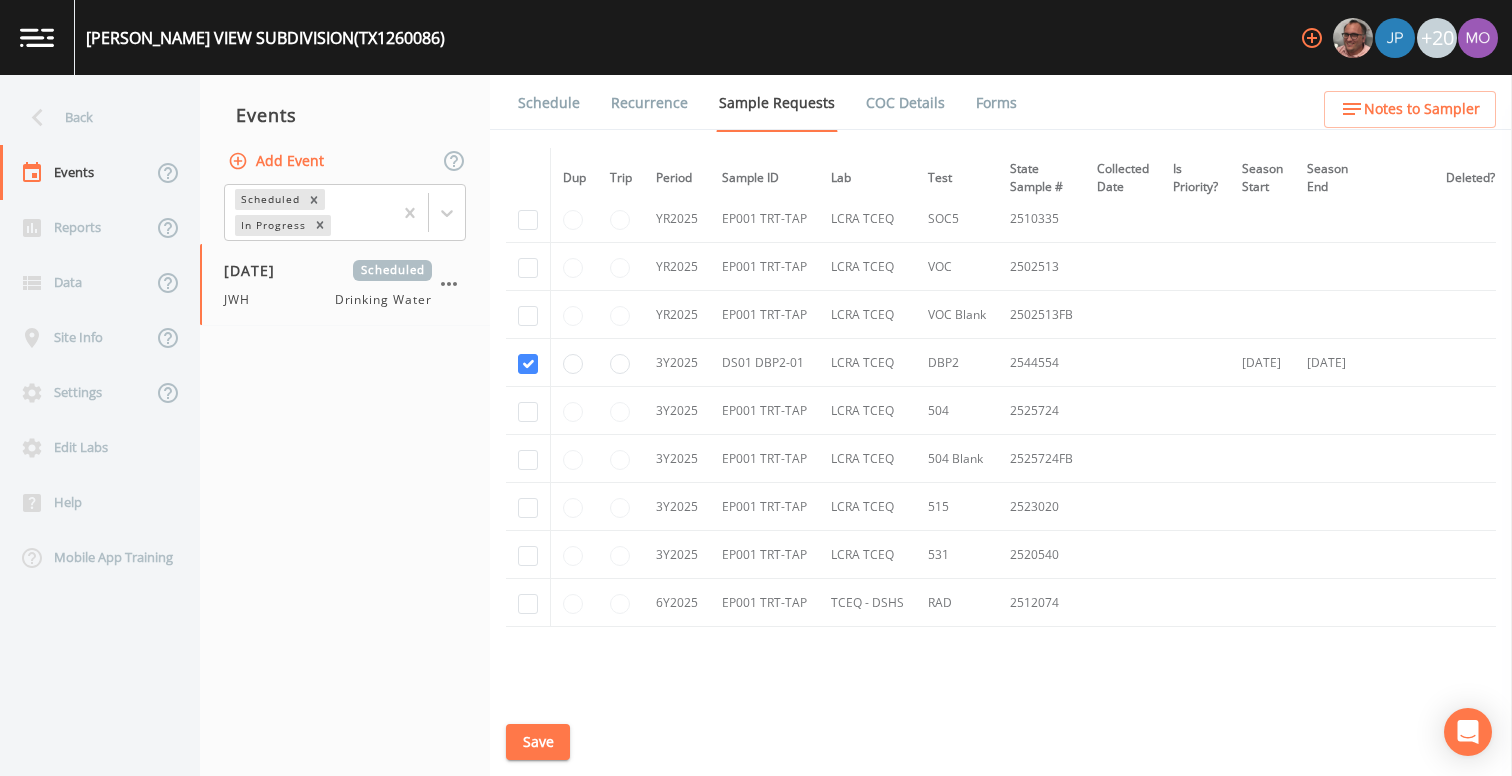 click on "Schedule" at bounding box center [549, 103] 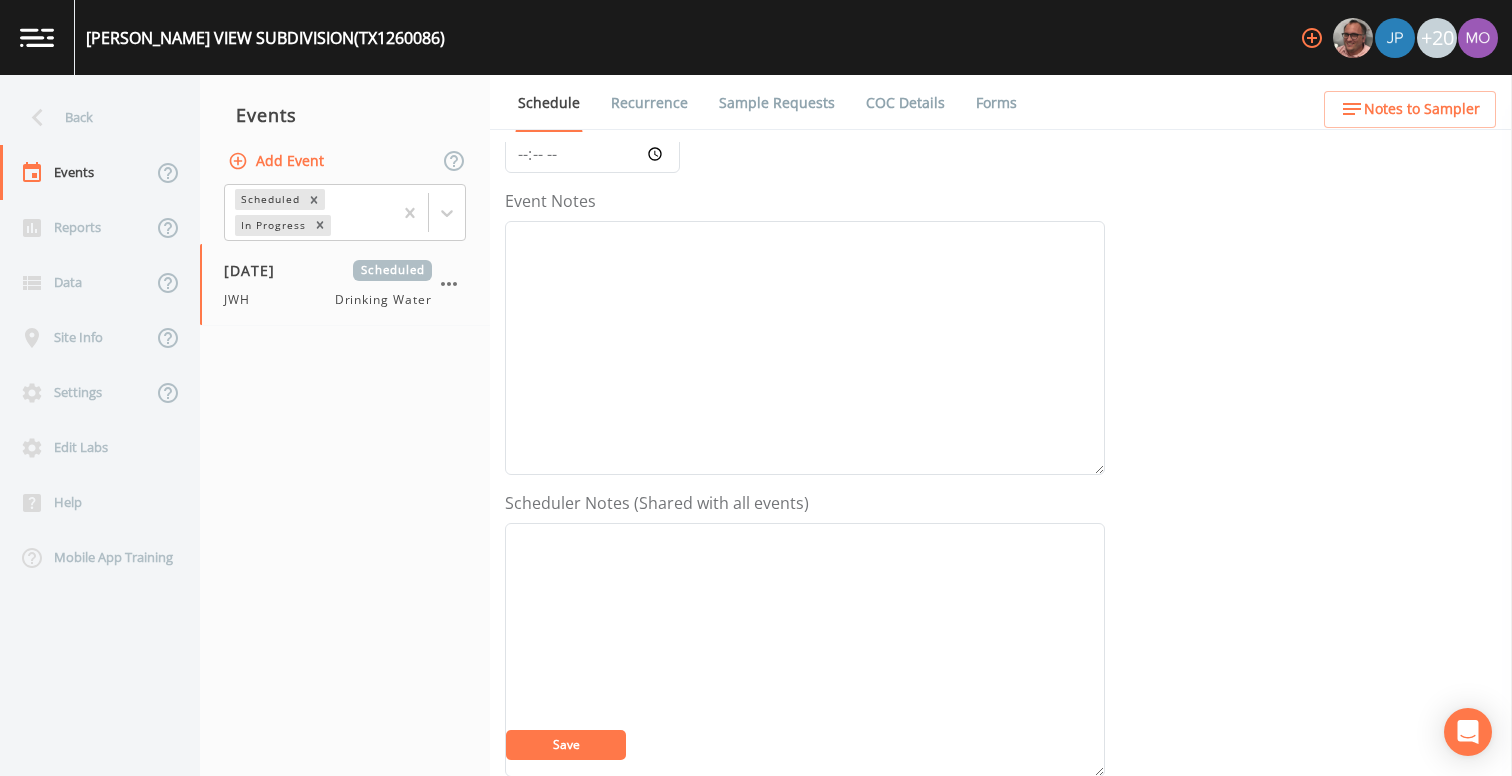 scroll, scrollTop: 384, scrollLeft: 0, axis: vertical 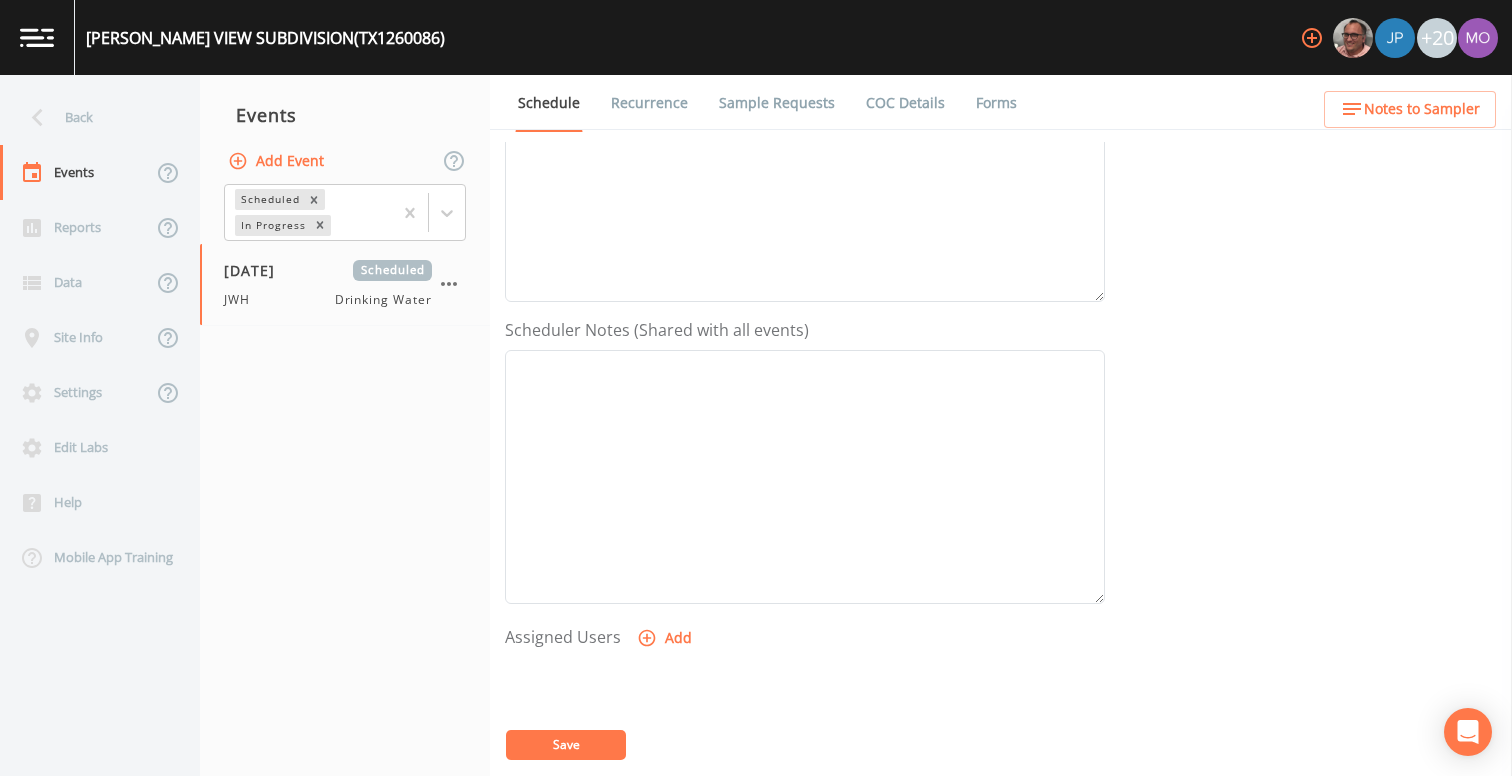click on "Add" at bounding box center (666, 638) 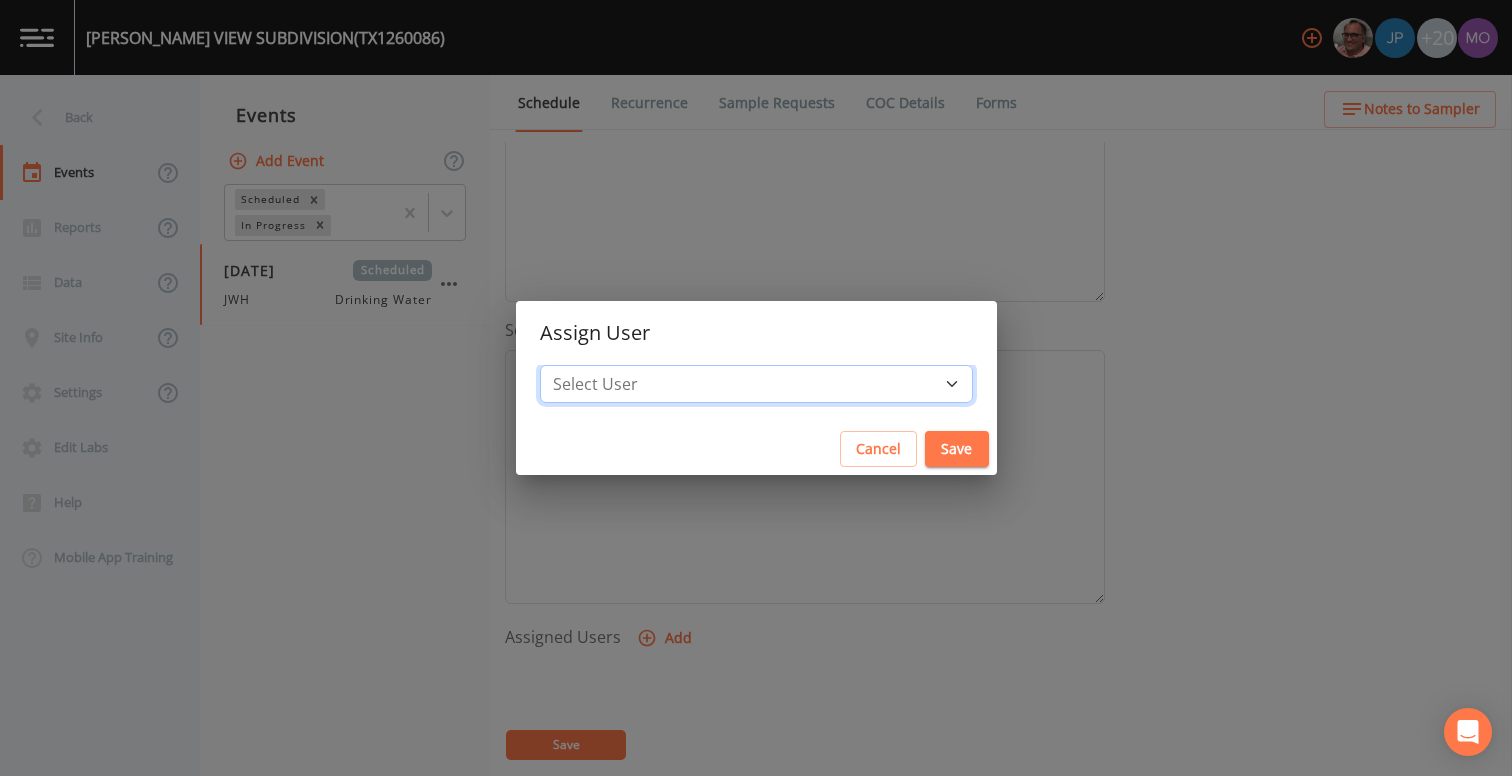 click on "Select User [PERSON_NAME] [PERSON_NAME]  [PERSON_NAME] [PERSON_NAME] [PERSON_NAME] [PERSON_NAME]  Rigamonti [EMAIL_ADDRESS][DOMAIN_NAME] [PERSON_NAME] [PERSON_NAME] [PERSON_NAME] [PERSON_NAME] [PERSON_NAME] [PERSON_NAME] [PERSON_NAME] [PERSON_NAME] [PERSON_NAME] [PERSON_NAME] [PERSON_NAME] [PERSON_NAME] [PERSON_NAME] [PERSON_NAME] [PERSON_NAME]" at bounding box center (756, 384) 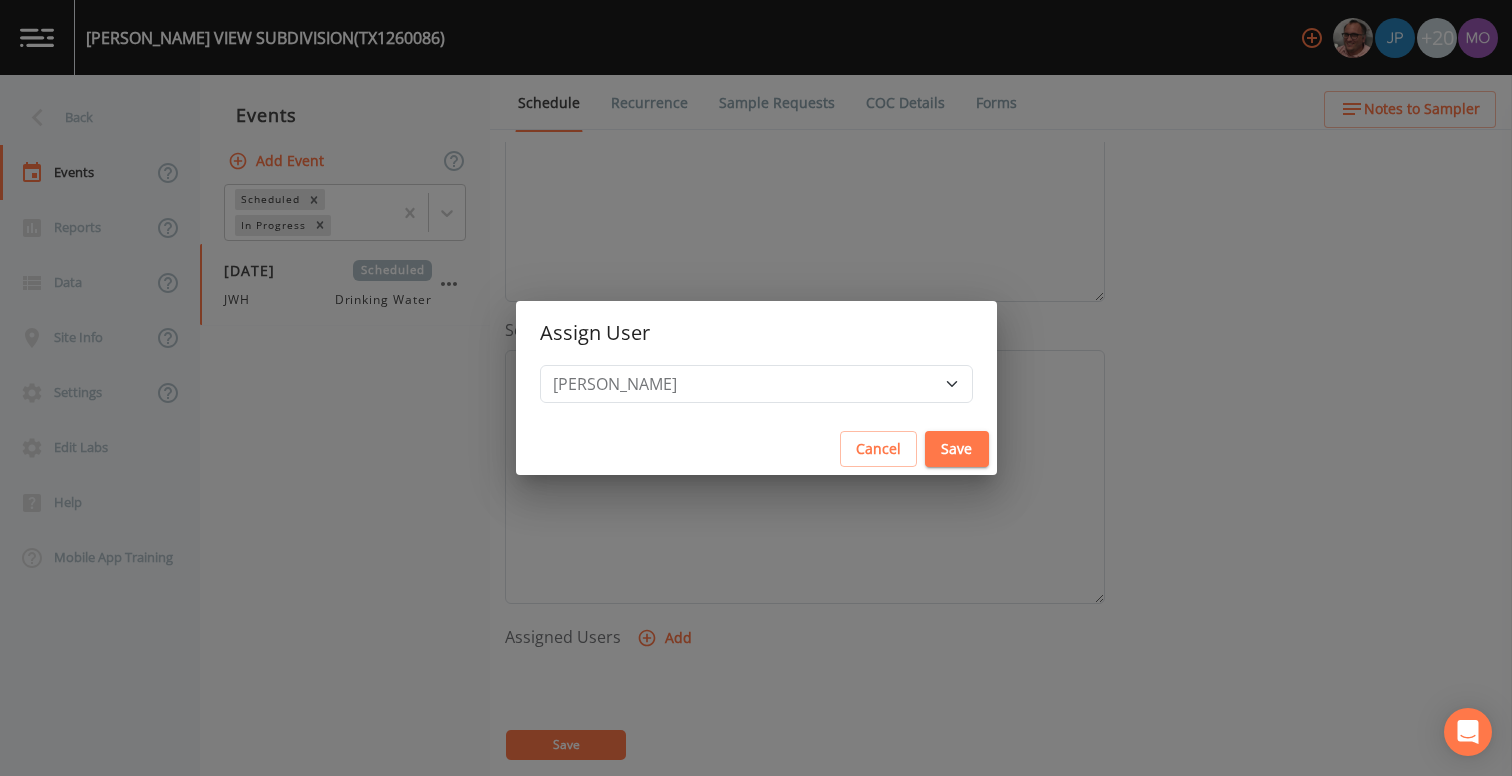 click on "Save" at bounding box center [957, 449] 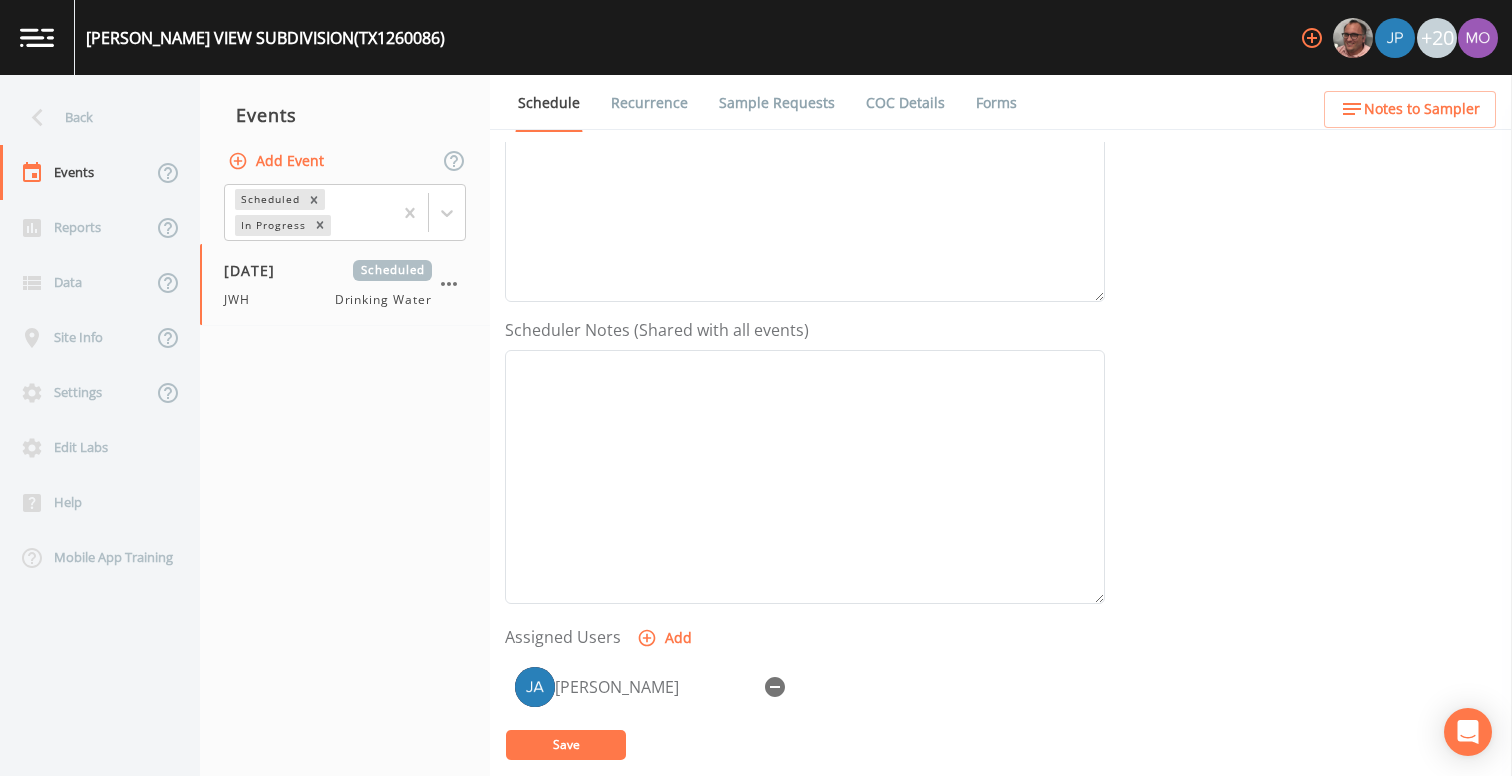 click on "[PERSON_NAME]" at bounding box center (805, 762) 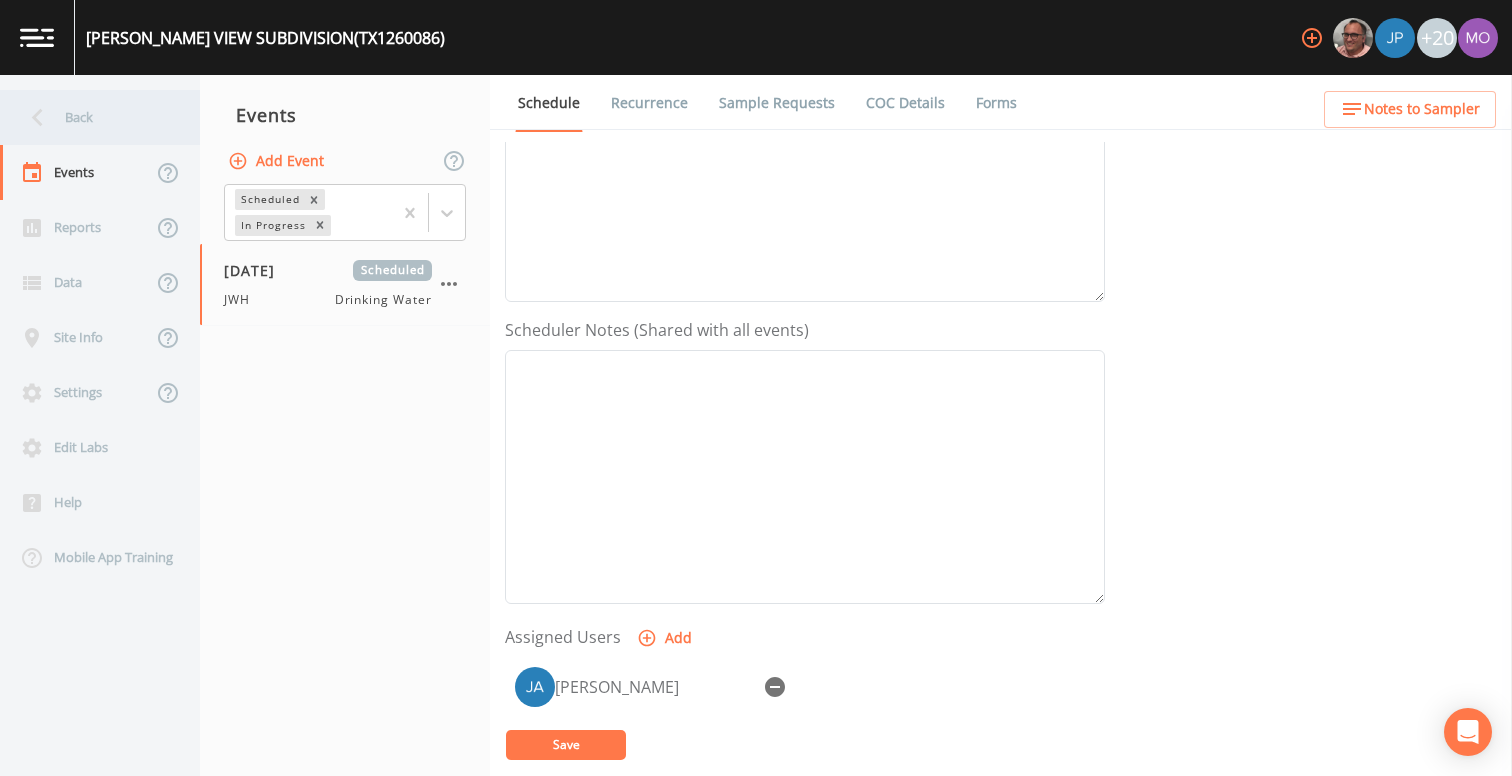 click on "Back" at bounding box center [90, 117] 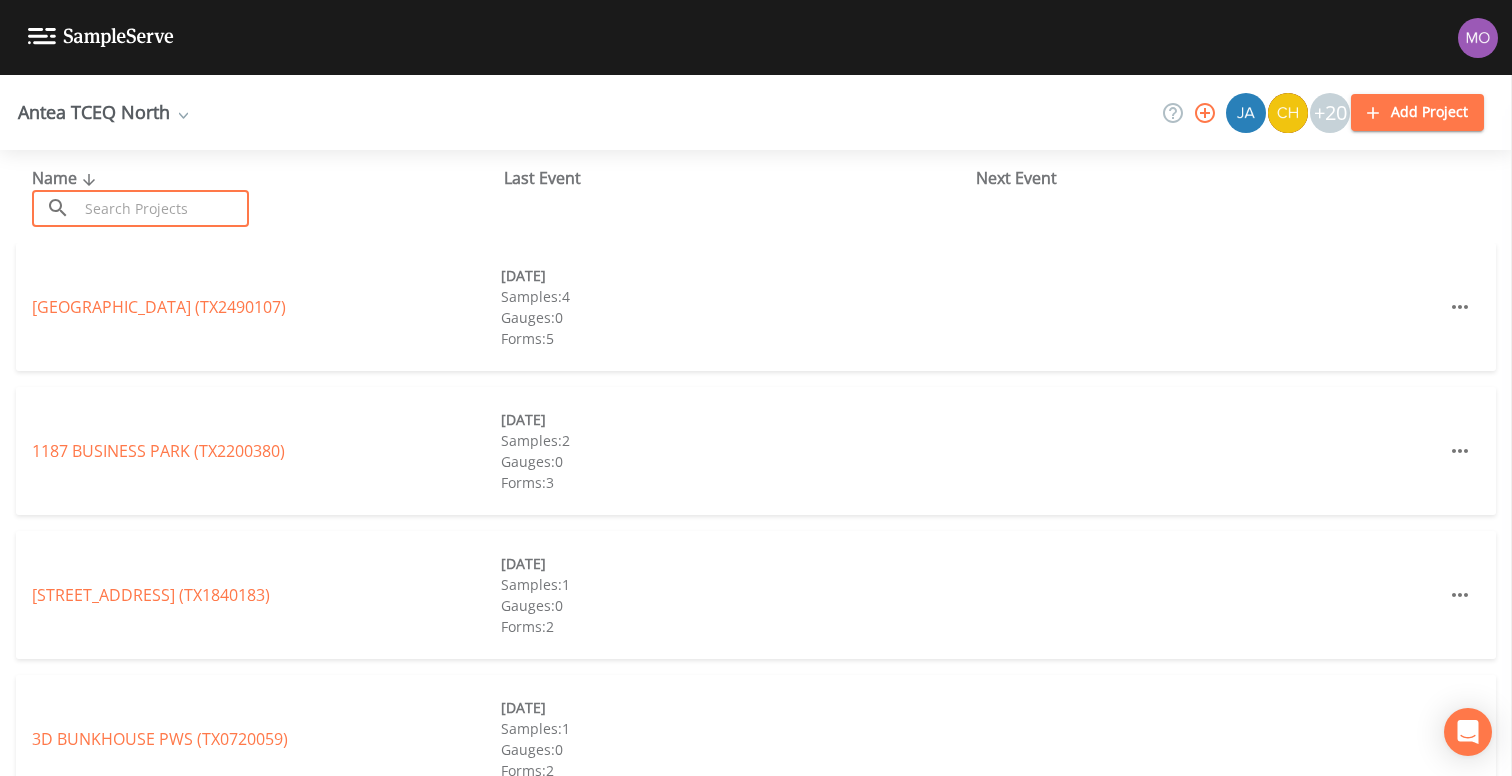 click at bounding box center (163, 208) 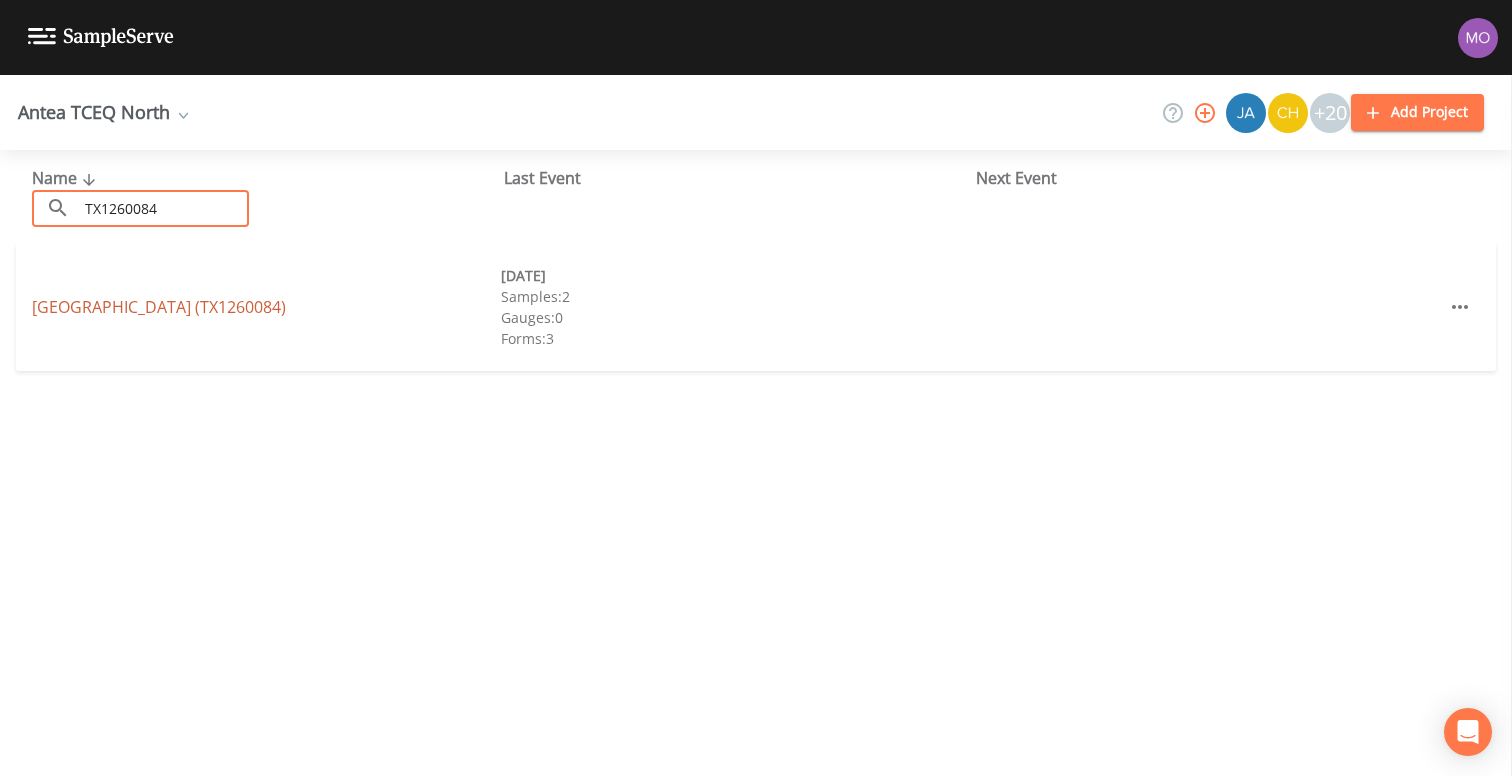 type on "TX1260084" 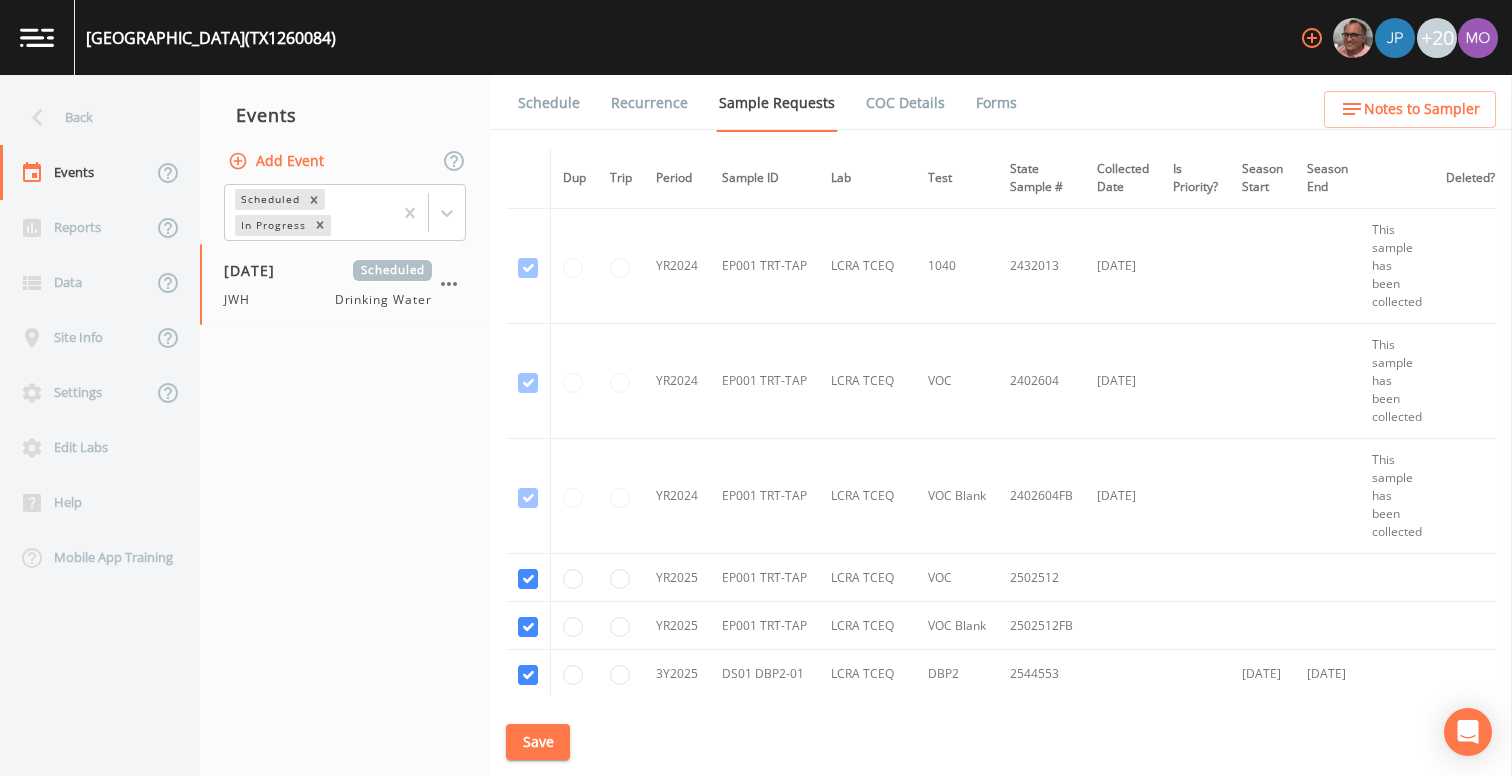 click on "Forms" at bounding box center [996, 103] 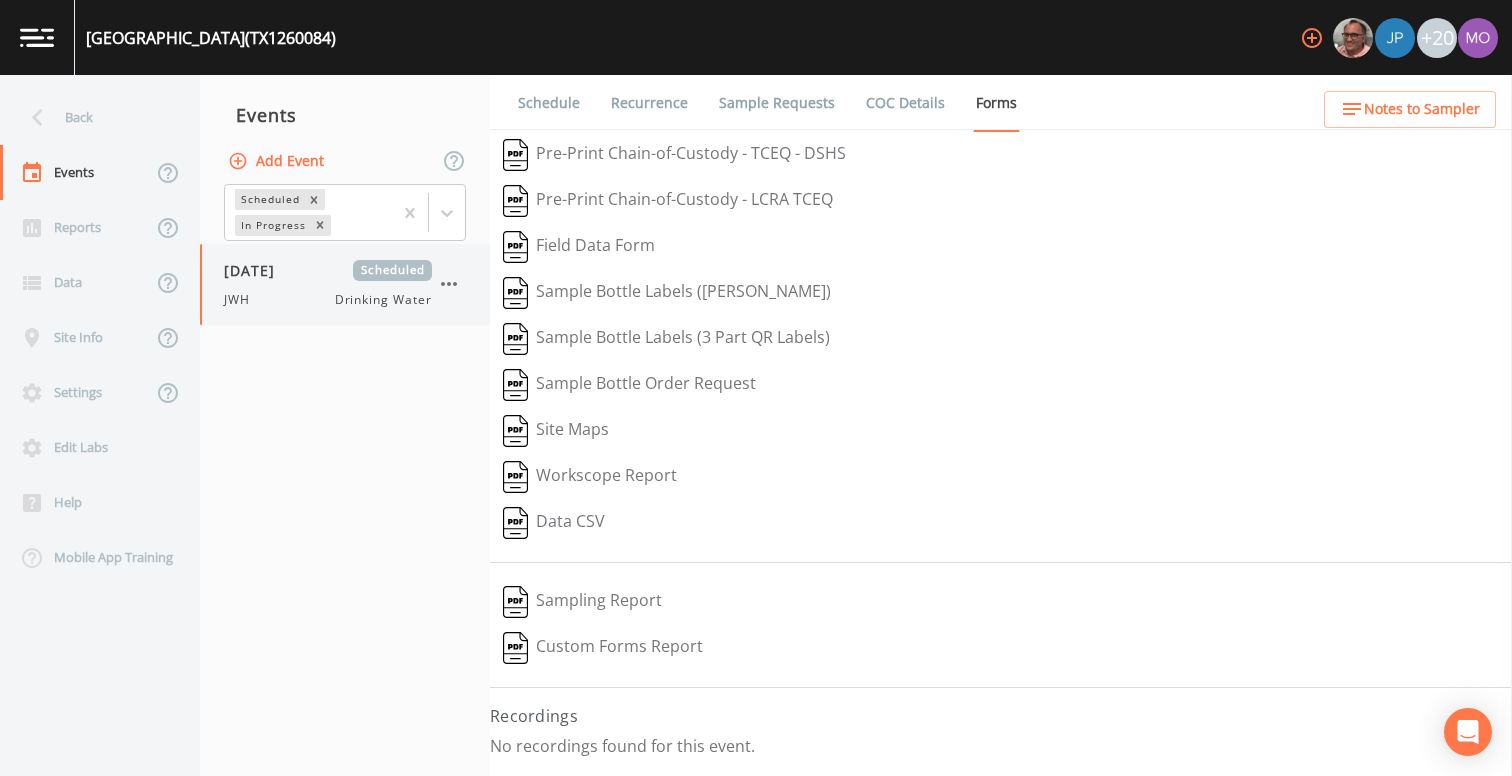 click 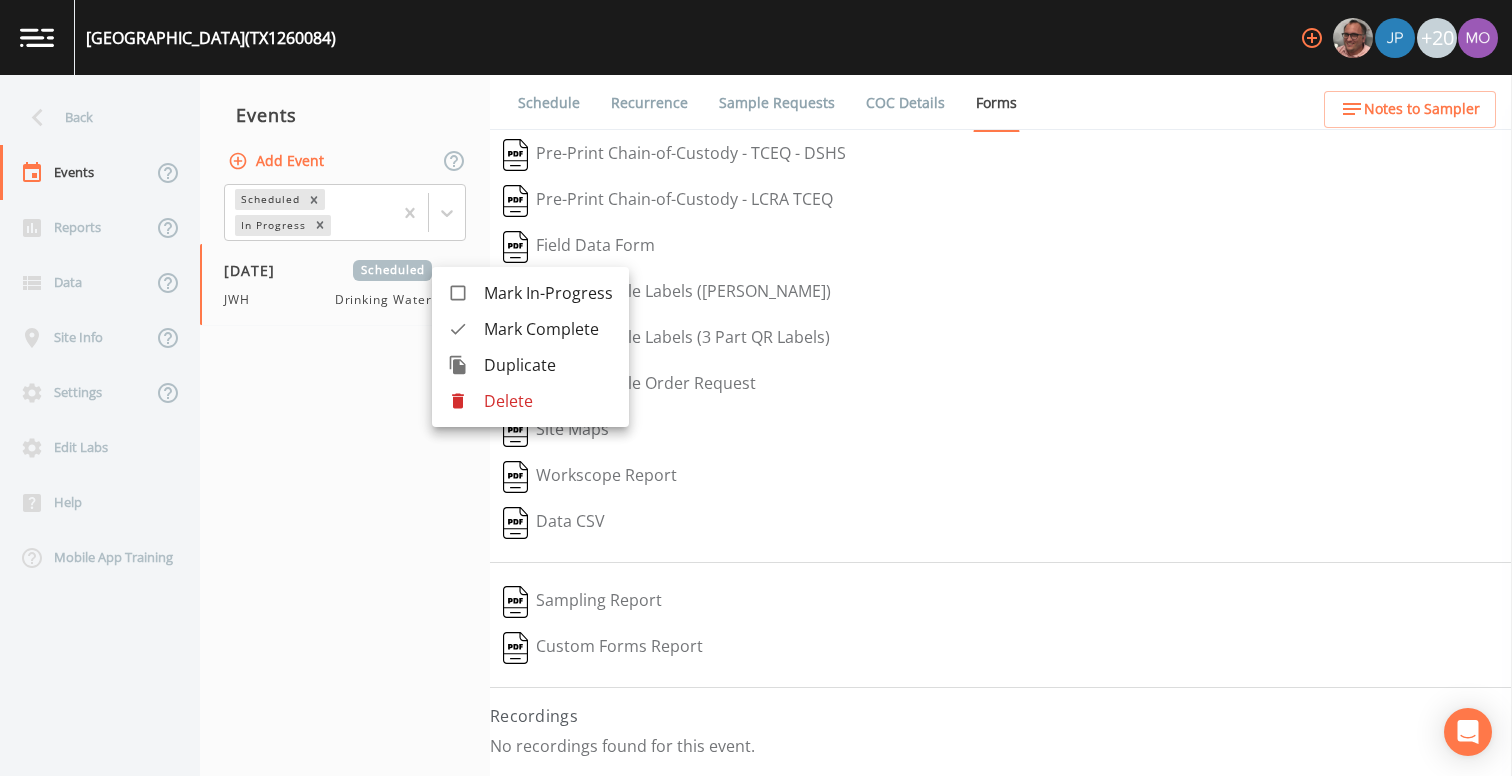 click on "Delete" at bounding box center (548, 401) 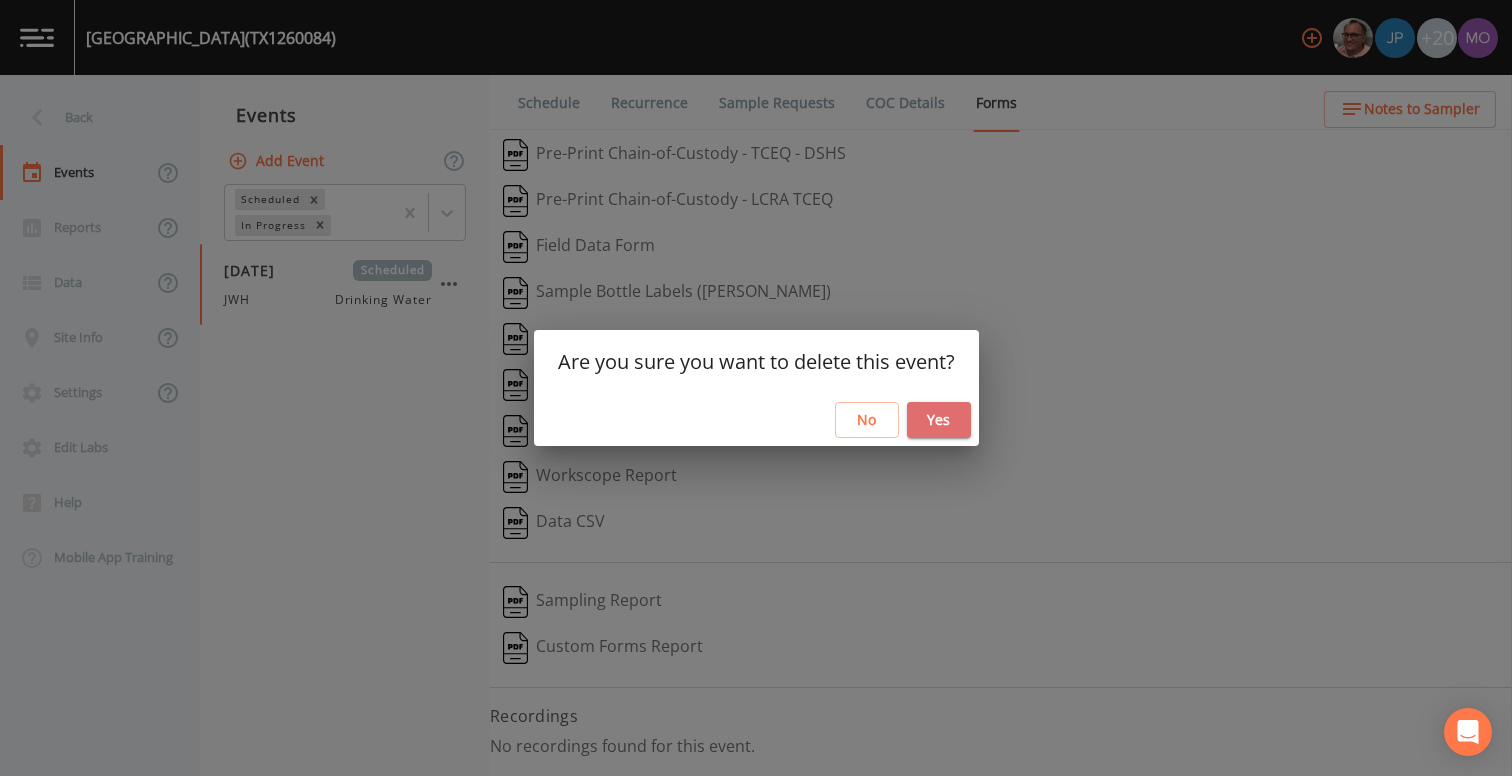 click on "Yes" at bounding box center (939, 420) 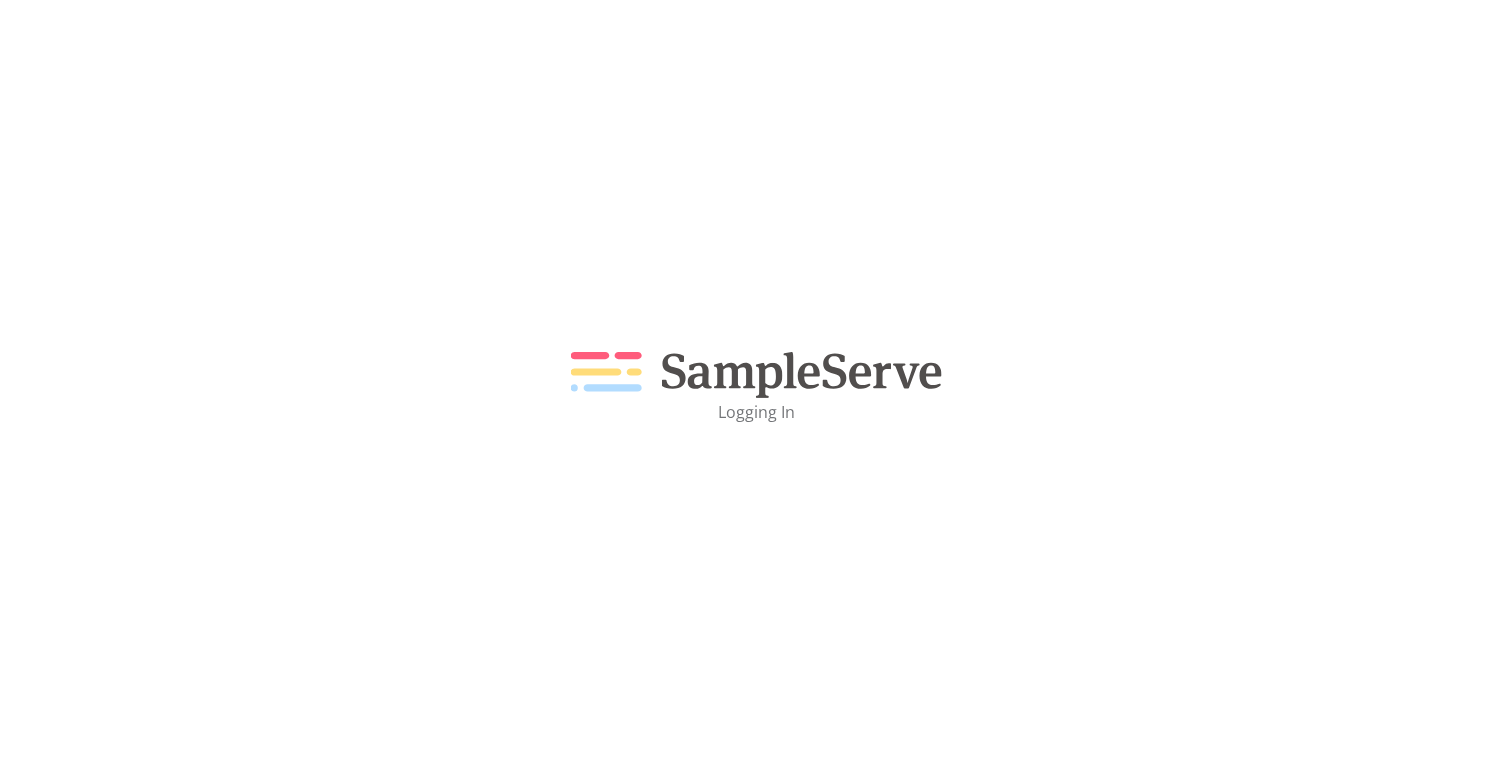 scroll, scrollTop: 0, scrollLeft: 0, axis: both 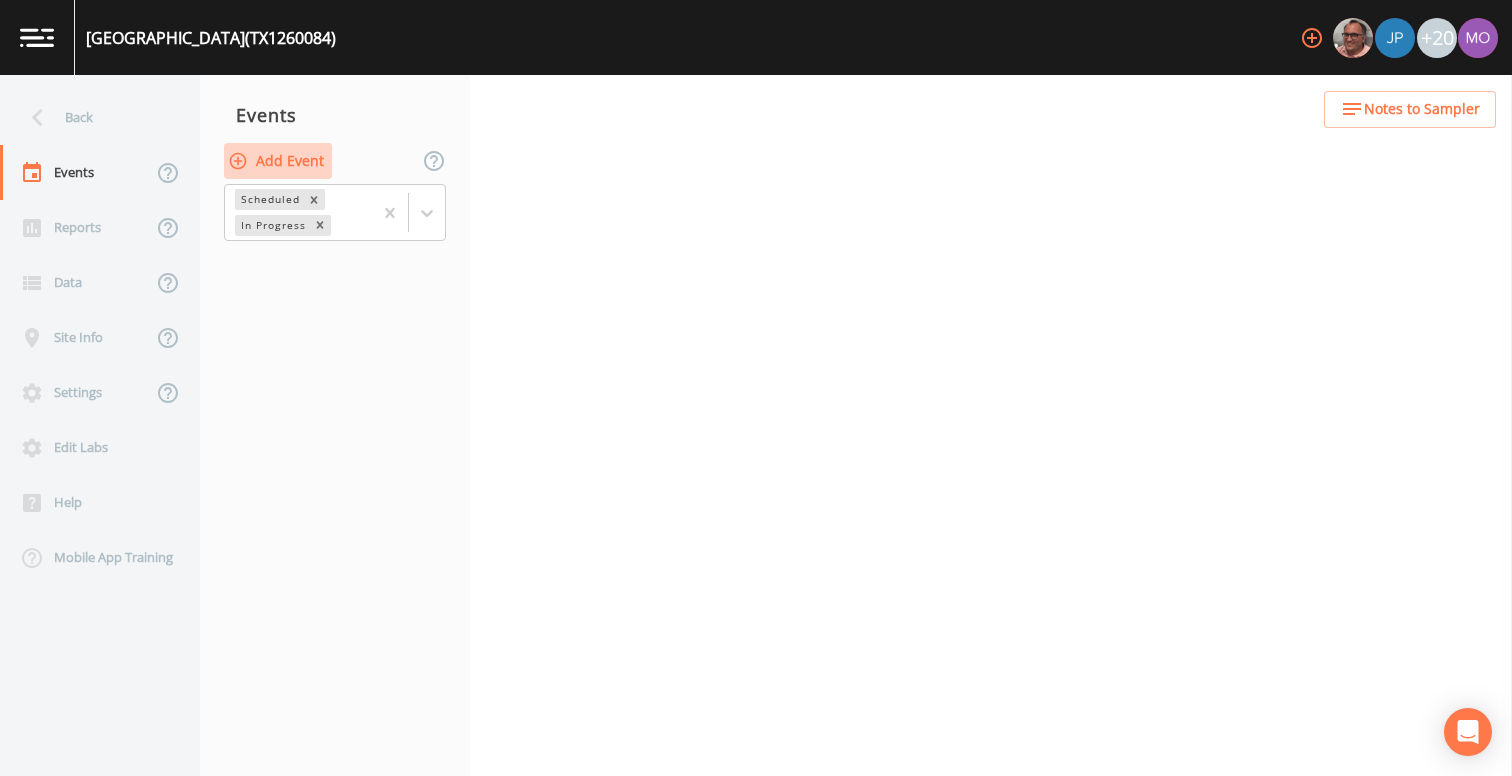 click on "Add Event" at bounding box center [278, 161] 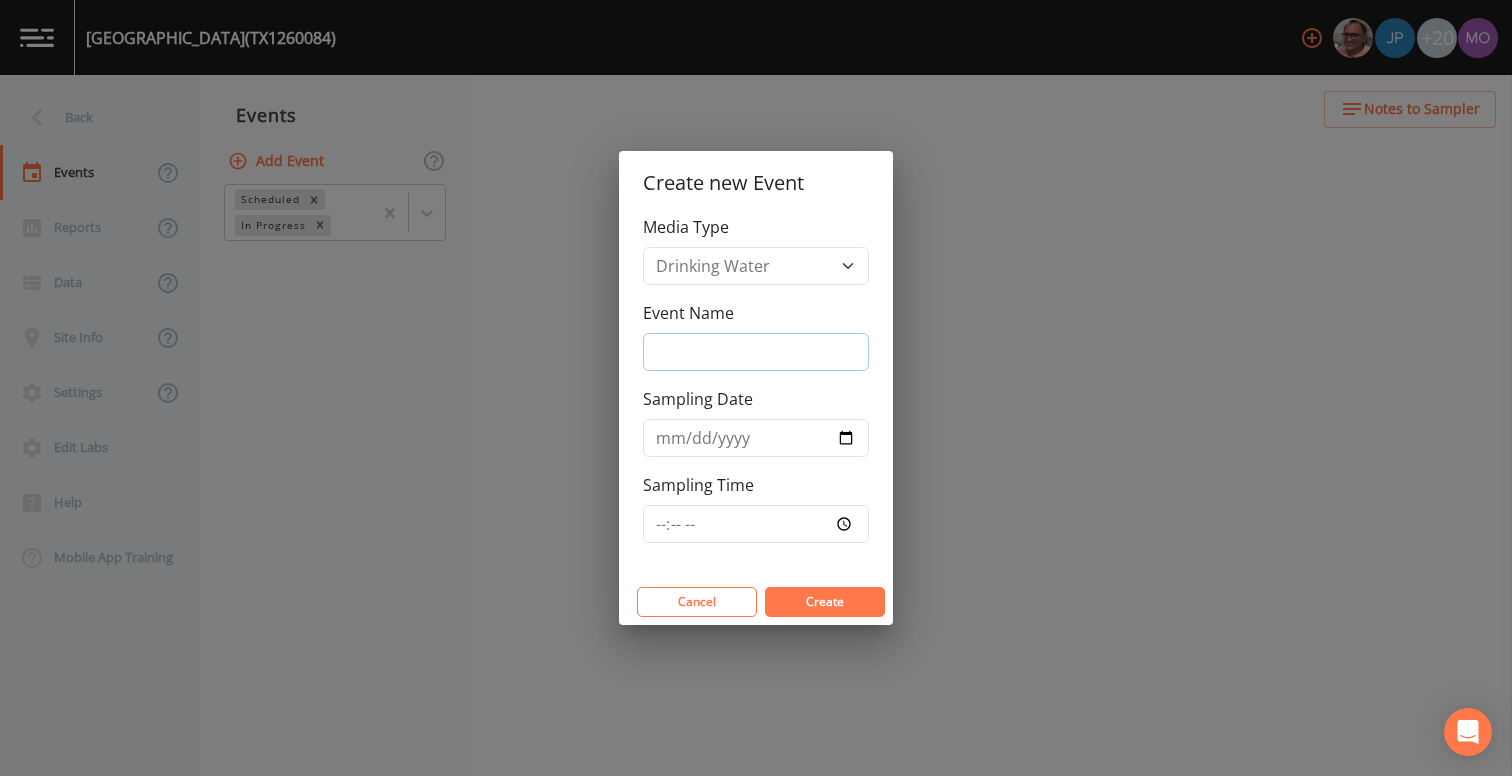 click on "Event Name" at bounding box center (756, 352) 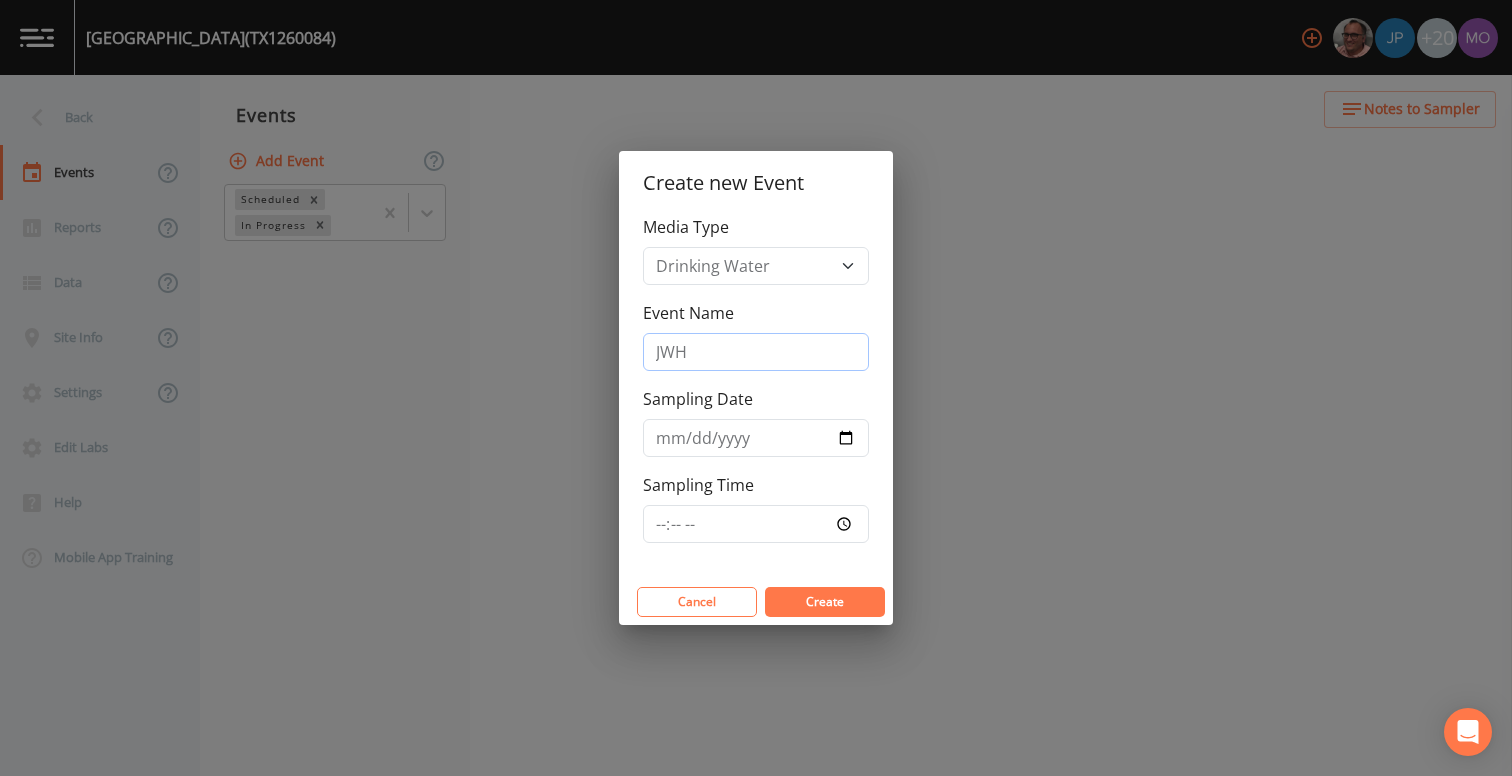 type on "JWH" 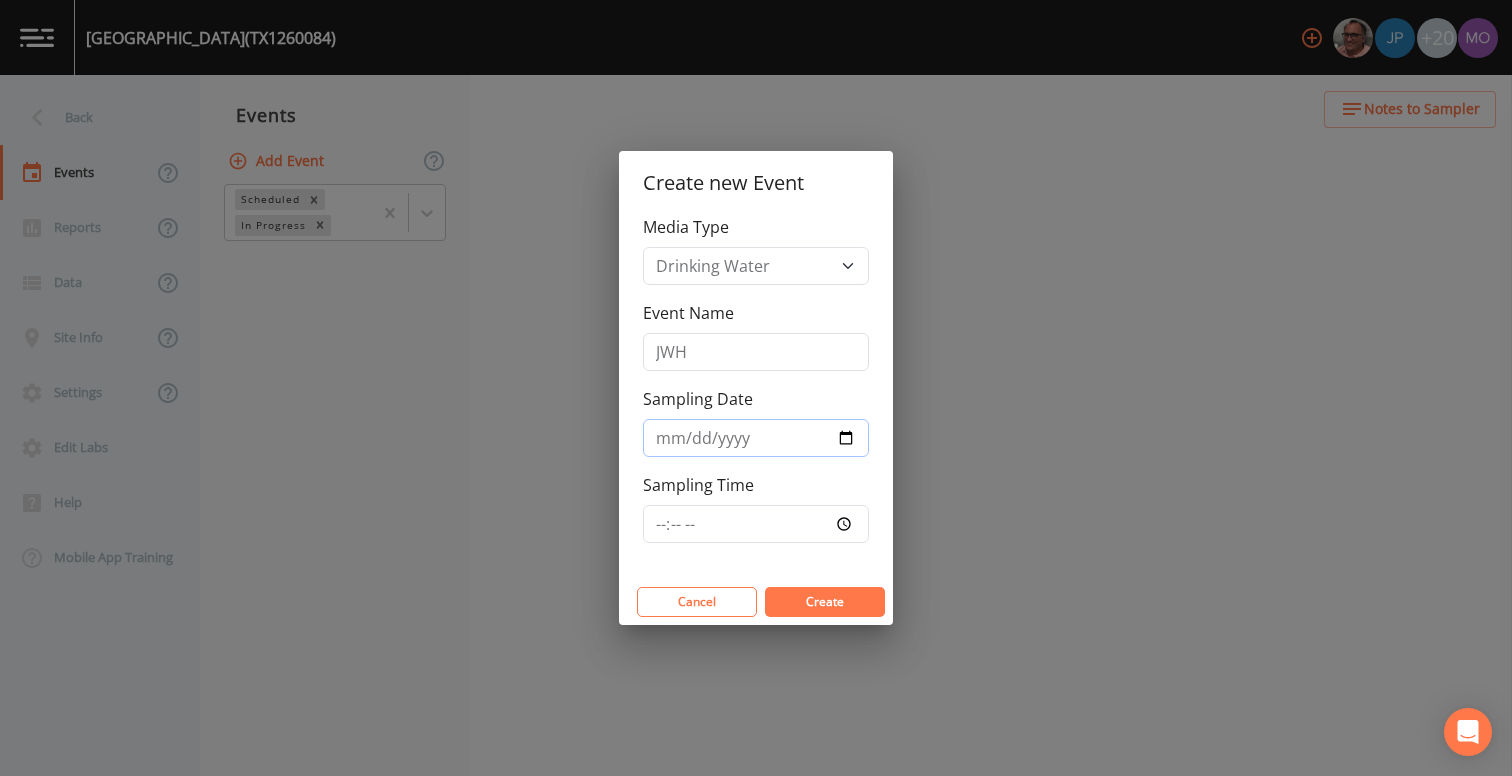 click on "Sampling Date" at bounding box center [756, 438] 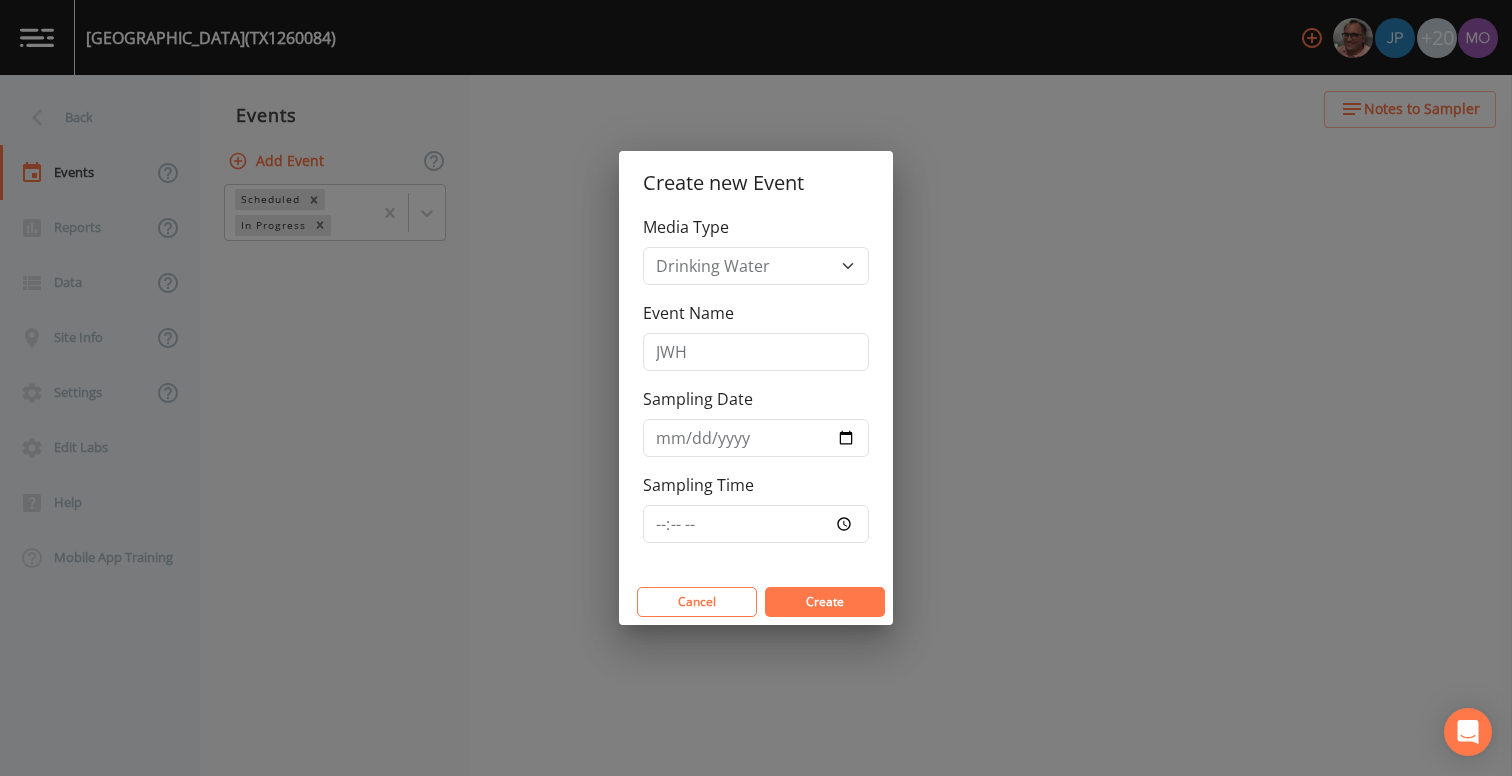 click on "Create" at bounding box center [825, 602] 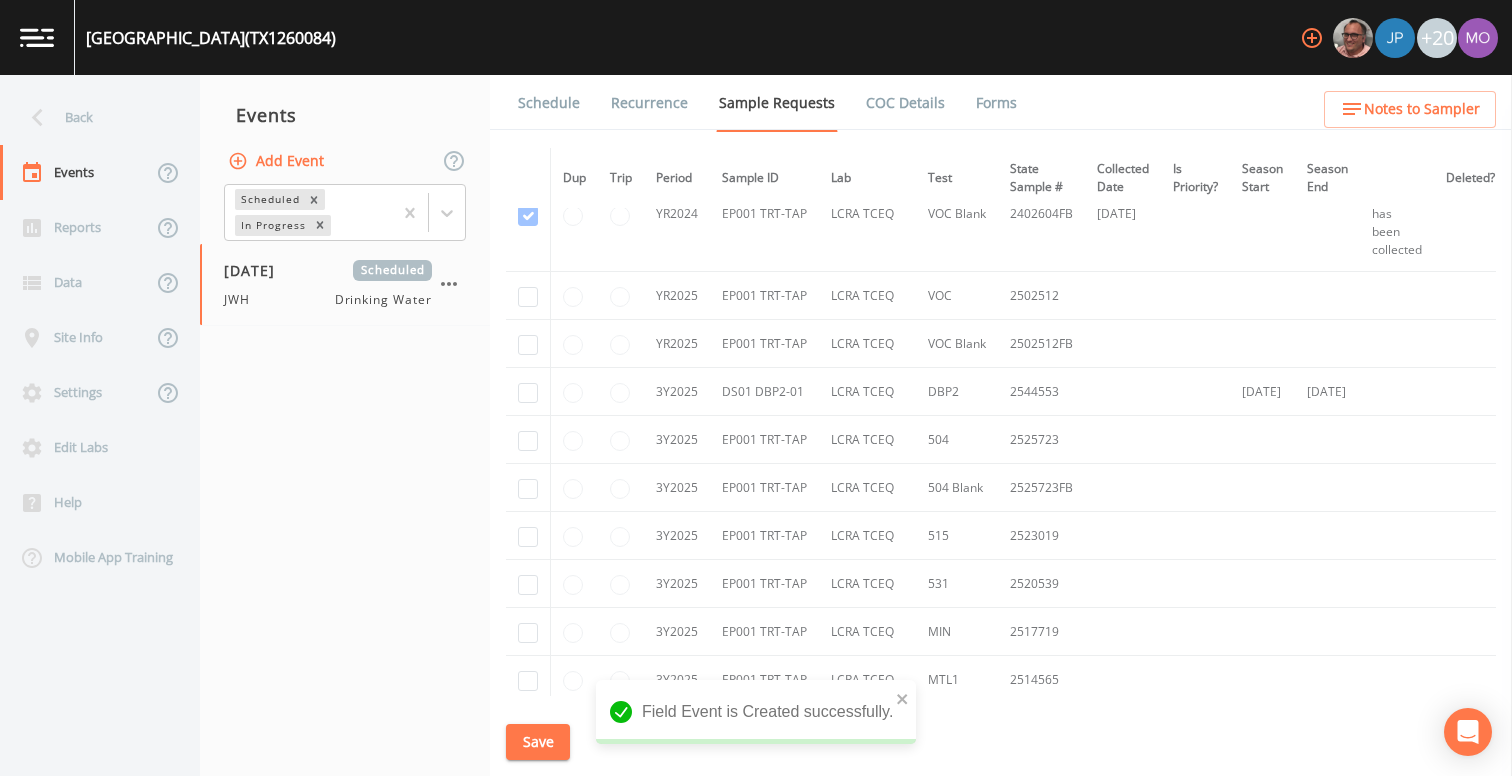 scroll, scrollTop: 54, scrollLeft: 0, axis: vertical 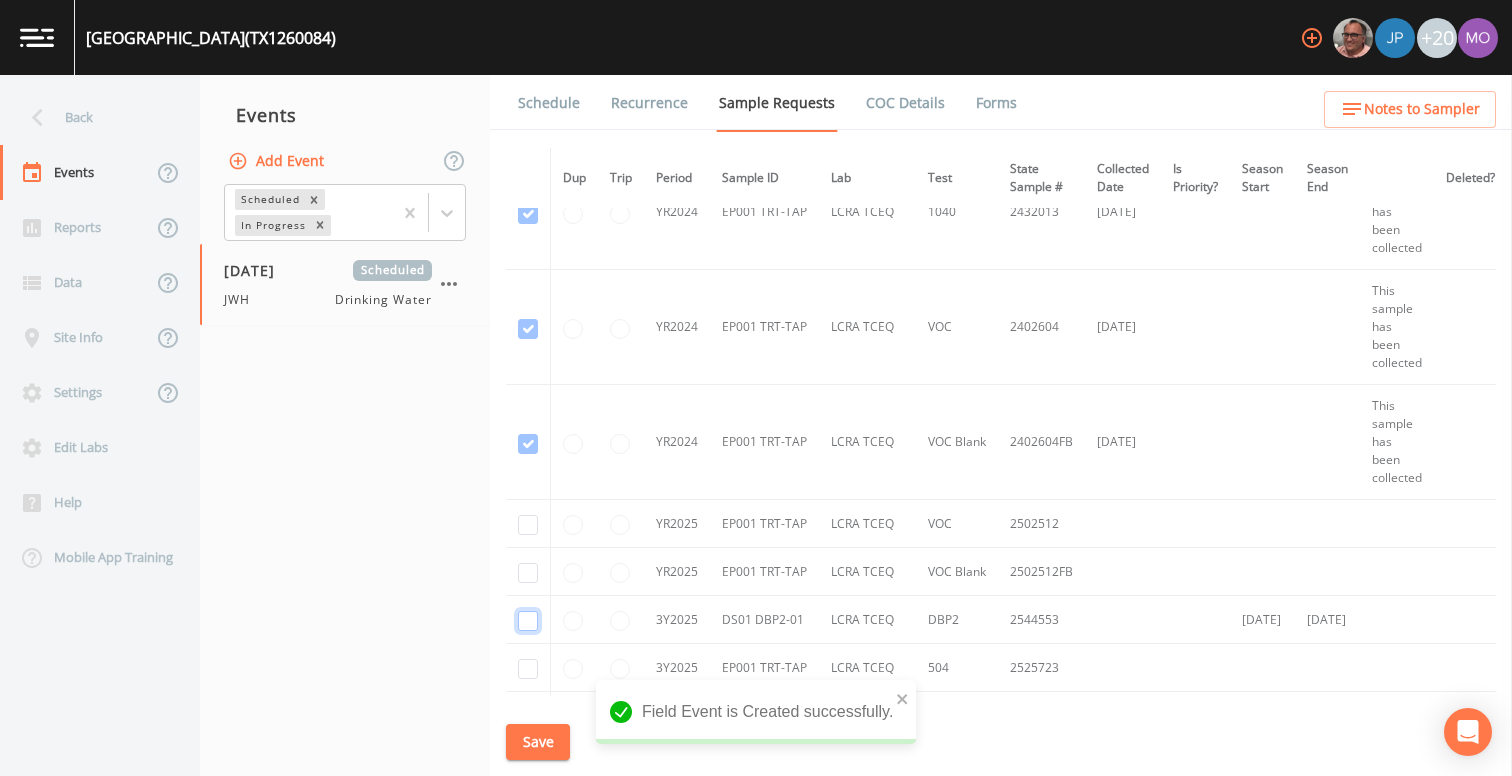 click at bounding box center [528, 621] 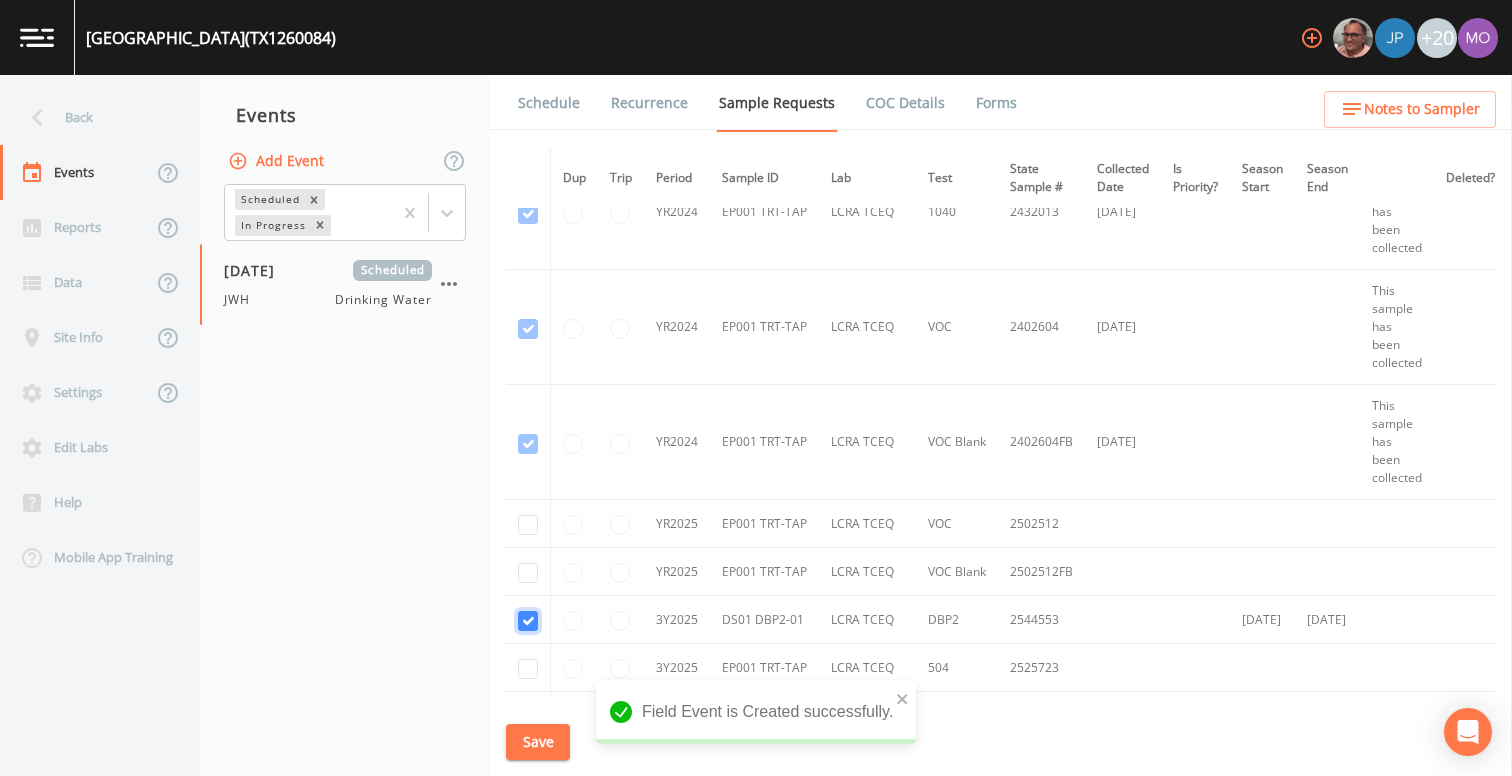 checkbox on "true" 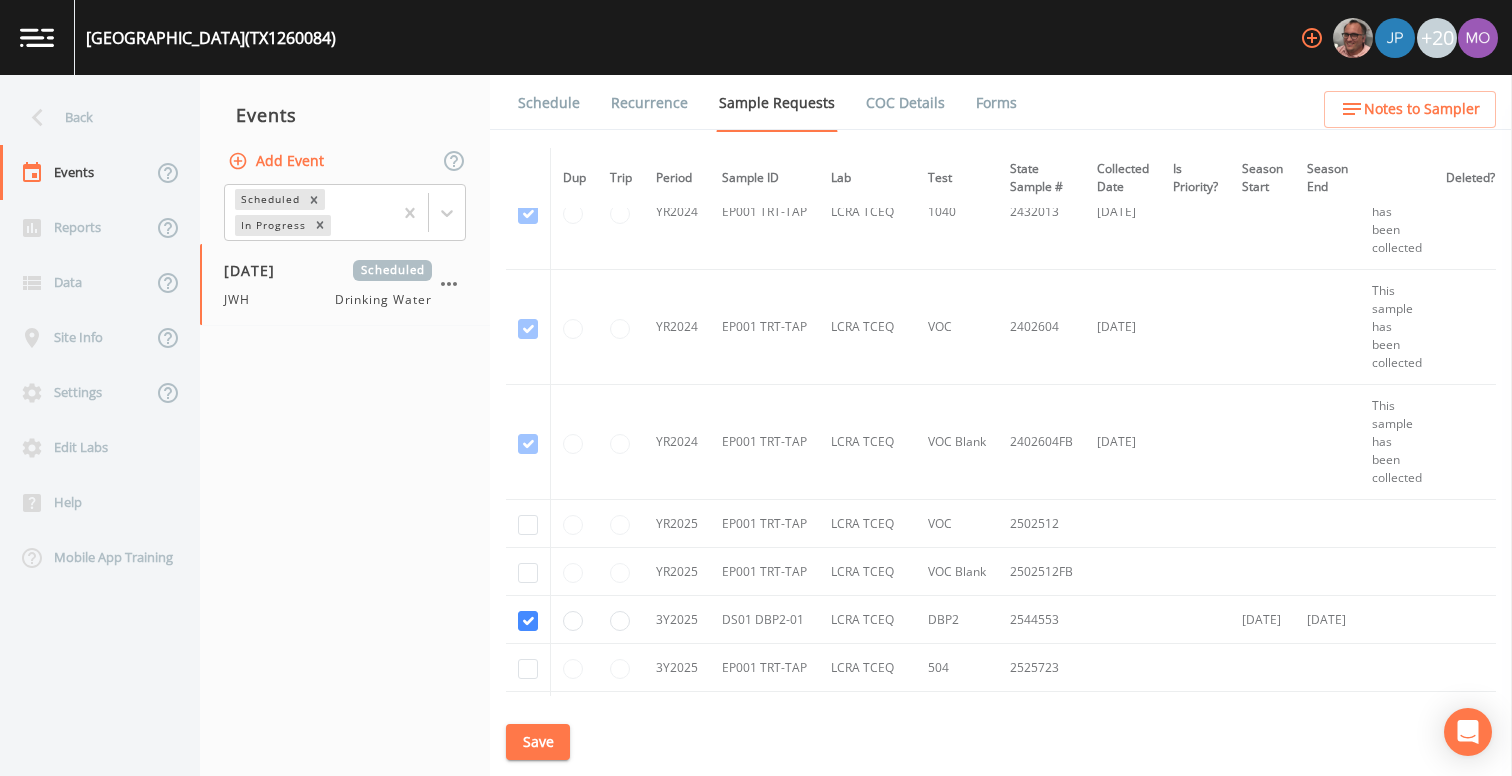 click on "Save" at bounding box center [538, 742] 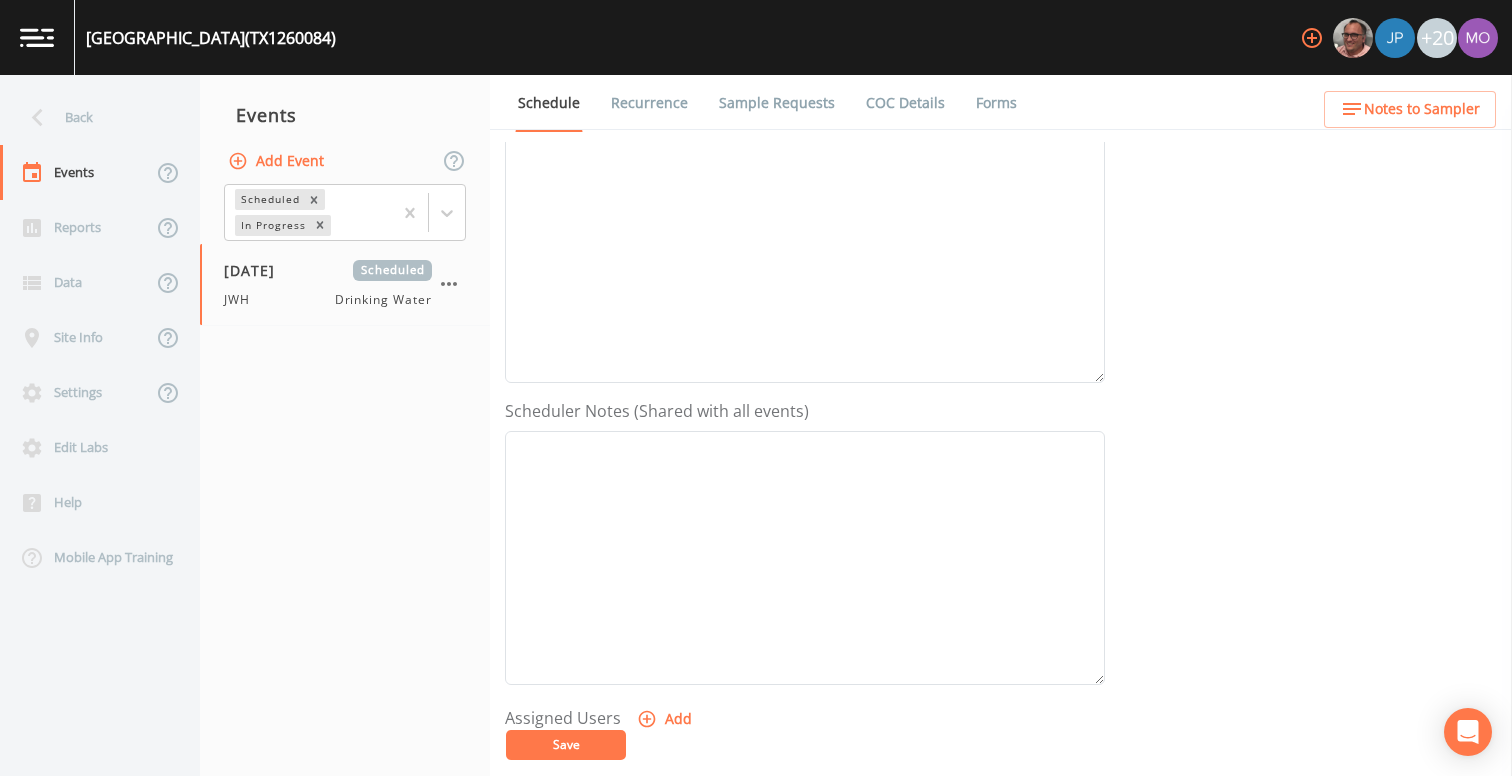 scroll, scrollTop: 378, scrollLeft: 0, axis: vertical 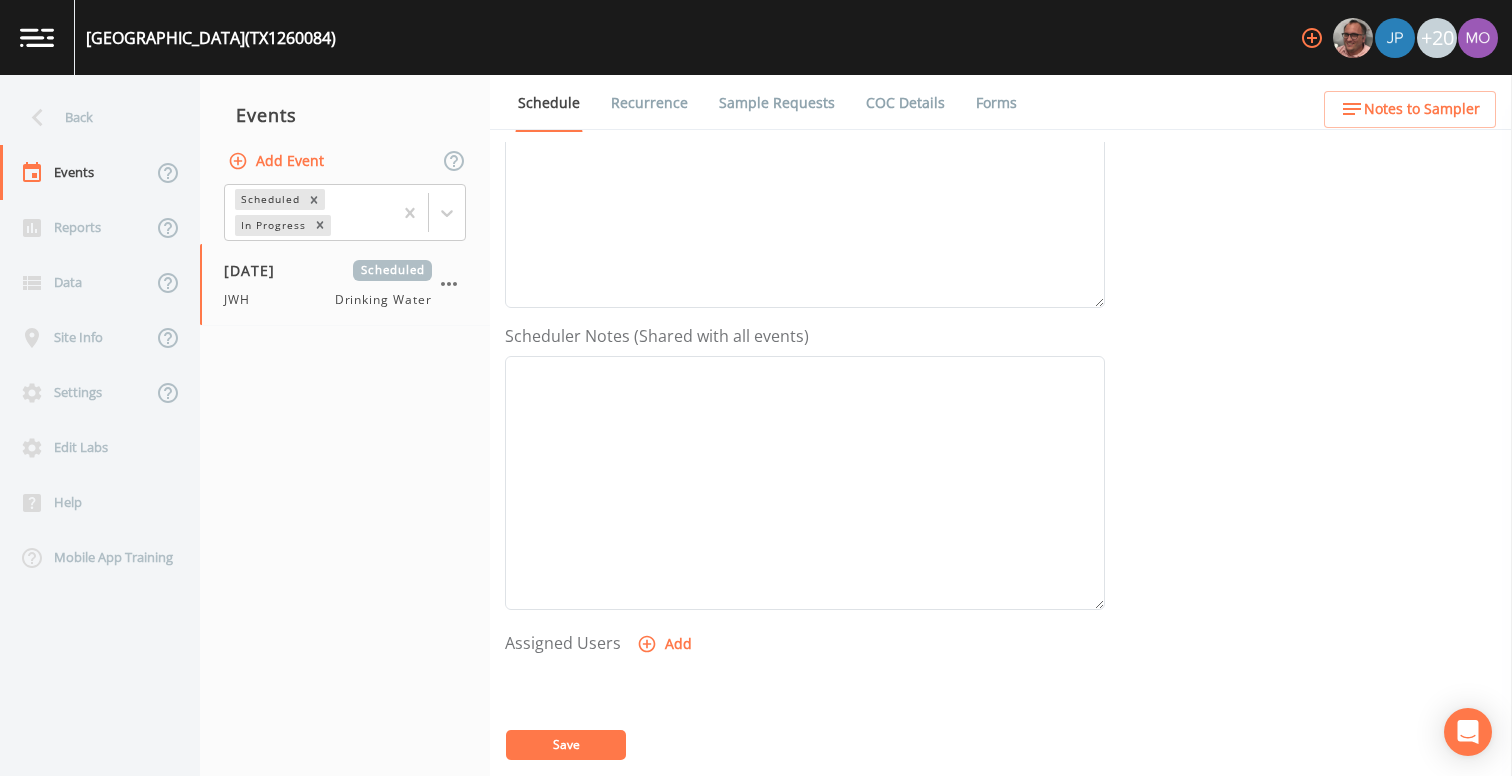 click on "Add" at bounding box center [666, 644] 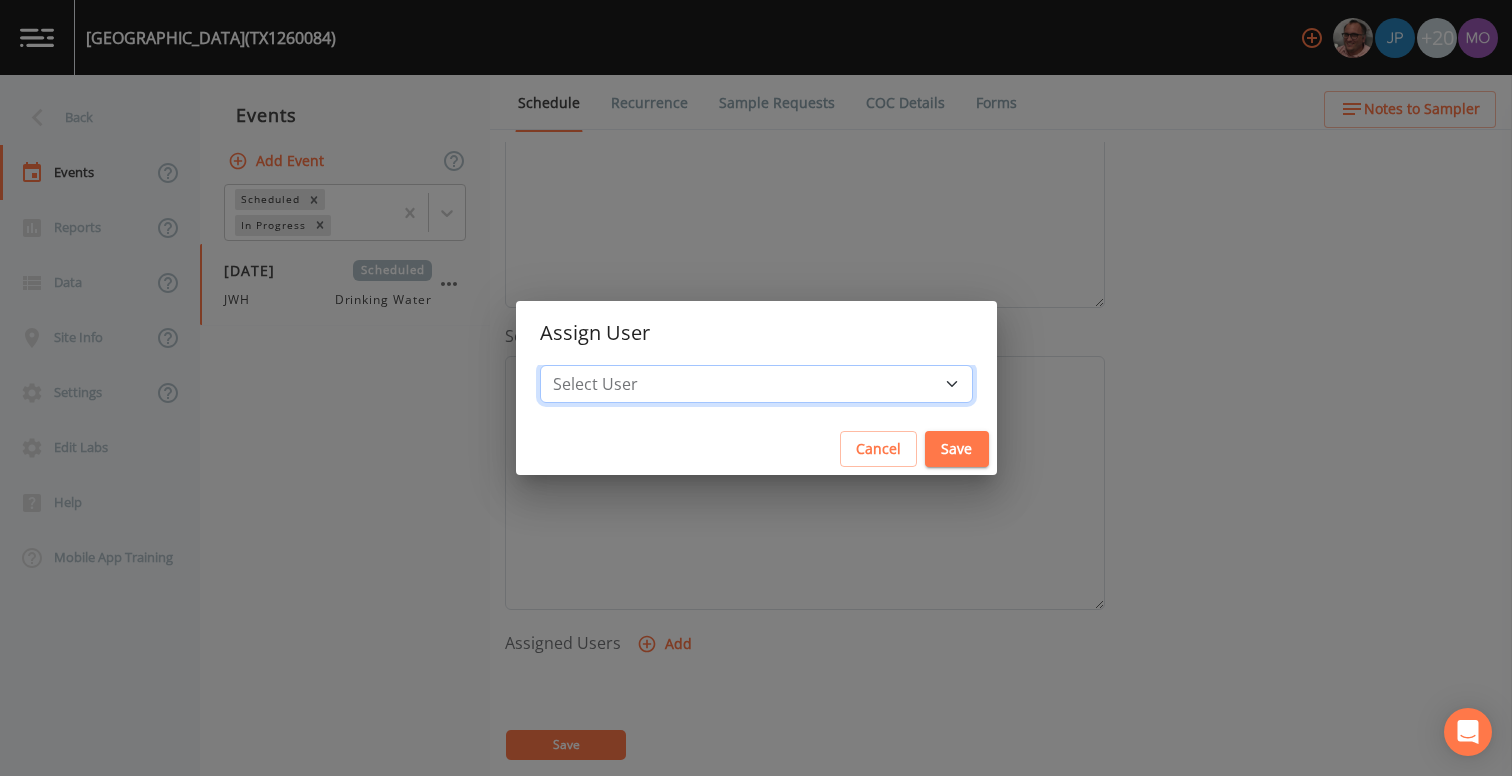 click on "Select User [PERSON_NAME] [PERSON_NAME]  [PERSON_NAME] [PERSON_NAME] [PERSON_NAME] [PERSON_NAME]  Rigamonti [EMAIL_ADDRESS][DOMAIN_NAME] [PERSON_NAME] [PERSON_NAME] [PERSON_NAME] [PERSON_NAME] [PERSON_NAME] [PERSON_NAME] [PERSON_NAME] [PERSON_NAME] [PERSON_NAME] [PERSON_NAME] [PERSON_NAME] [PERSON_NAME] [PERSON_NAME] [PERSON_NAME] [PERSON_NAME]" at bounding box center (756, 384) 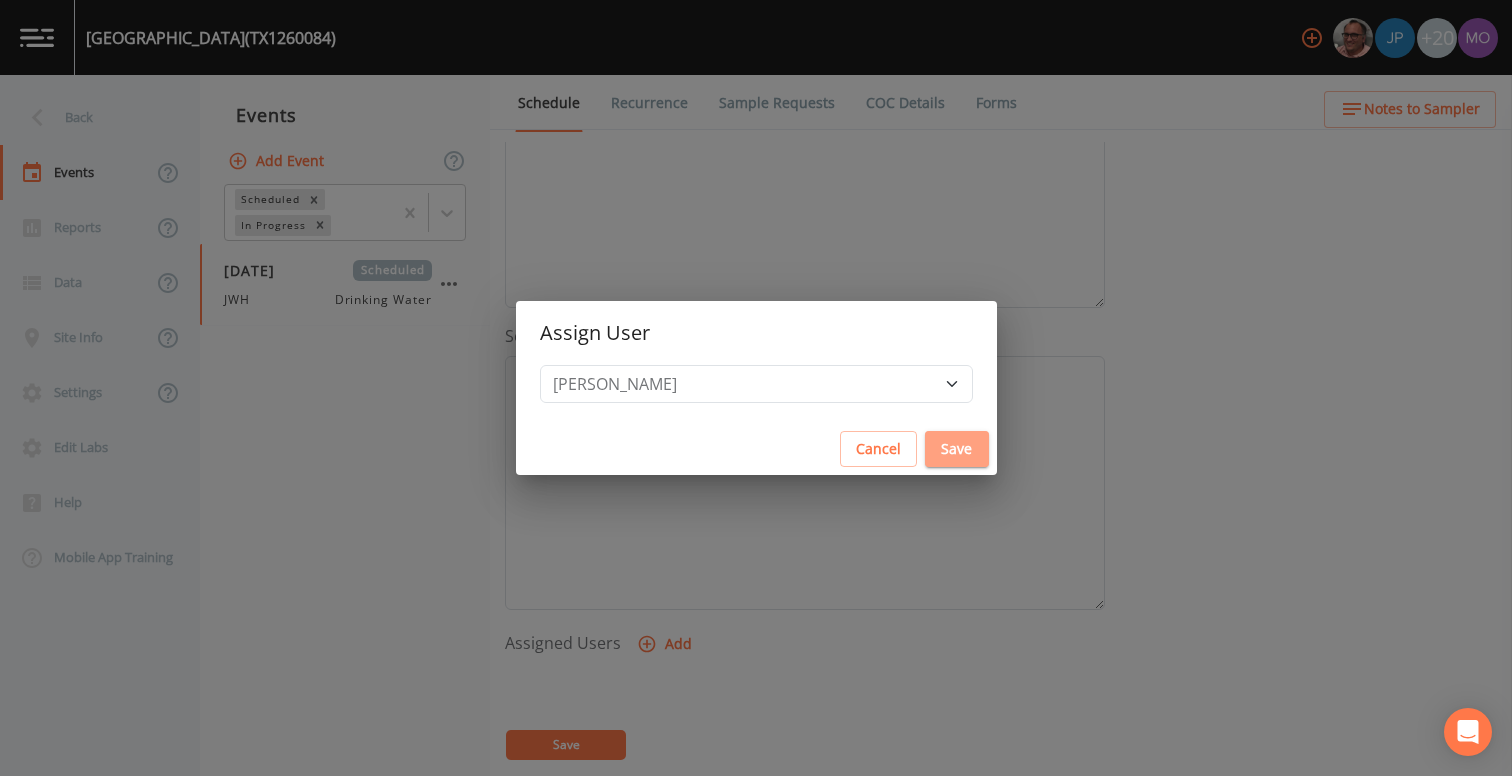 click on "Save" at bounding box center [957, 449] 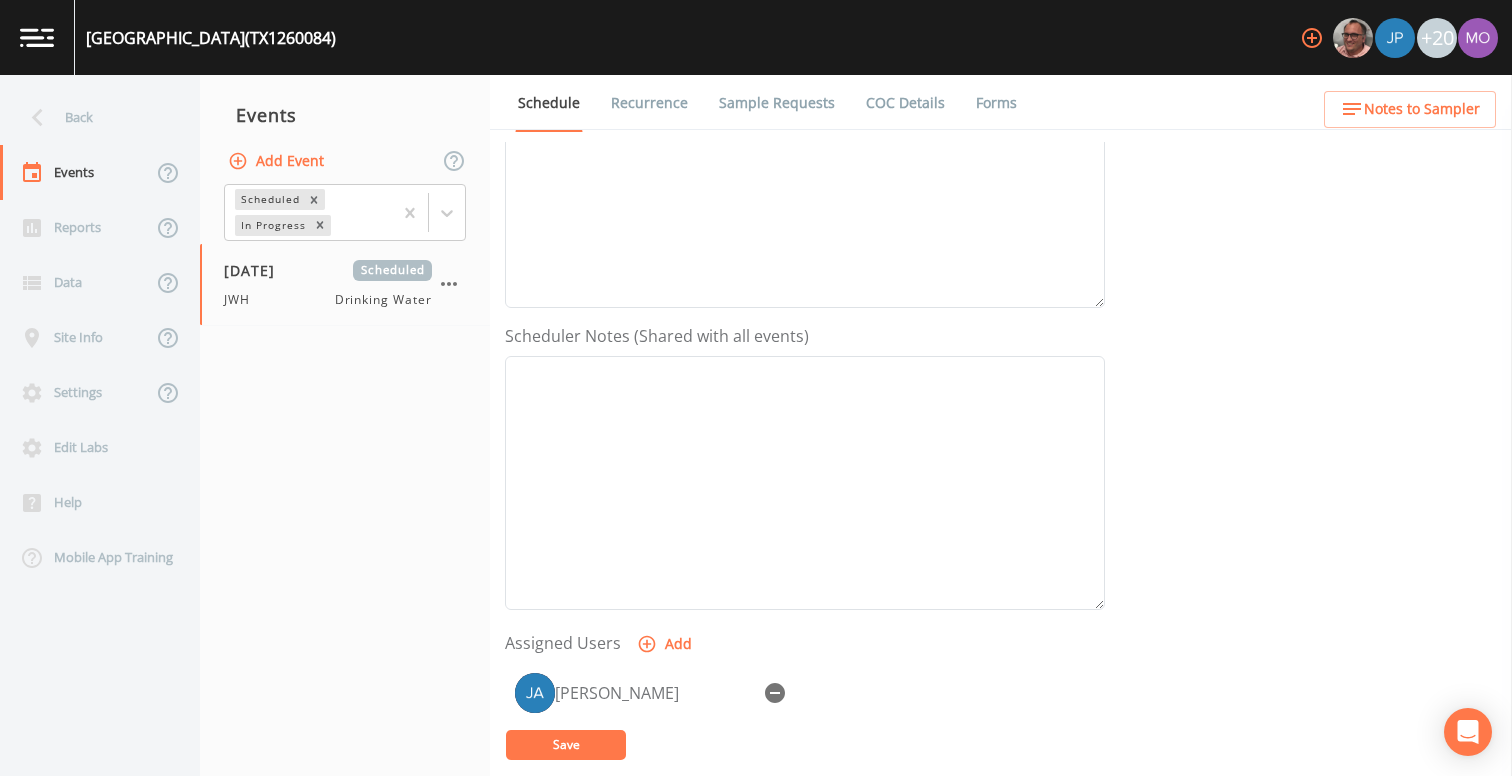 click on "Save" at bounding box center [566, 745] 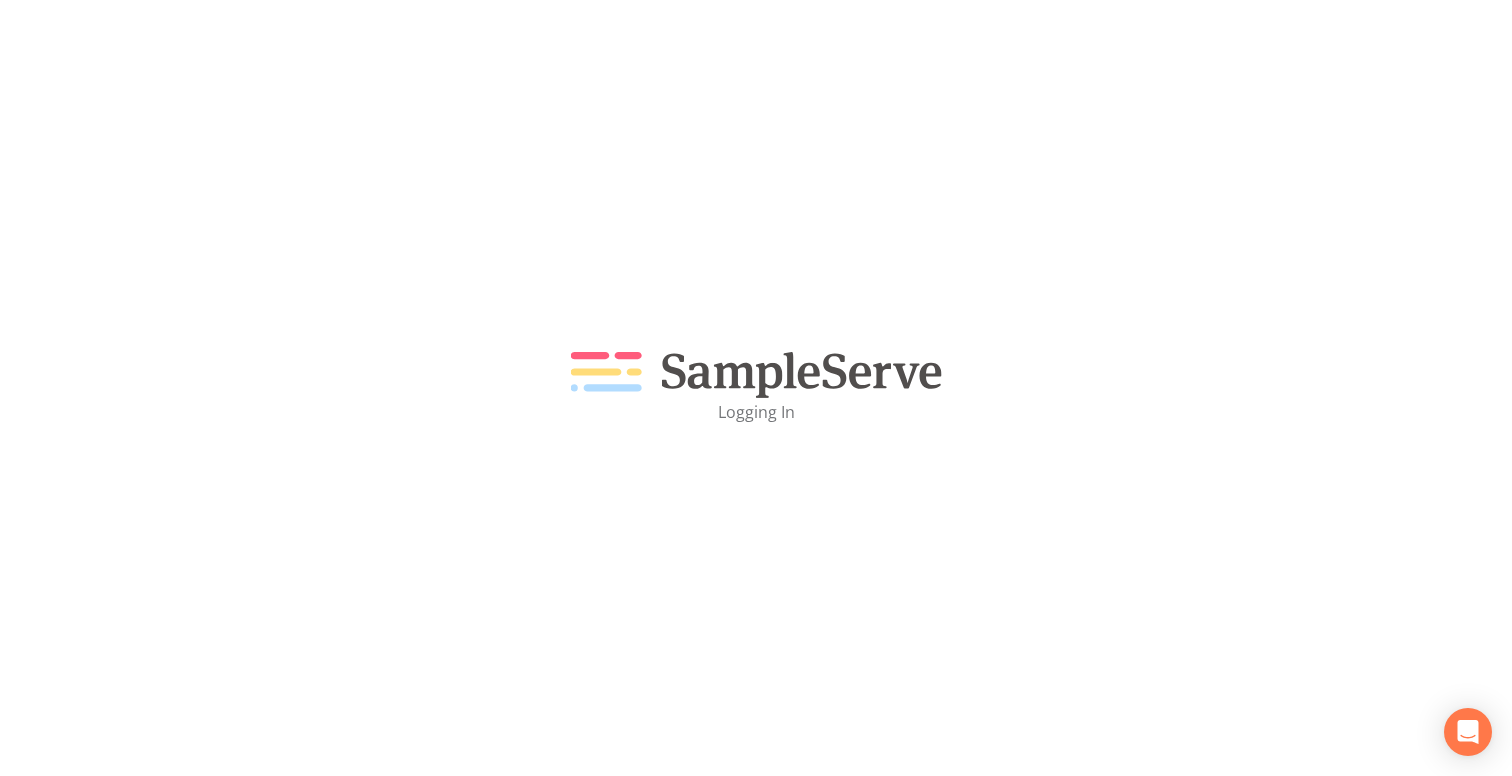 scroll, scrollTop: 0, scrollLeft: 0, axis: both 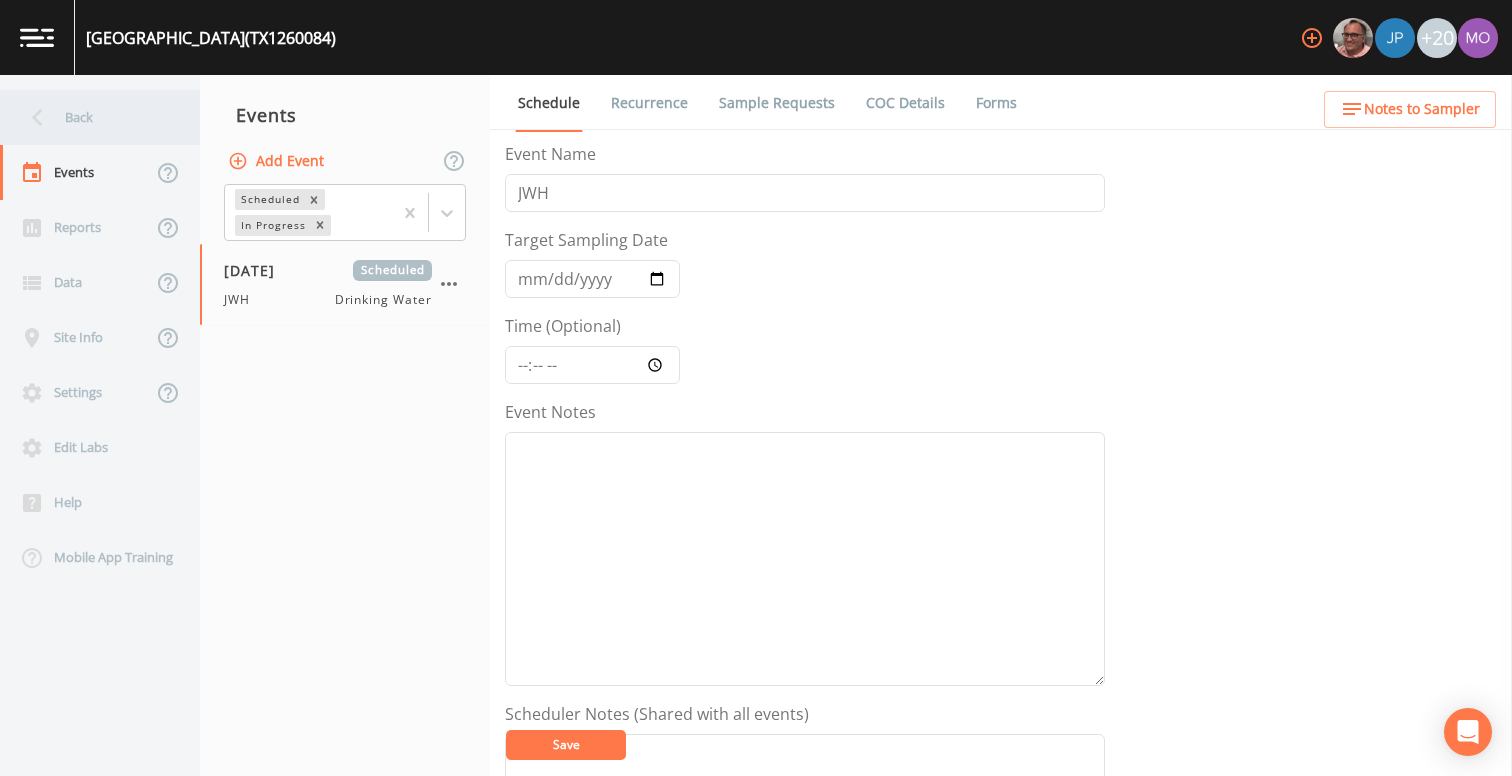 click 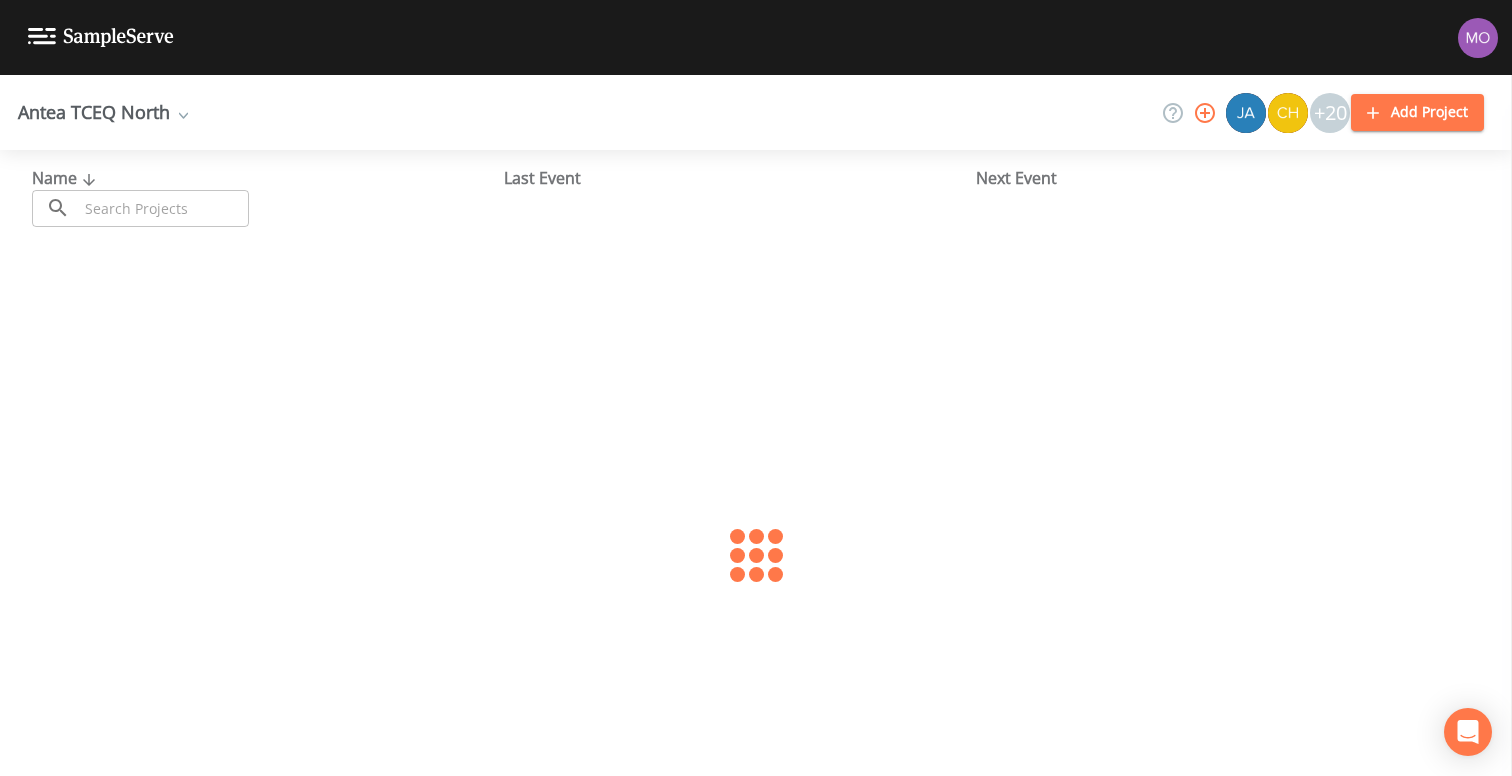click at bounding box center (163, 208) 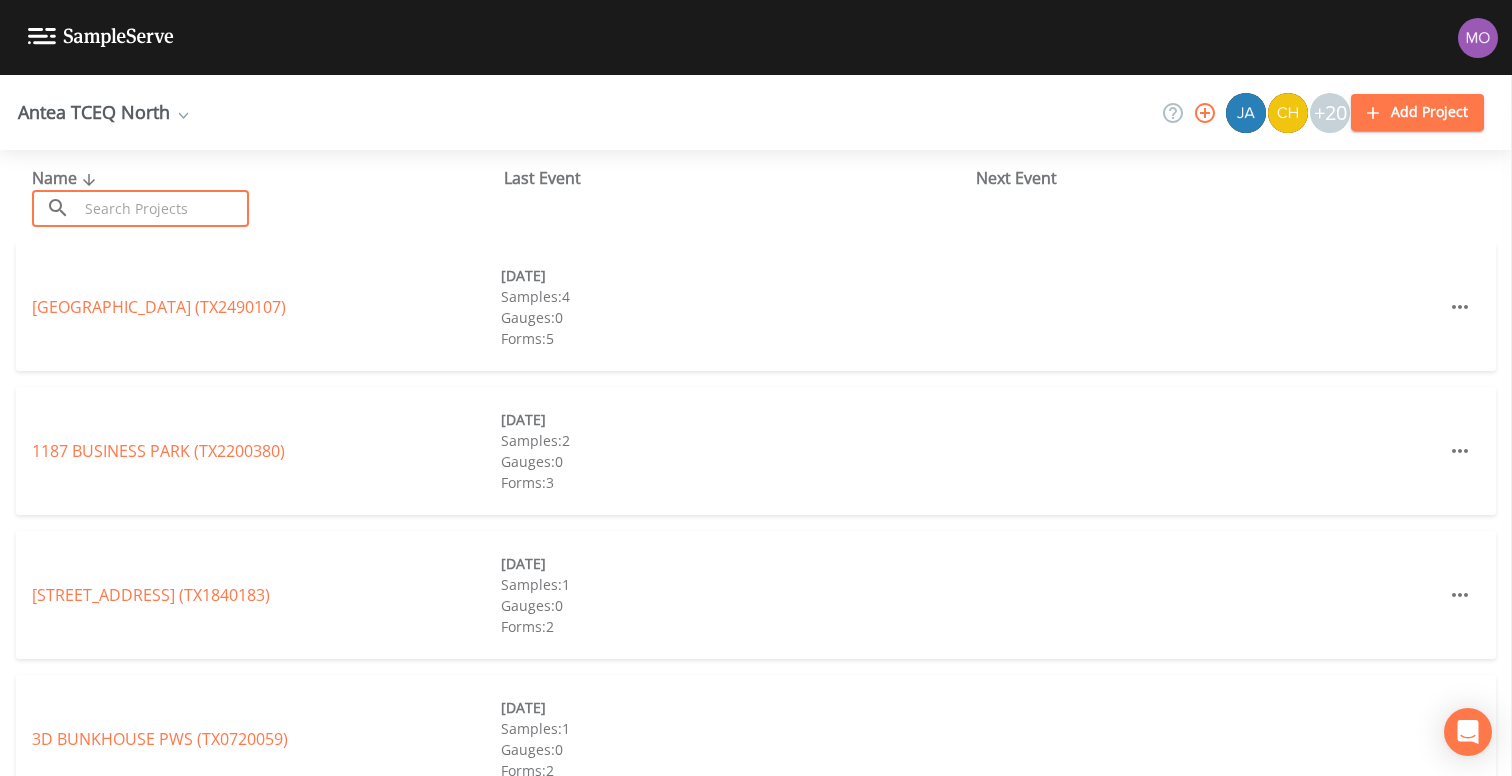 paste on "TX1260002" 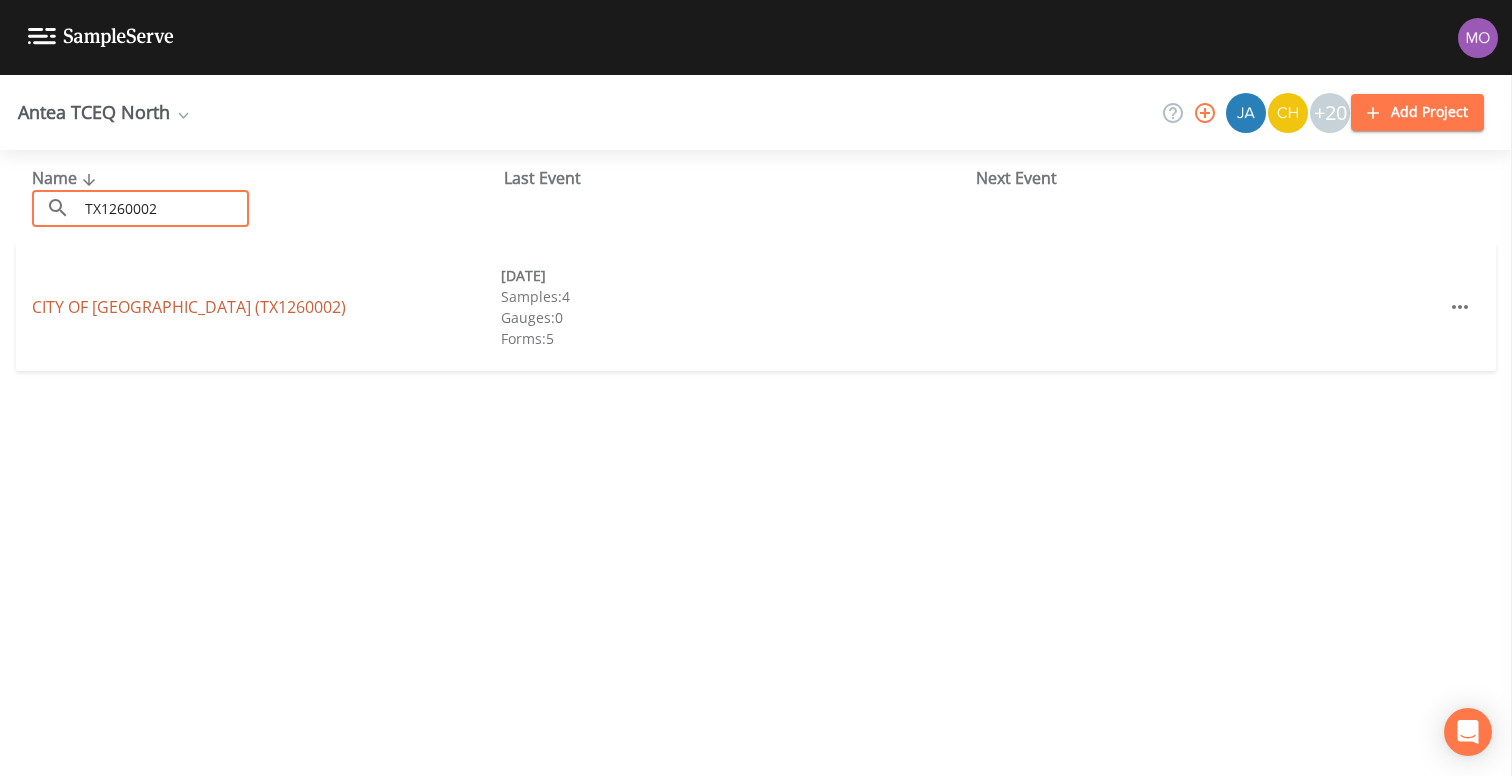 click on "CITY OF [GEOGRAPHIC_DATA]   (TX1260002)" at bounding box center (189, 307) 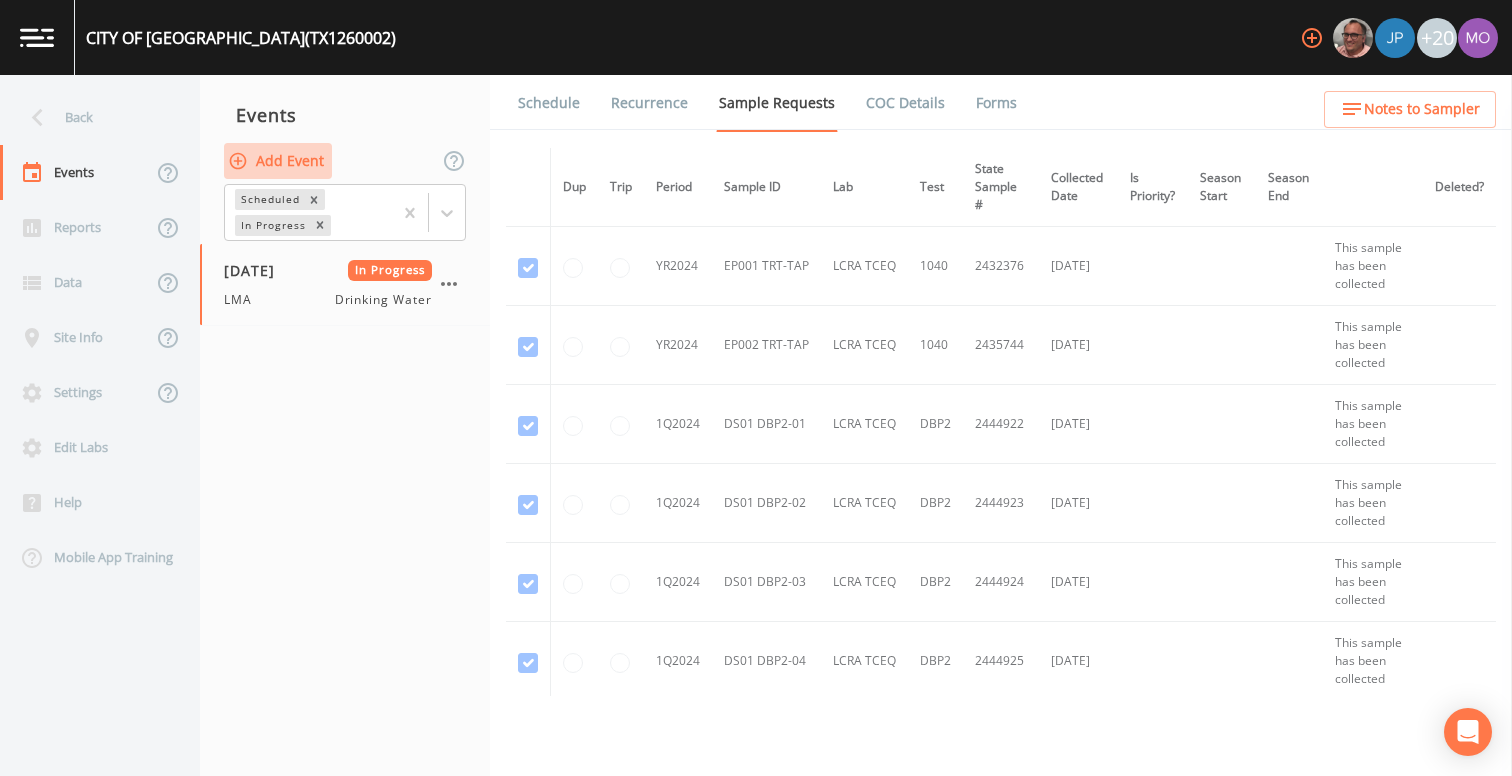 click on "Add Event" at bounding box center [278, 161] 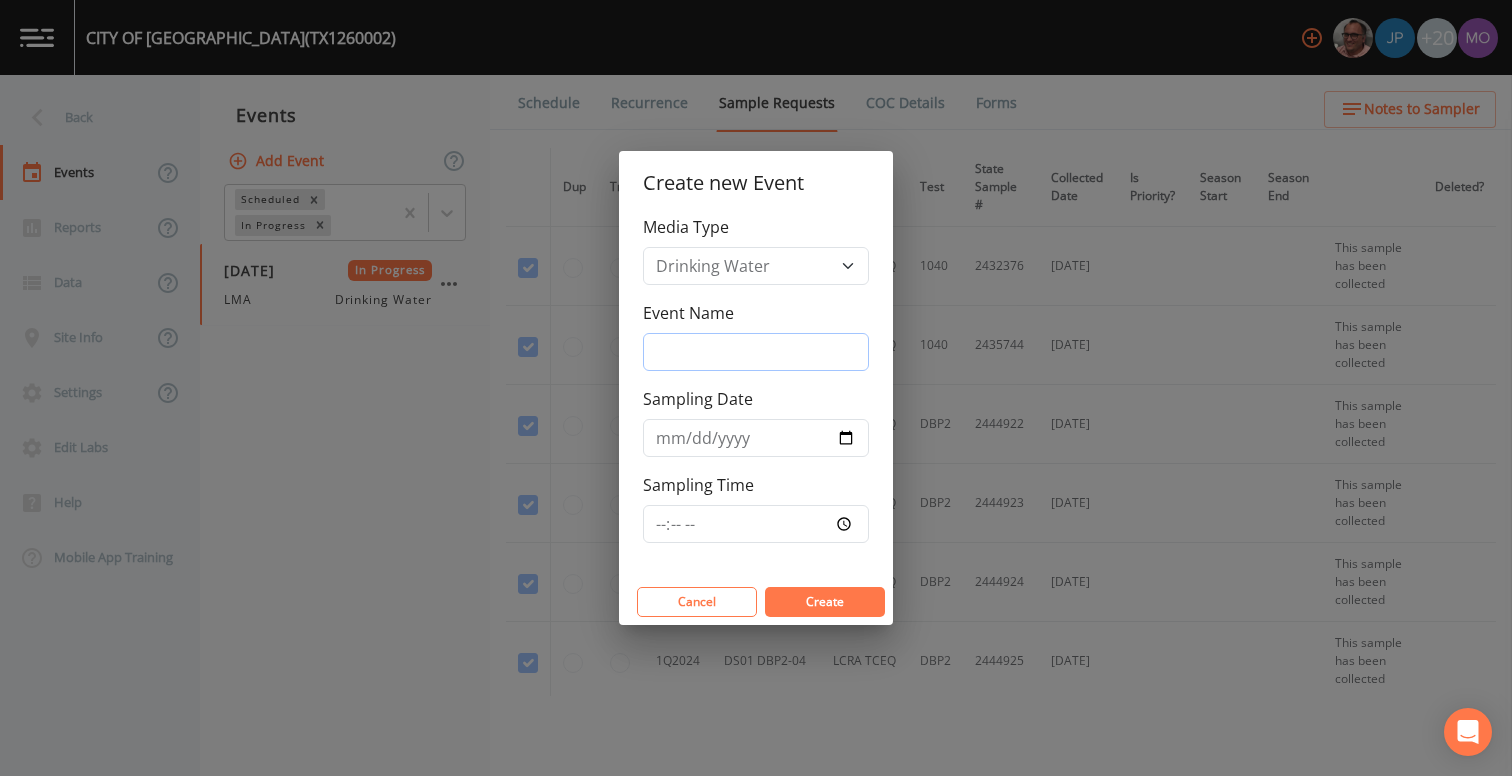 click on "Event Name" at bounding box center (756, 352) 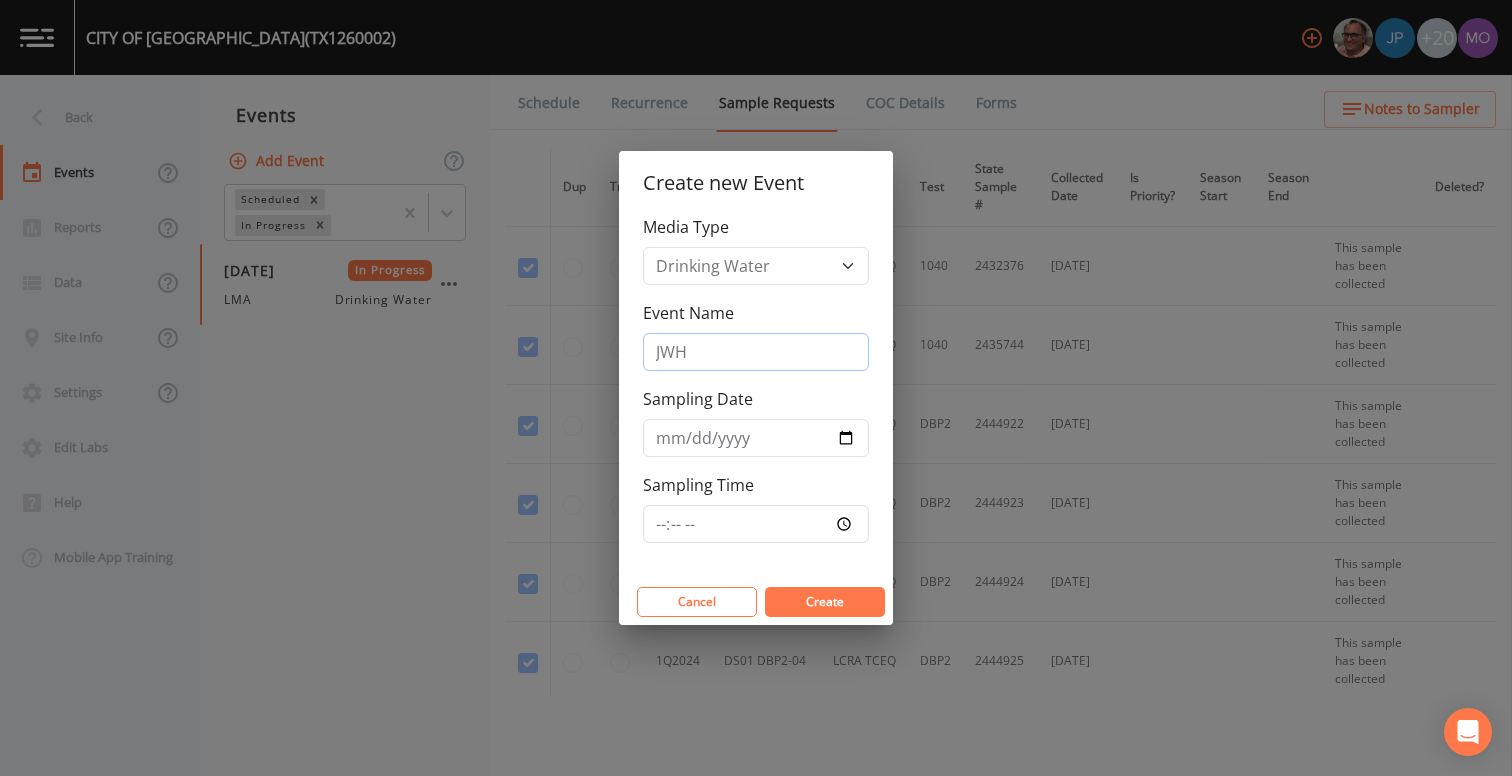 type on "JWH" 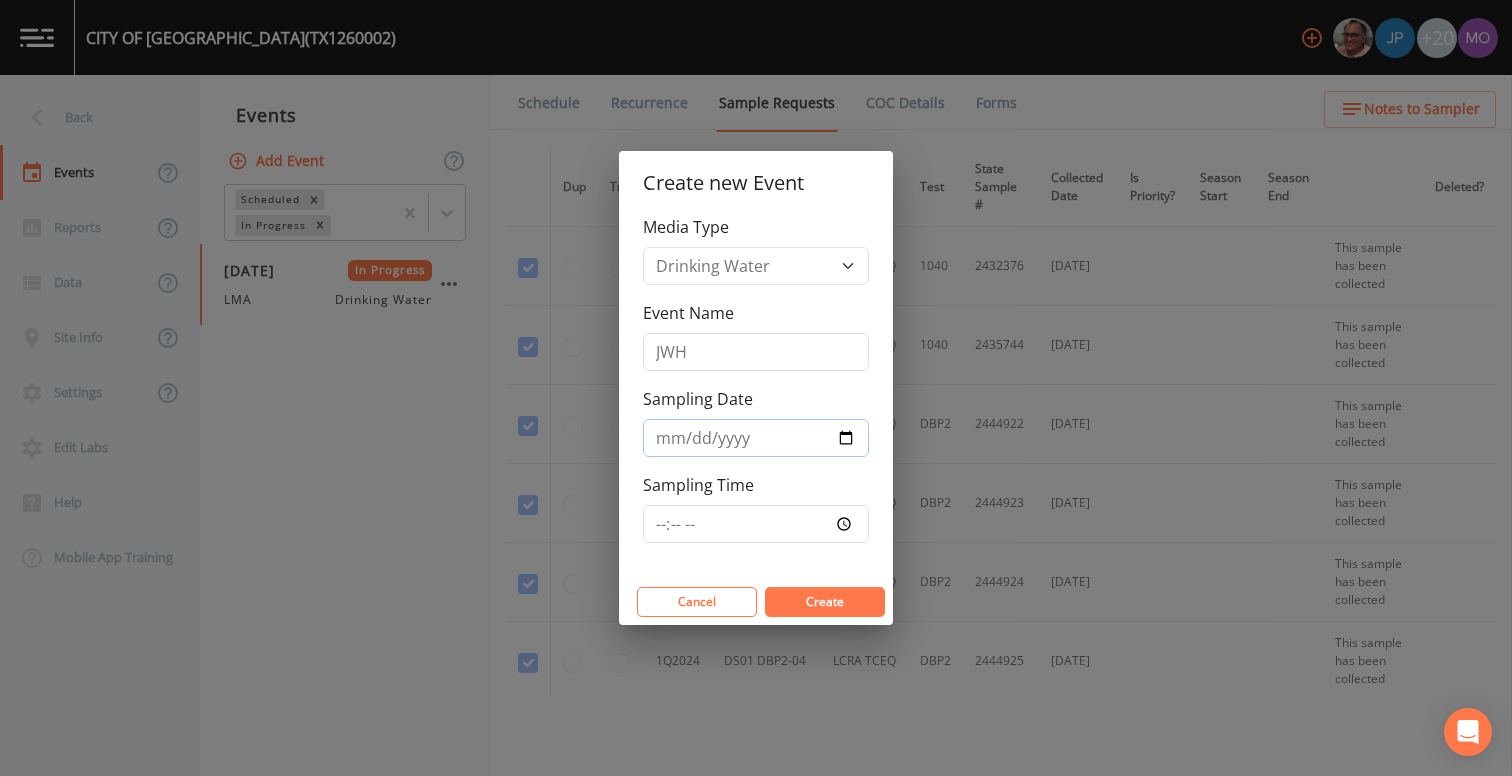 click on "Sampling Date" at bounding box center (756, 438) 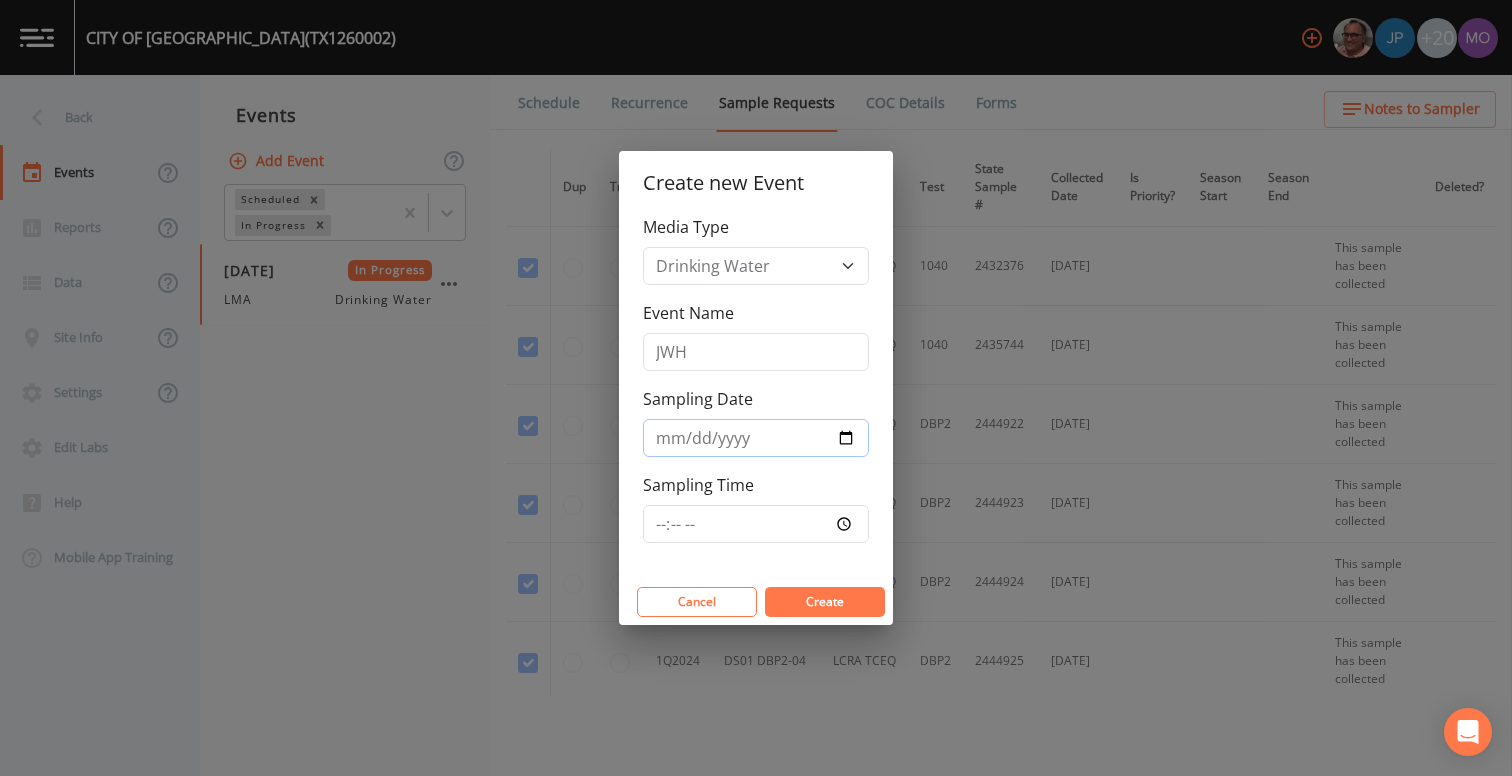 type on "[DATE]" 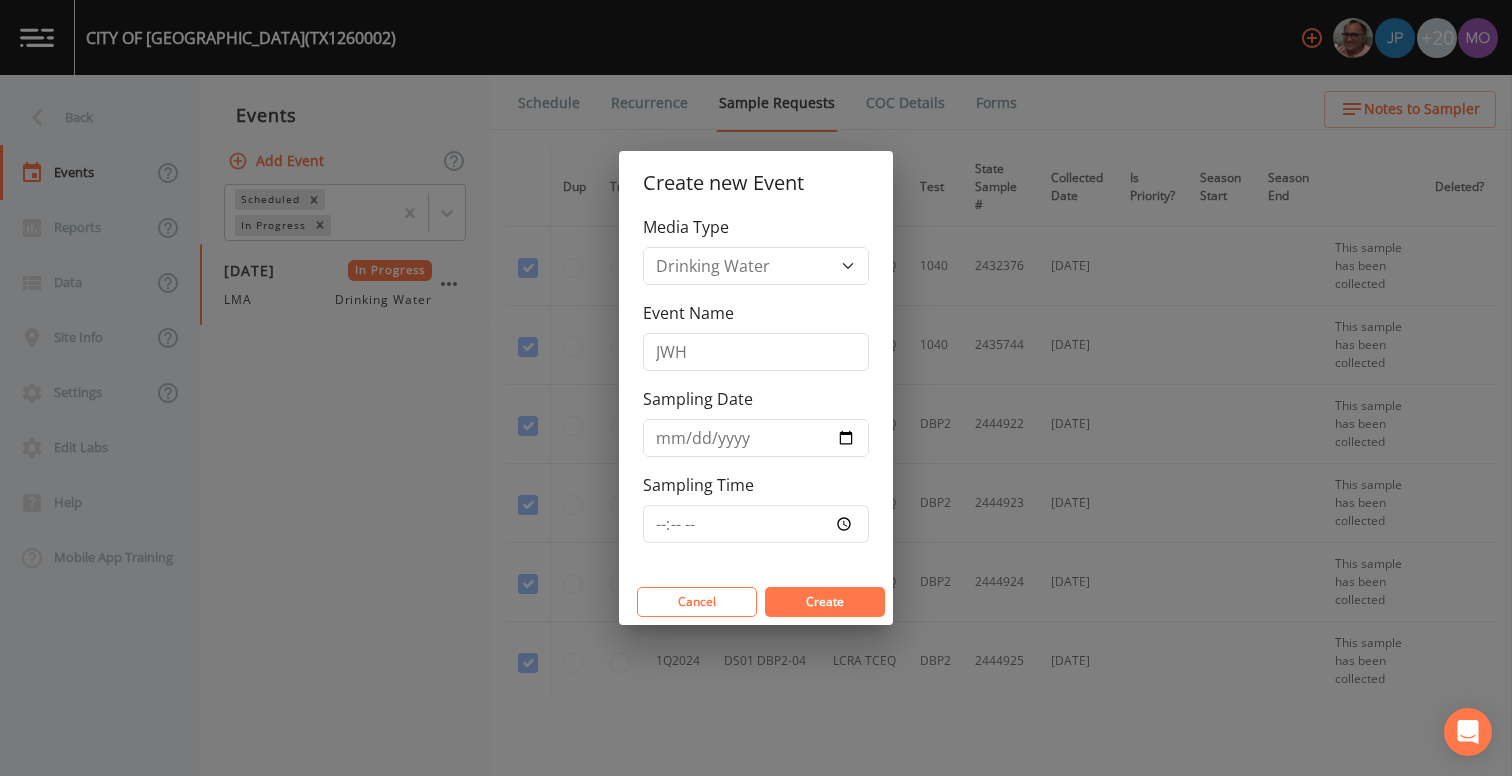 click on "Create" at bounding box center [825, 601] 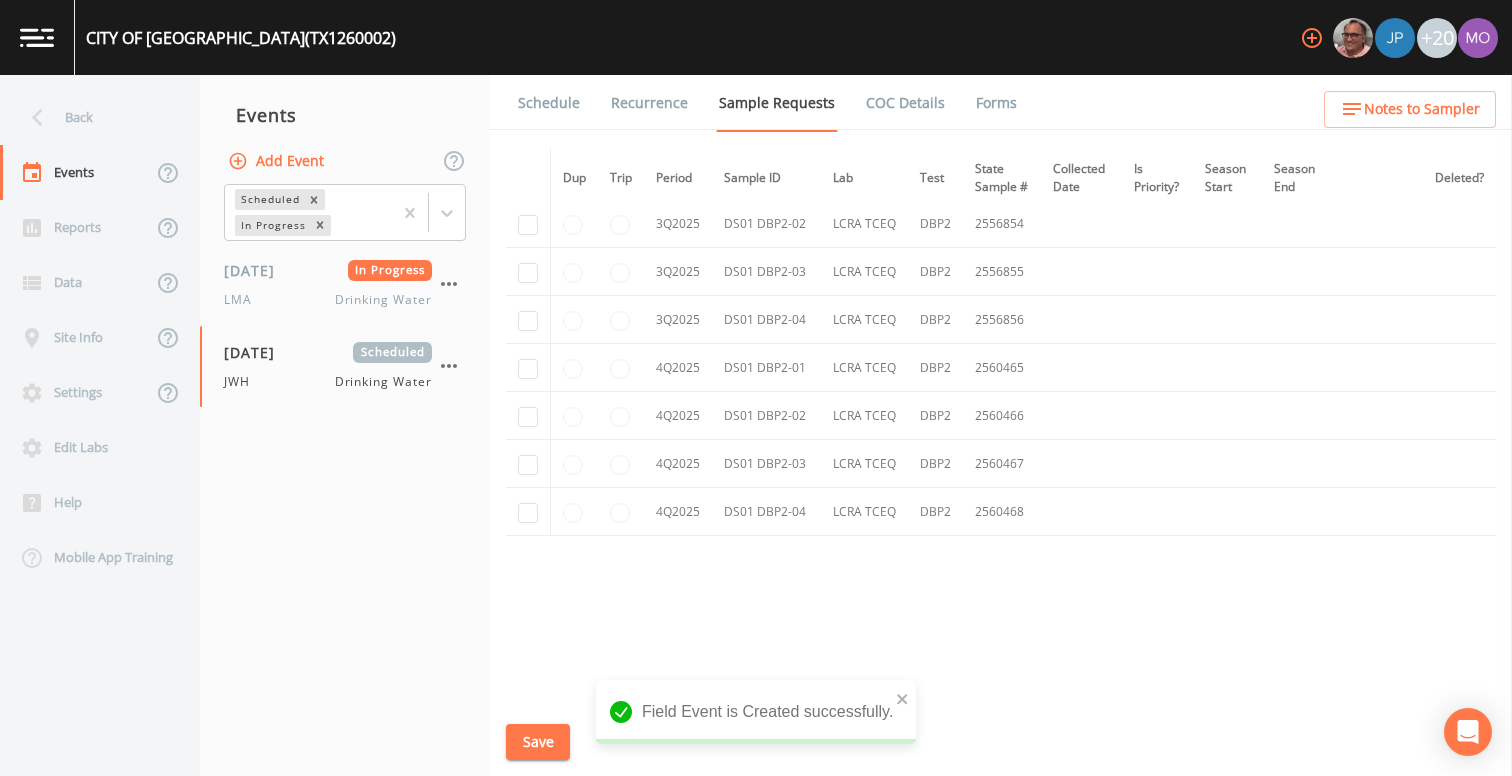 scroll, scrollTop: 2604, scrollLeft: 0, axis: vertical 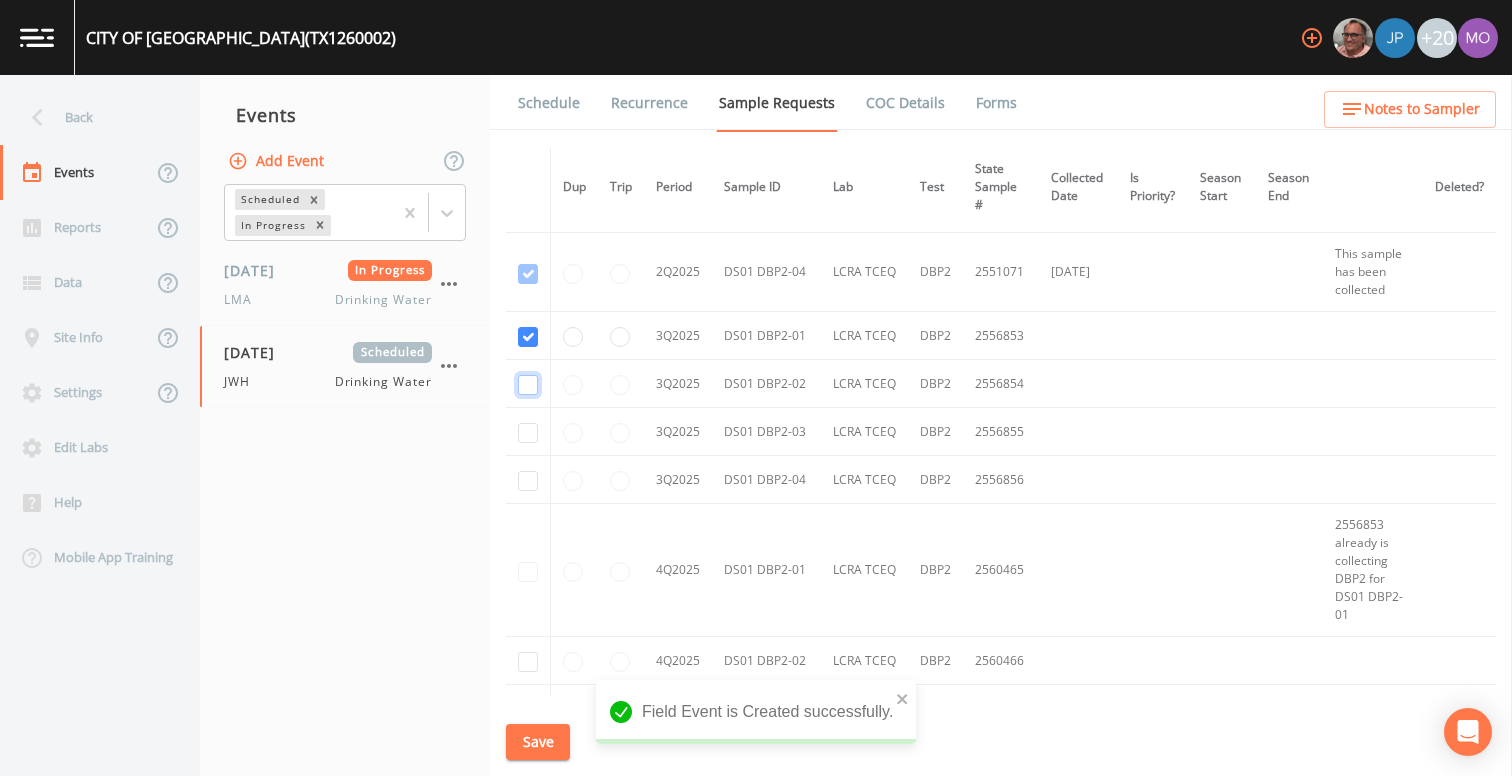 click at bounding box center [528, -1622] 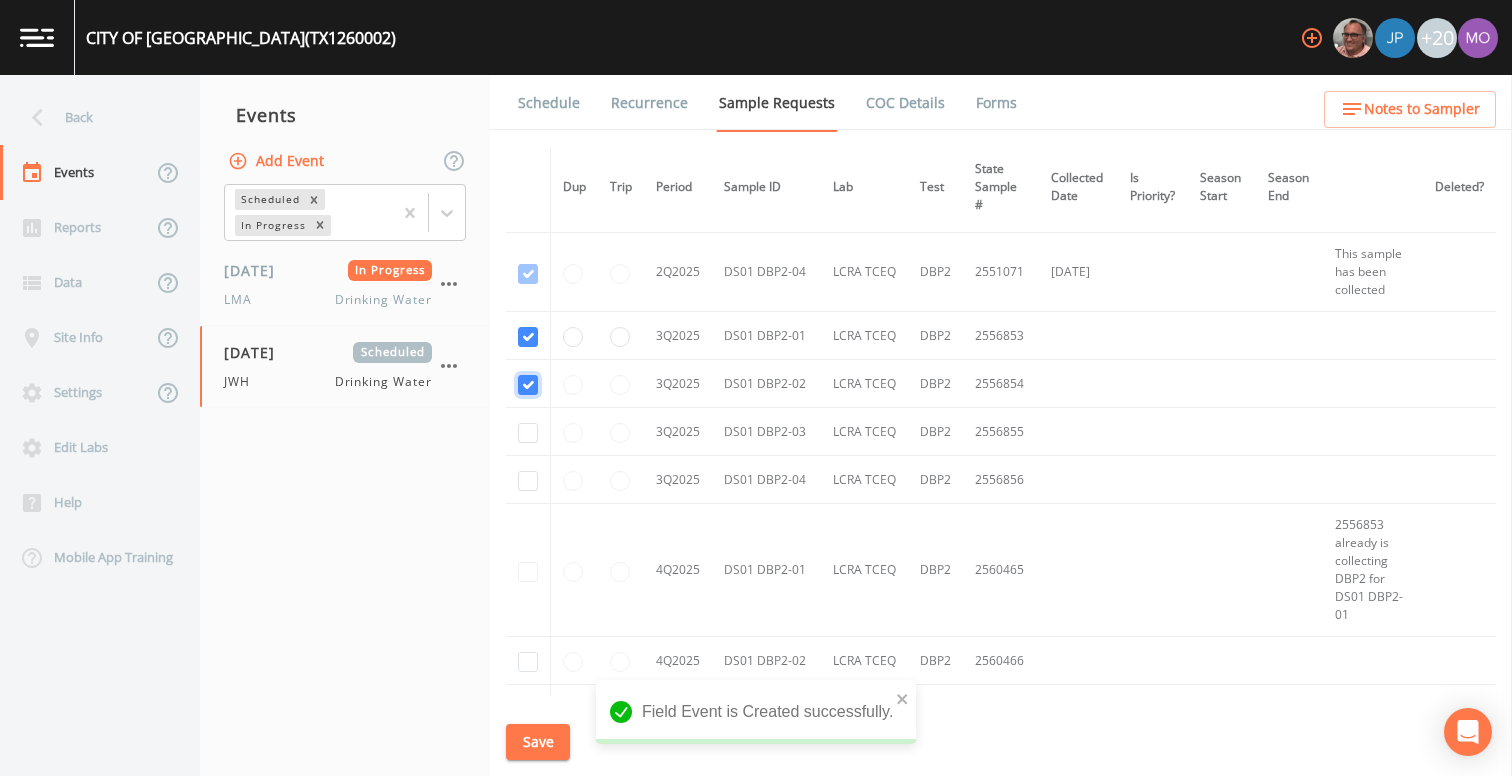 checkbox on "true" 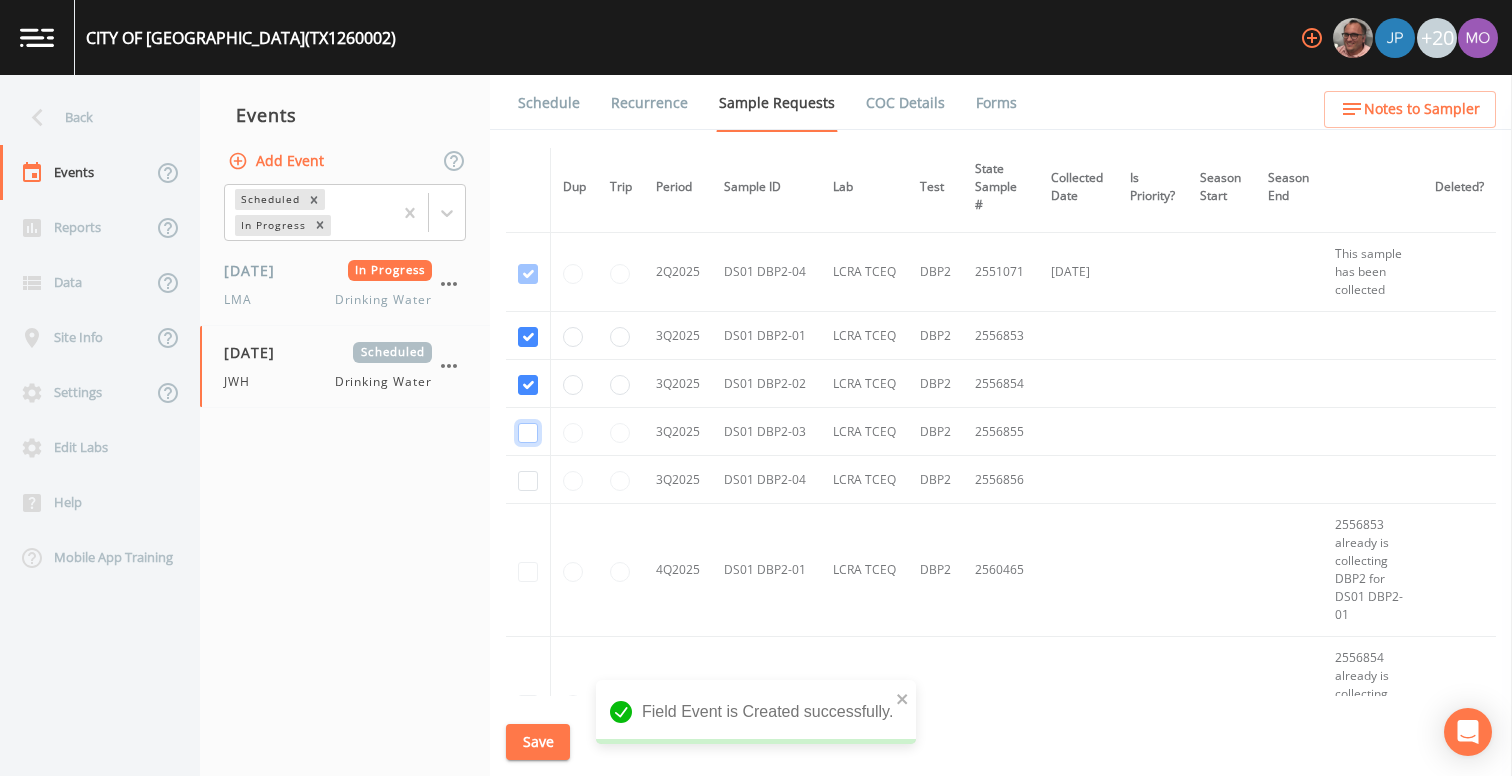 click at bounding box center [528, -1543] 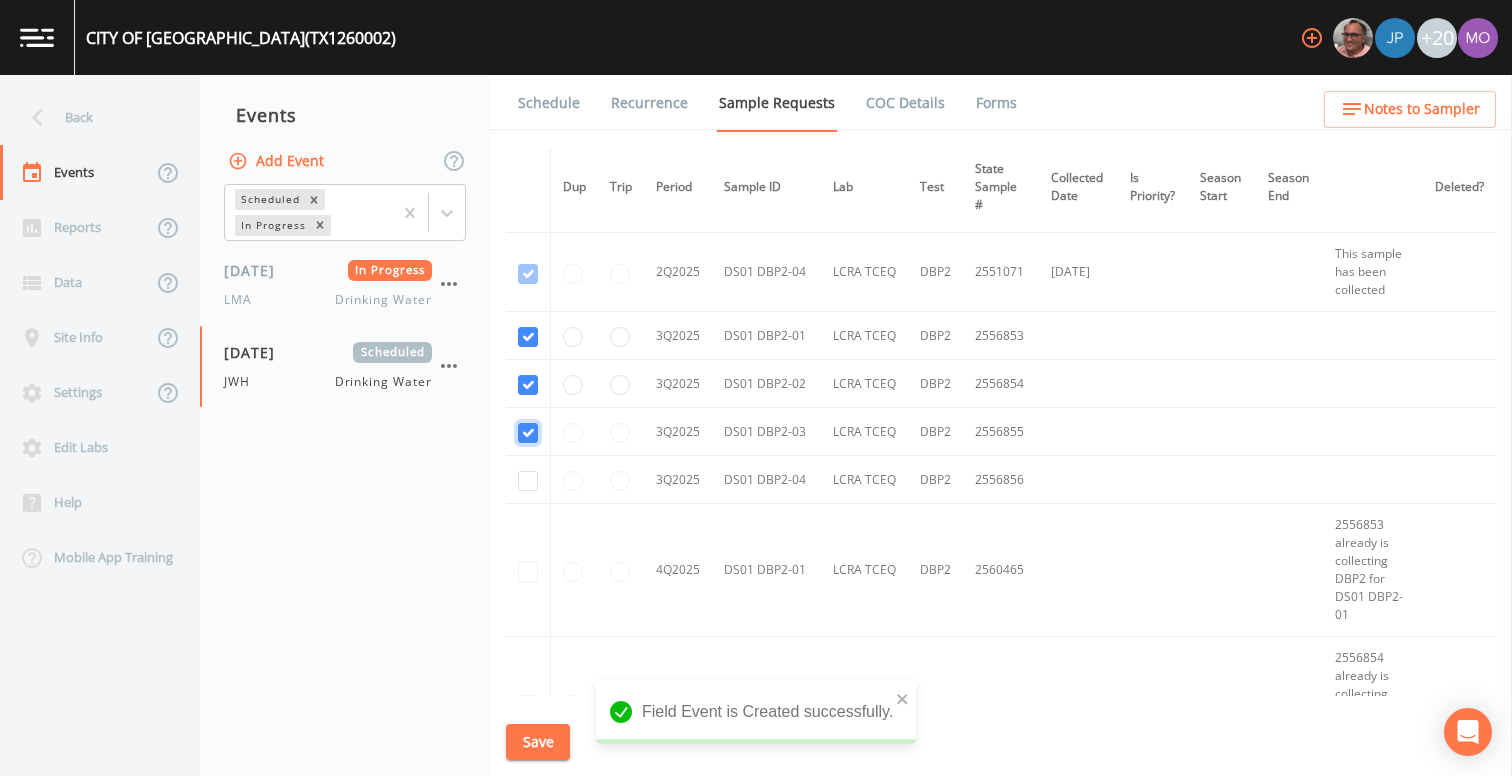checkbox on "true" 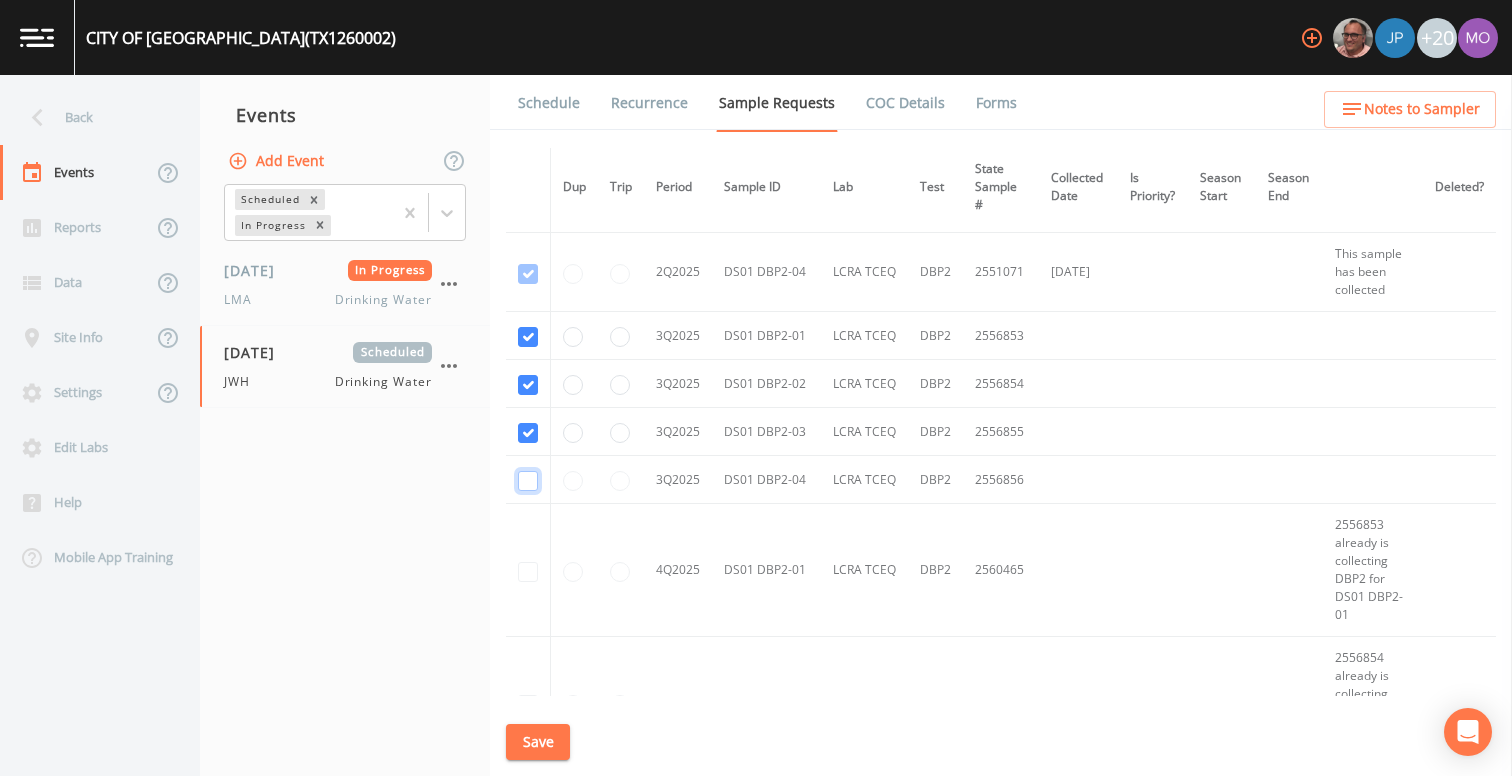 click at bounding box center [528, -1464] 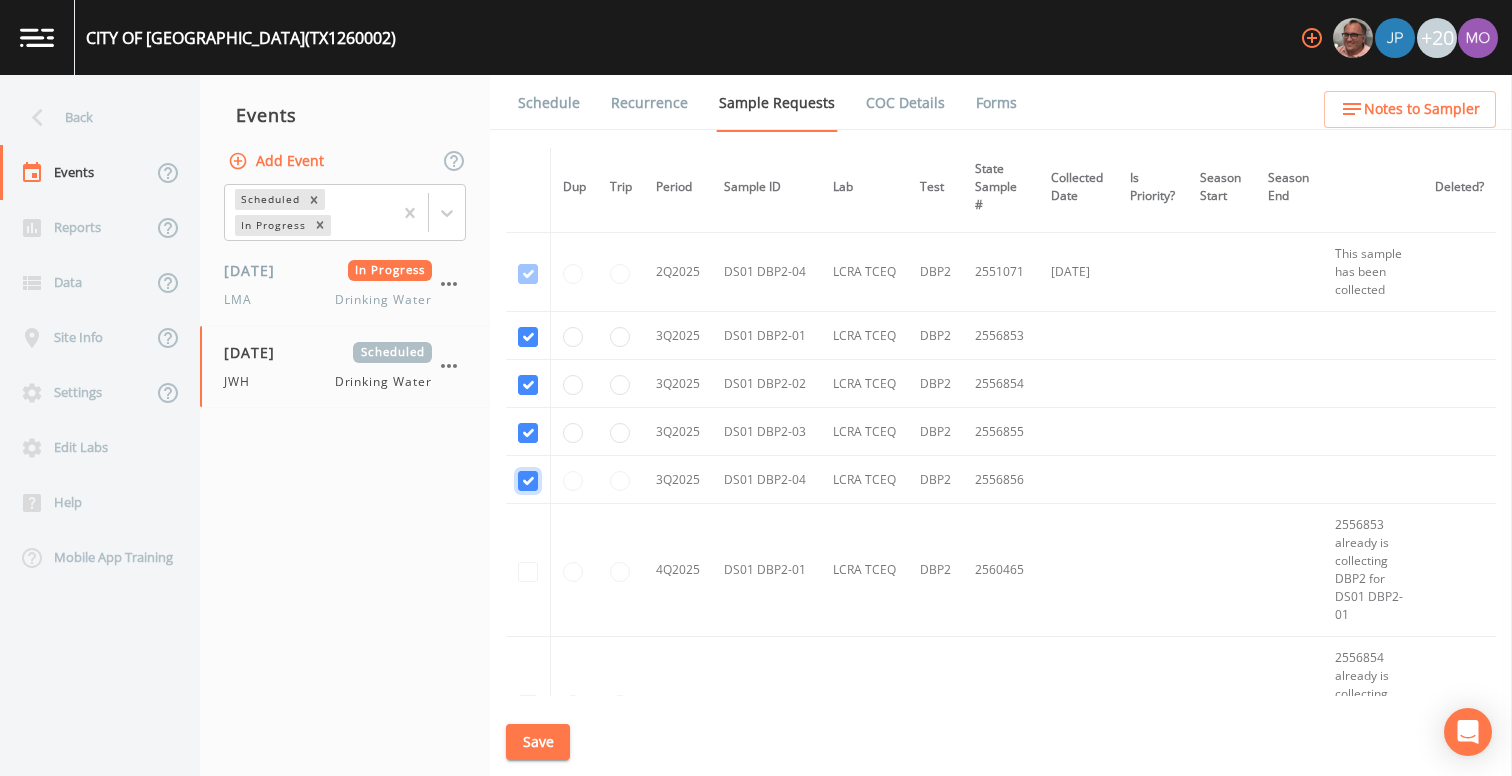 checkbox on "true" 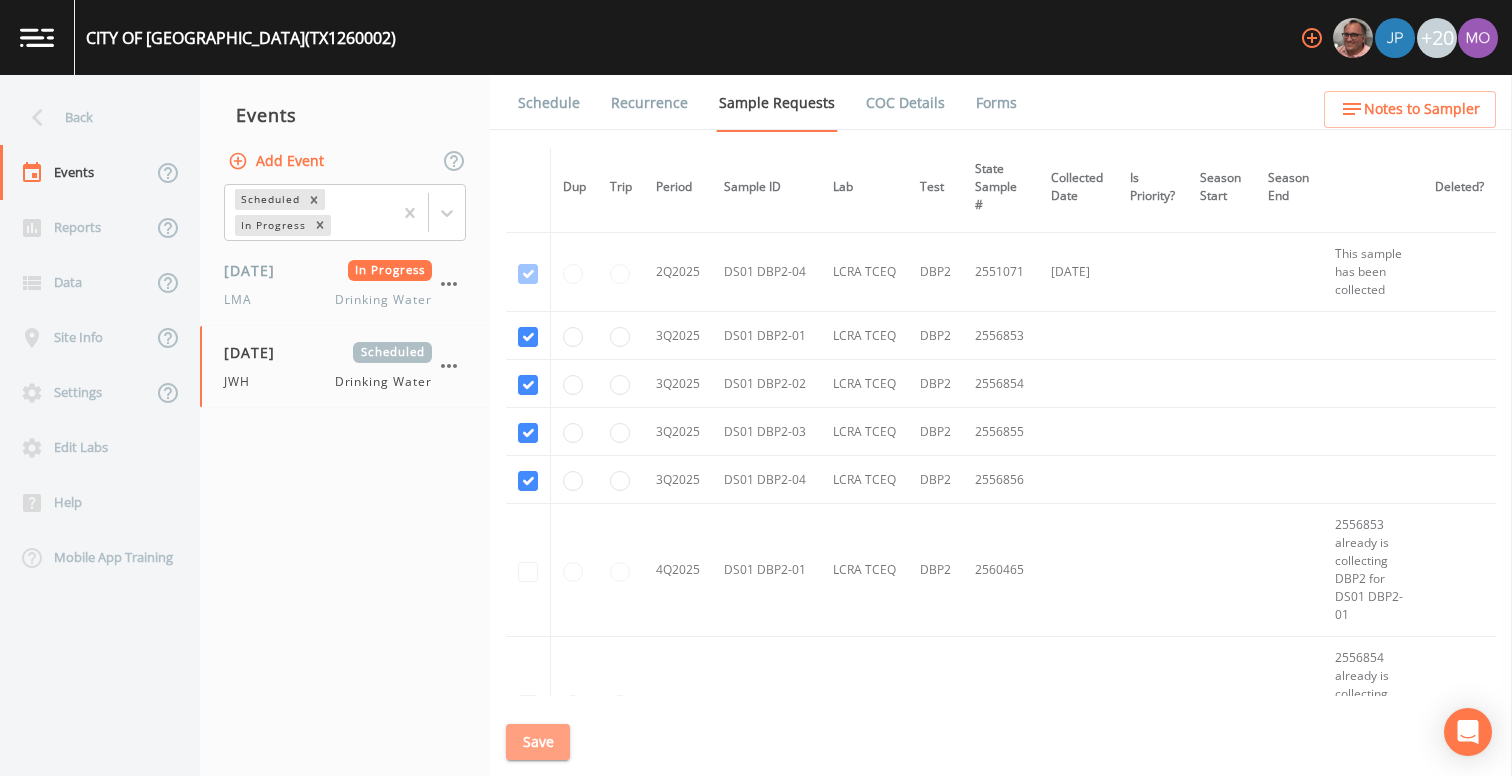 click on "Save" at bounding box center [538, 742] 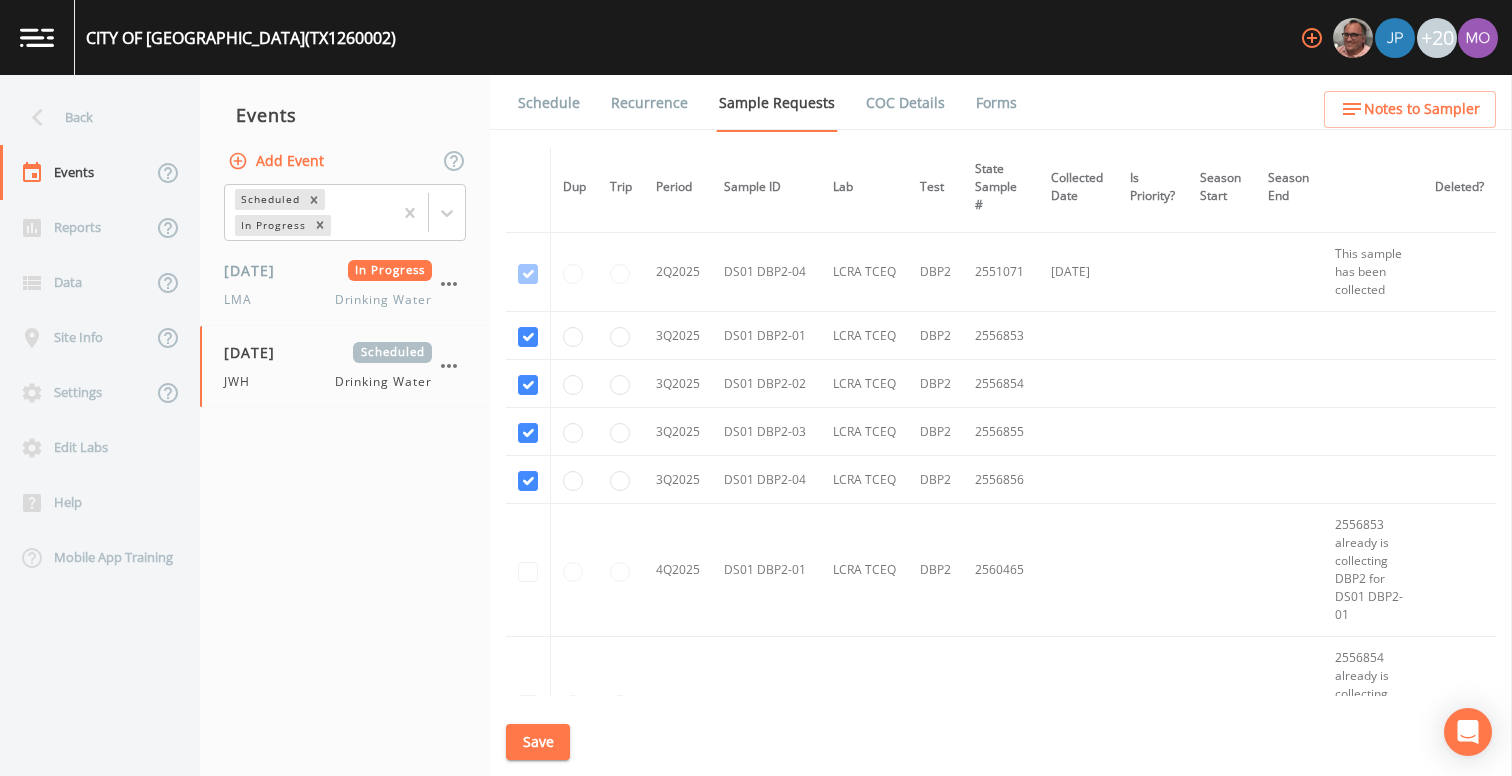 click on "Schedule" at bounding box center [549, 103] 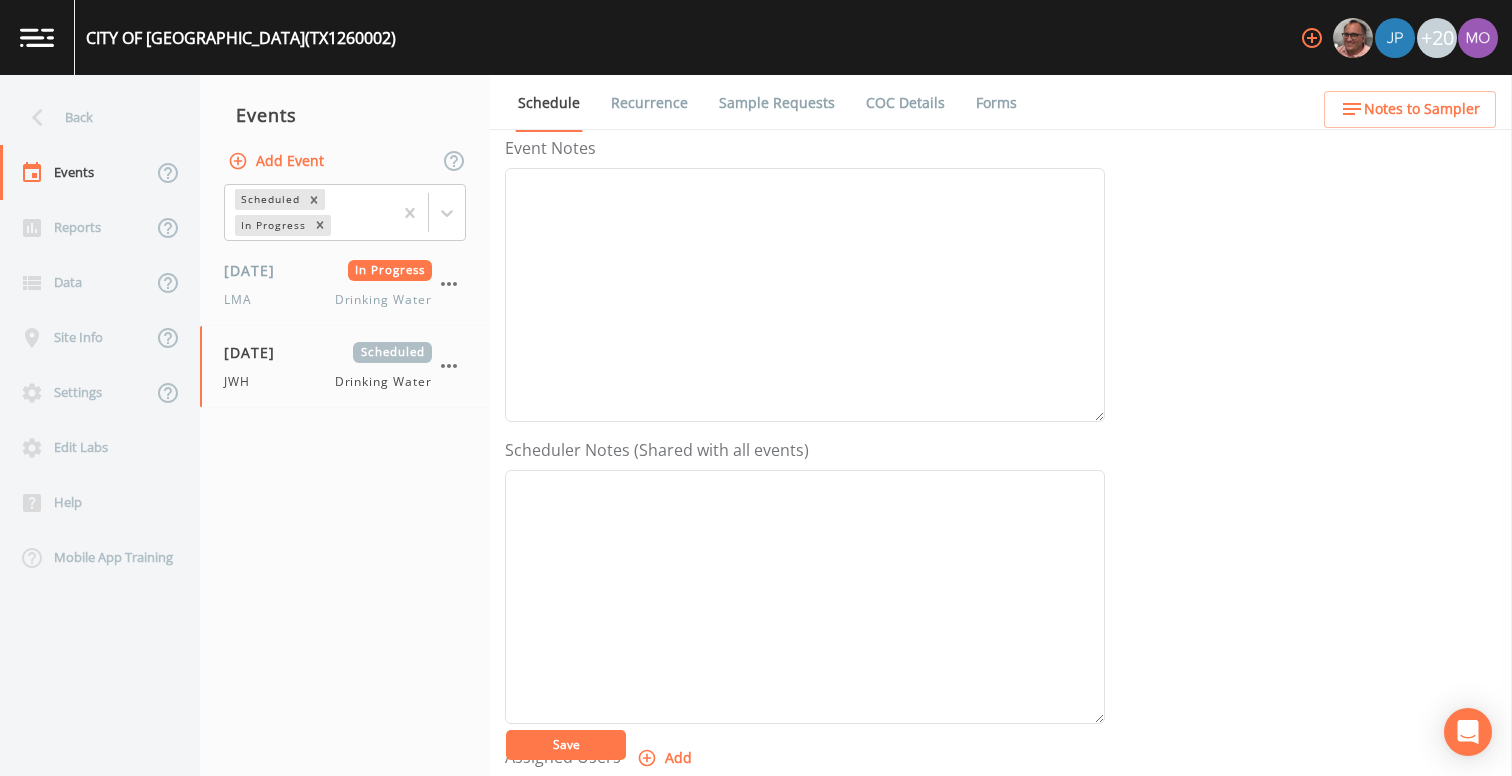 scroll, scrollTop: 358, scrollLeft: 0, axis: vertical 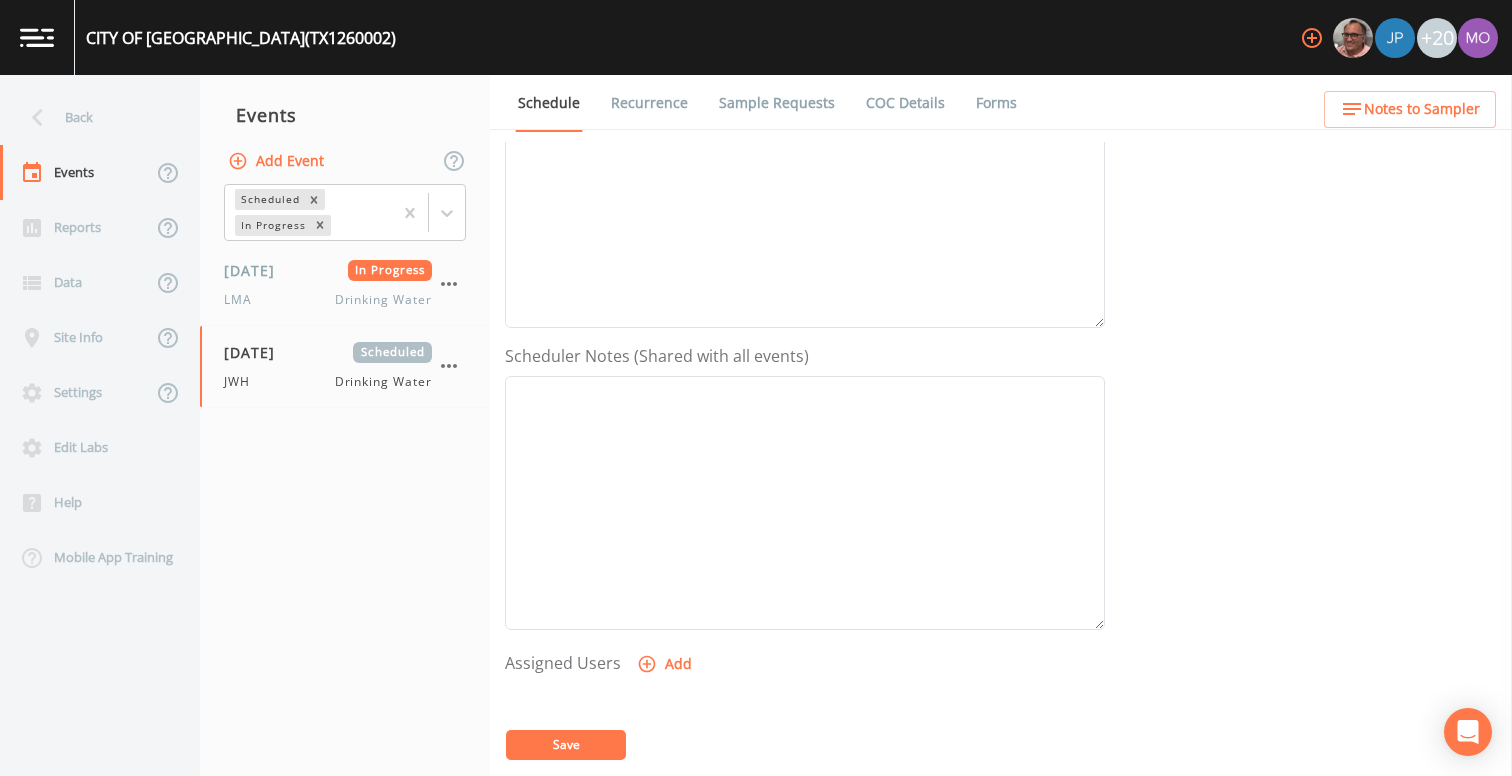 click 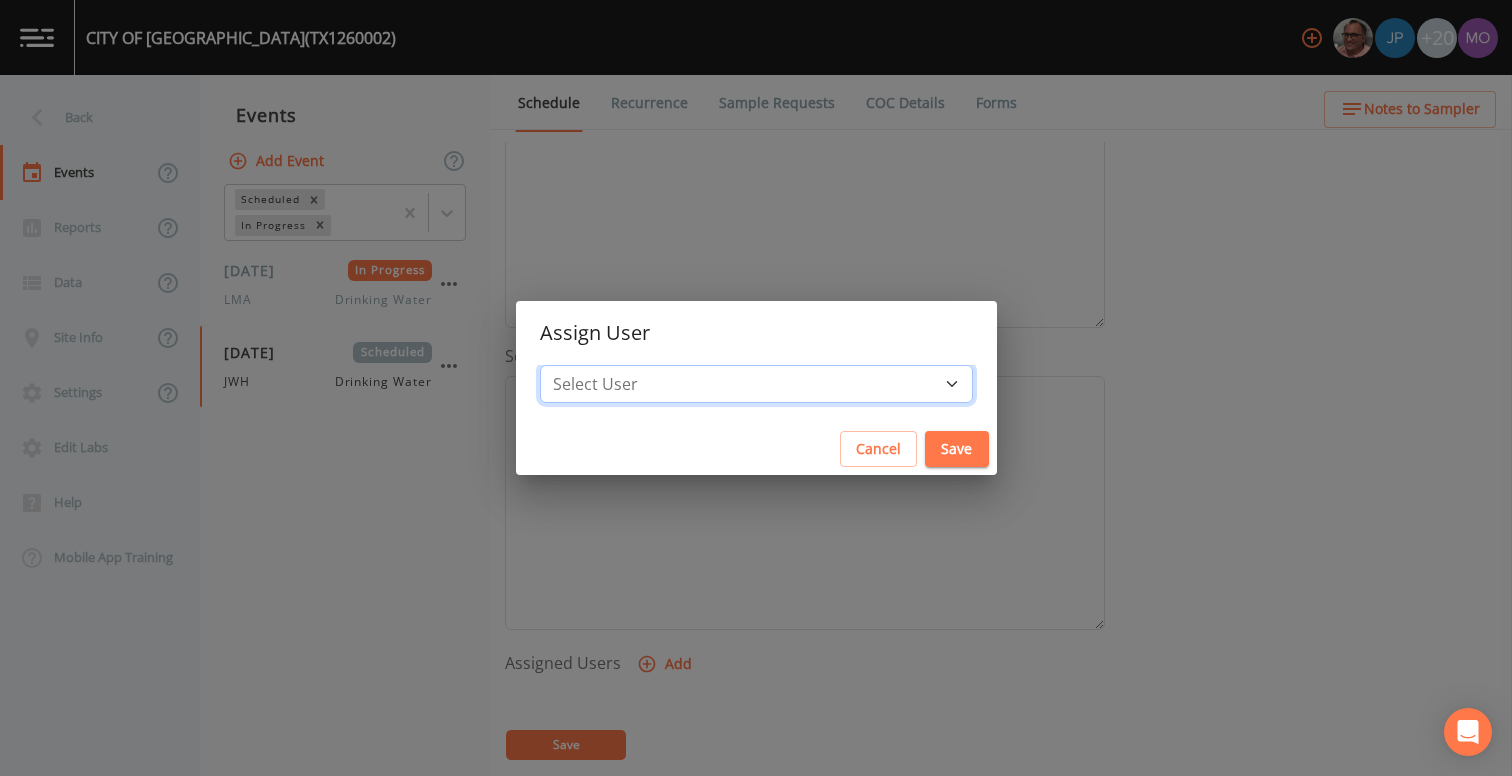 click on "Select User [PERSON_NAME] [PERSON_NAME]  [PERSON_NAME] [PERSON_NAME] [PERSON_NAME] [PERSON_NAME]  Rigamonti [EMAIL_ADDRESS][DOMAIN_NAME] [PERSON_NAME] [PERSON_NAME] [PERSON_NAME] [PERSON_NAME] [PERSON_NAME] [PERSON_NAME] [PERSON_NAME] [PERSON_NAME] [PERSON_NAME] [PERSON_NAME] [PERSON_NAME] [PERSON_NAME] [PERSON_NAME] [PERSON_NAME] [PERSON_NAME]" at bounding box center [756, 384] 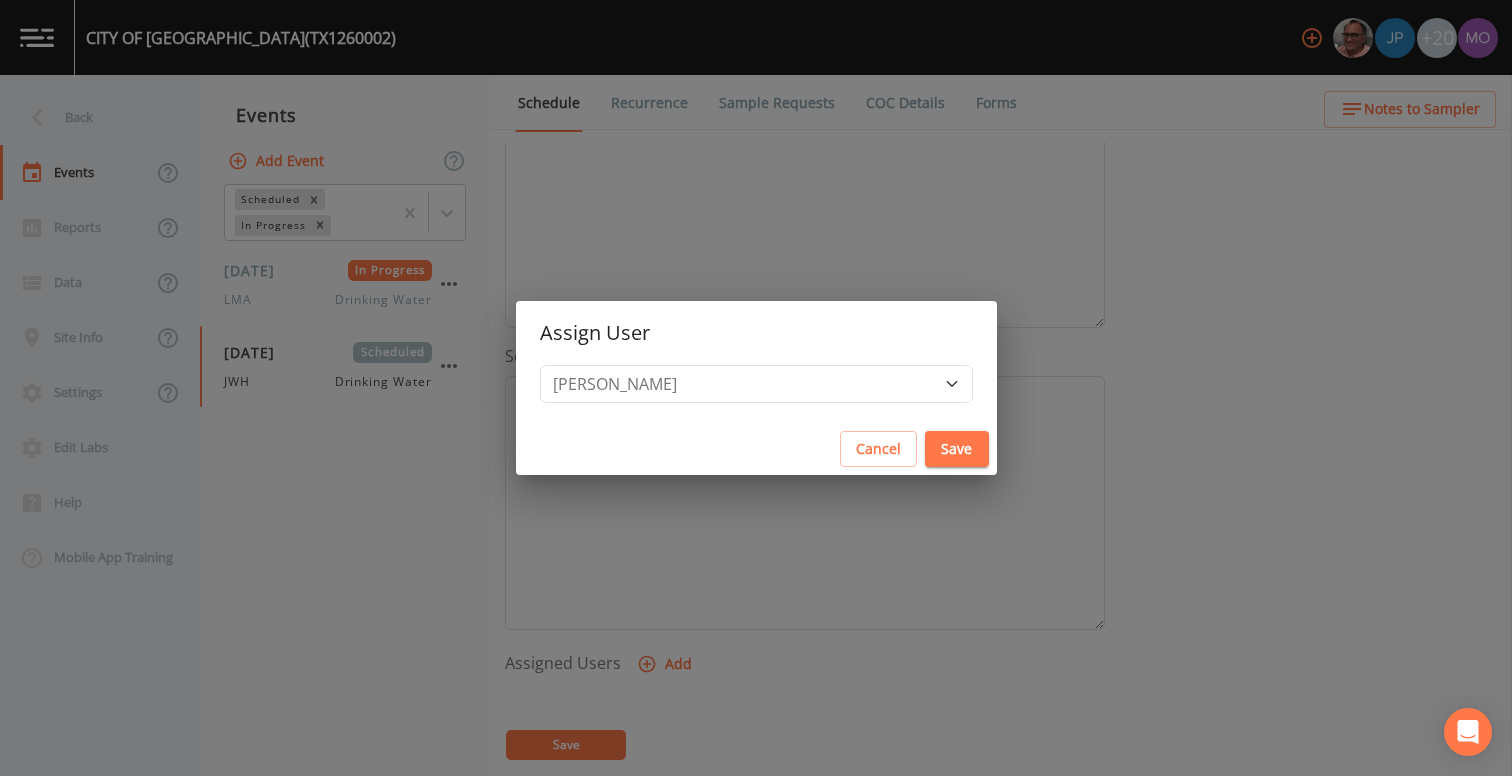 click on "Save" at bounding box center (957, 449) 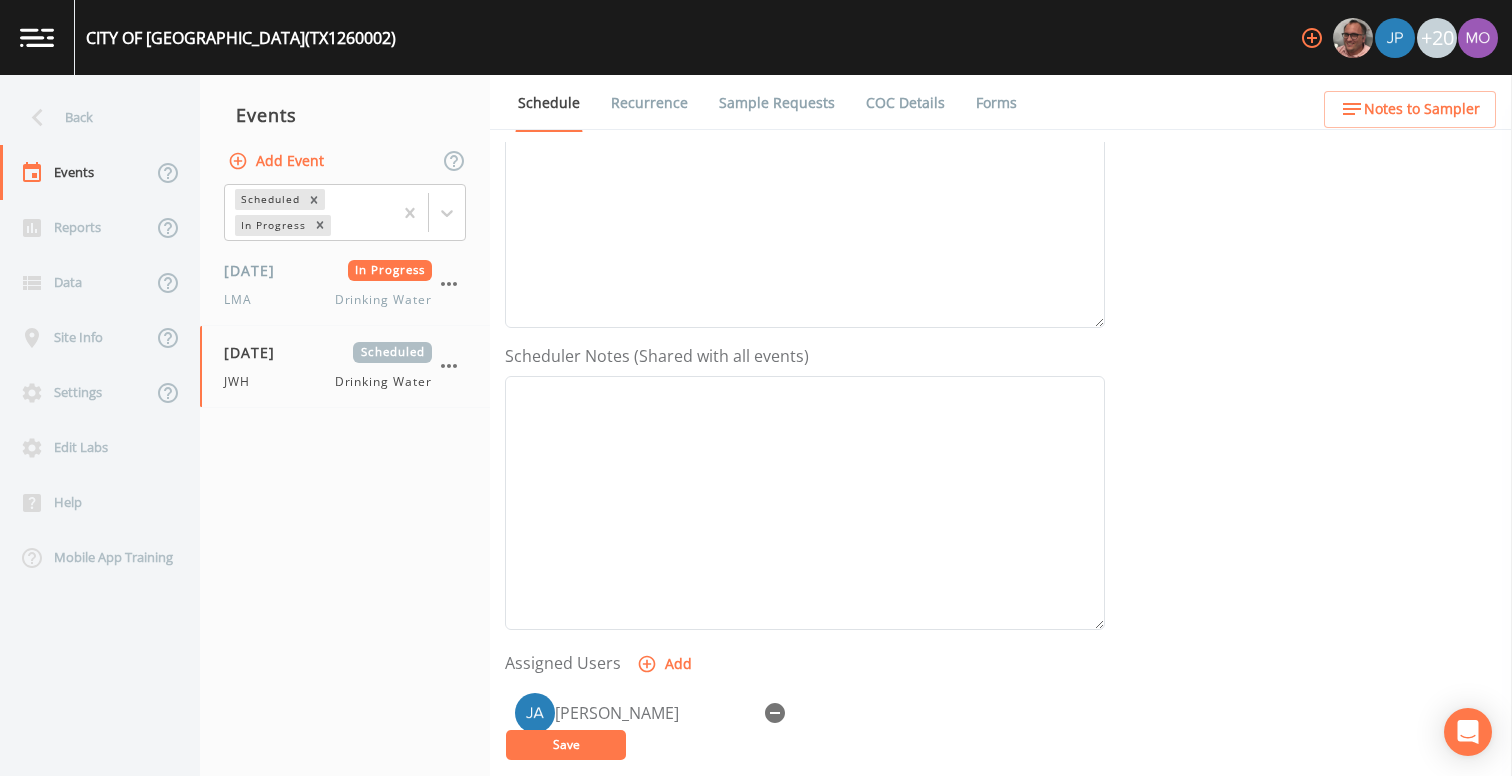 click on "Save" at bounding box center [566, 745] 